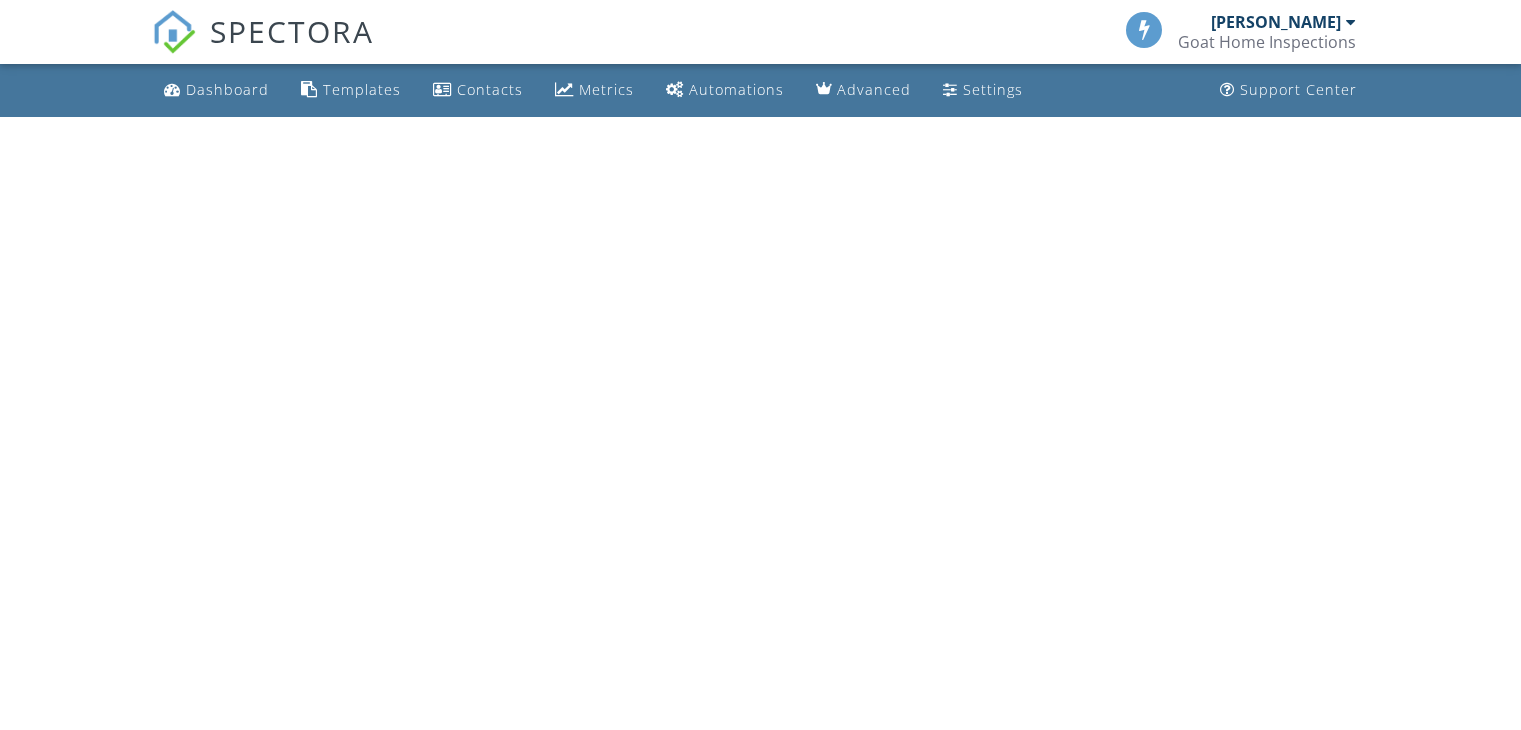 scroll, scrollTop: 0, scrollLeft: 0, axis: both 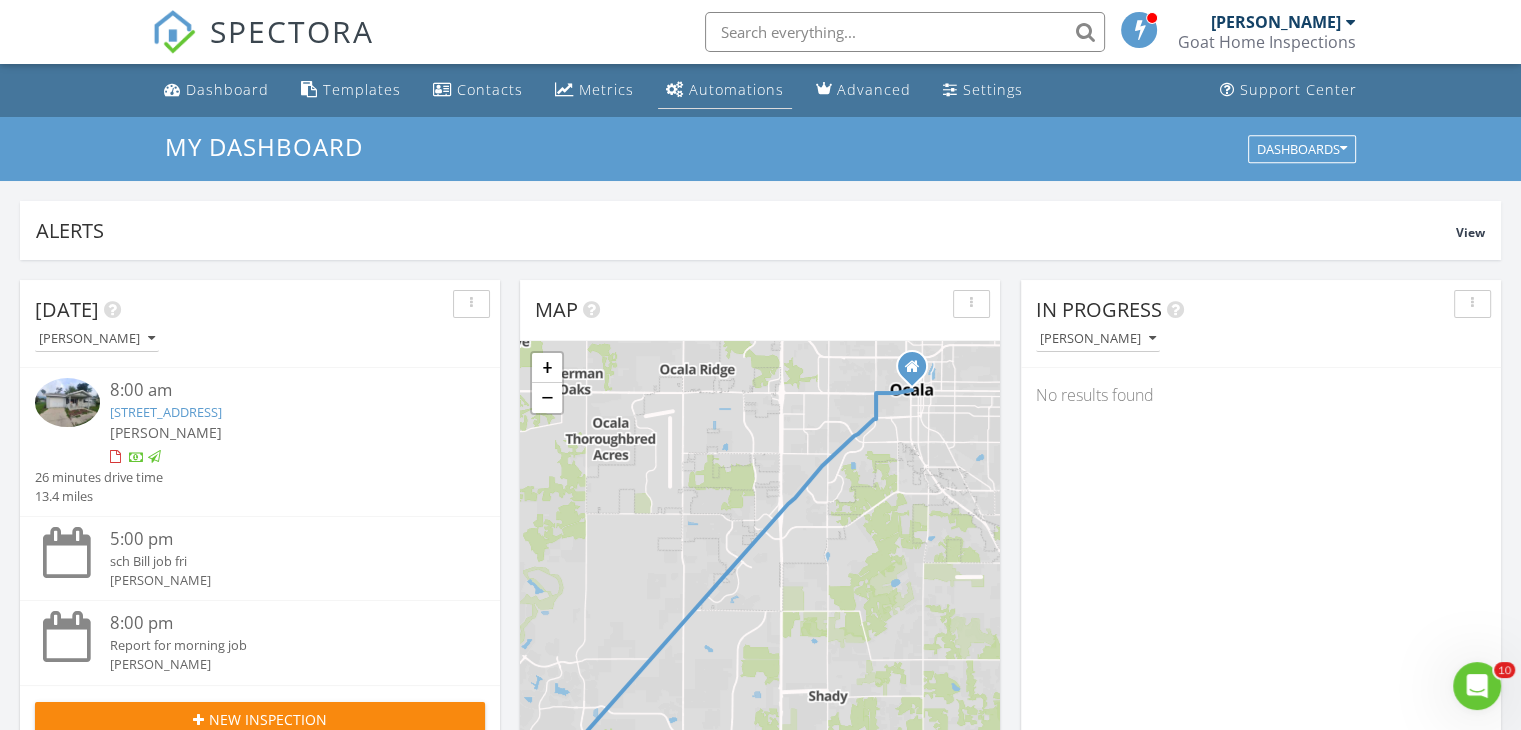 click on "Automations" at bounding box center [736, 89] 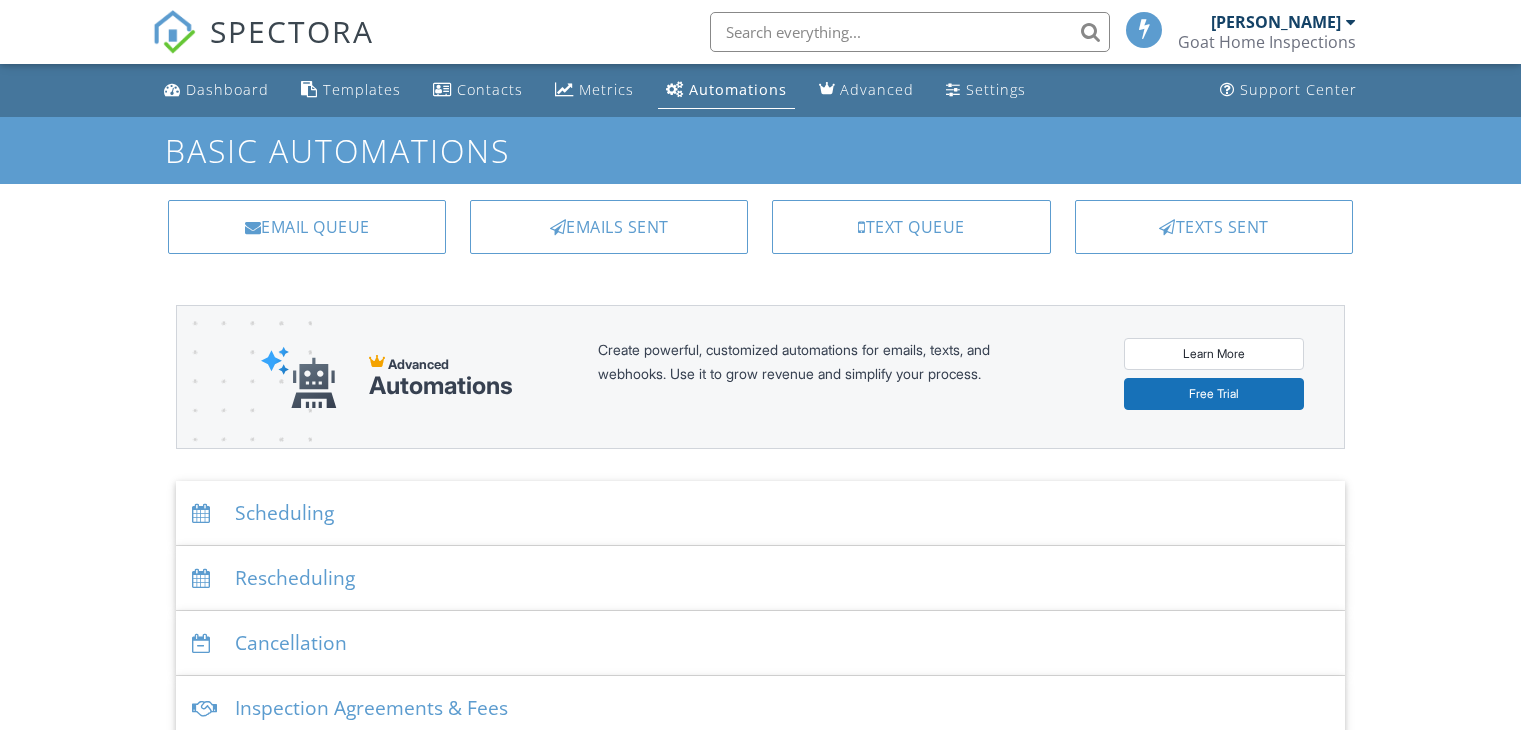 scroll, scrollTop: 0, scrollLeft: 0, axis: both 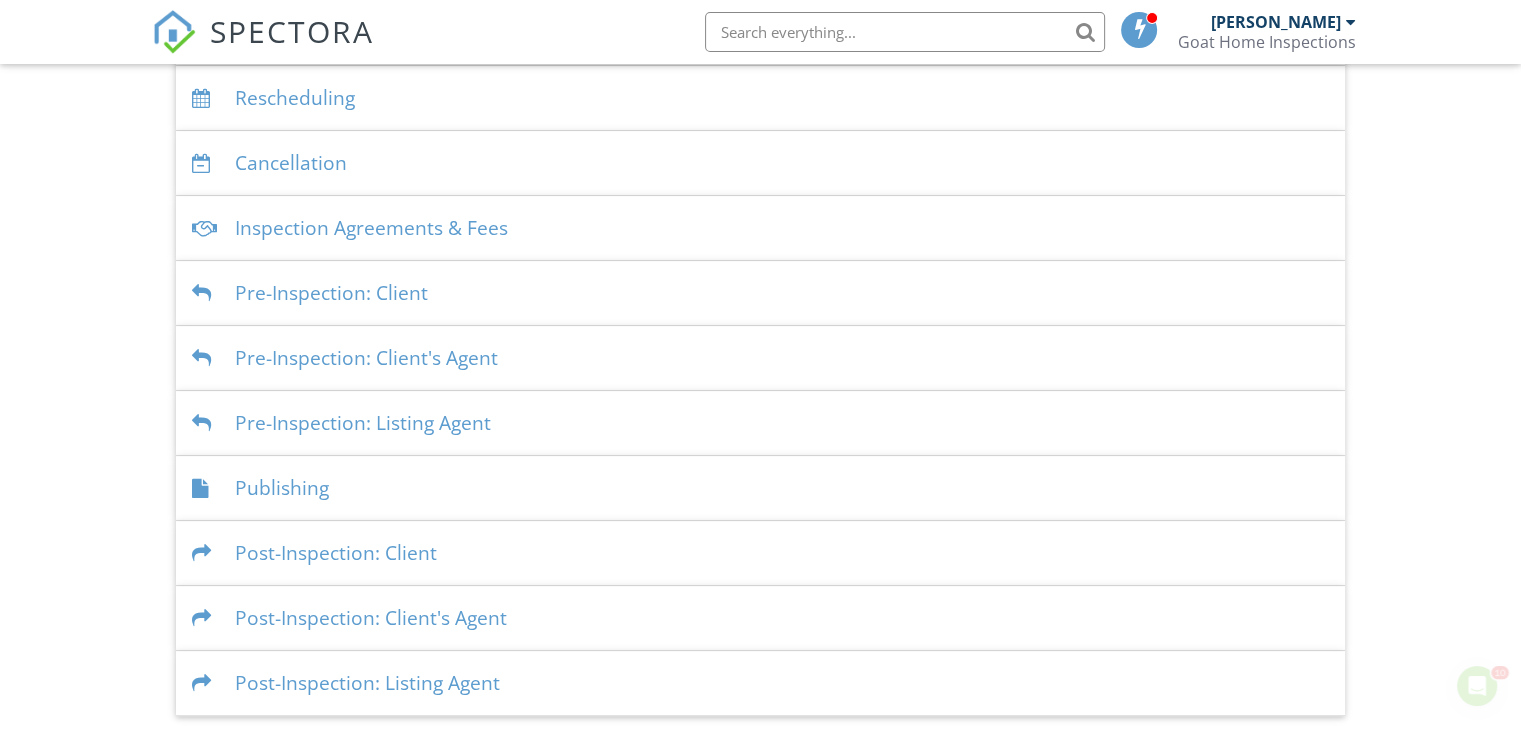 click 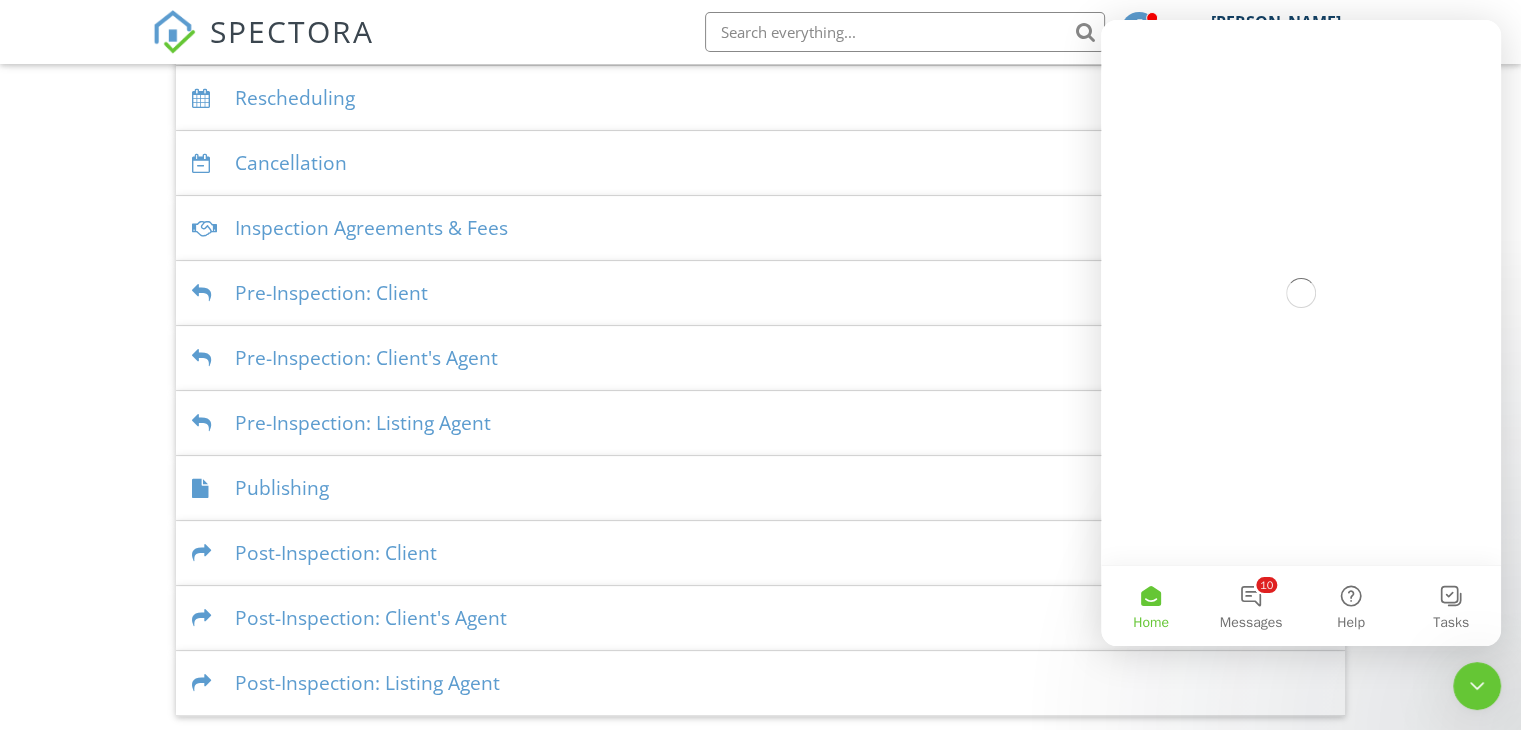 scroll, scrollTop: 0, scrollLeft: 0, axis: both 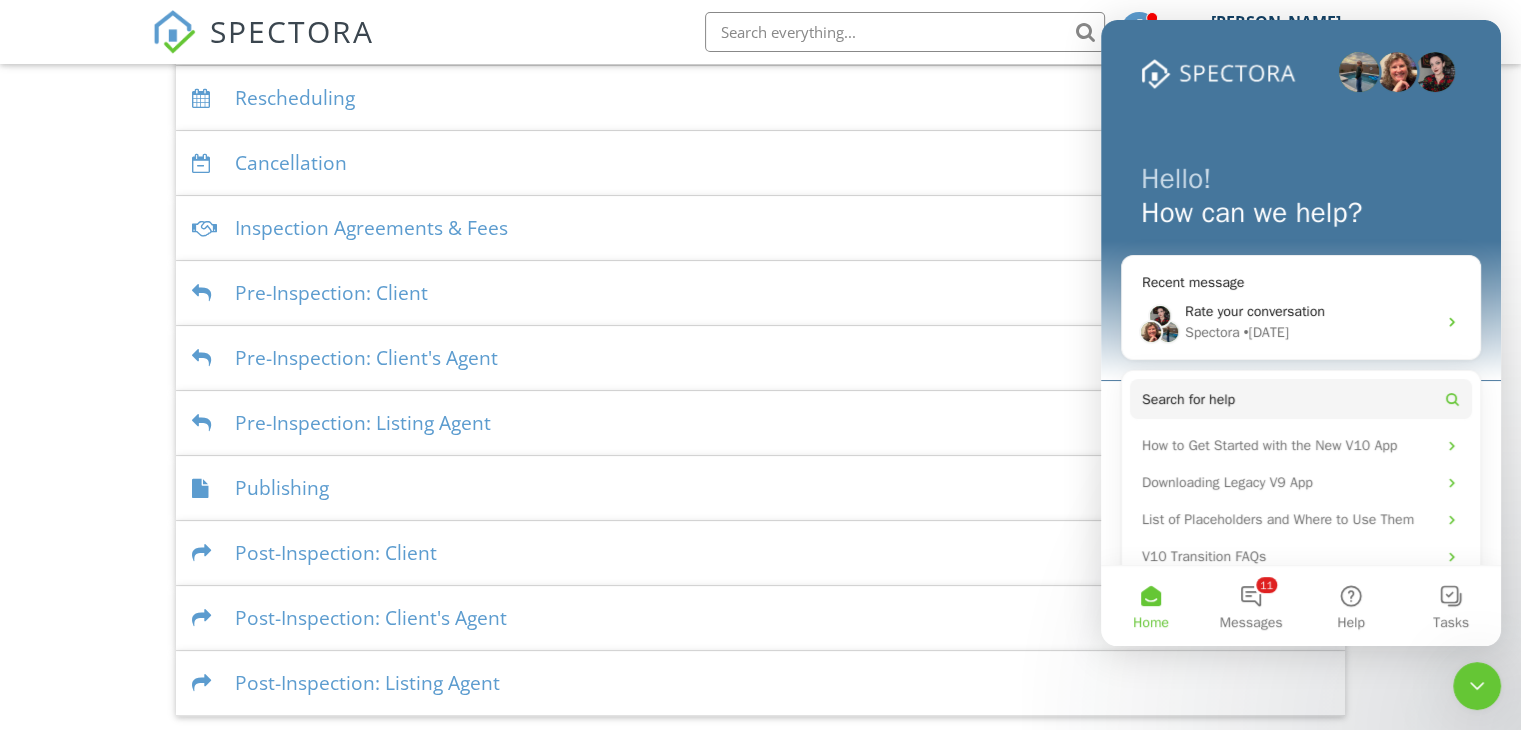 click on "Hello!" at bounding box center [1301, 179] 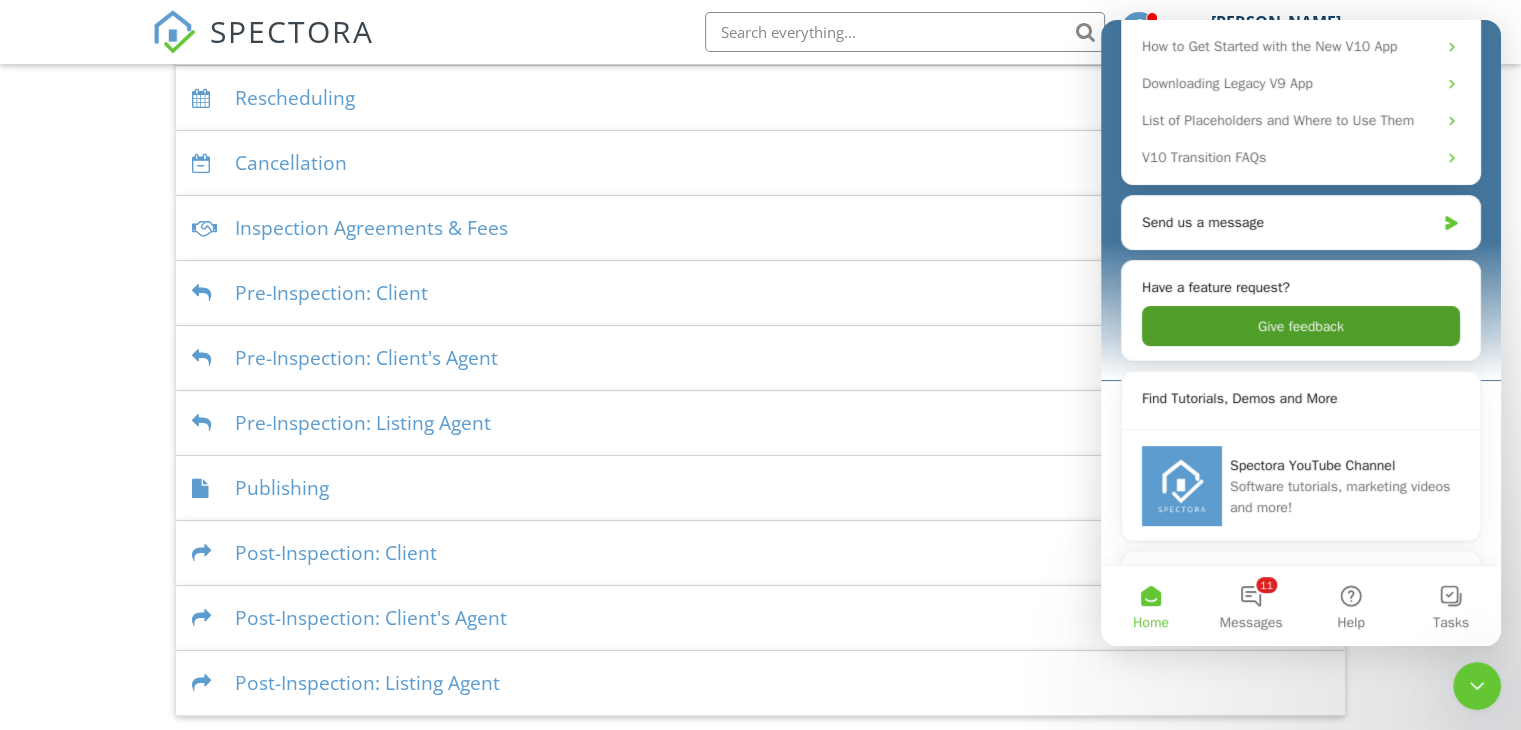 scroll, scrollTop: 400, scrollLeft: 0, axis: vertical 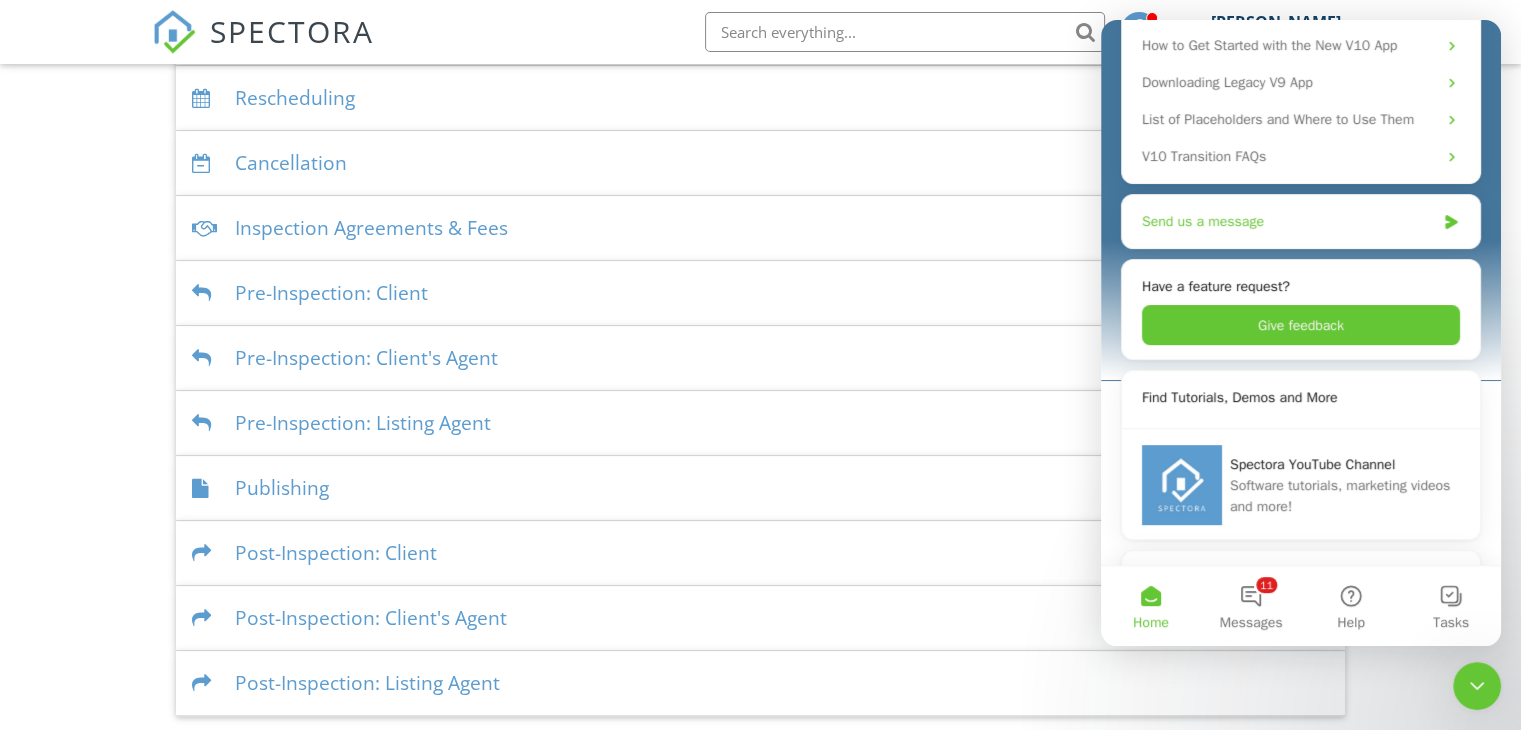 click on "Send us a message" at bounding box center [1288, 221] 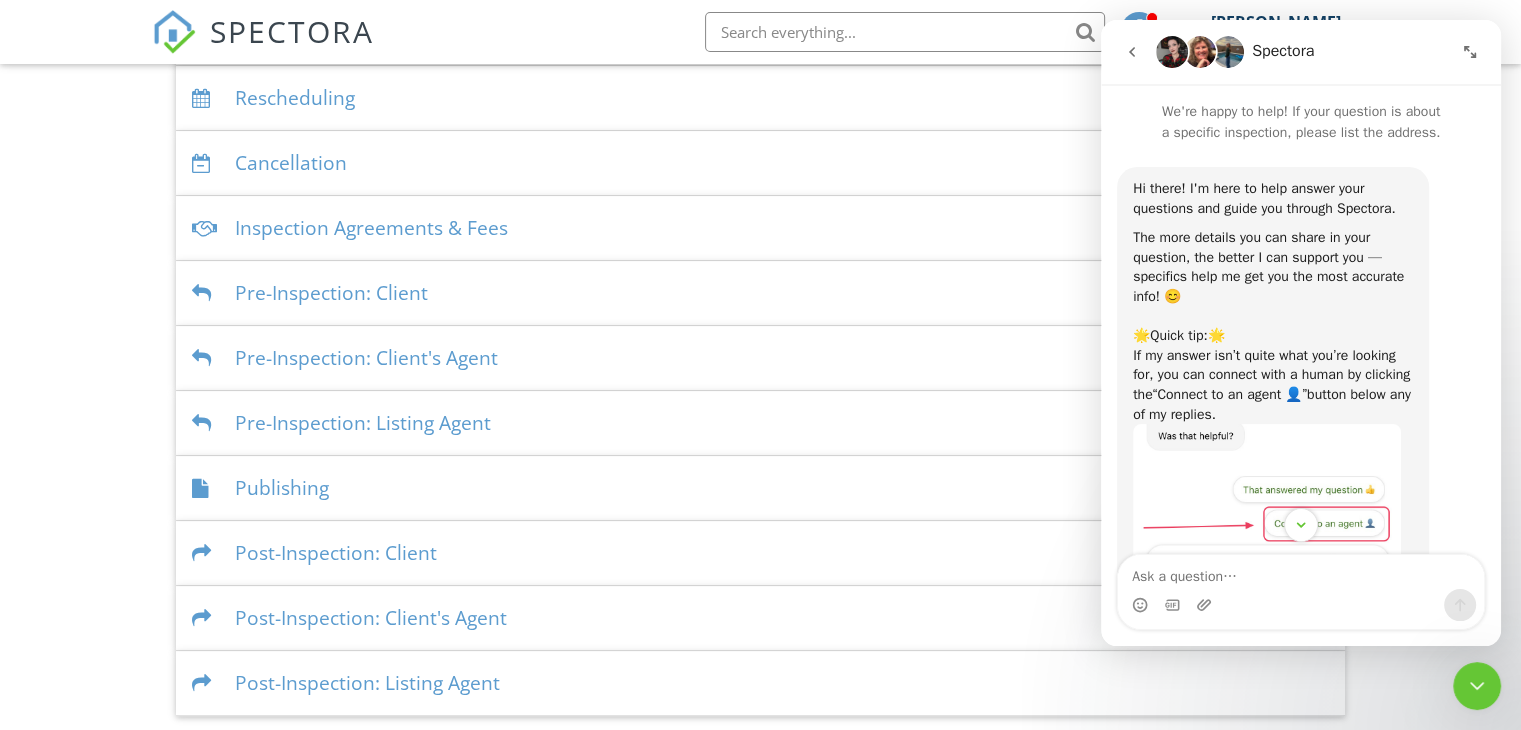 click at bounding box center (1301, 572) 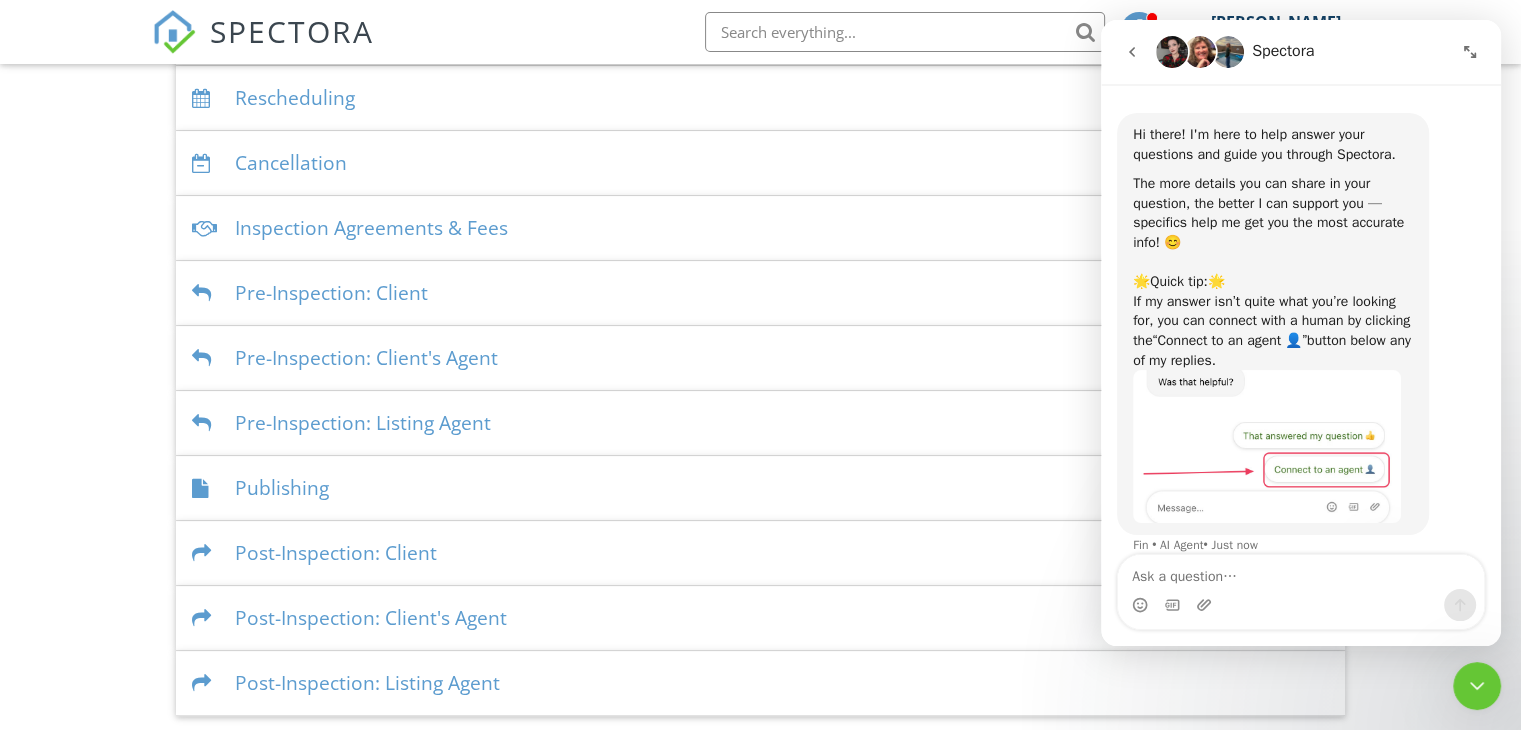 scroll, scrollTop: 75, scrollLeft: 0, axis: vertical 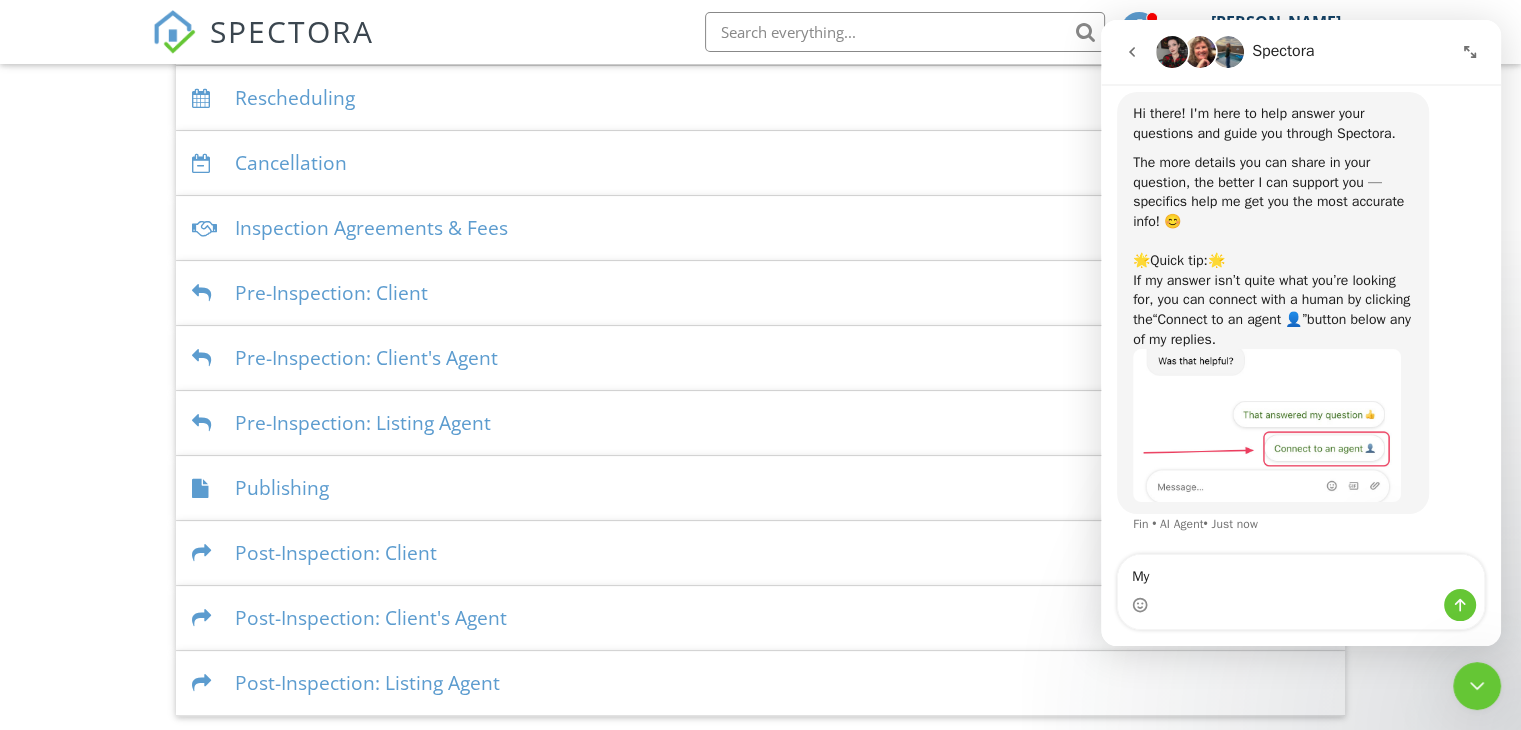 type on "M" 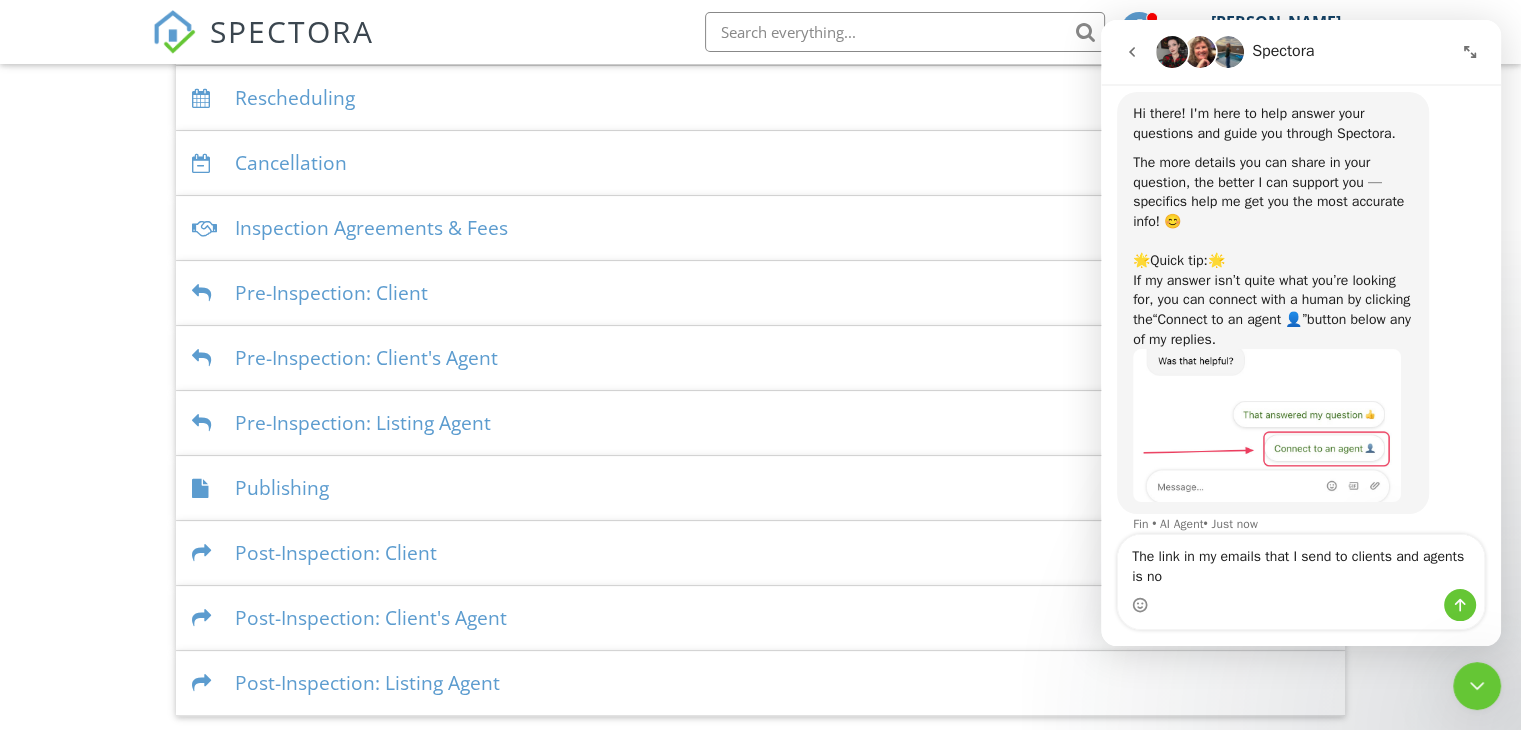 scroll, scrollTop: 95, scrollLeft: 0, axis: vertical 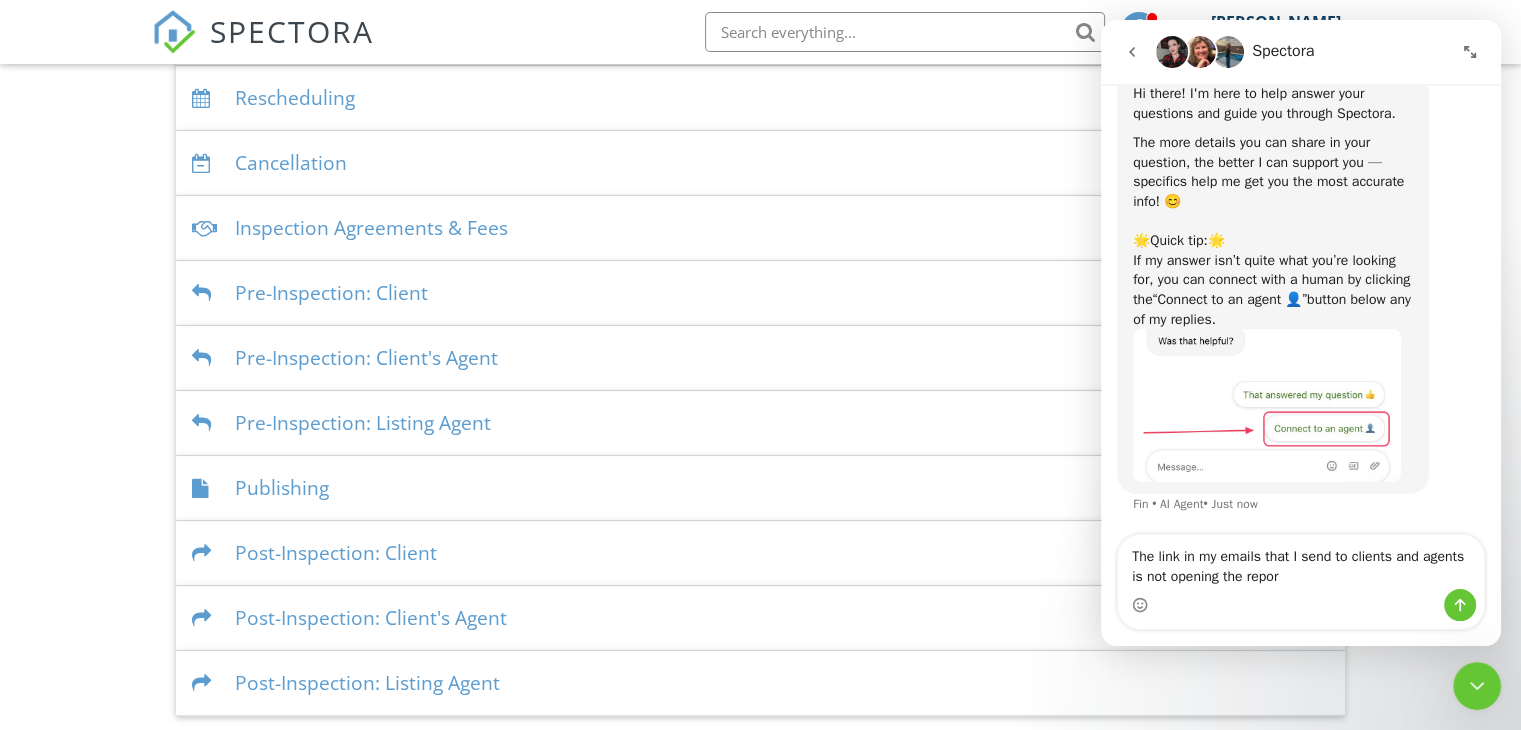 type on "The link in my emails that I send to clients and agents is not opening the report" 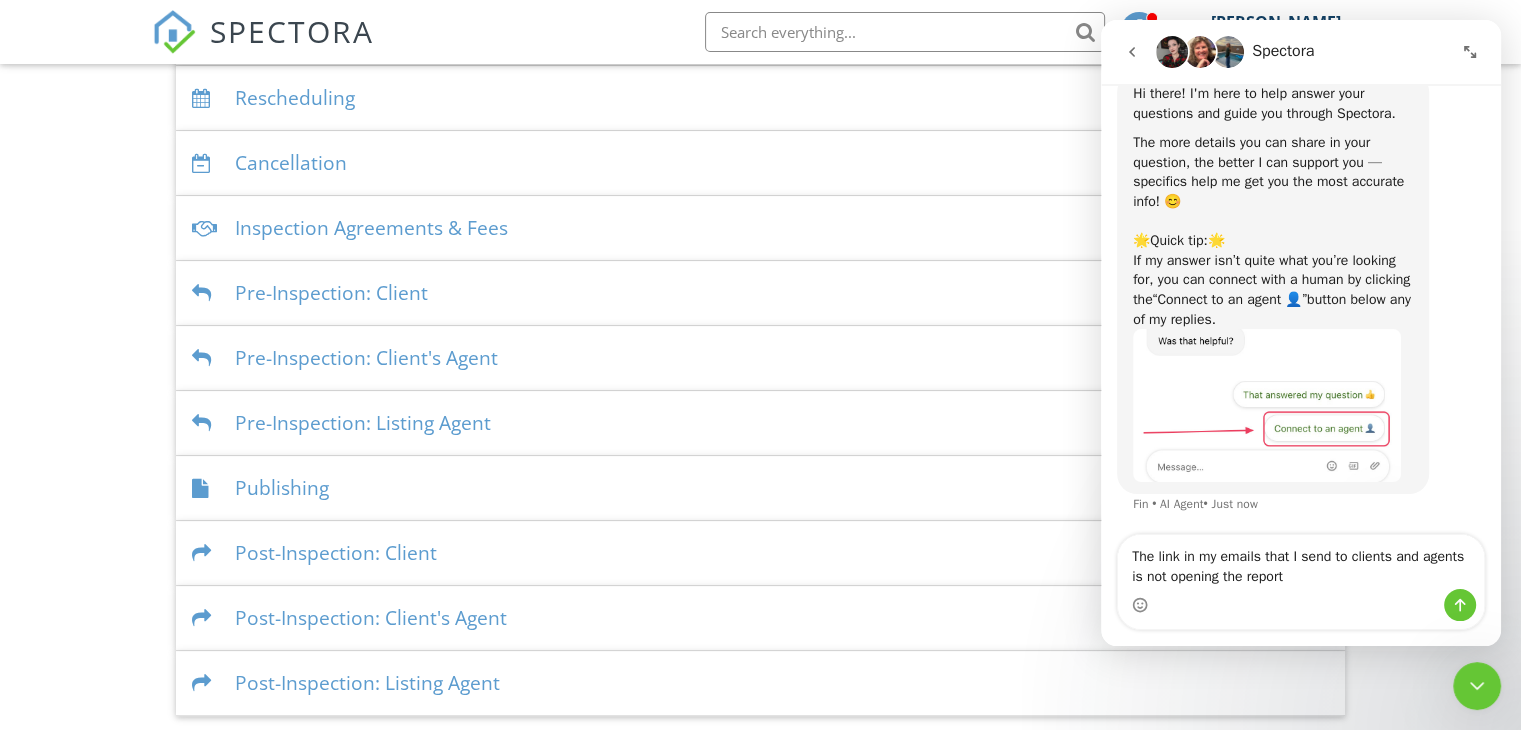type 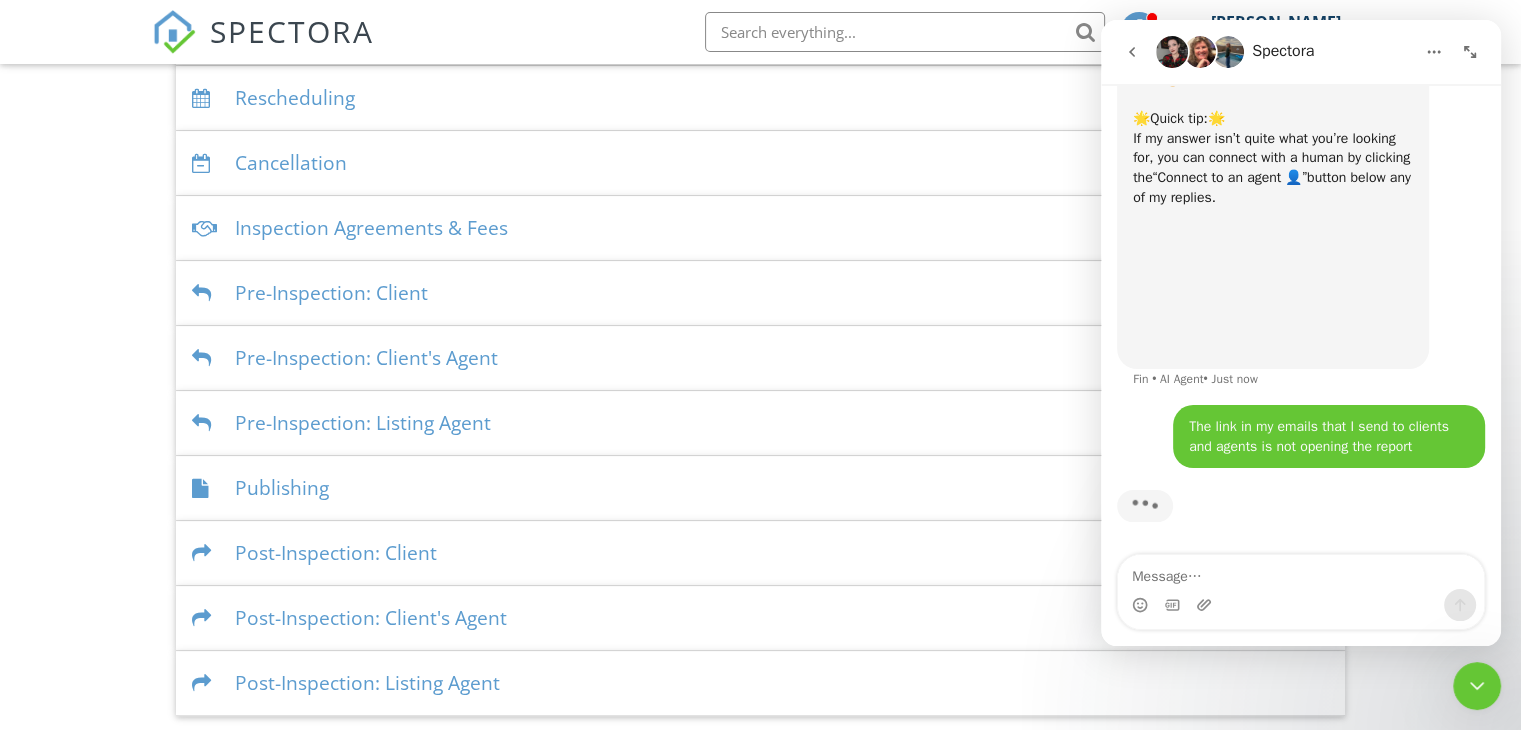 scroll, scrollTop: 0, scrollLeft: 0, axis: both 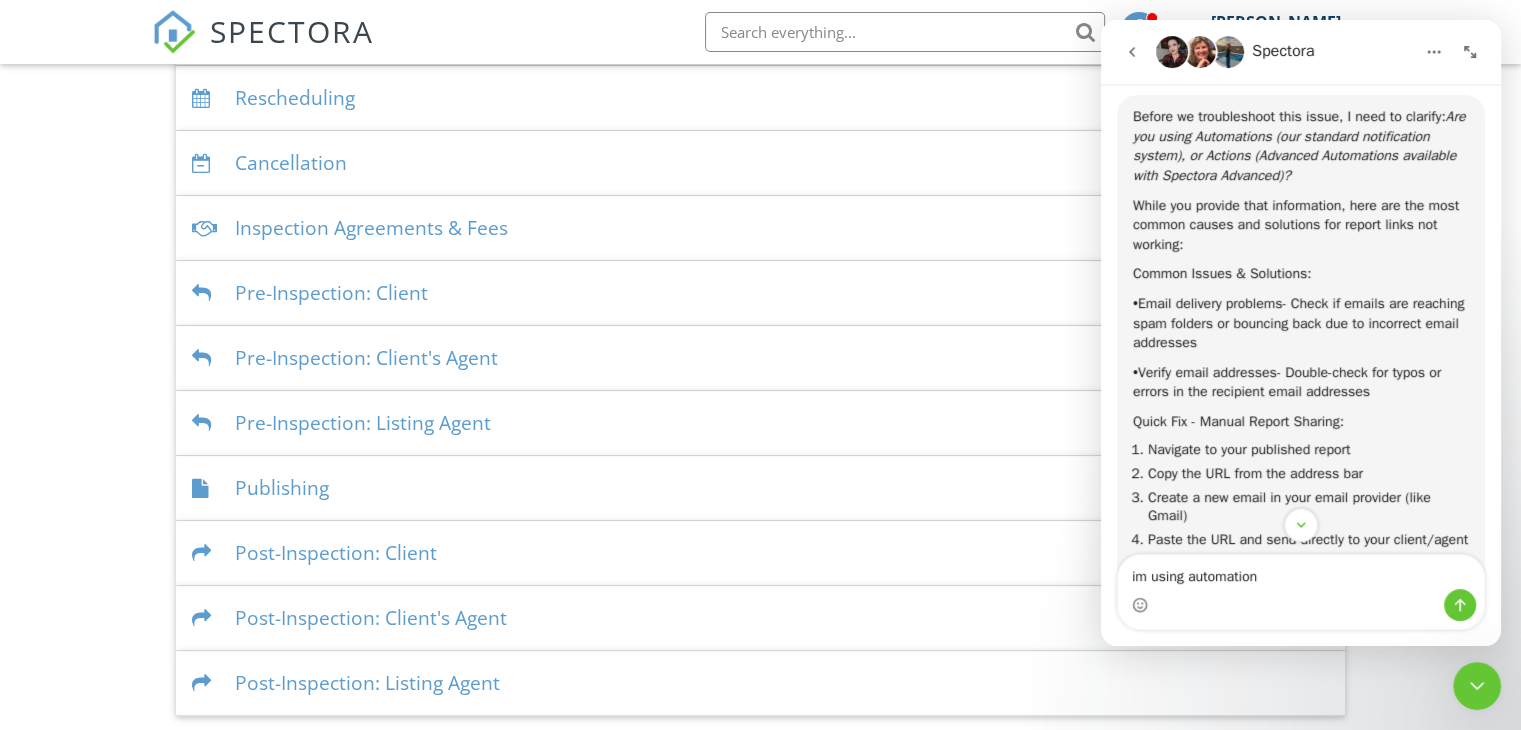 type on "im using automations" 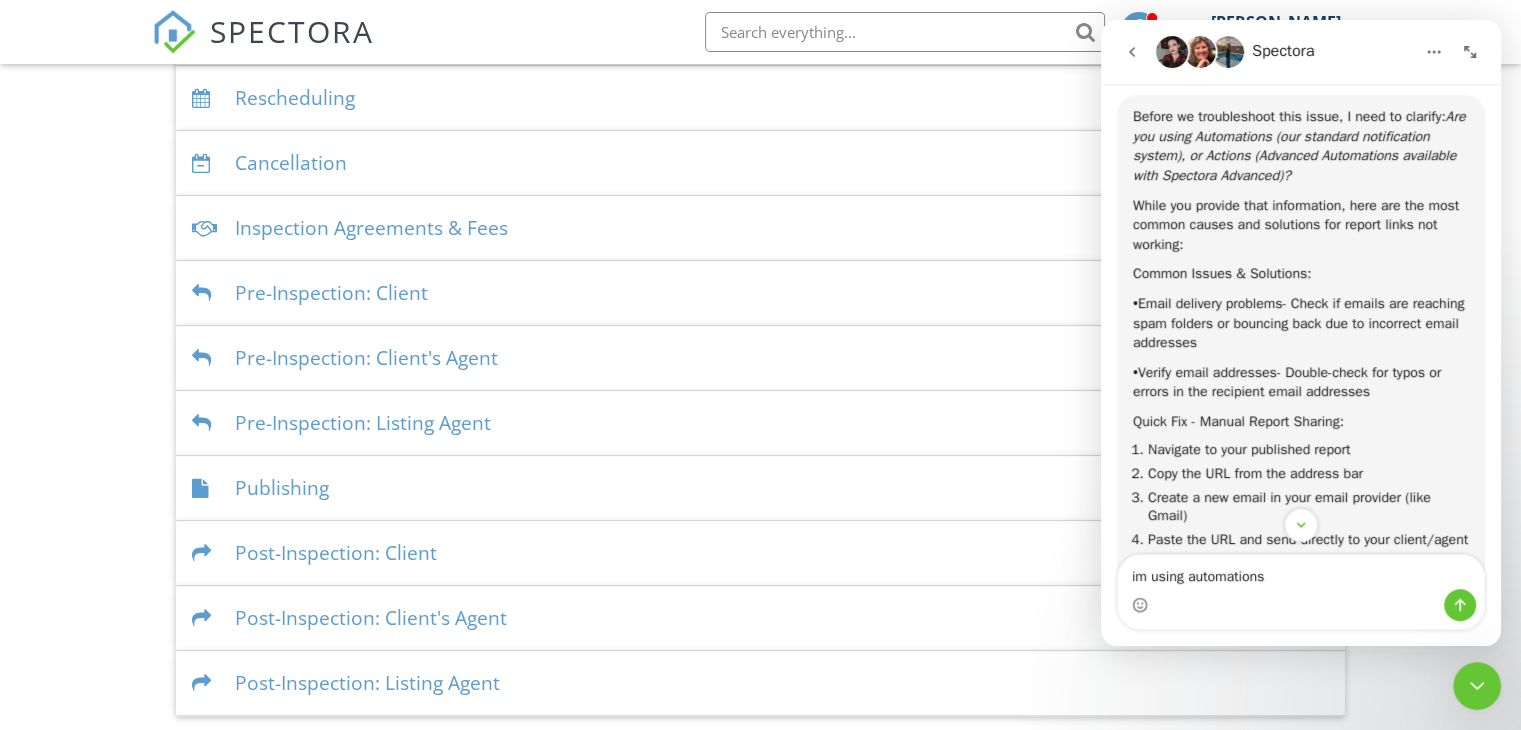 type 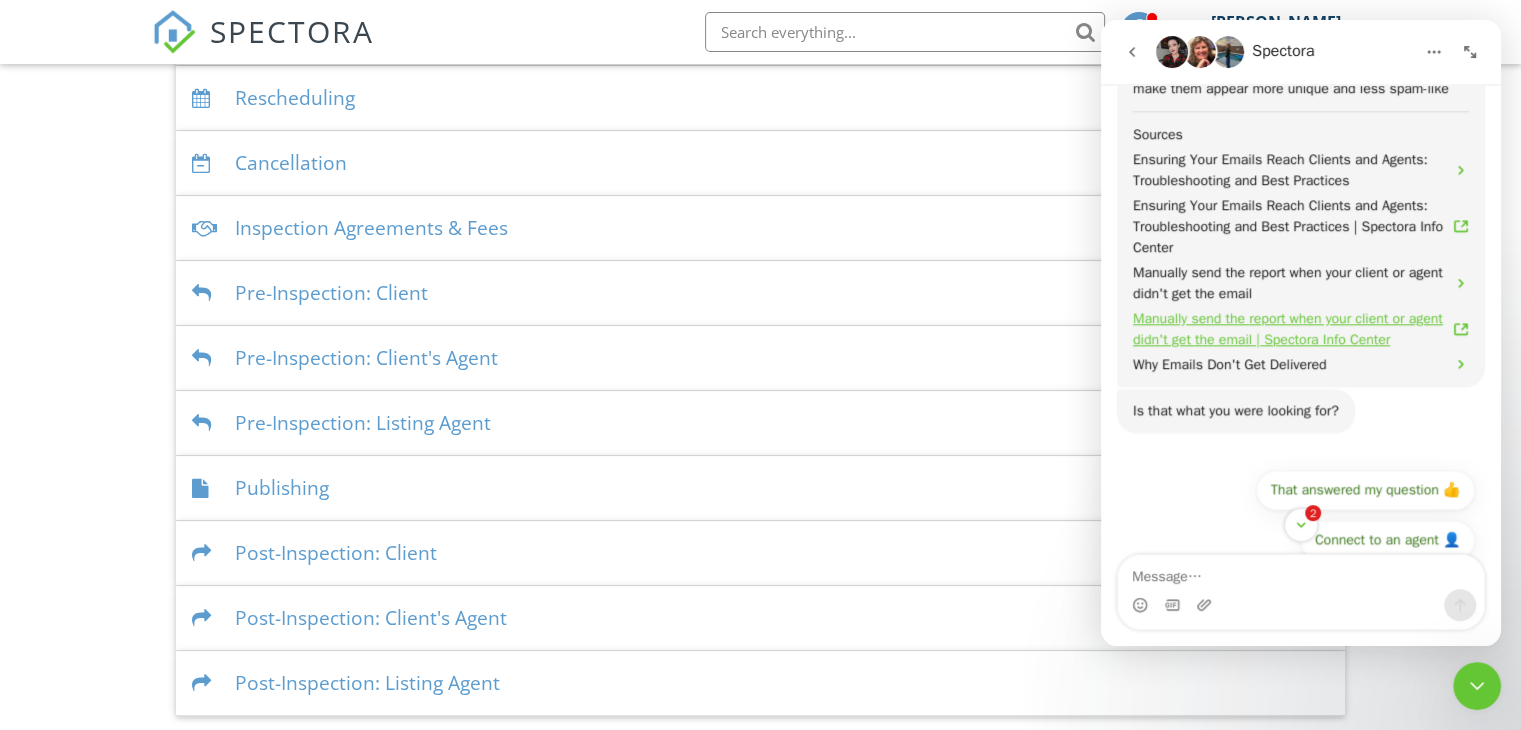 scroll, scrollTop: 2478, scrollLeft: 0, axis: vertical 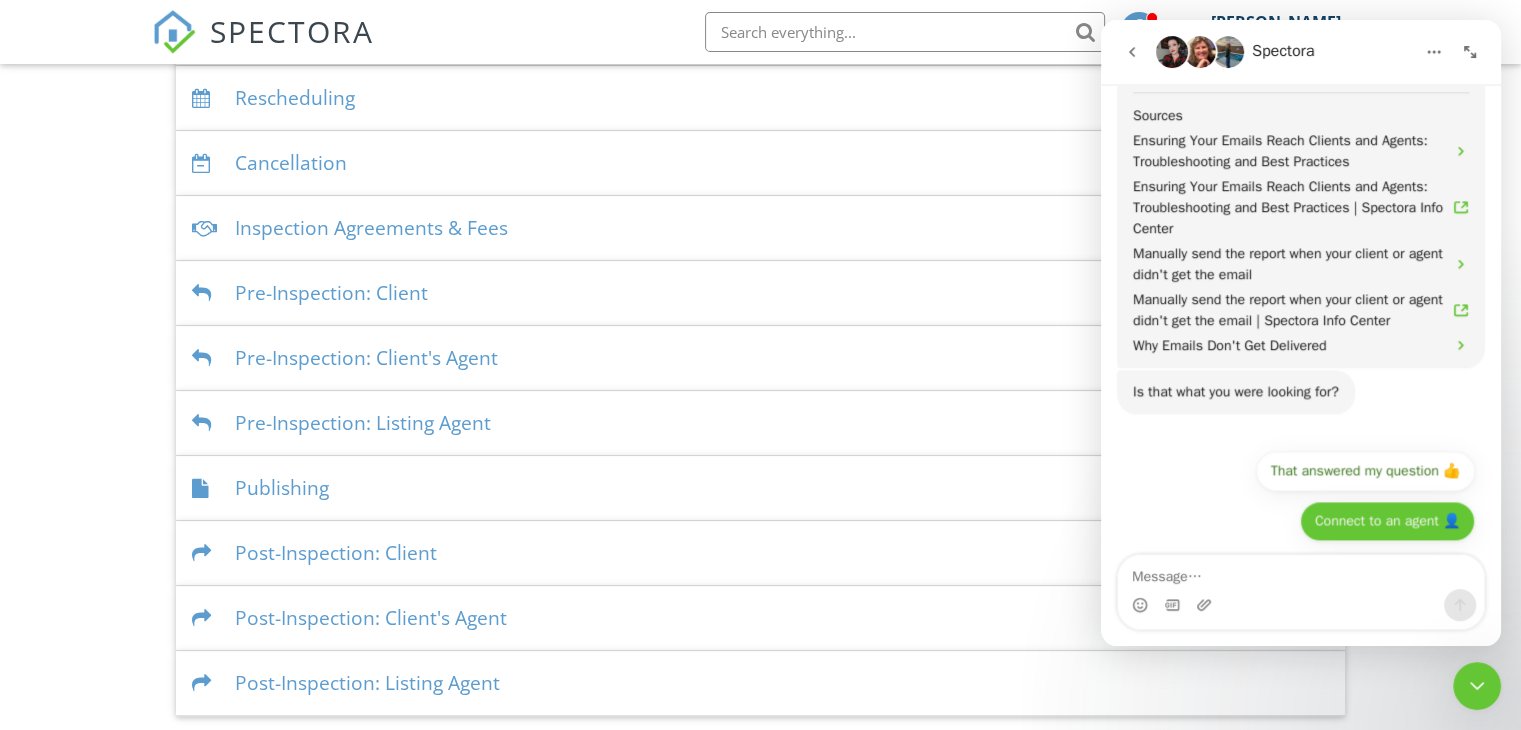 click on "Connect to an agent 👤" at bounding box center [1387, 521] 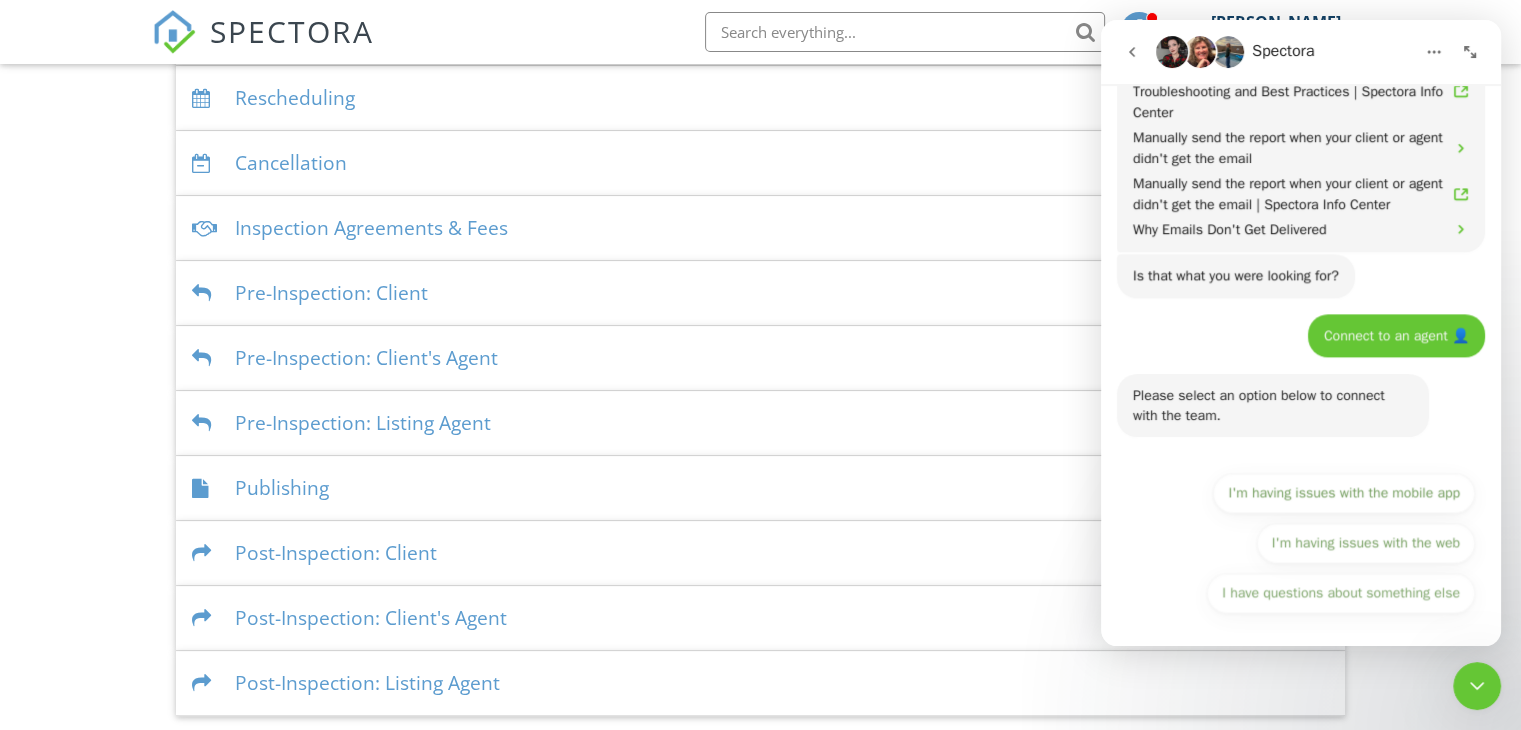 scroll, scrollTop: 2563, scrollLeft: 0, axis: vertical 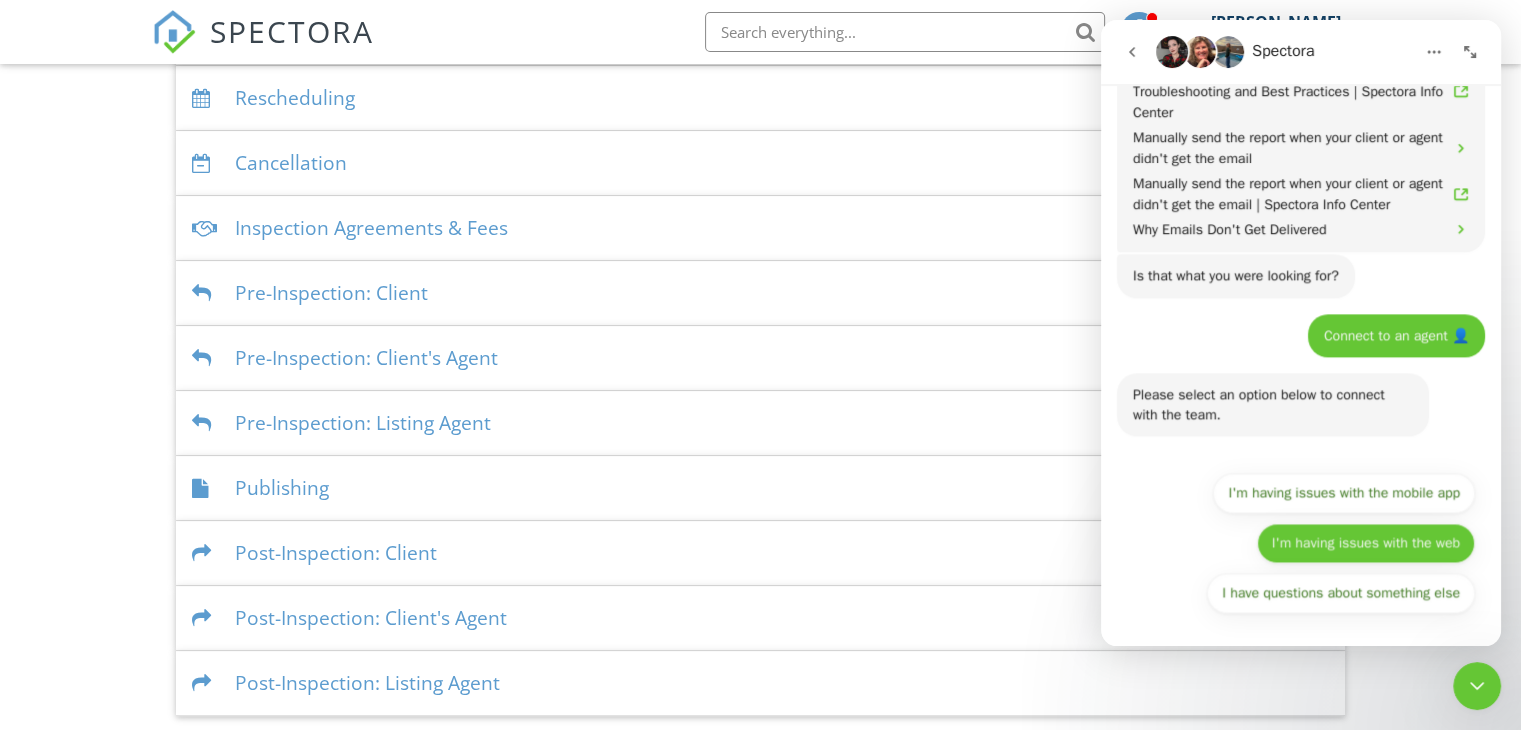 click on "I'm having issues with the web" at bounding box center [1366, 543] 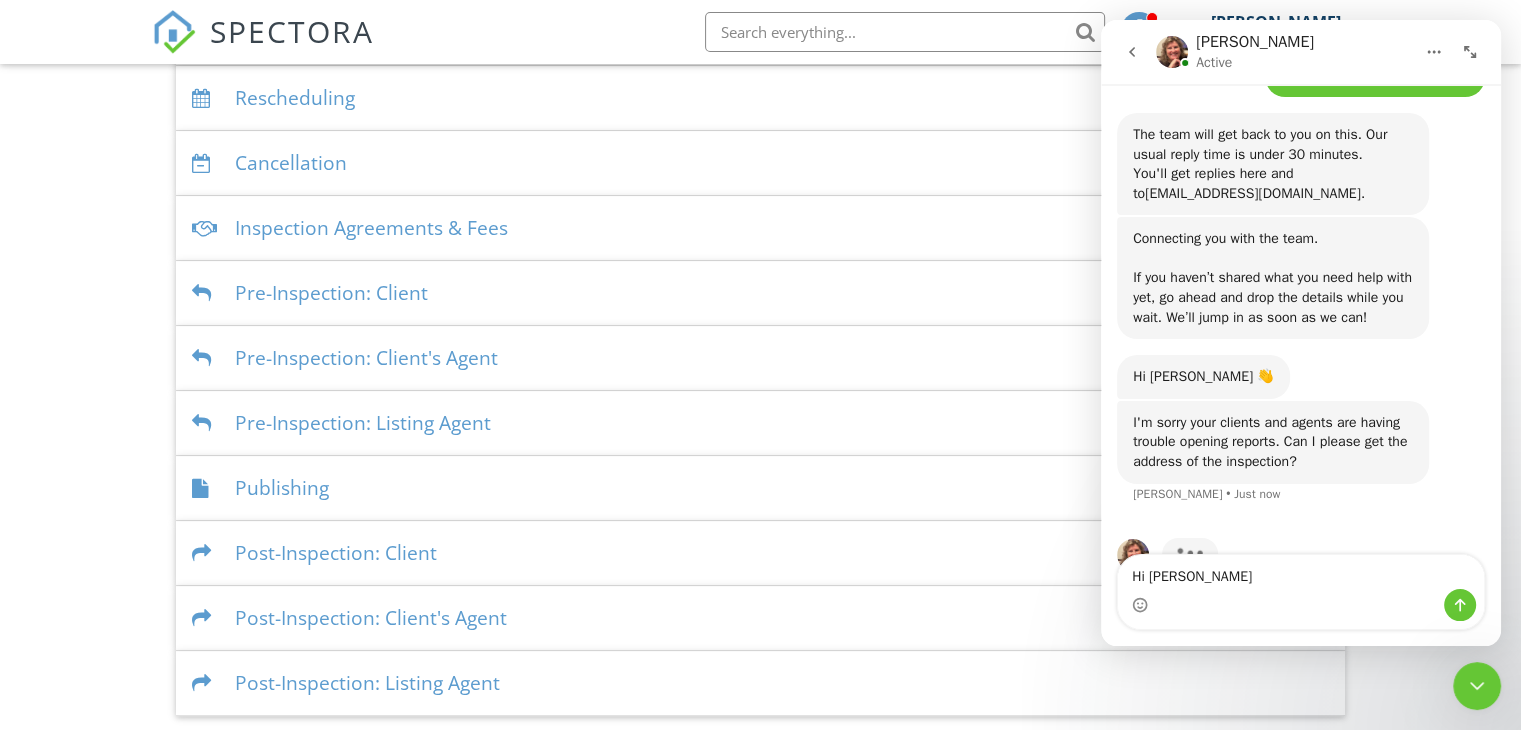 scroll, scrollTop: 3008, scrollLeft: 0, axis: vertical 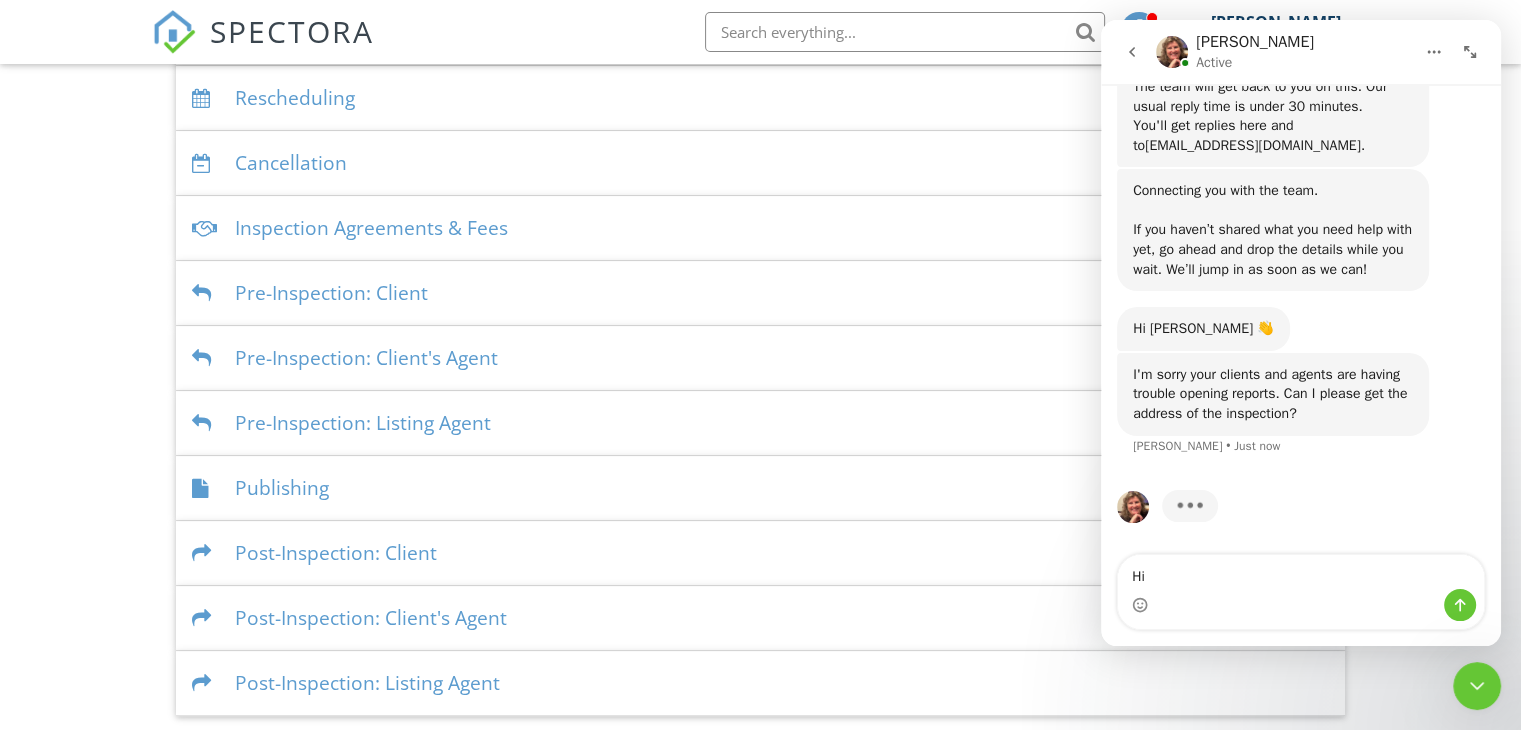 type on "H" 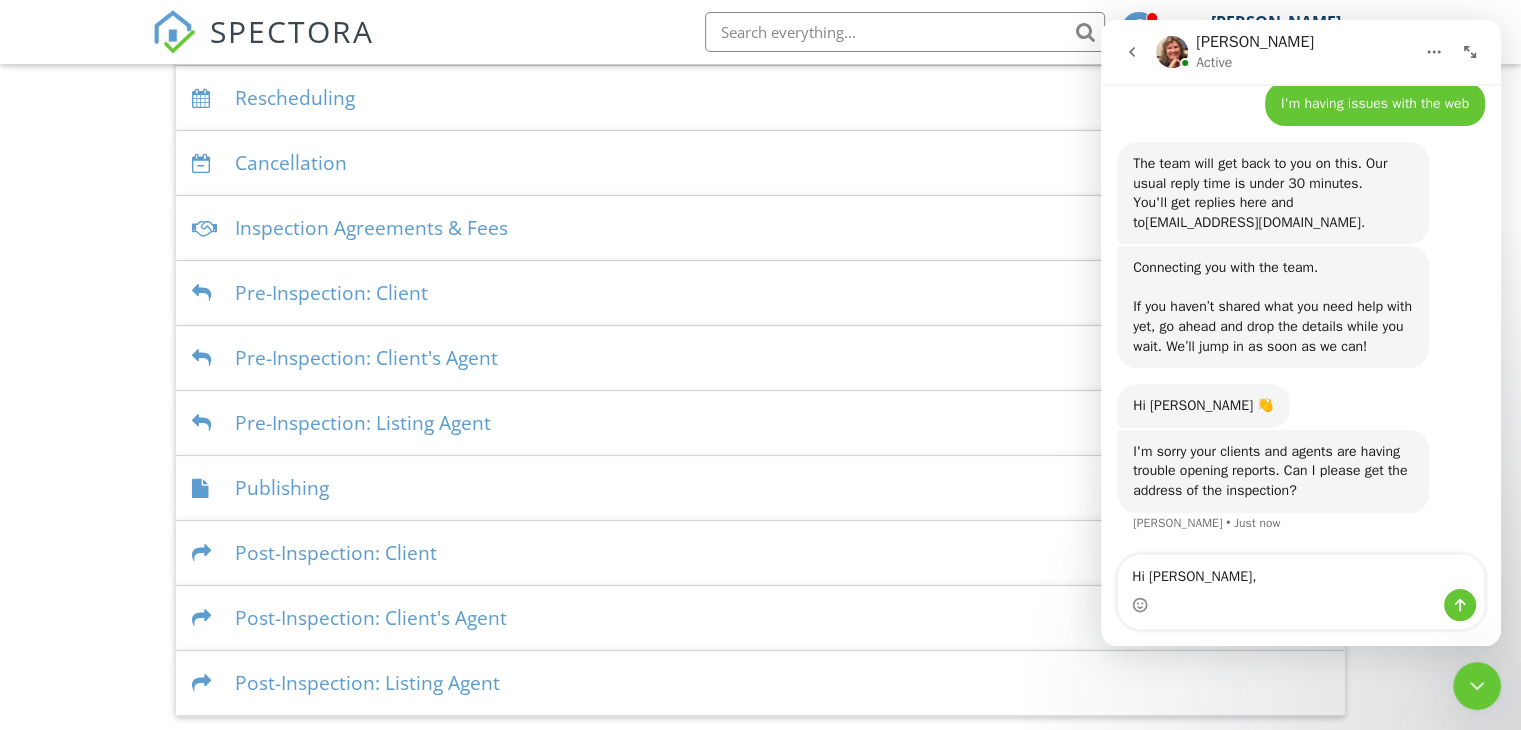 scroll, scrollTop: 2932, scrollLeft: 0, axis: vertical 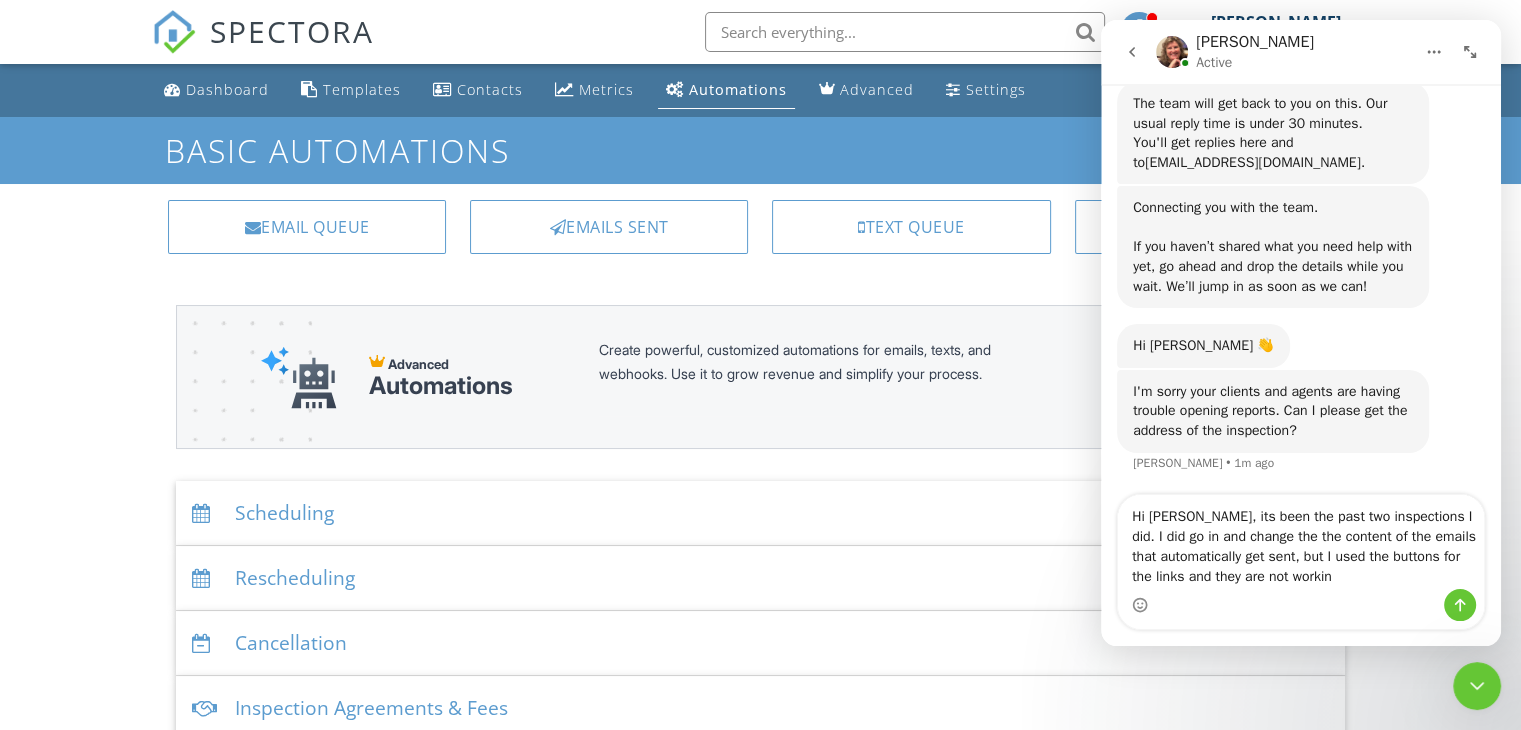 type on "Hi [PERSON_NAME], its been the past two inspections I did. I did go in and change the the content of the emails that automatically get sent, but I used the buttons for the links and they are not working" 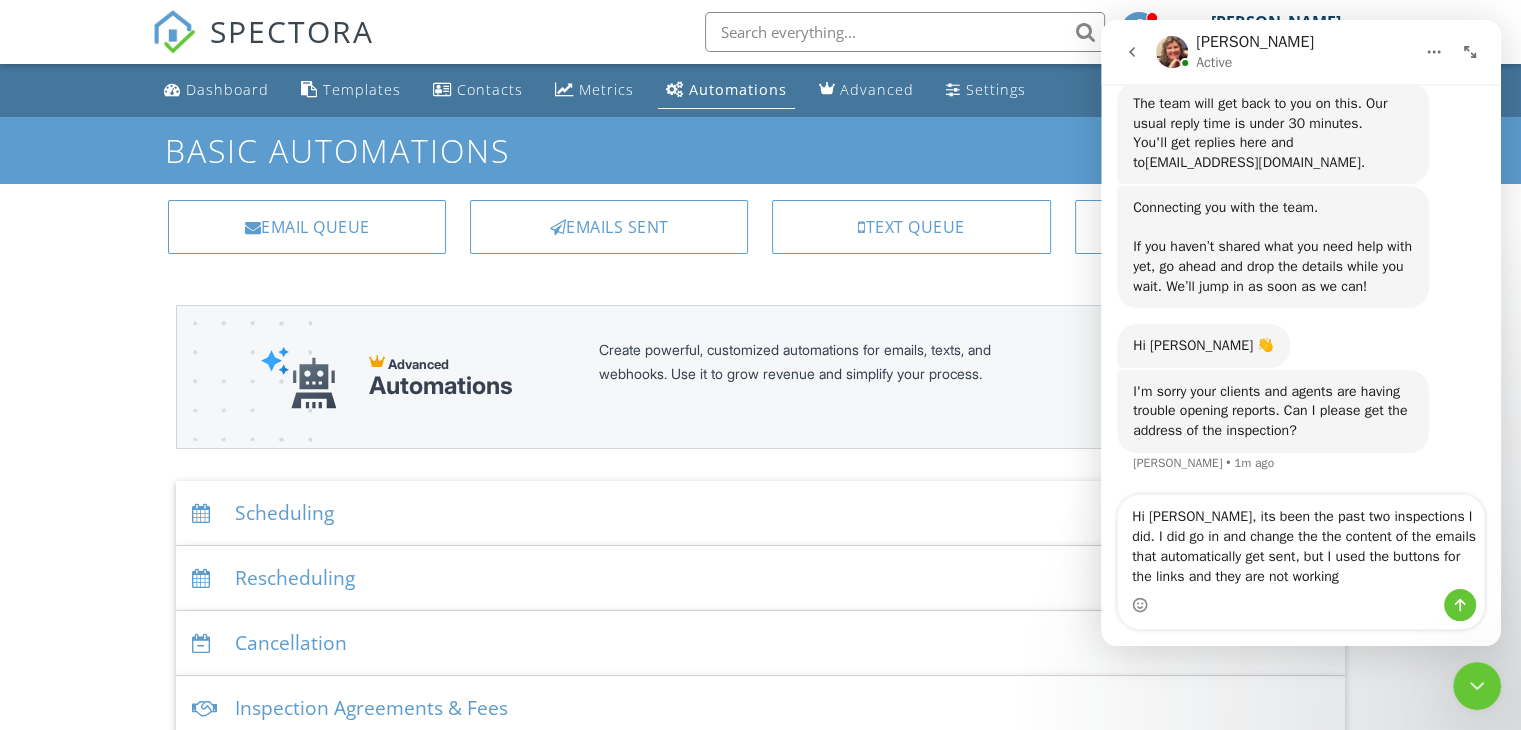 type 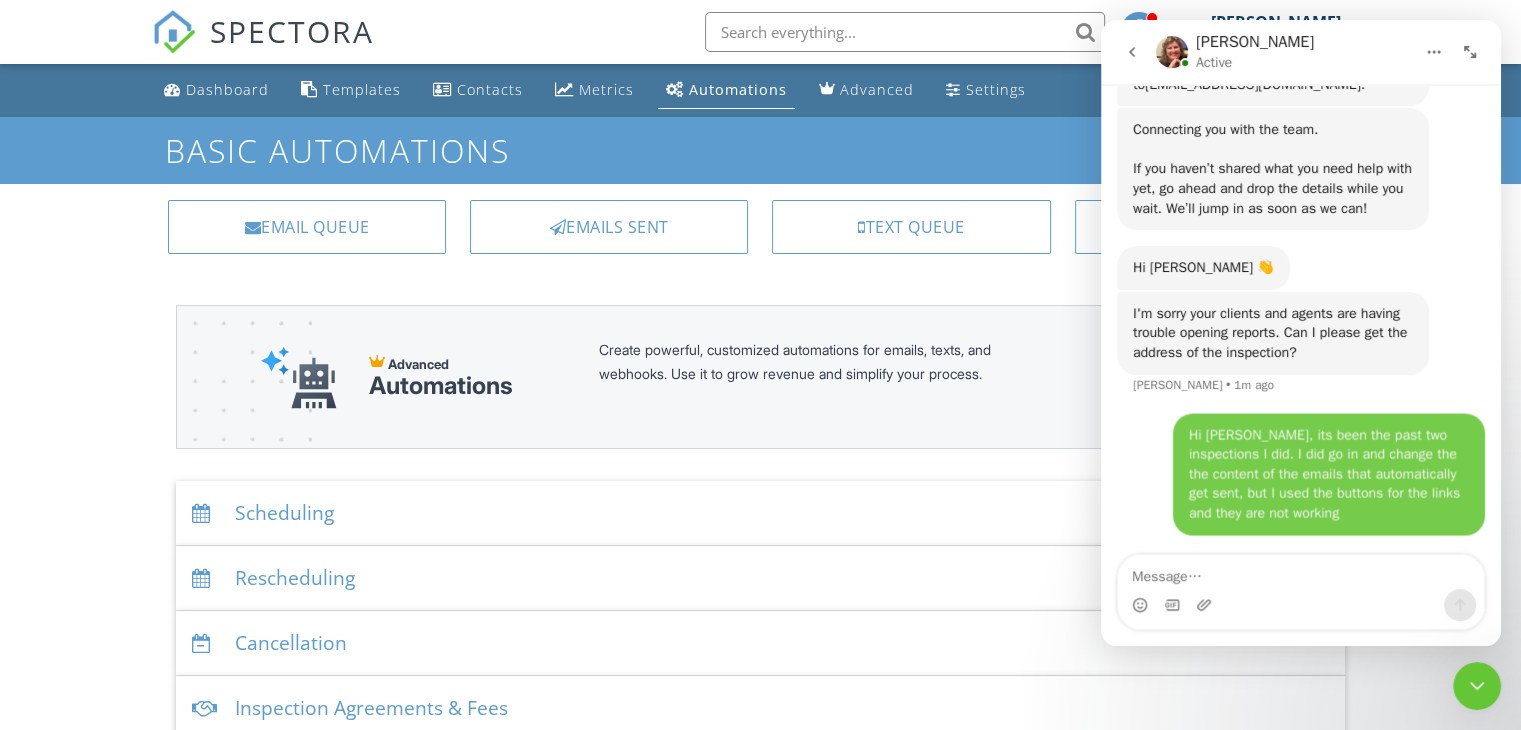 scroll, scrollTop: 3069, scrollLeft: 0, axis: vertical 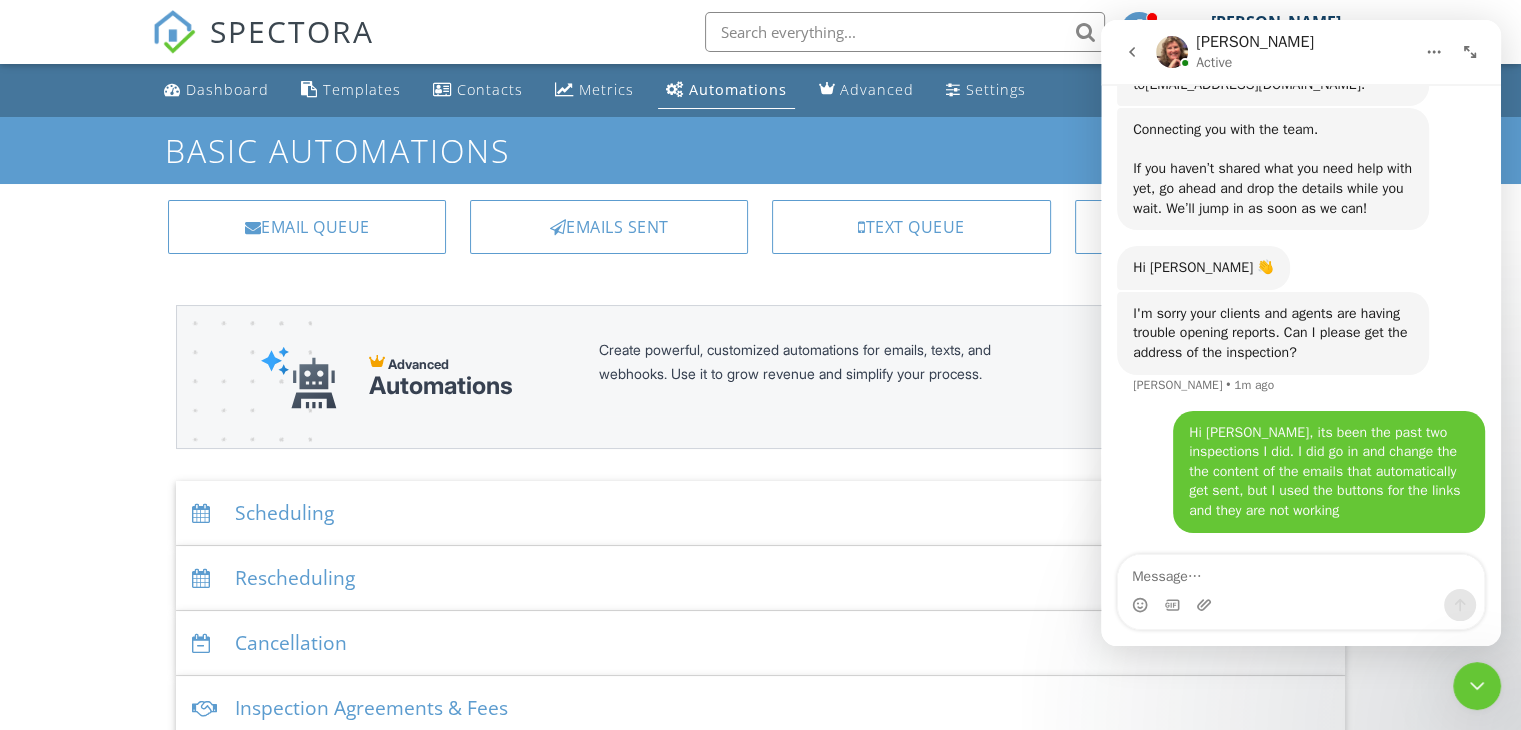 click 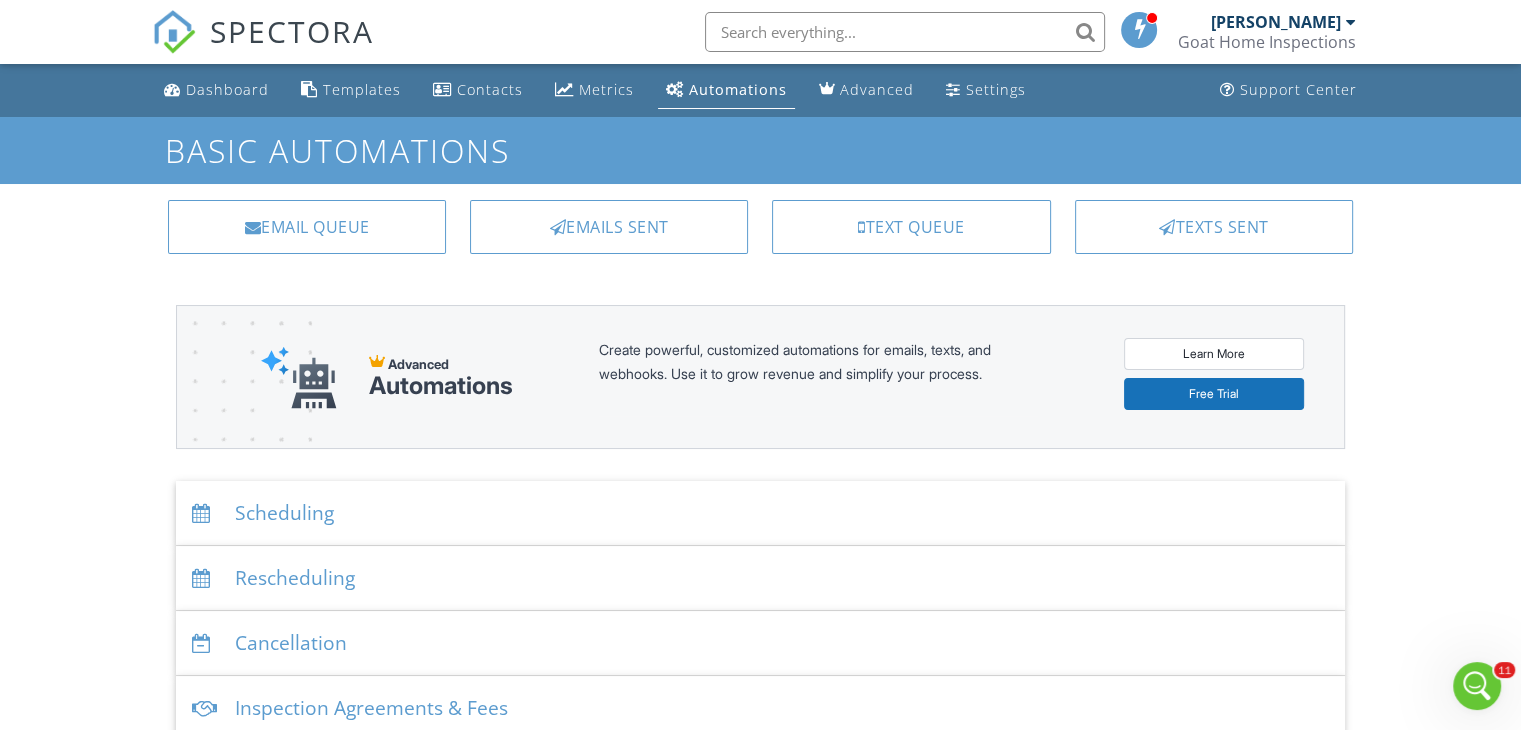 scroll, scrollTop: 0, scrollLeft: 0, axis: both 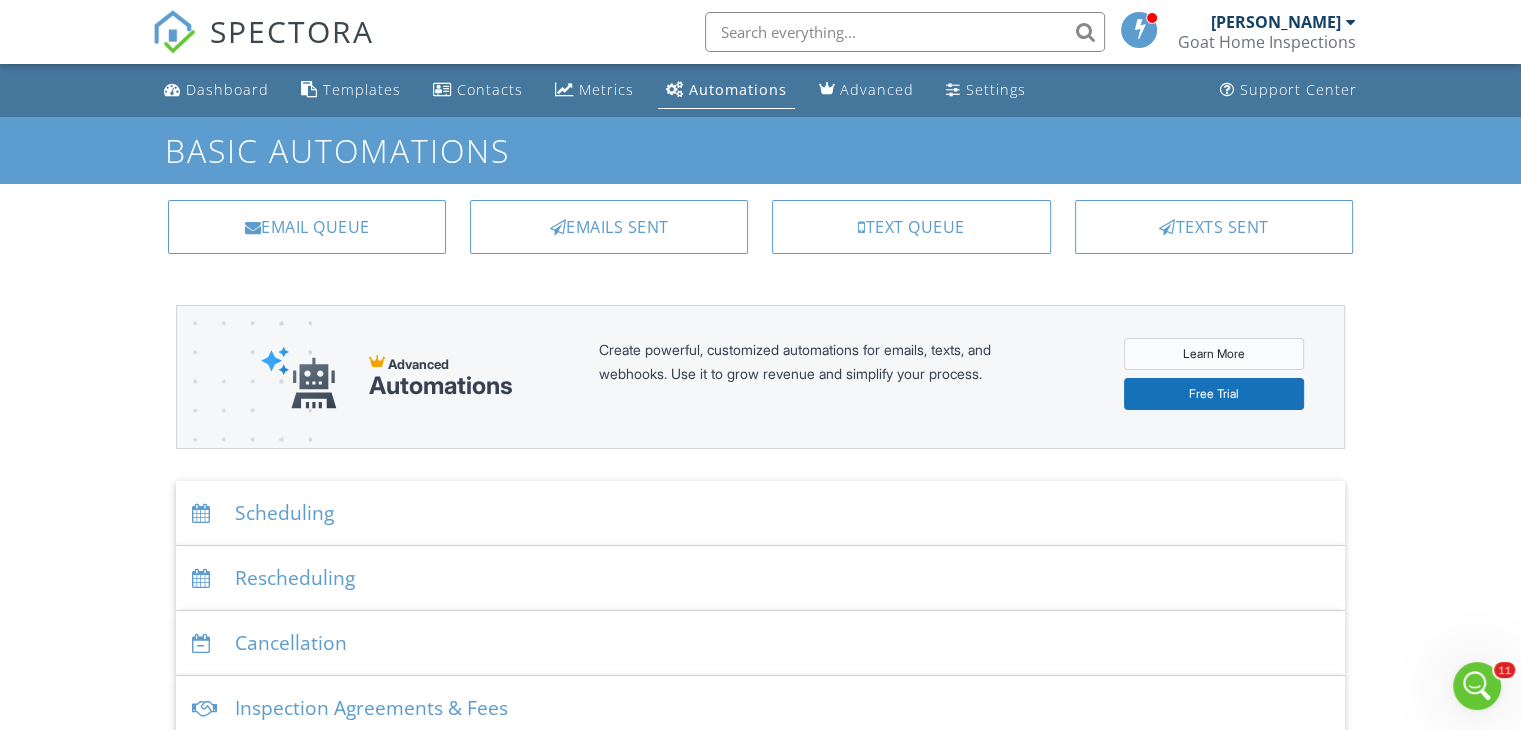 click on "Learn More" at bounding box center (1214, 354) 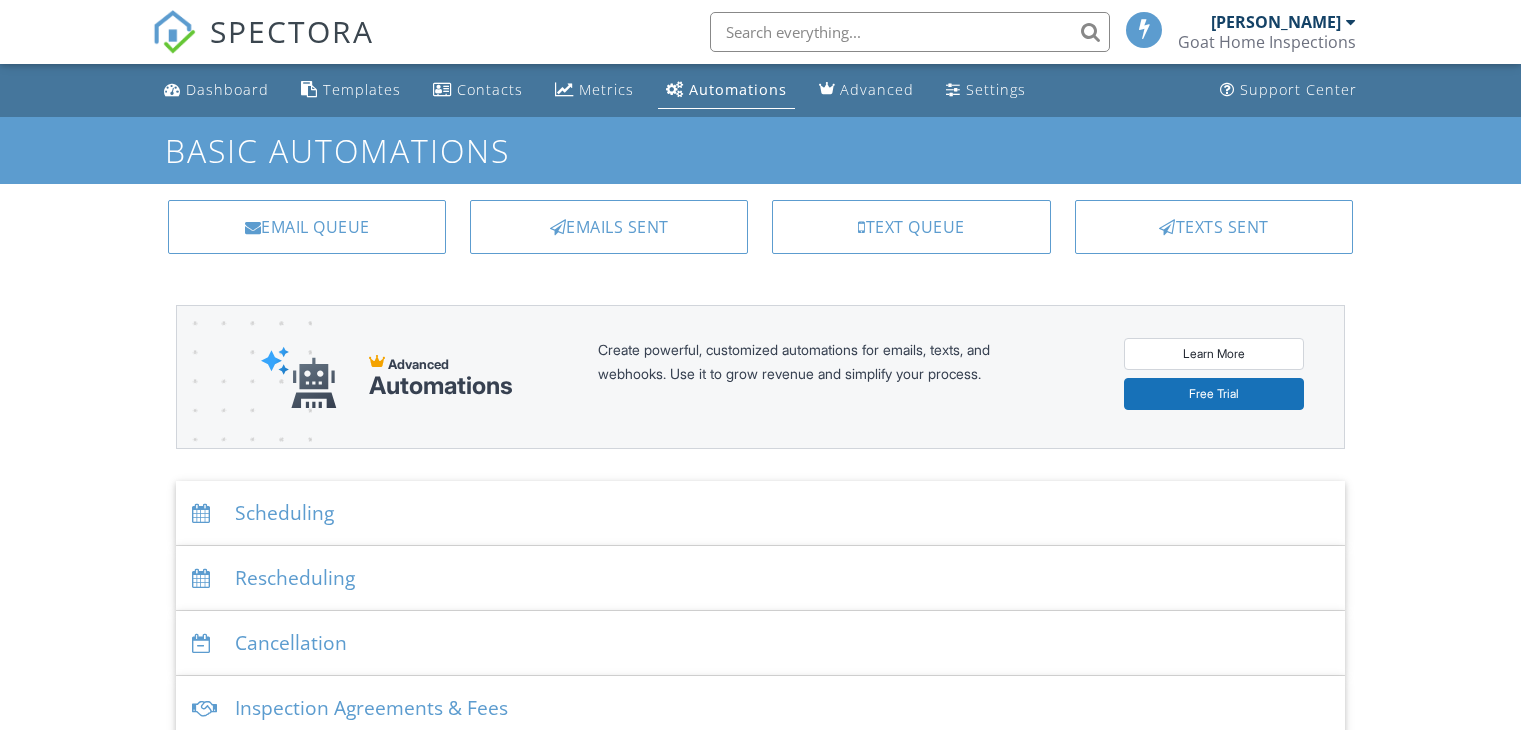 scroll, scrollTop: 0, scrollLeft: 0, axis: both 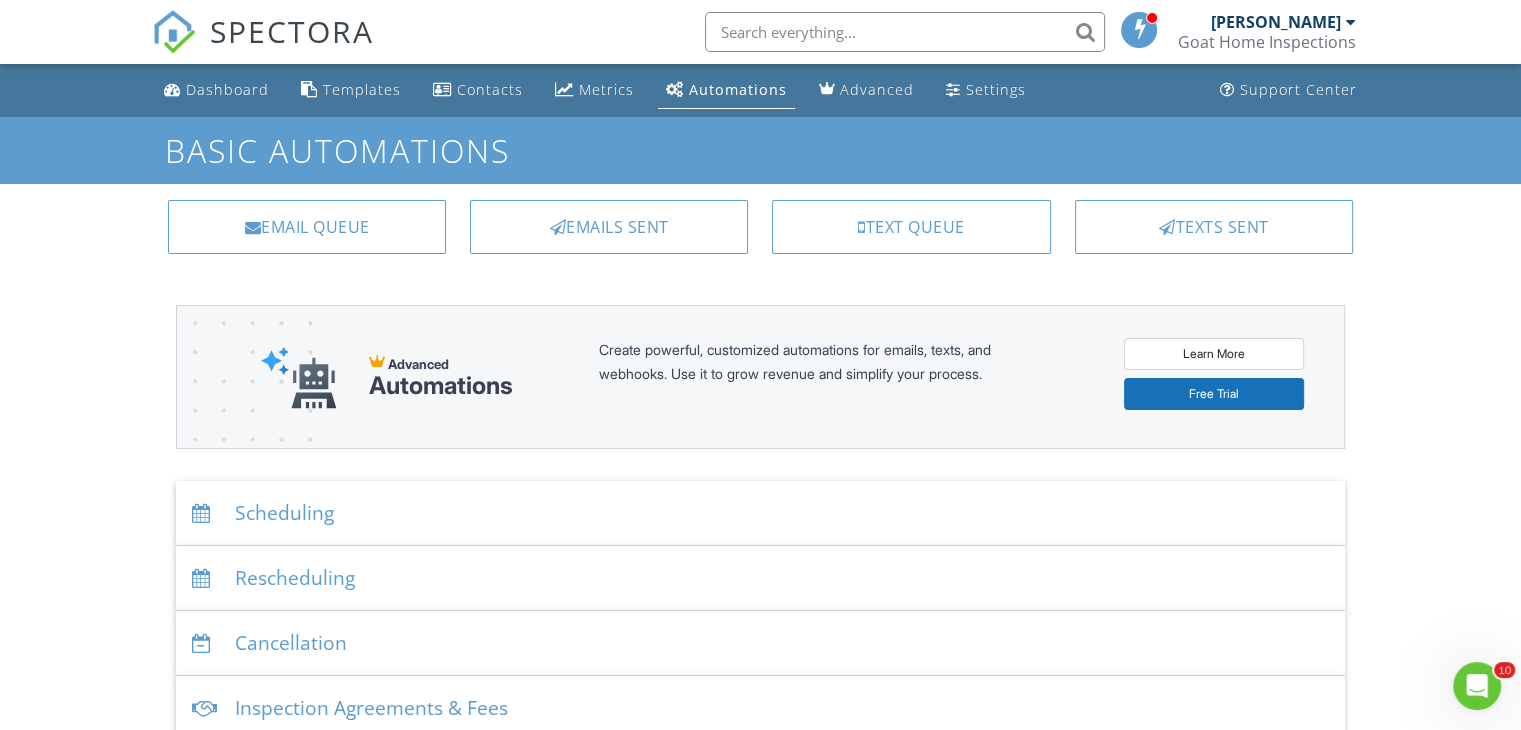 click 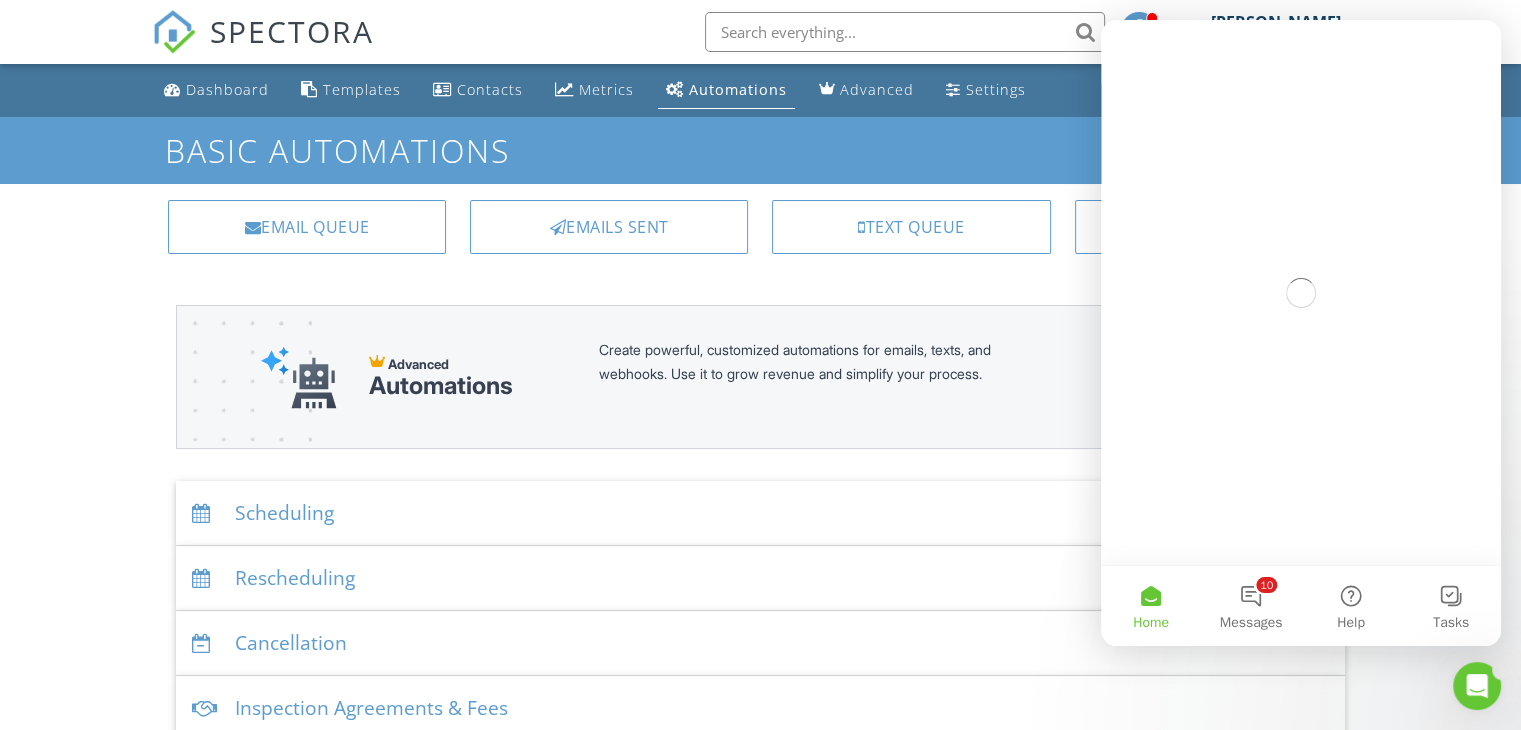 scroll, scrollTop: 0, scrollLeft: 0, axis: both 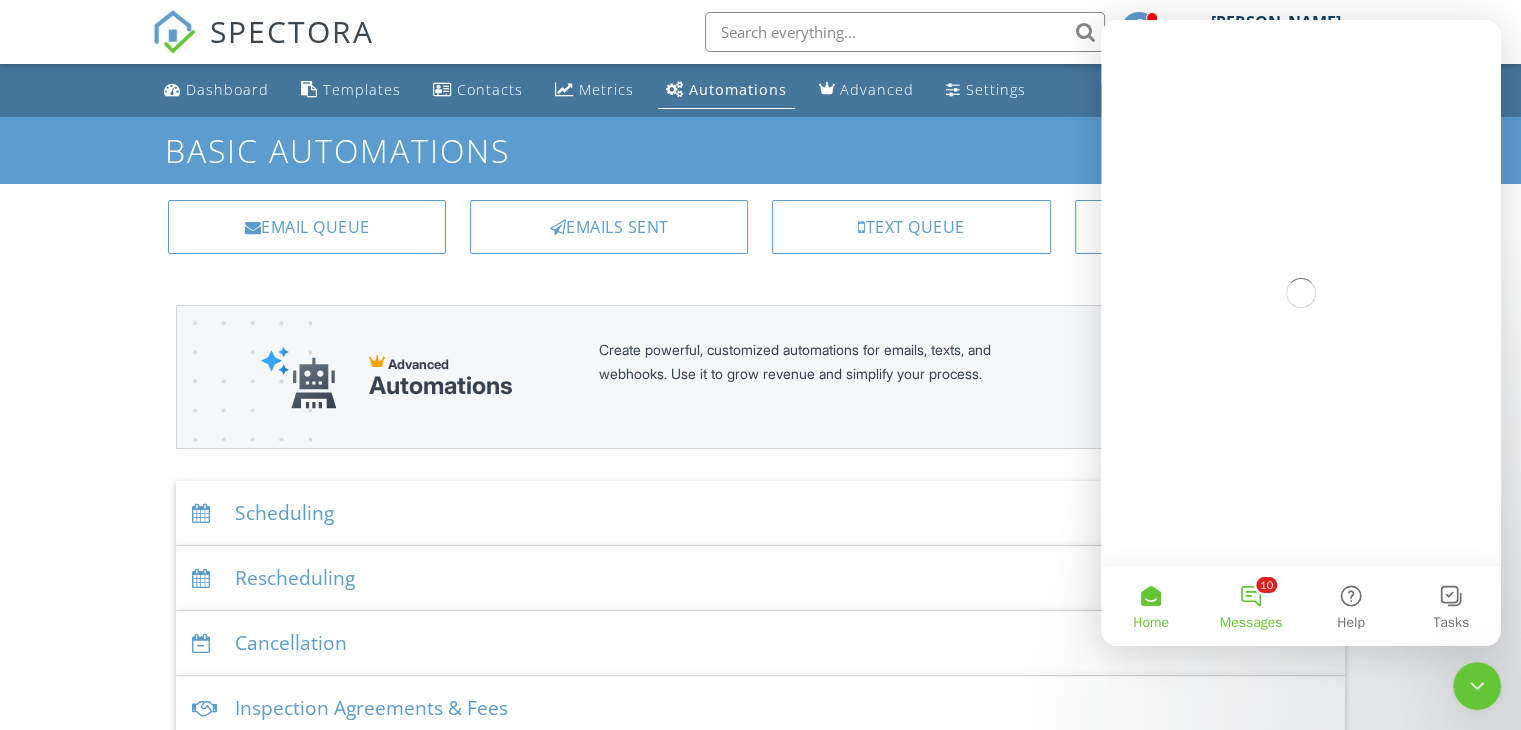 click on "10 Messages" at bounding box center (1251, 606) 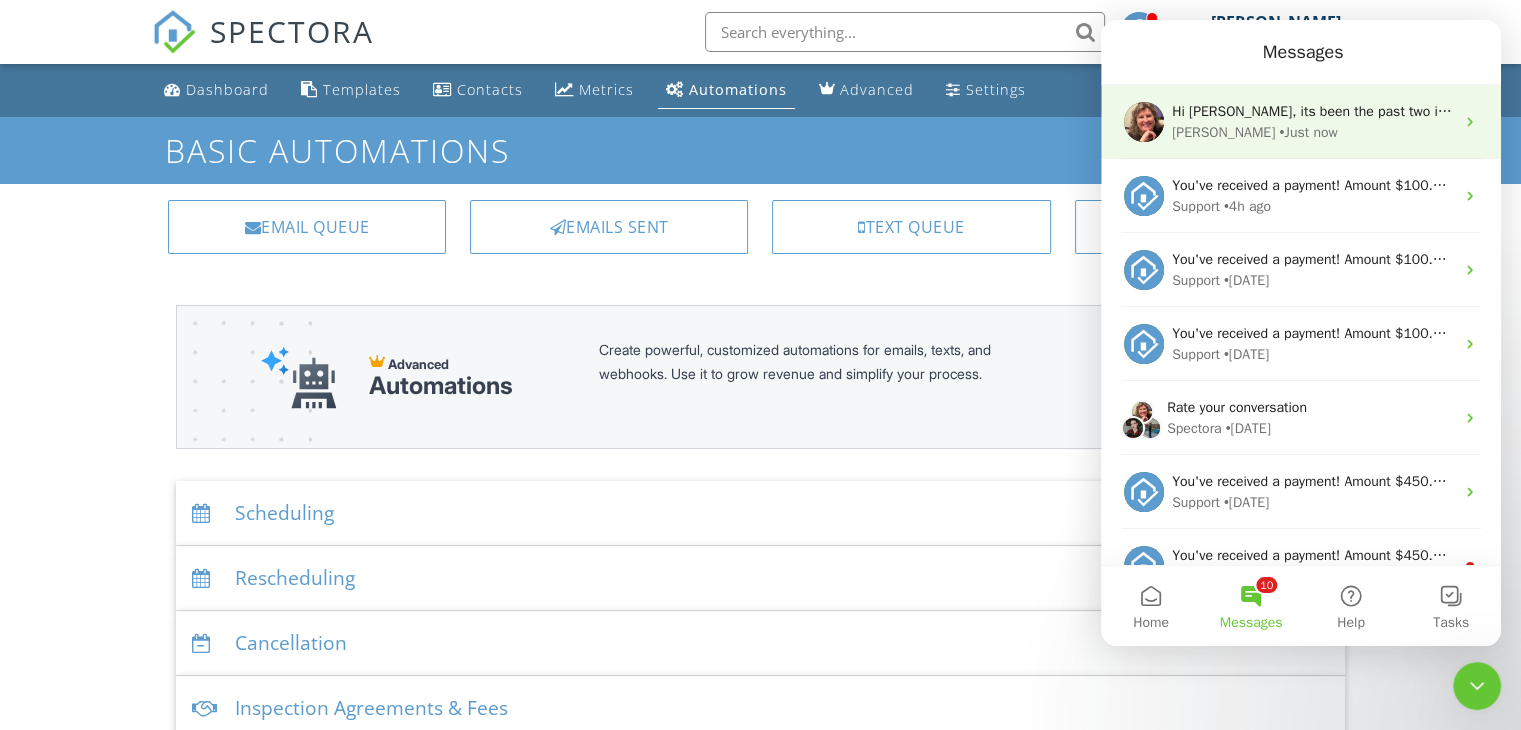 click on "[PERSON_NAME]" at bounding box center (1223, 132) 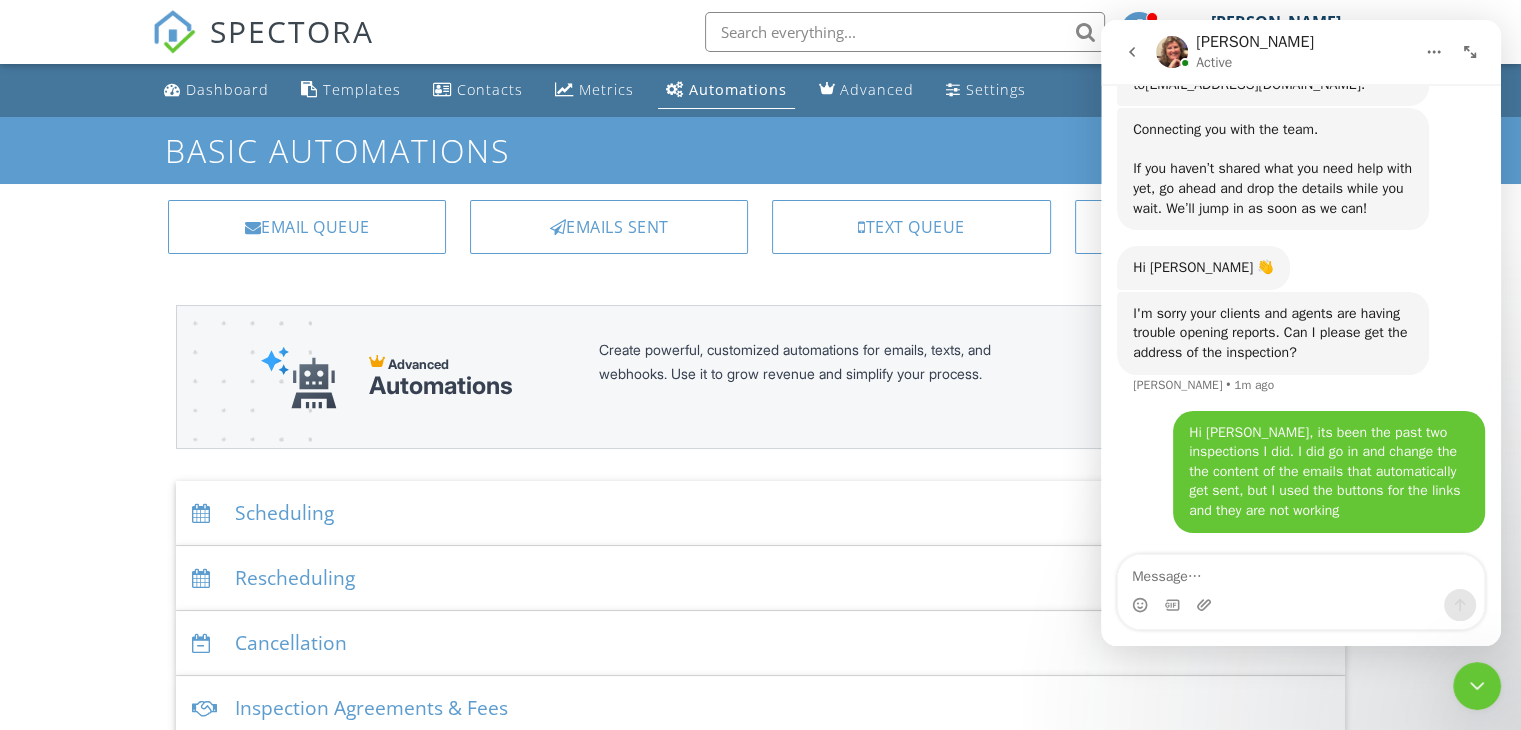 scroll, scrollTop: 3069, scrollLeft: 0, axis: vertical 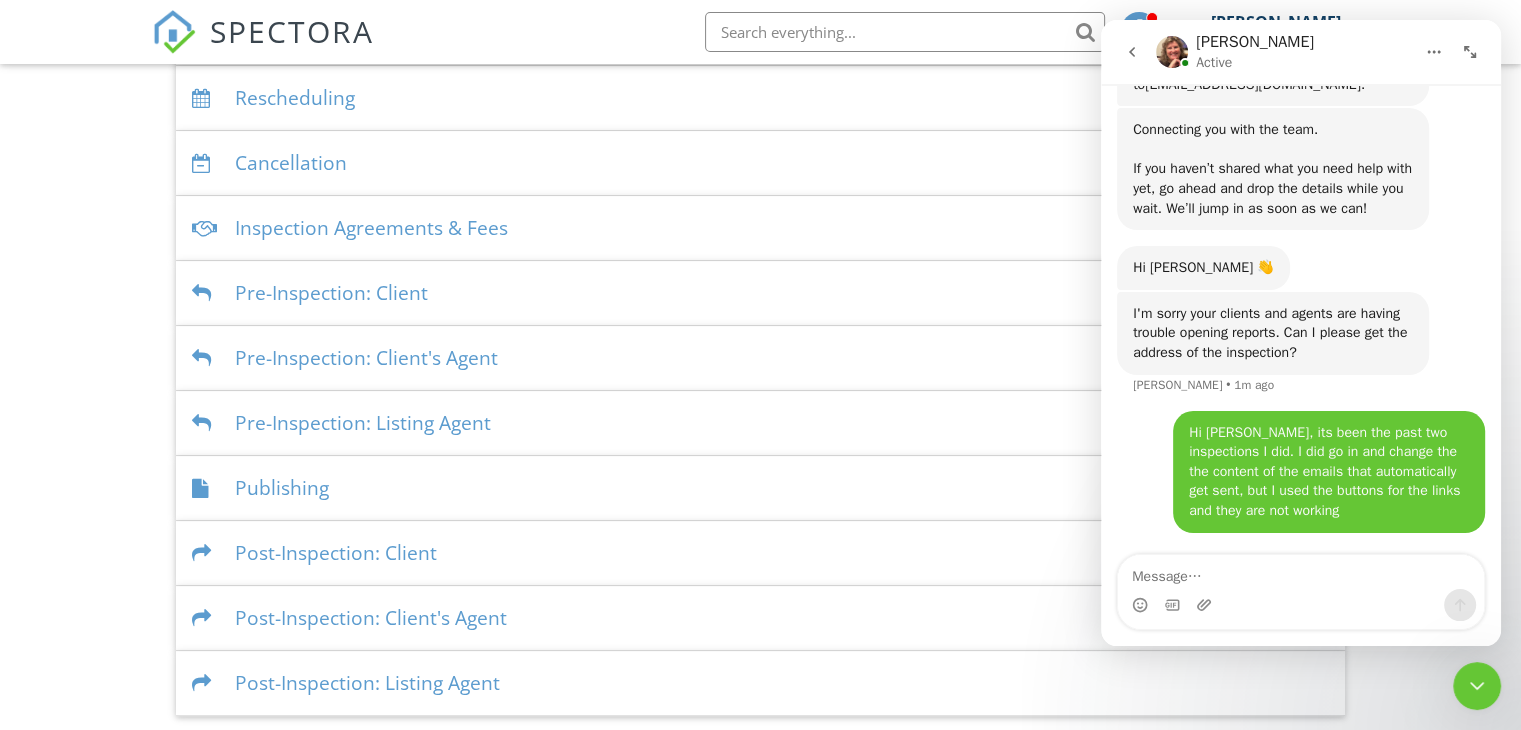click on "Publishing" at bounding box center (760, 488) 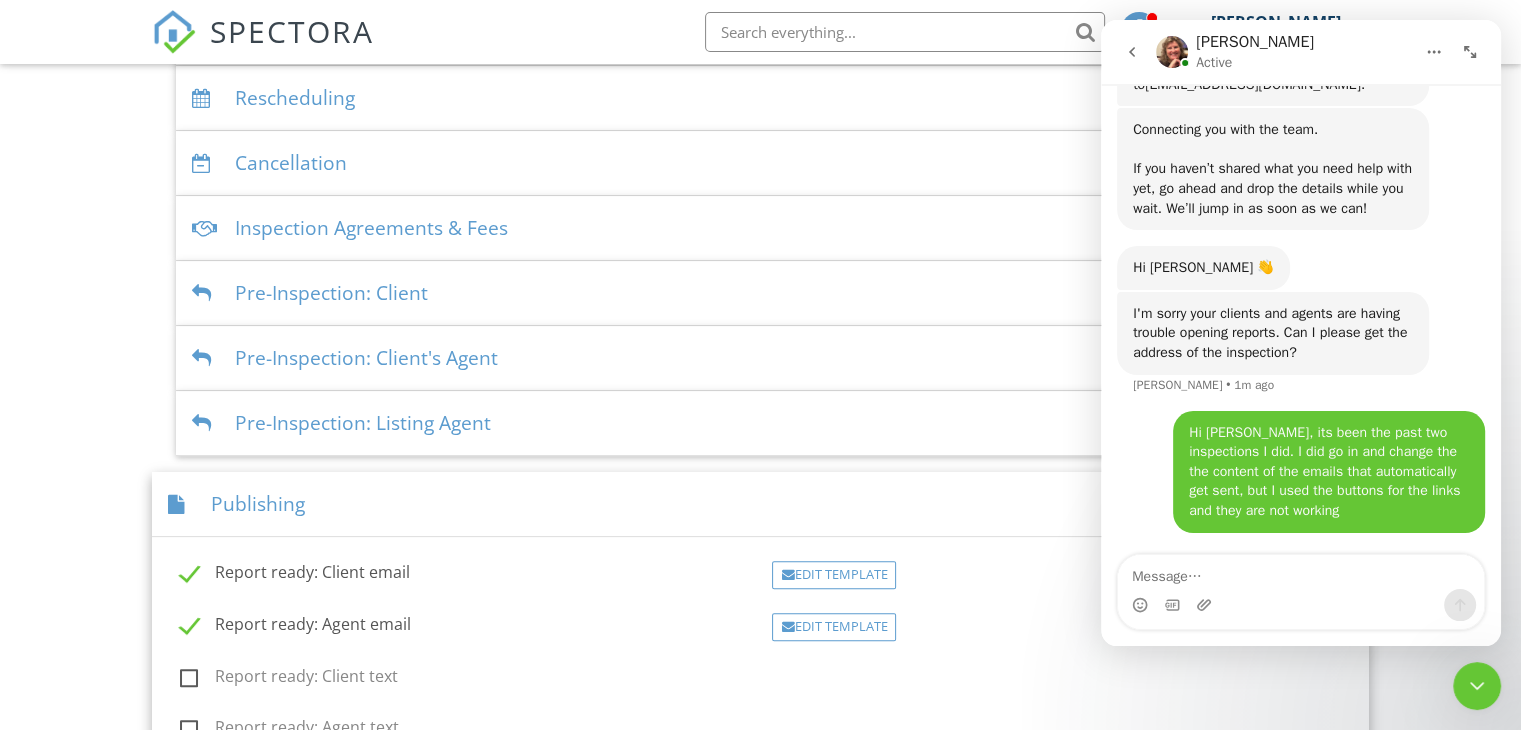 scroll, scrollTop: 580, scrollLeft: 0, axis: vertical 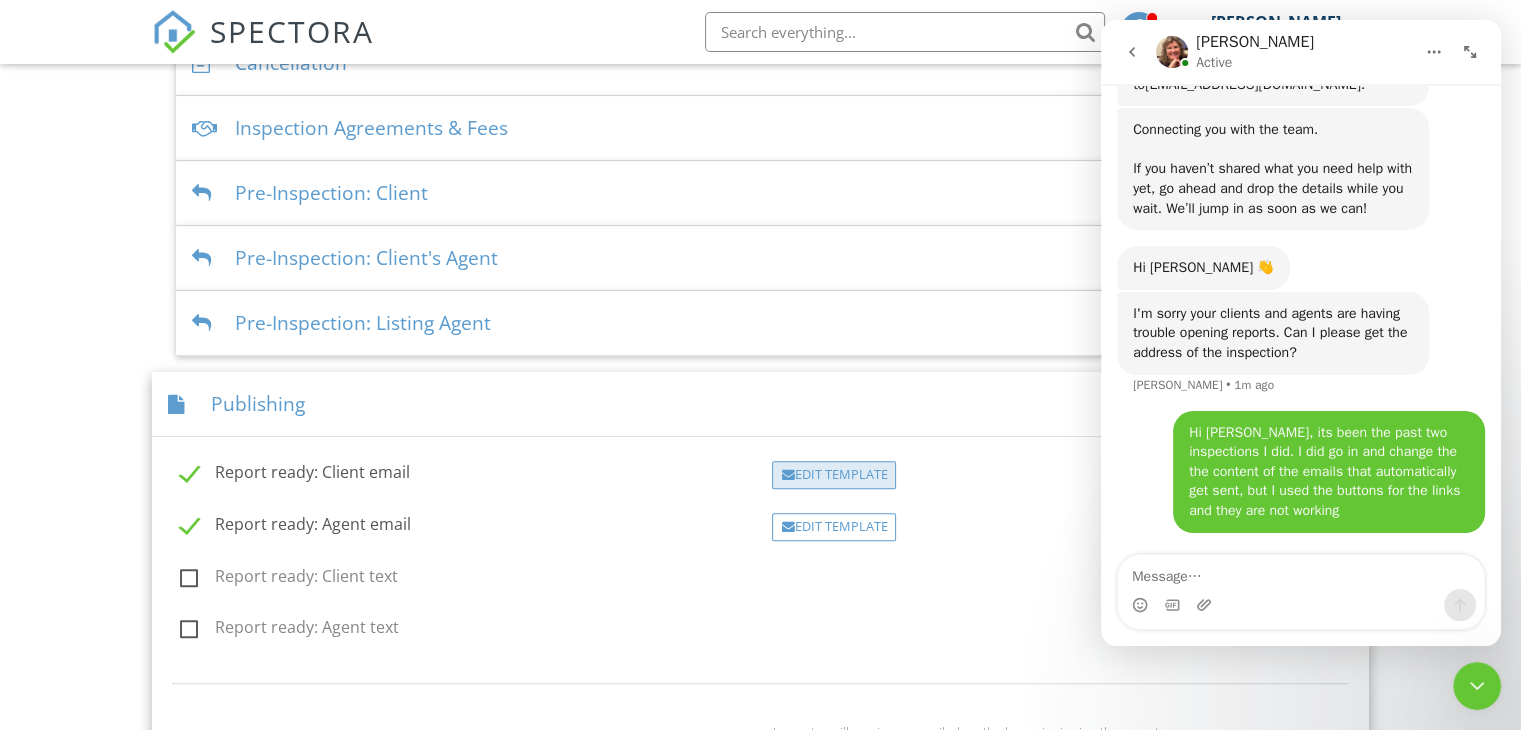 click on "Edit Template" at bounding box center [834, 475] 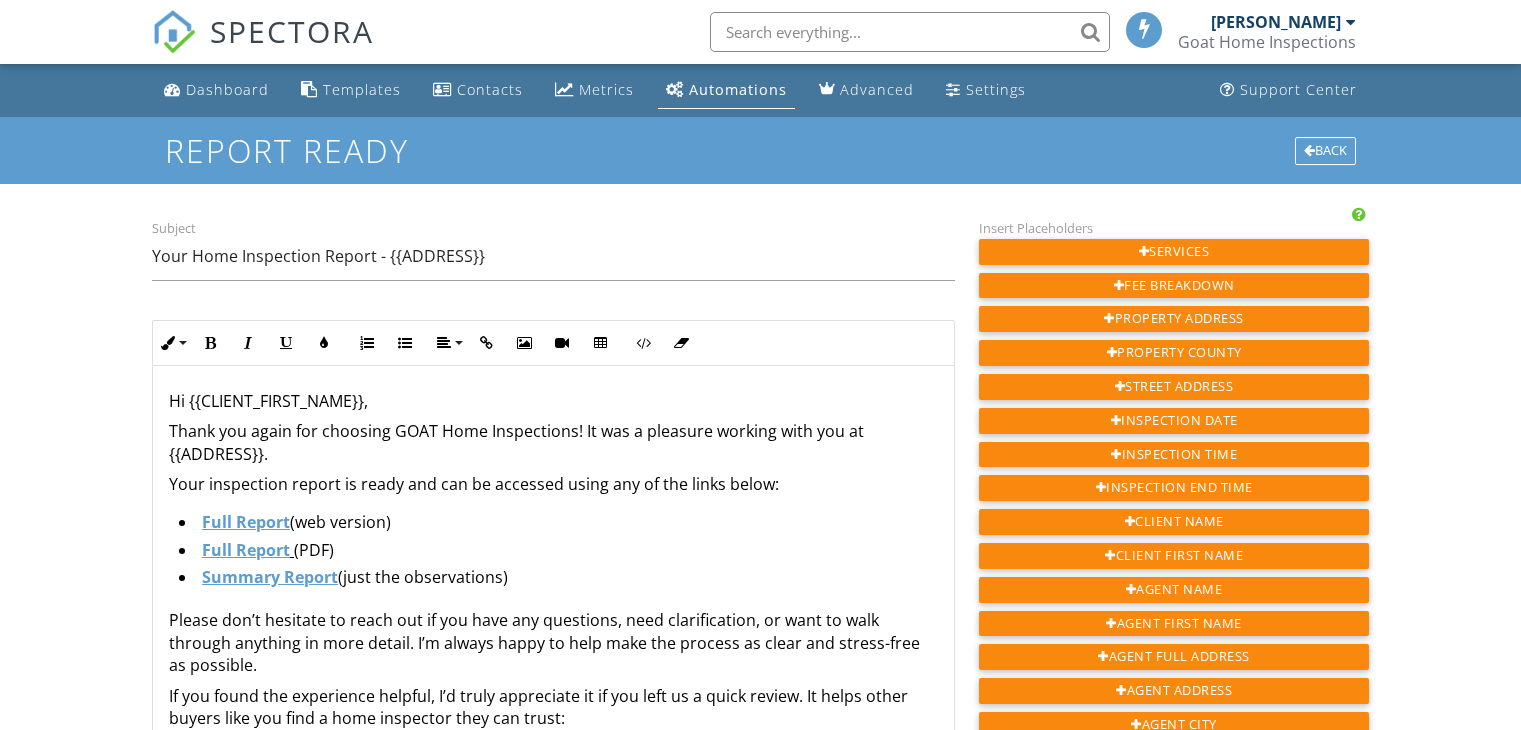 scroll, scrollTop: 0, scrollLeft: 0, axis: both 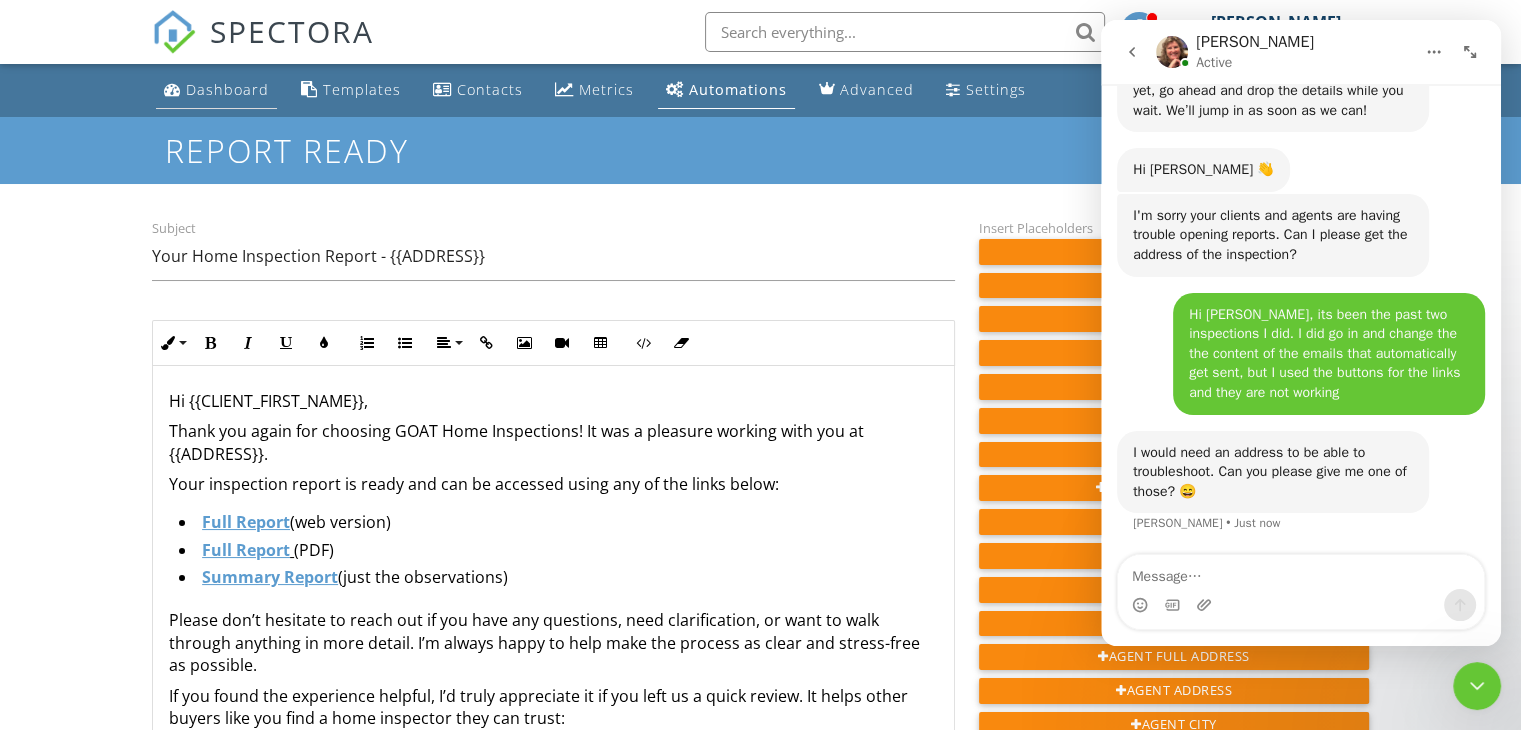 click on "Dashboard" at bounding box center (227, 89) 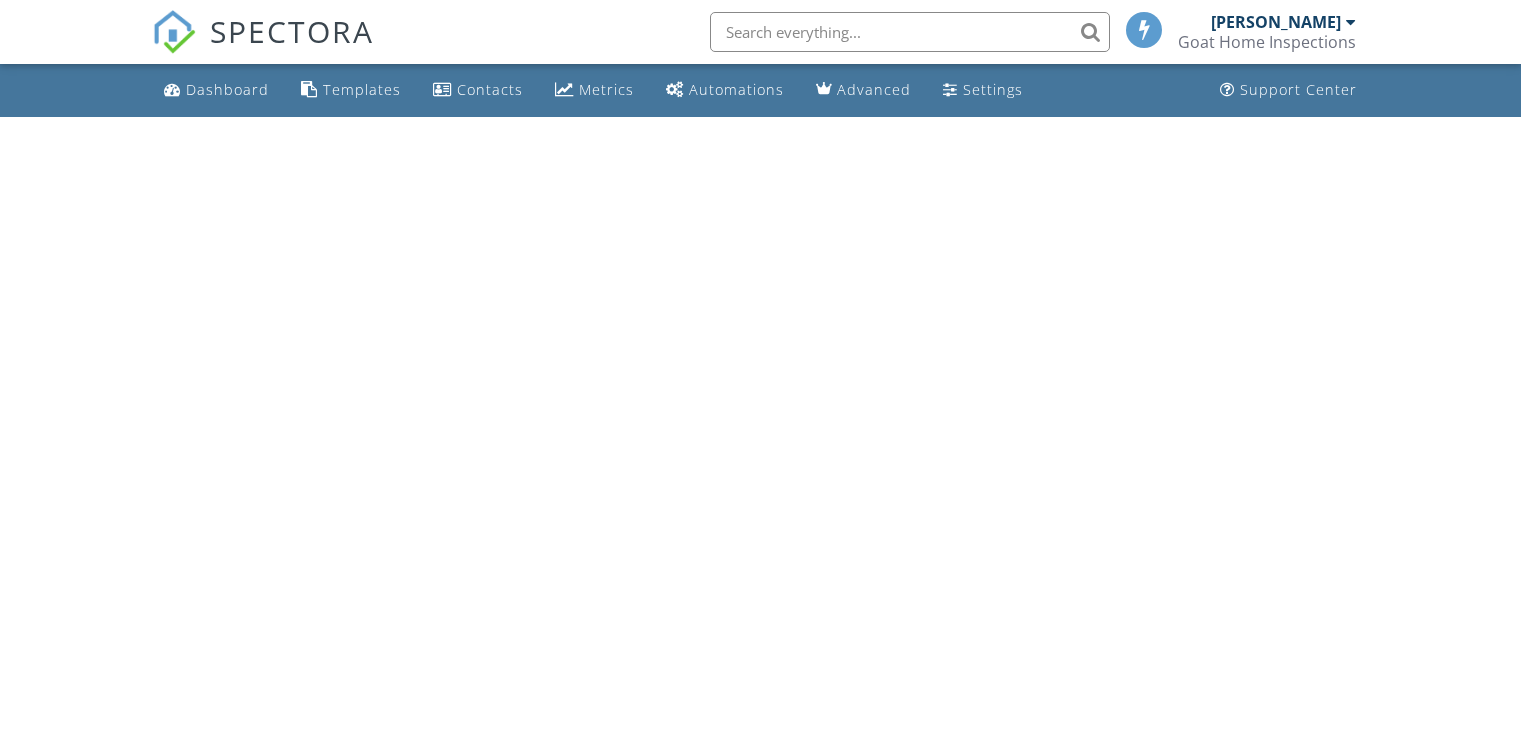 scroll, scrollTop: 0, scrollLeft: 0, axis: both 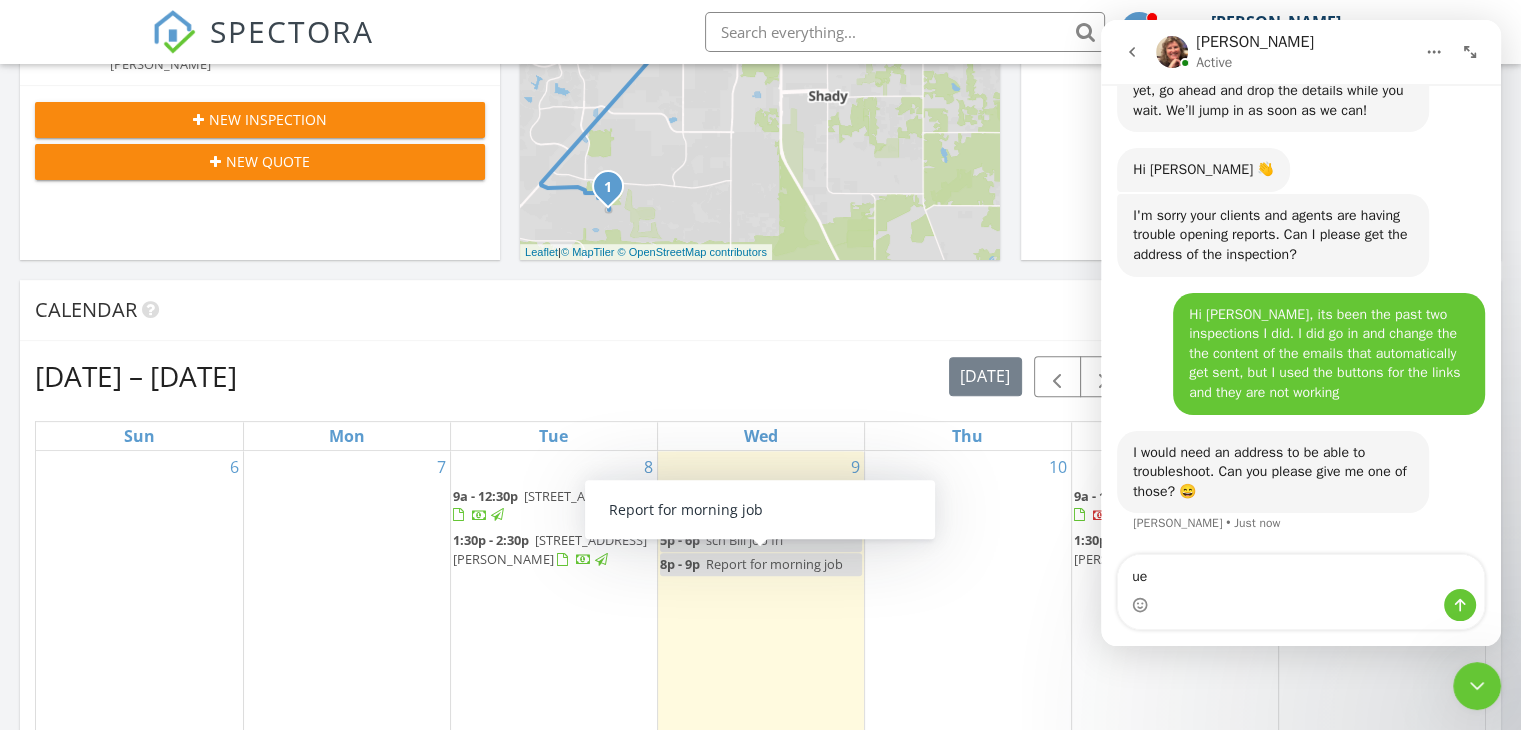 type on "u" 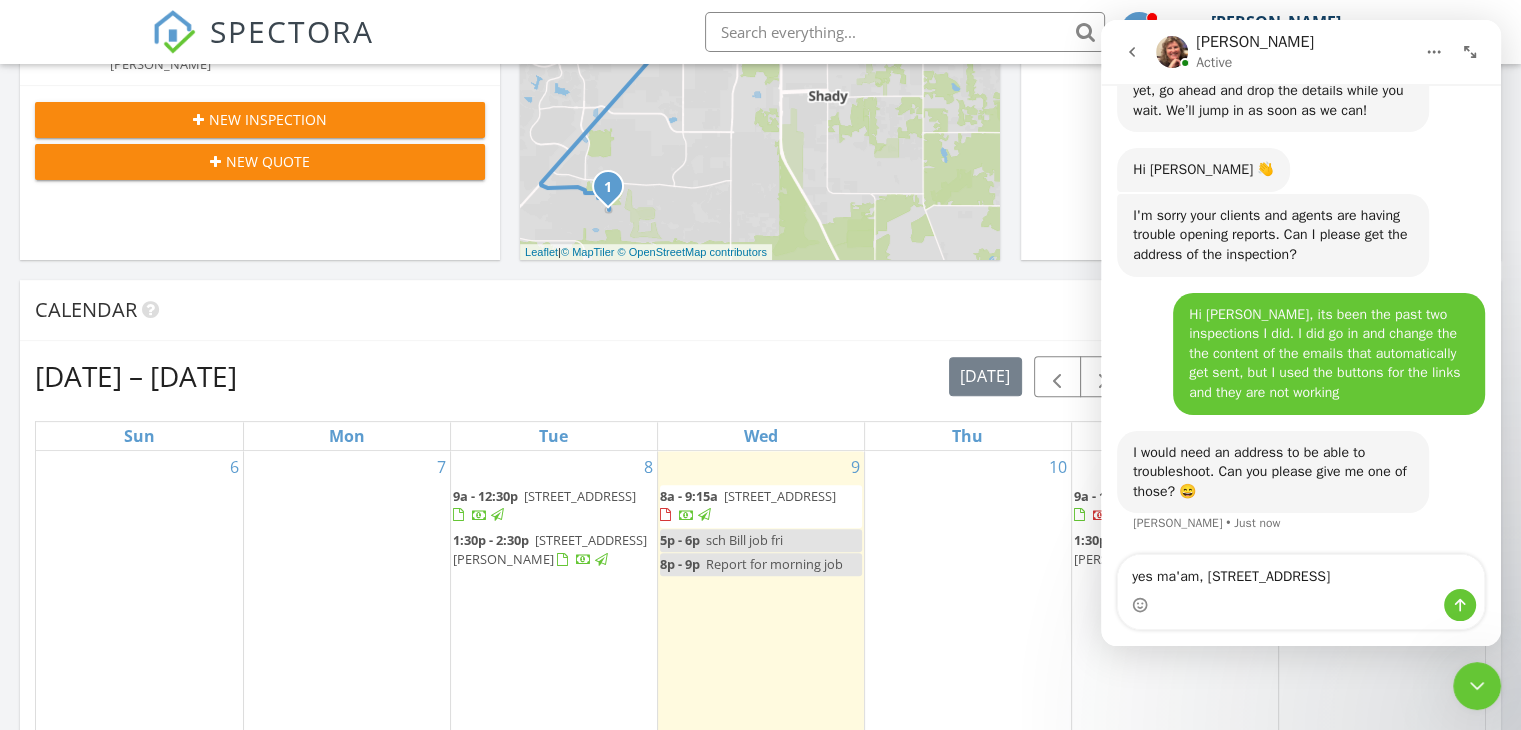 type on "yes ma'am, [STREET_ADDRESS]" 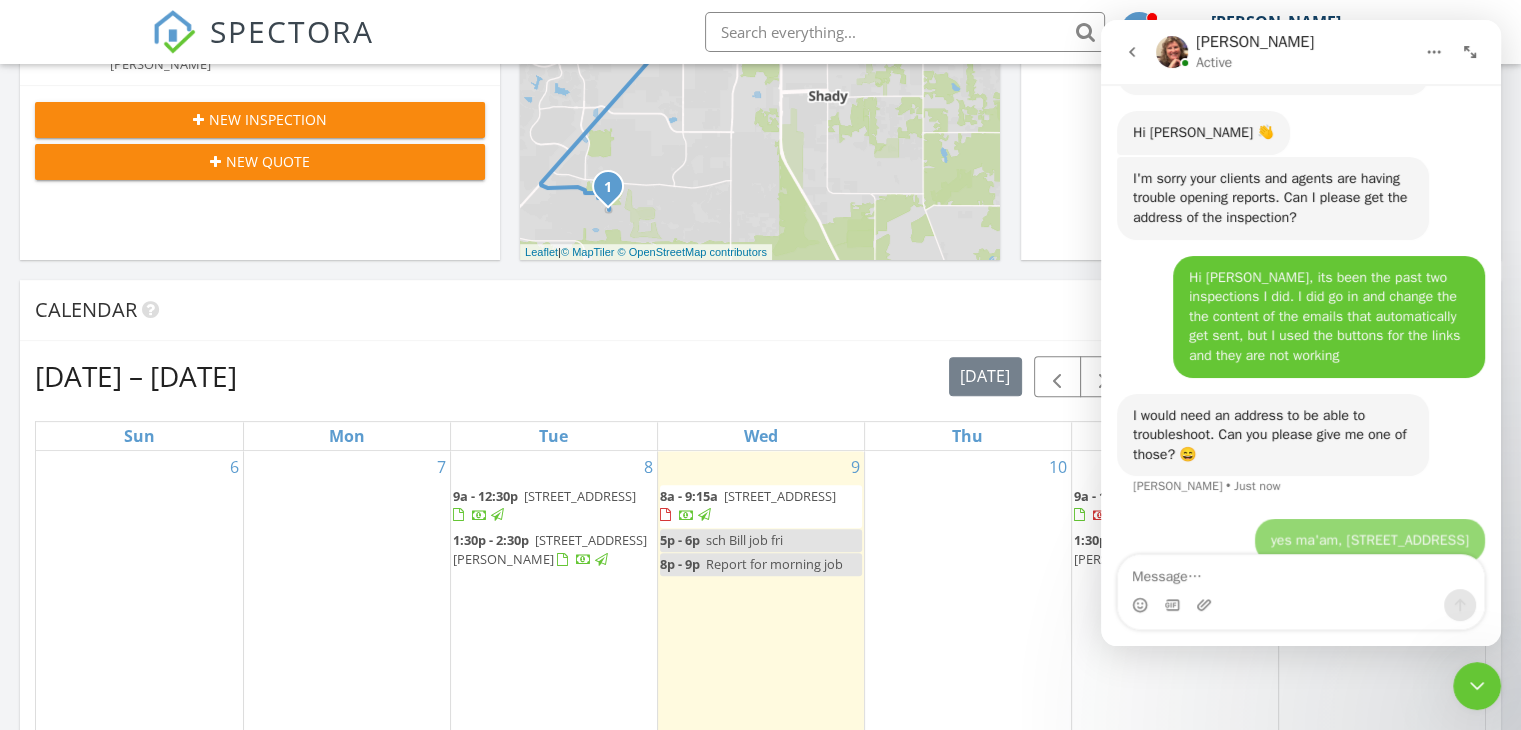 scroll, scrollTop: 3228, scrollLeft: 0, axis: vertical 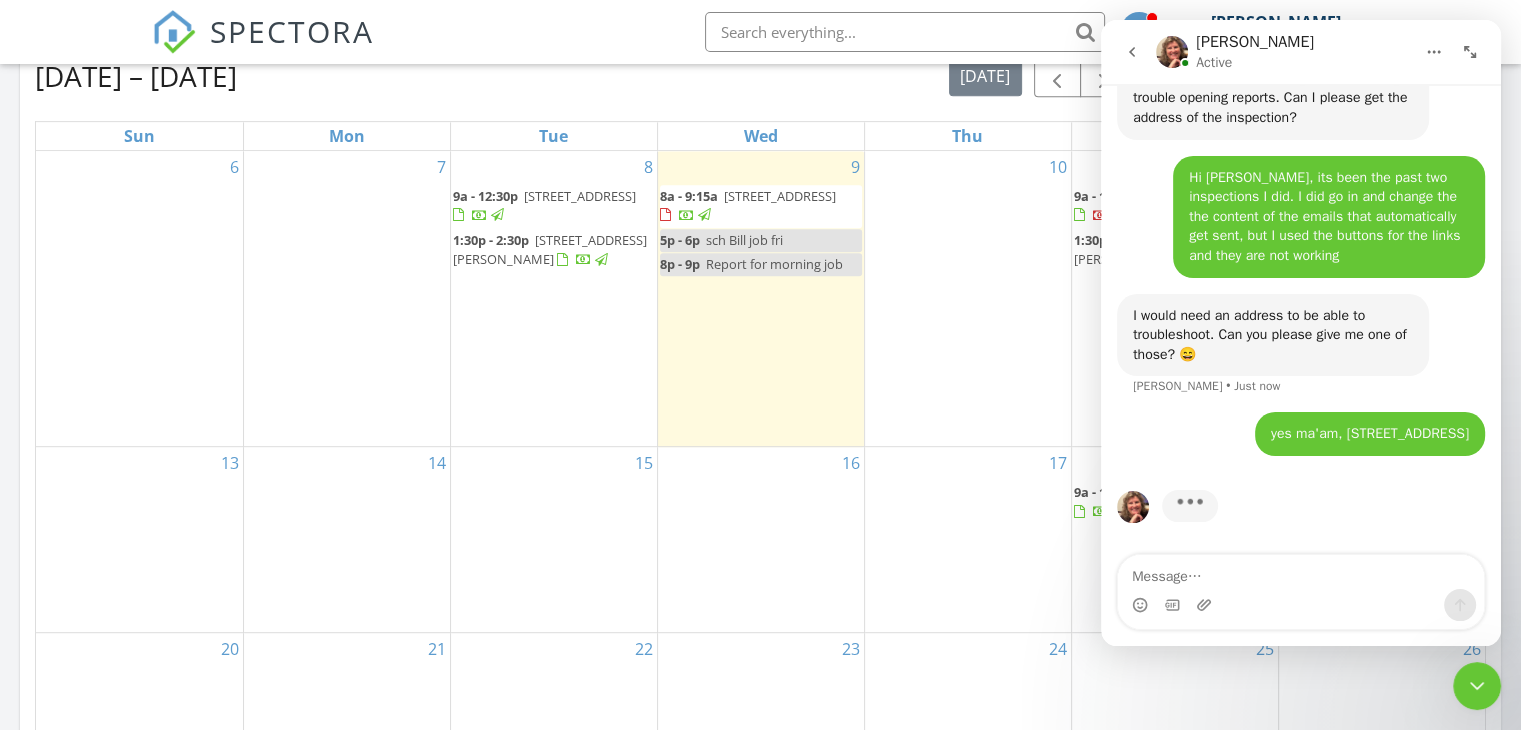 click 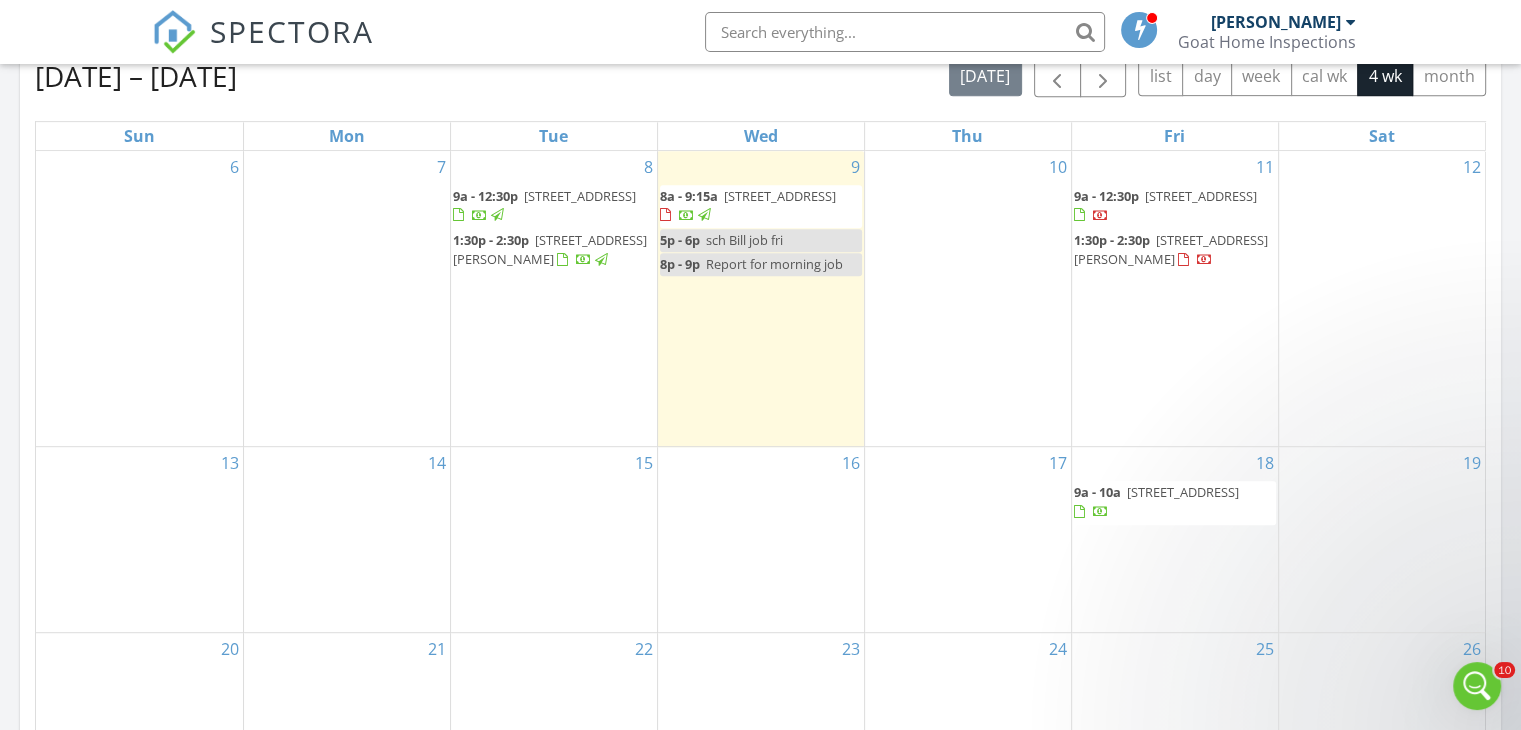 scroll, scrollTop: 0, scrollLeft: 0, axis: both 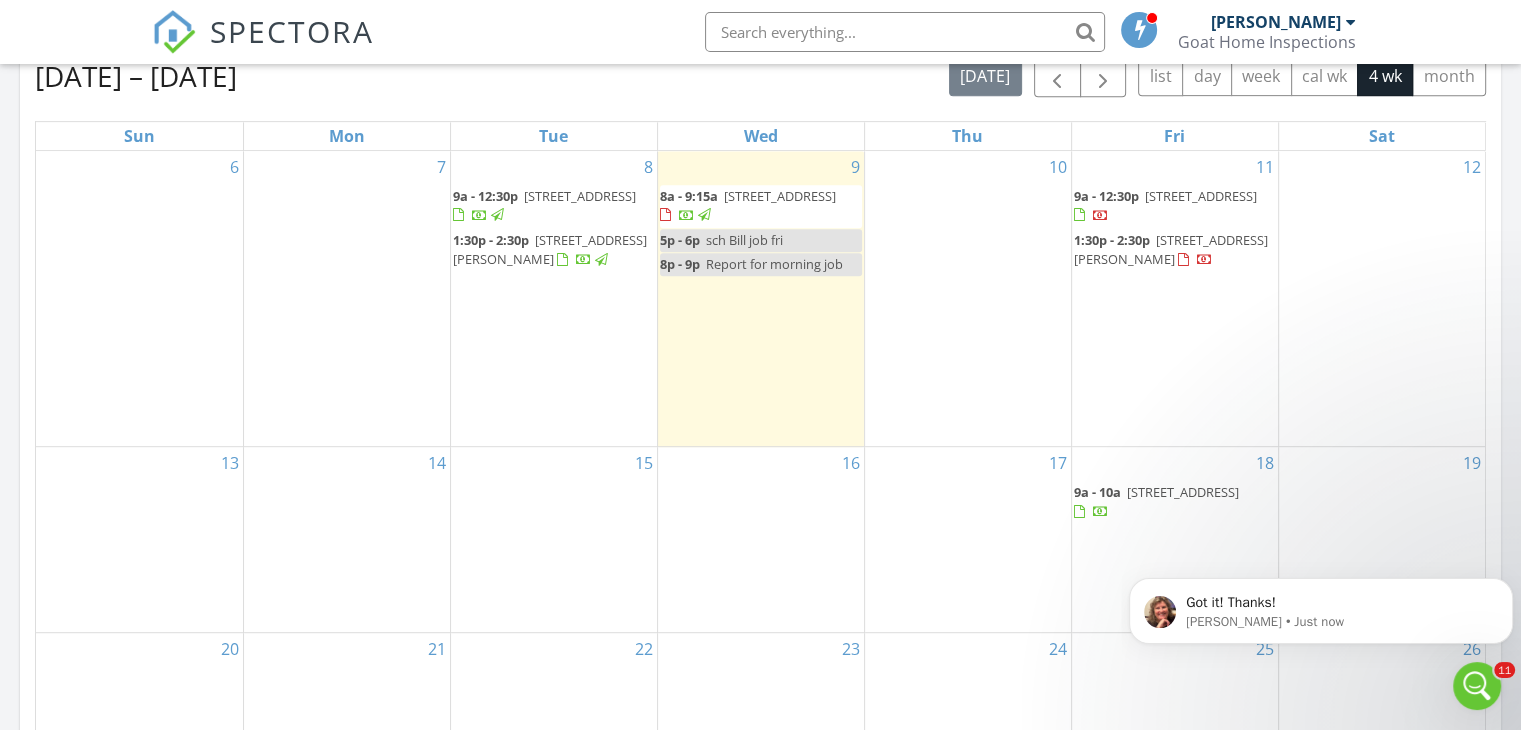 click 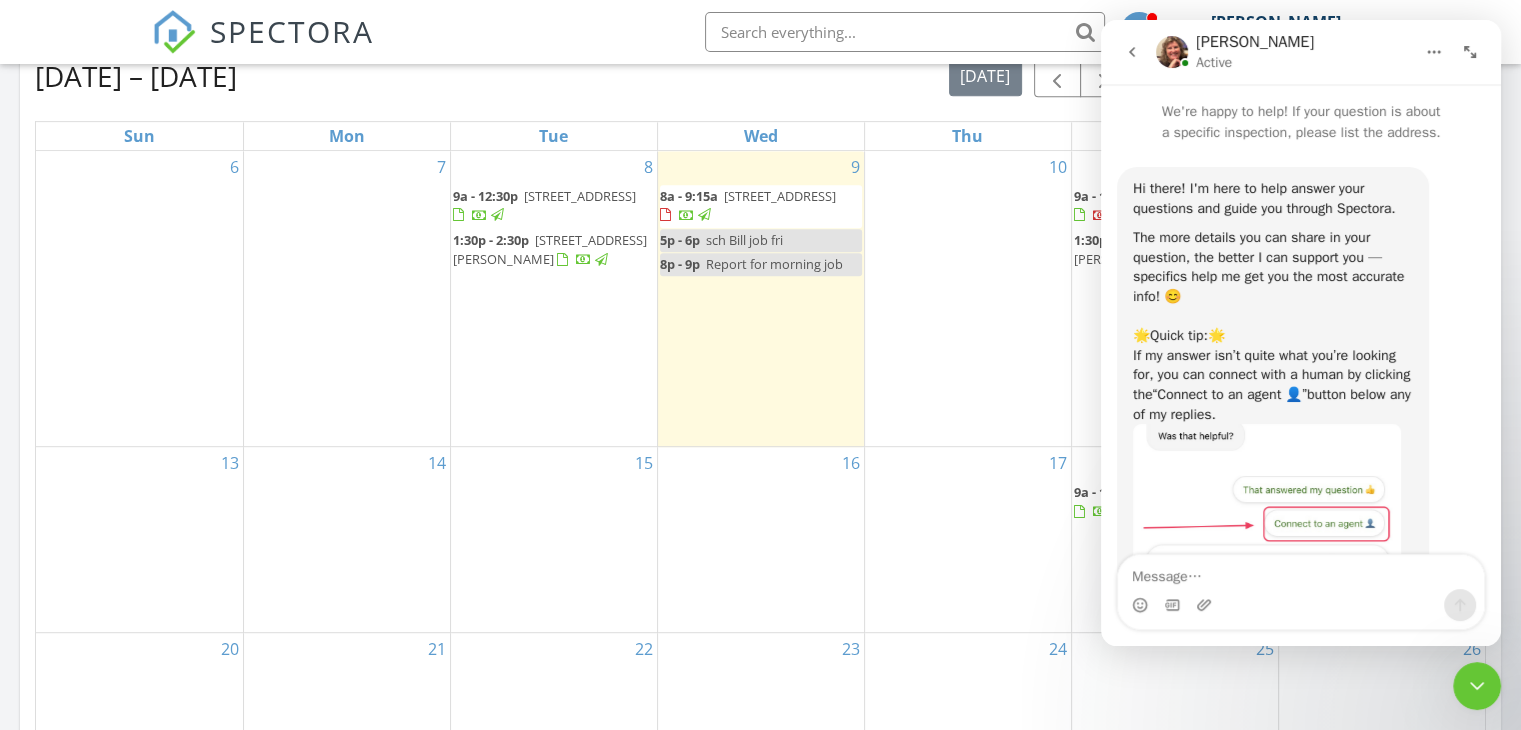 scroll, scrollTop: 196, scrollLeft: 0, axis: vertical 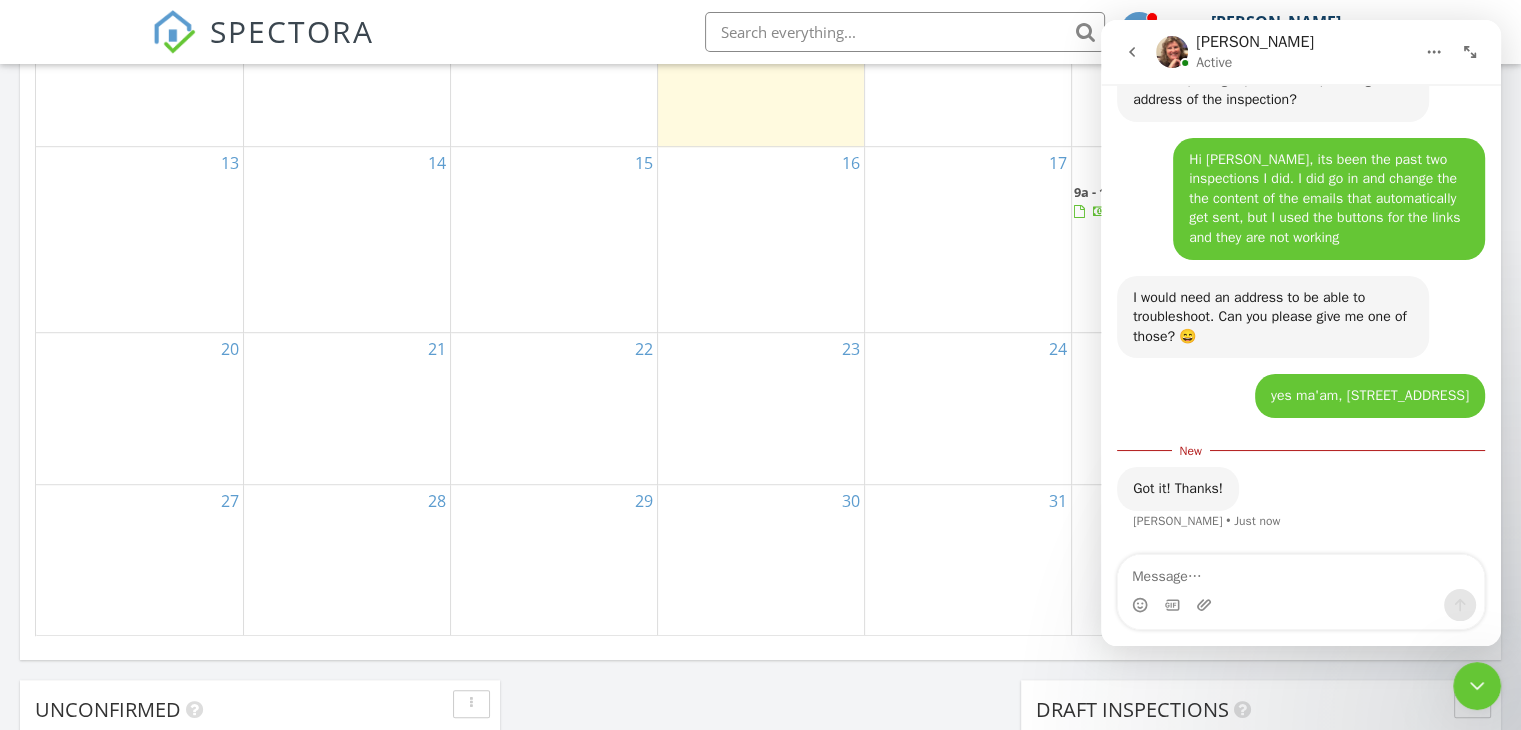 click 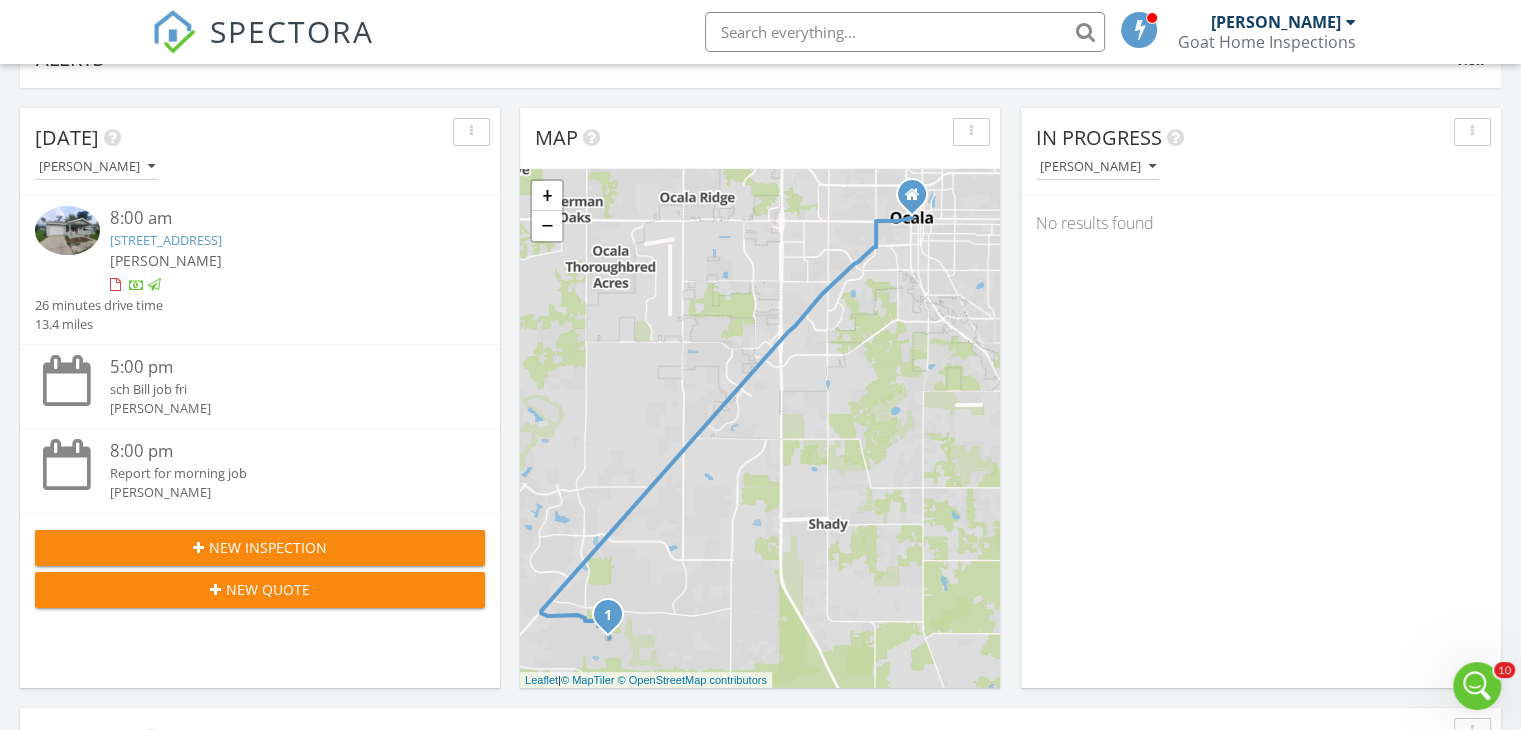 scroll, scrollTop: 0, scrollLeft: 0, axis: both 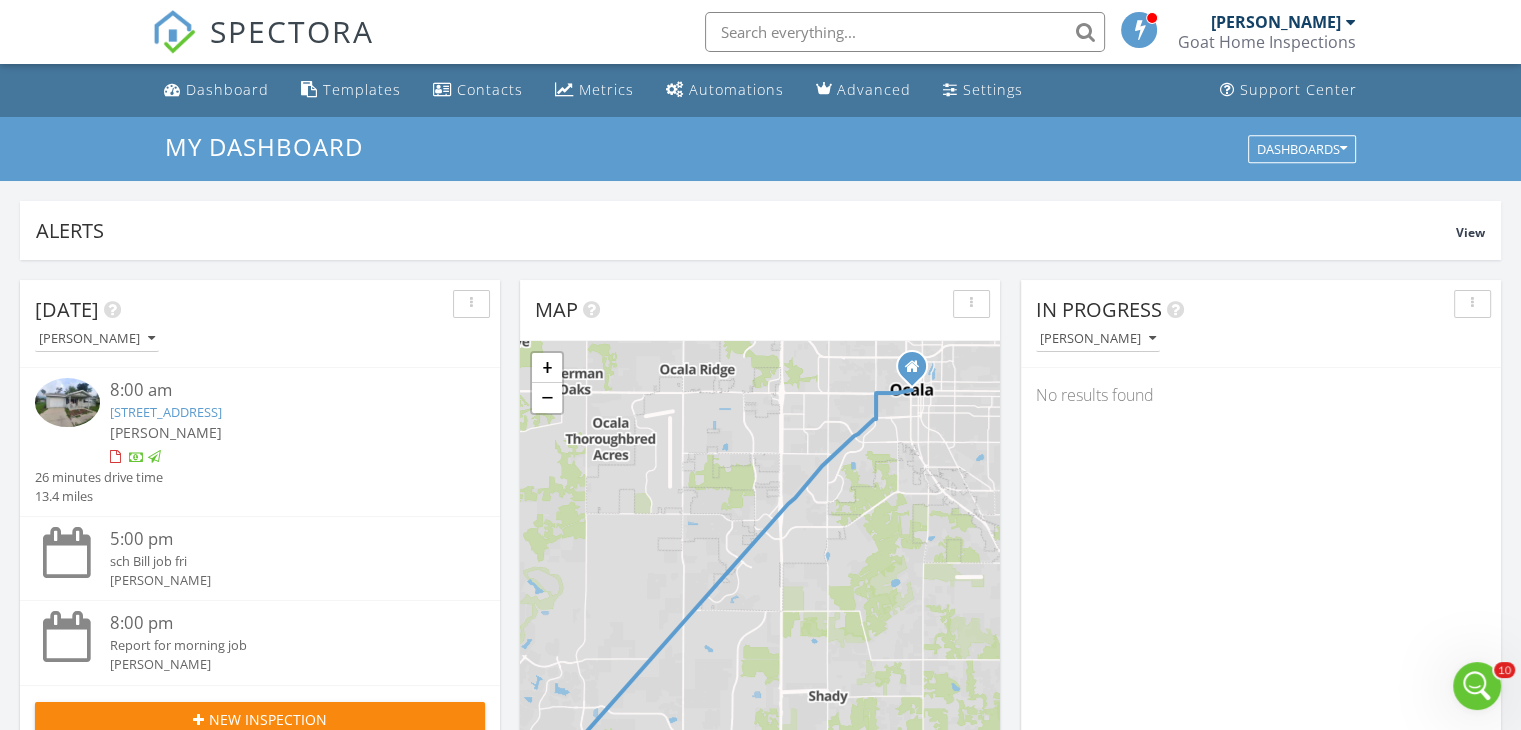 click 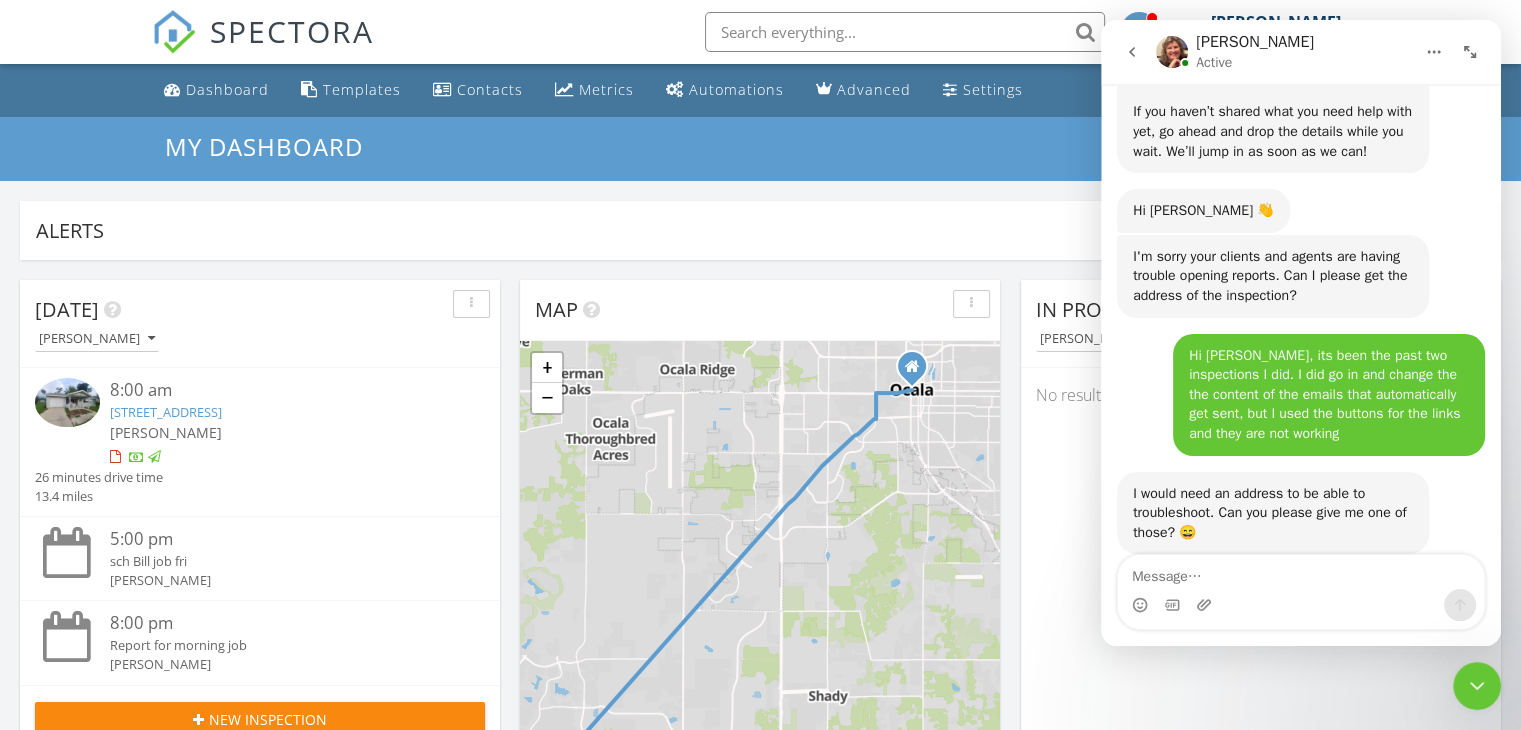 scroll, scrollTop: 3288, scrollLeft: 0, axis: vertical 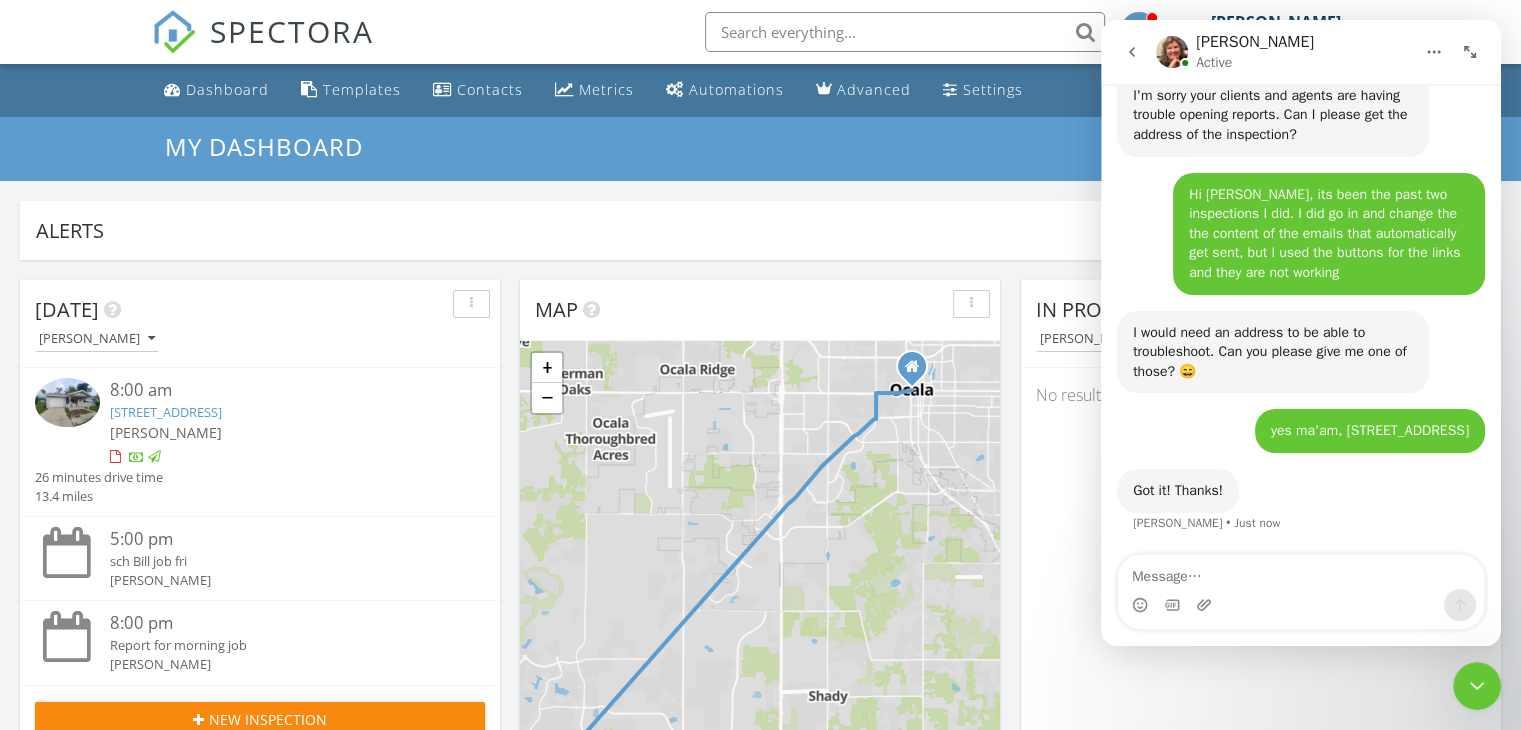 click 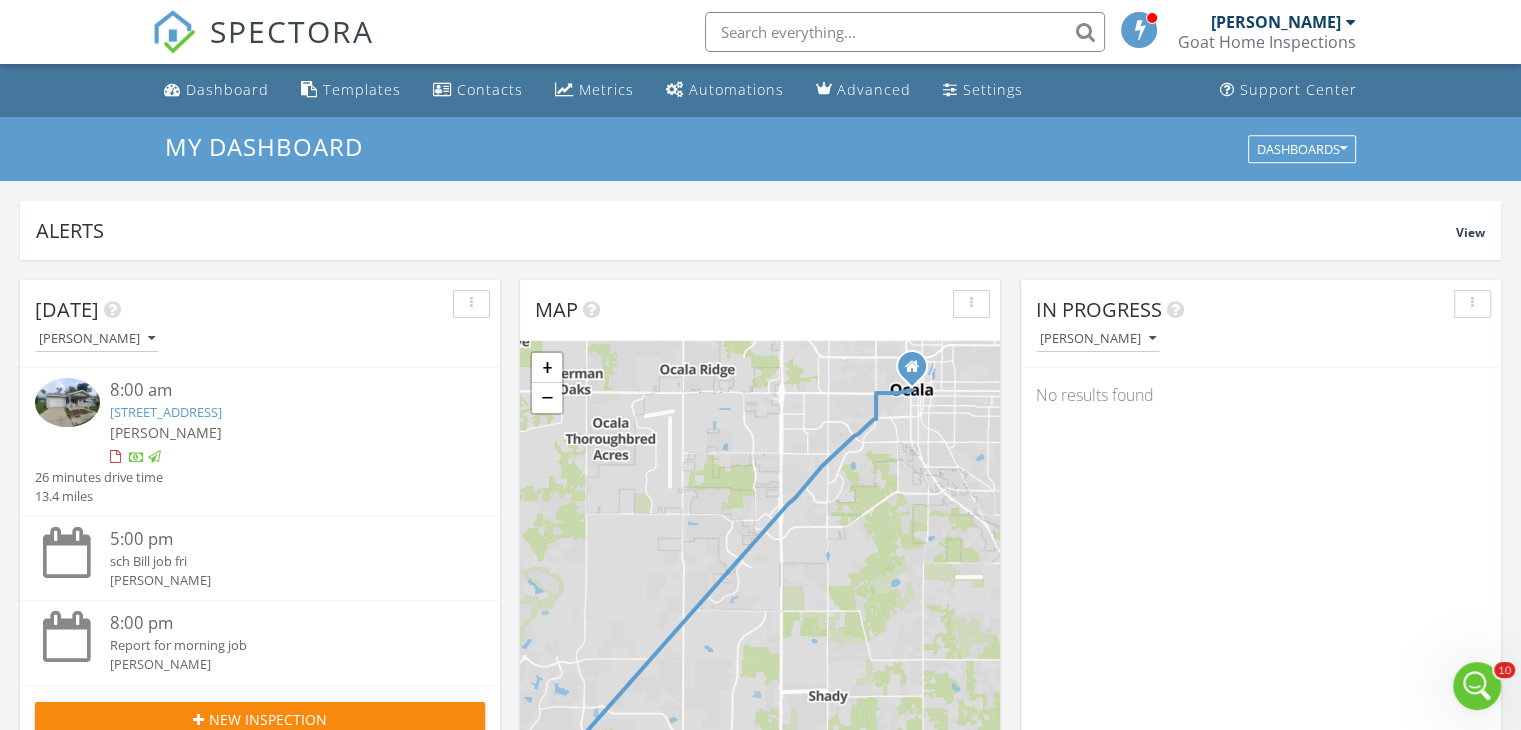 scroll, scrollTop: 3364, scrollLeft: 0, axis: vertical 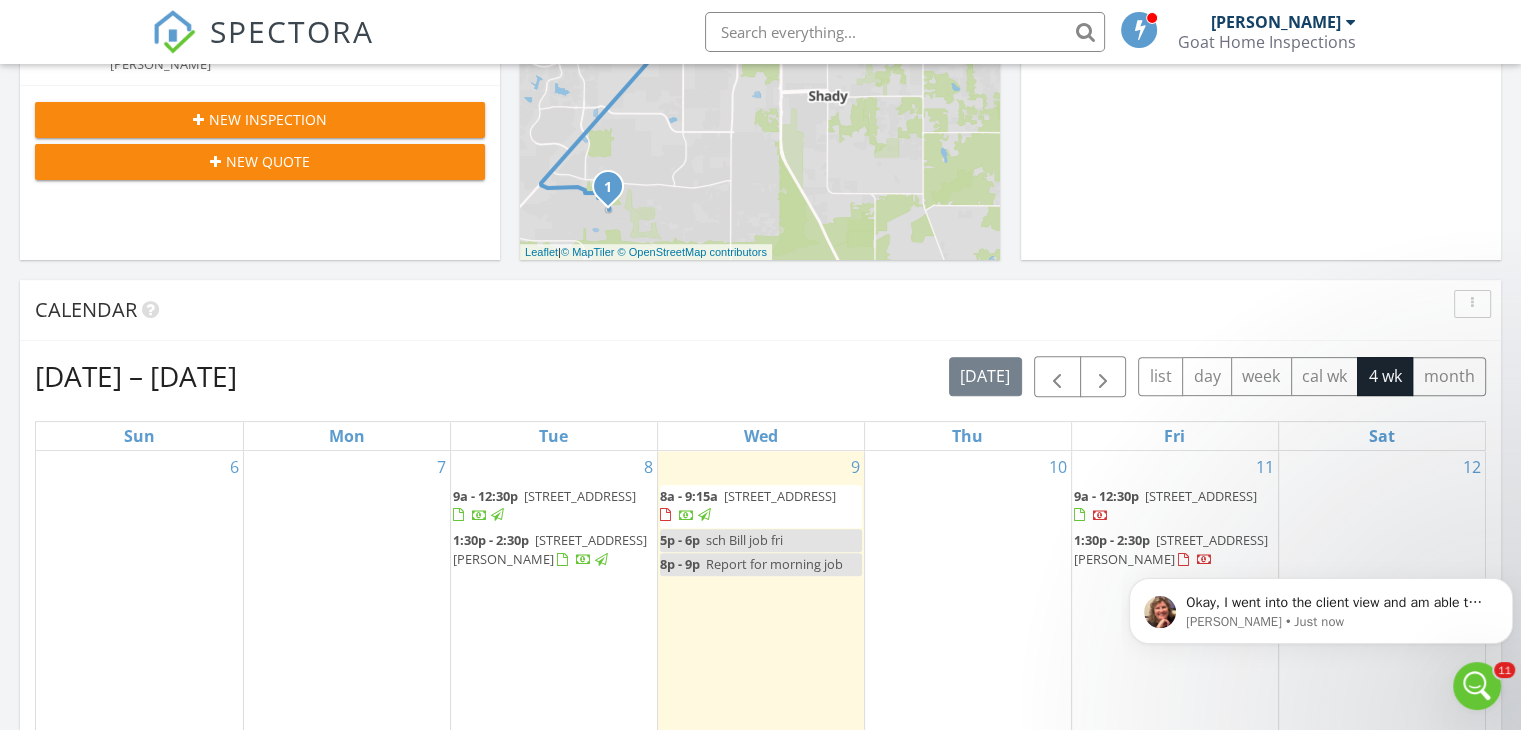 click 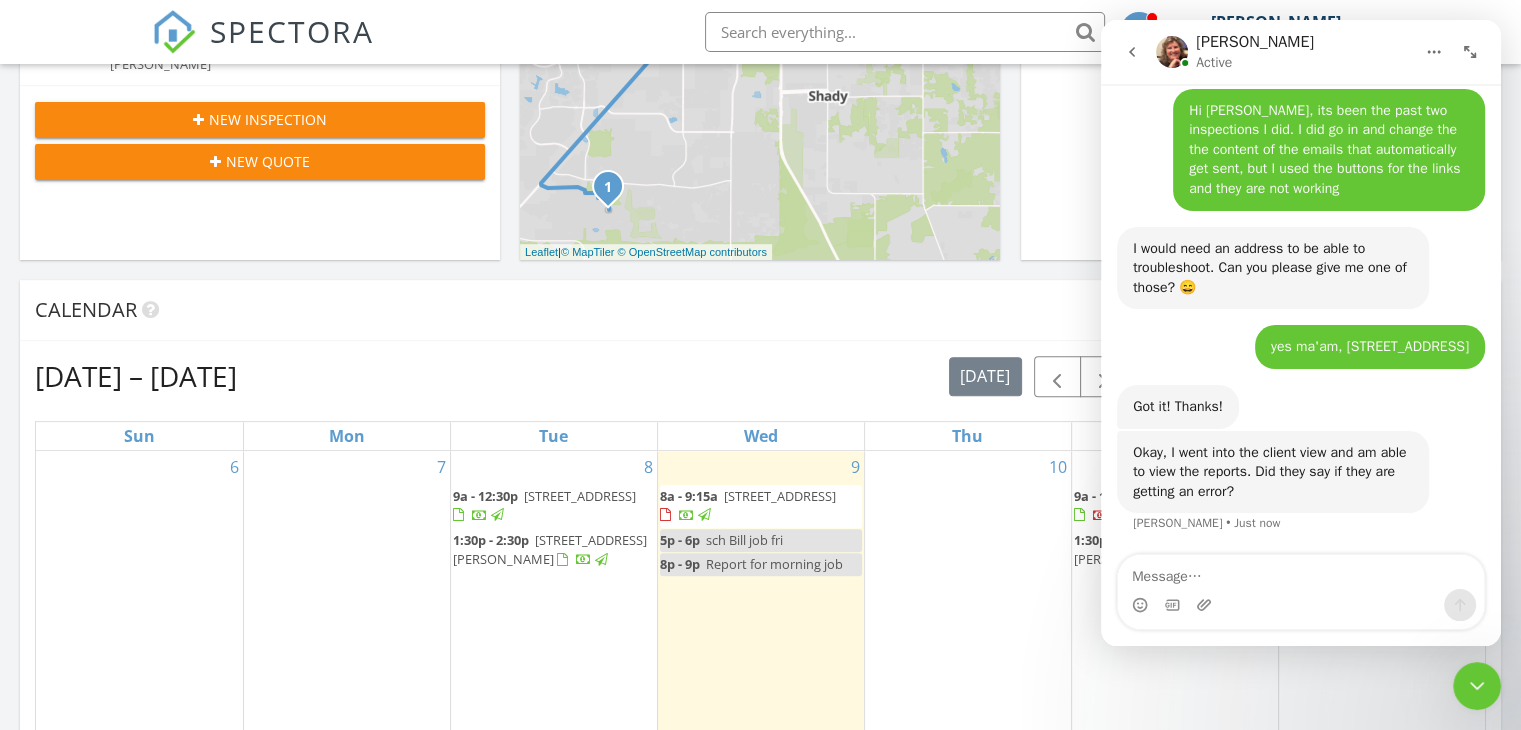 scroll, scrollTop: 3372, scrollLeft: 0, axis: vertical 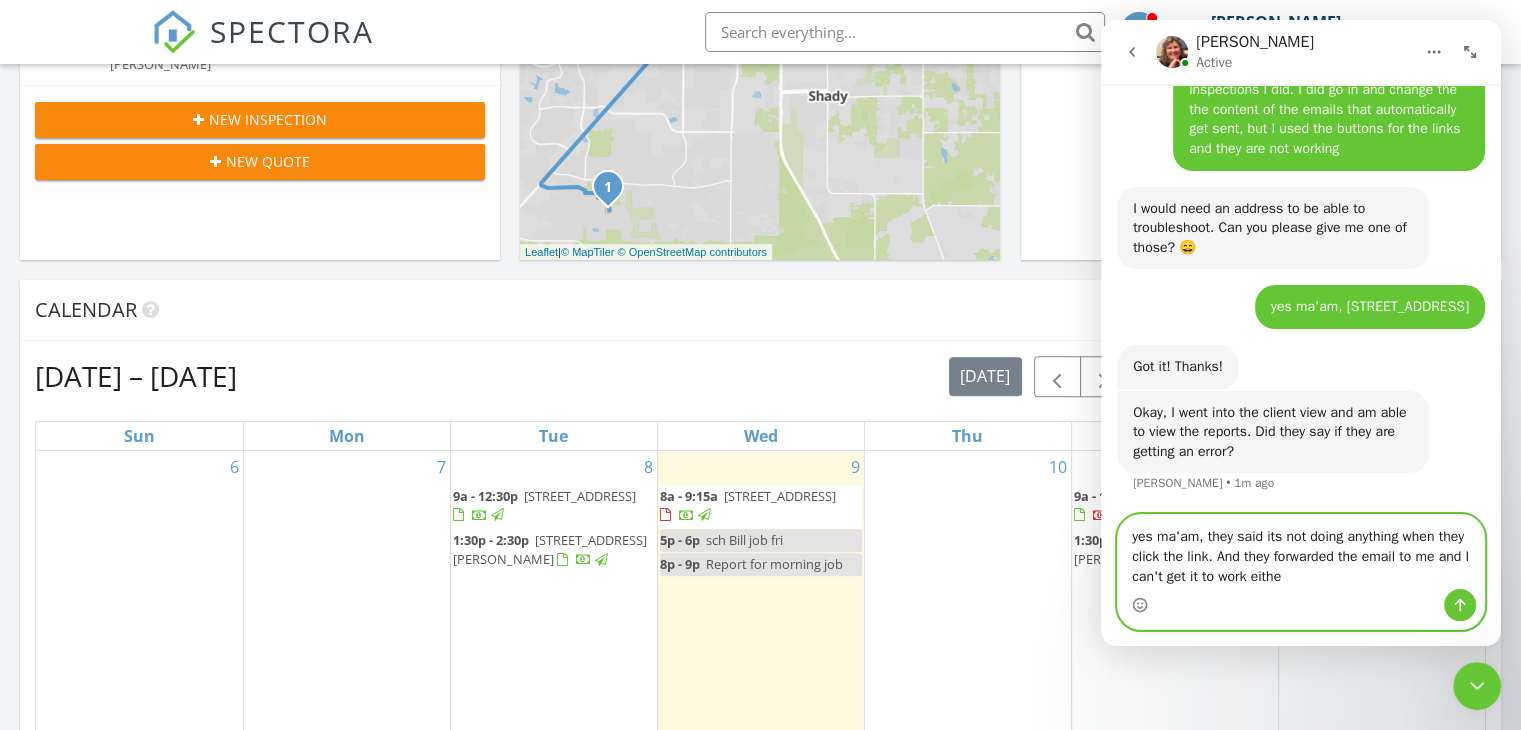 type on "yes ma'am, they said its not doing anything when they click the link. And they forwarded the email to me and I can't get it to work either" 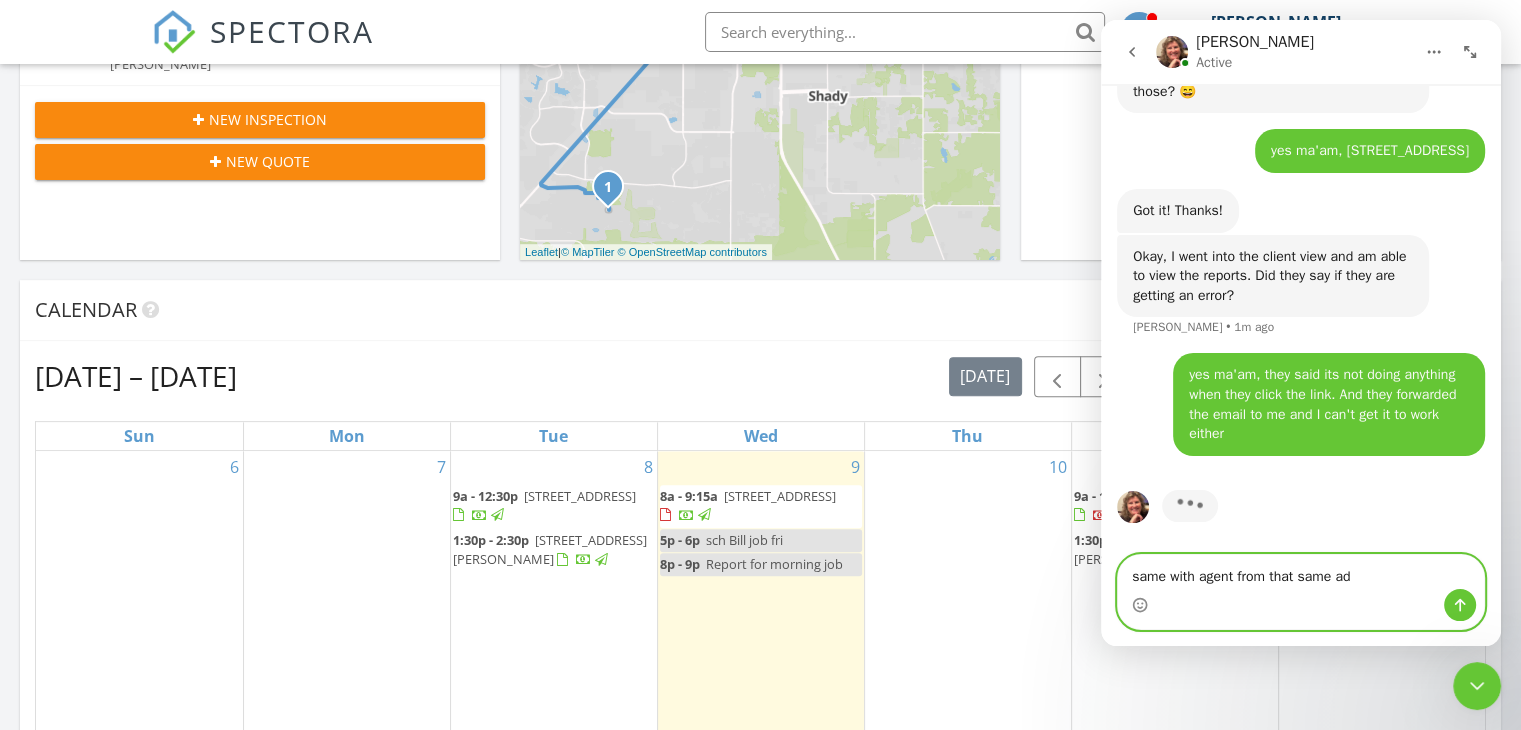 scroll, scrollTop: 3568, scrollLeft: 0, axis: vertical 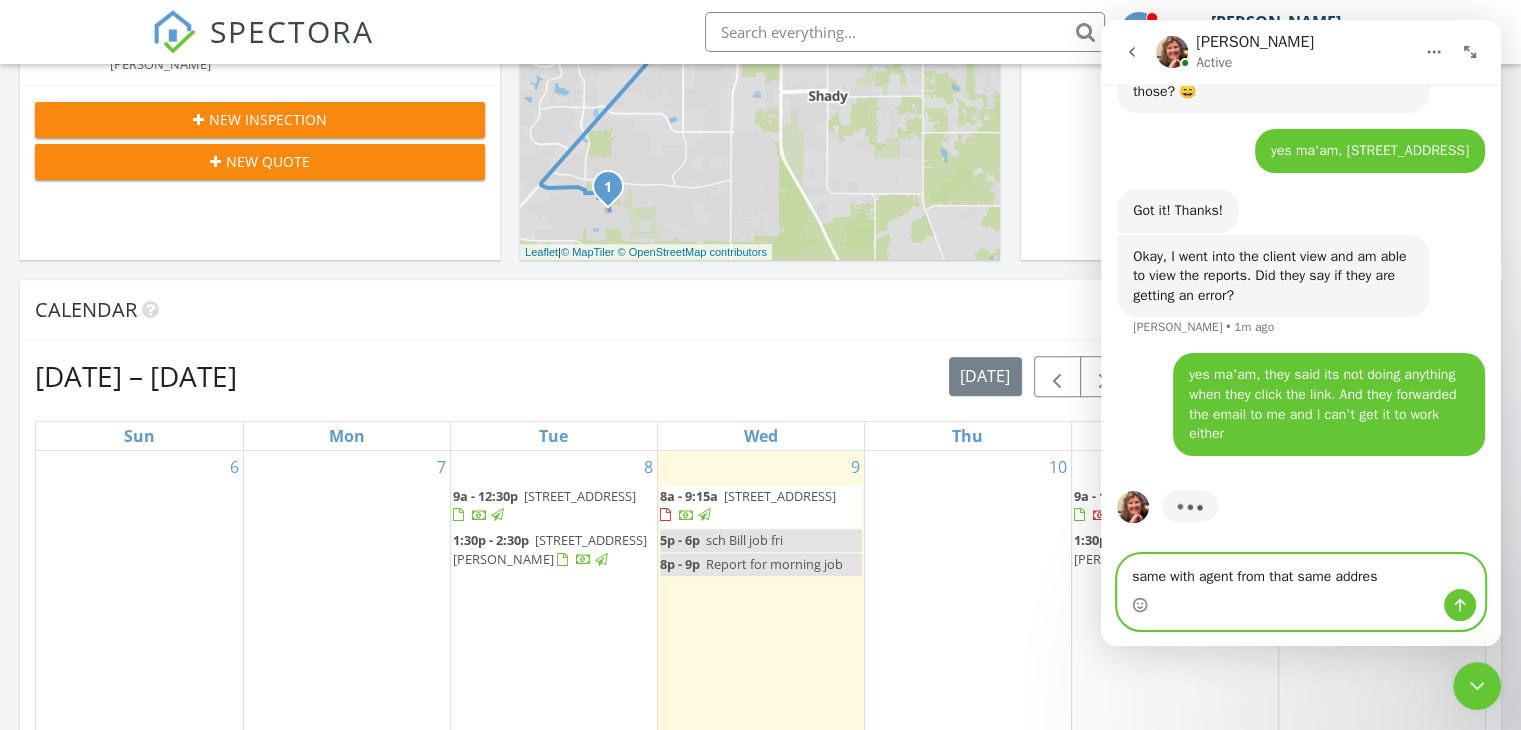 type on "same with agent from that same address" 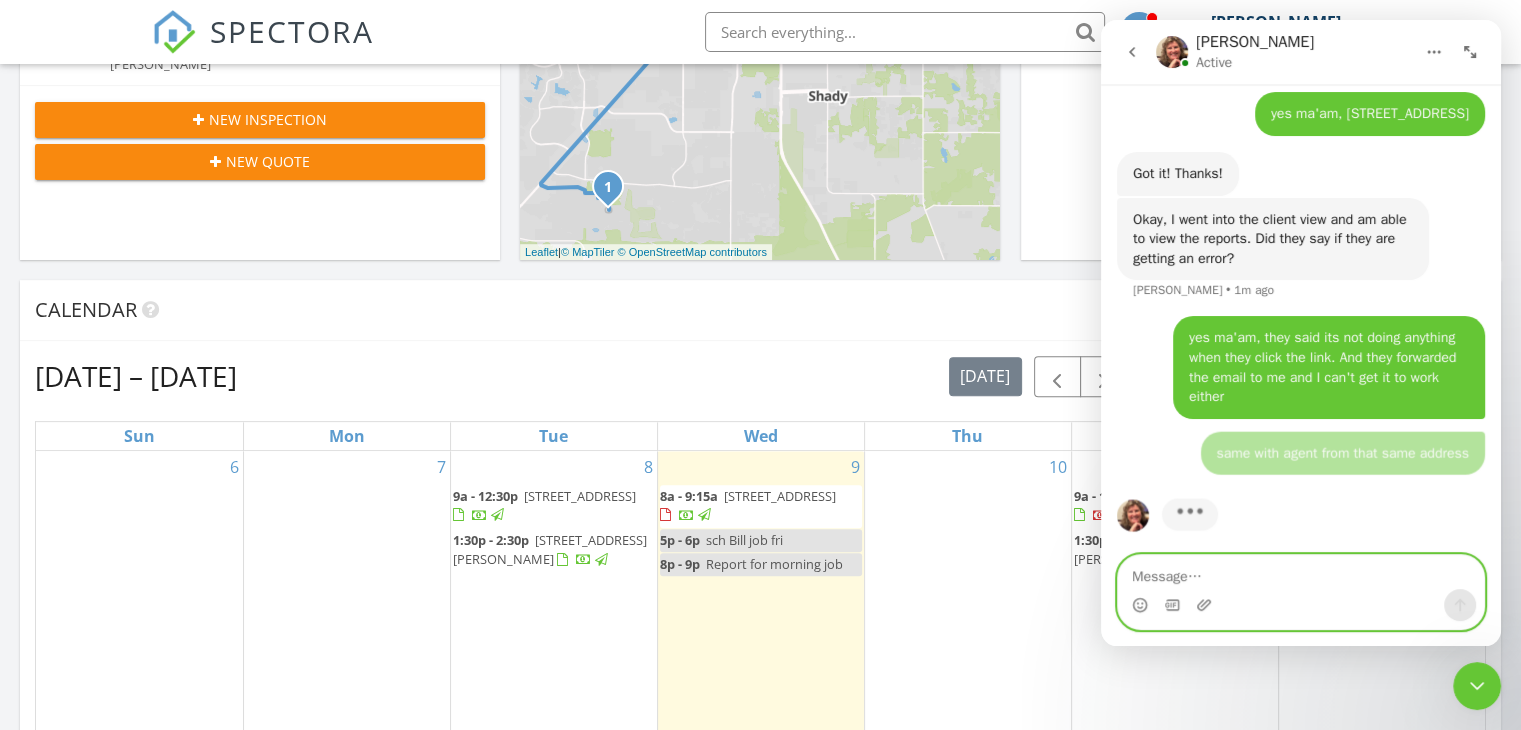 scroll, scrollTop: 3613, scrollLeft: 0, axis: vertical 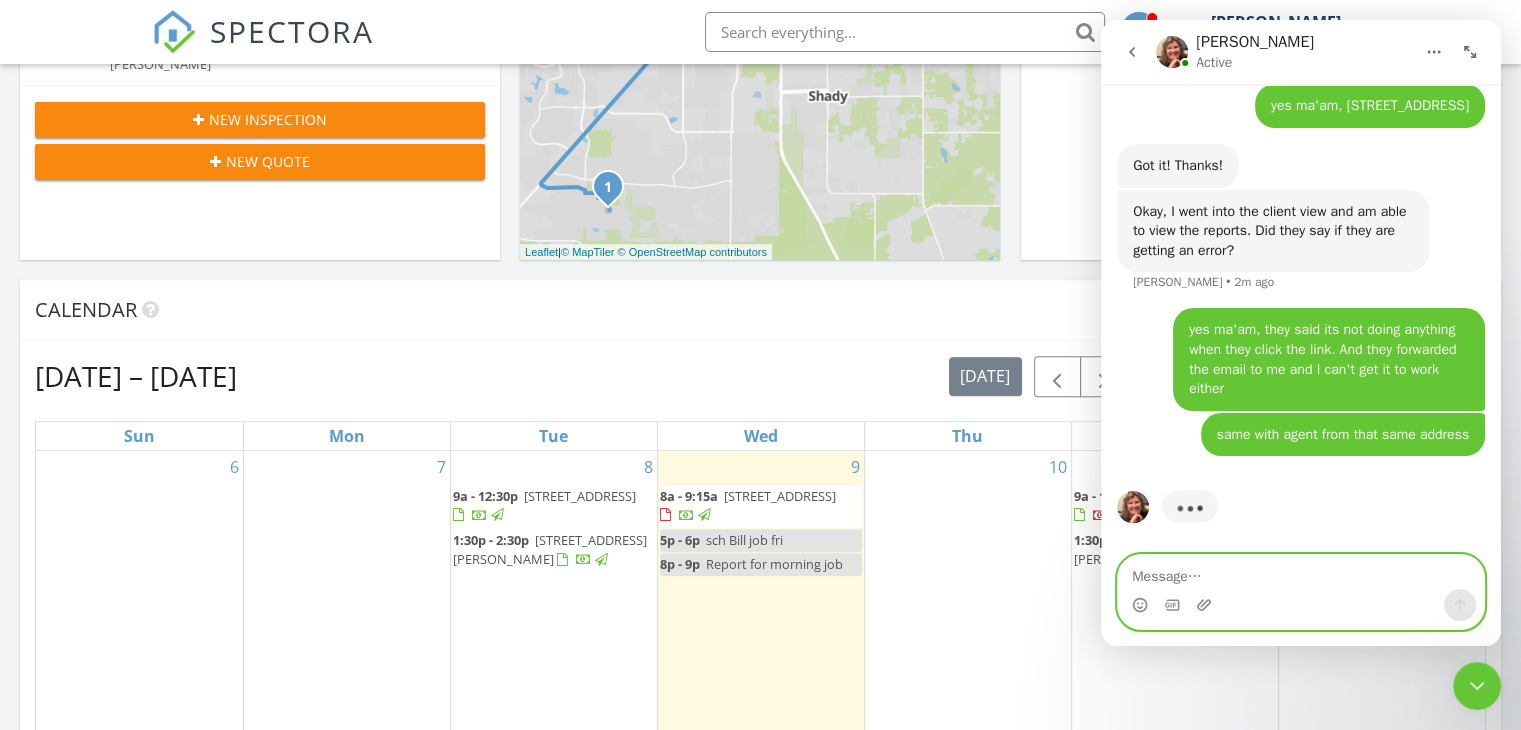 type 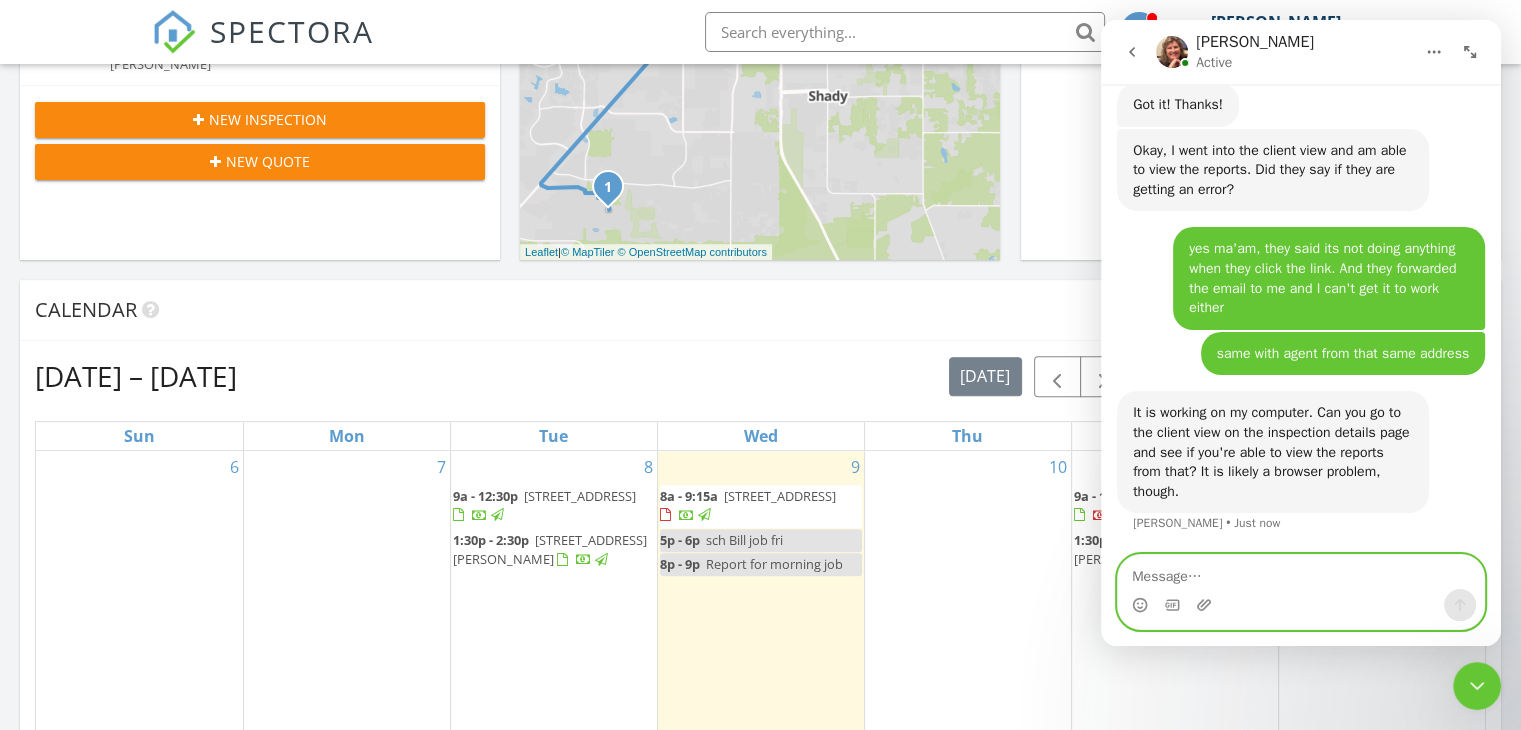 scroll, scrollTop: 3674, scrollLeft: 0, axis: vertical 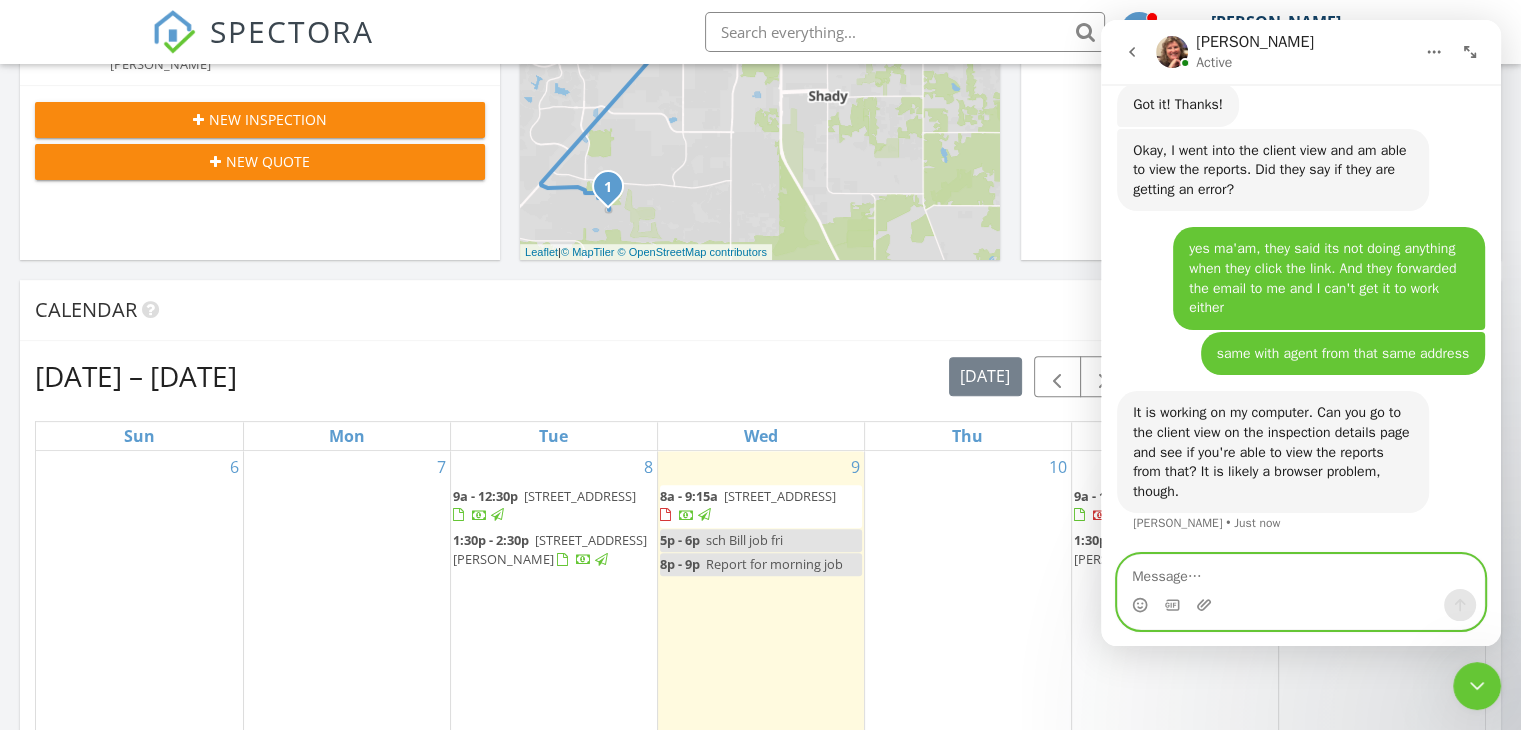 click on "2045 NW 56th Terrace, Ocala 34482" at bounding box center (580, 496) 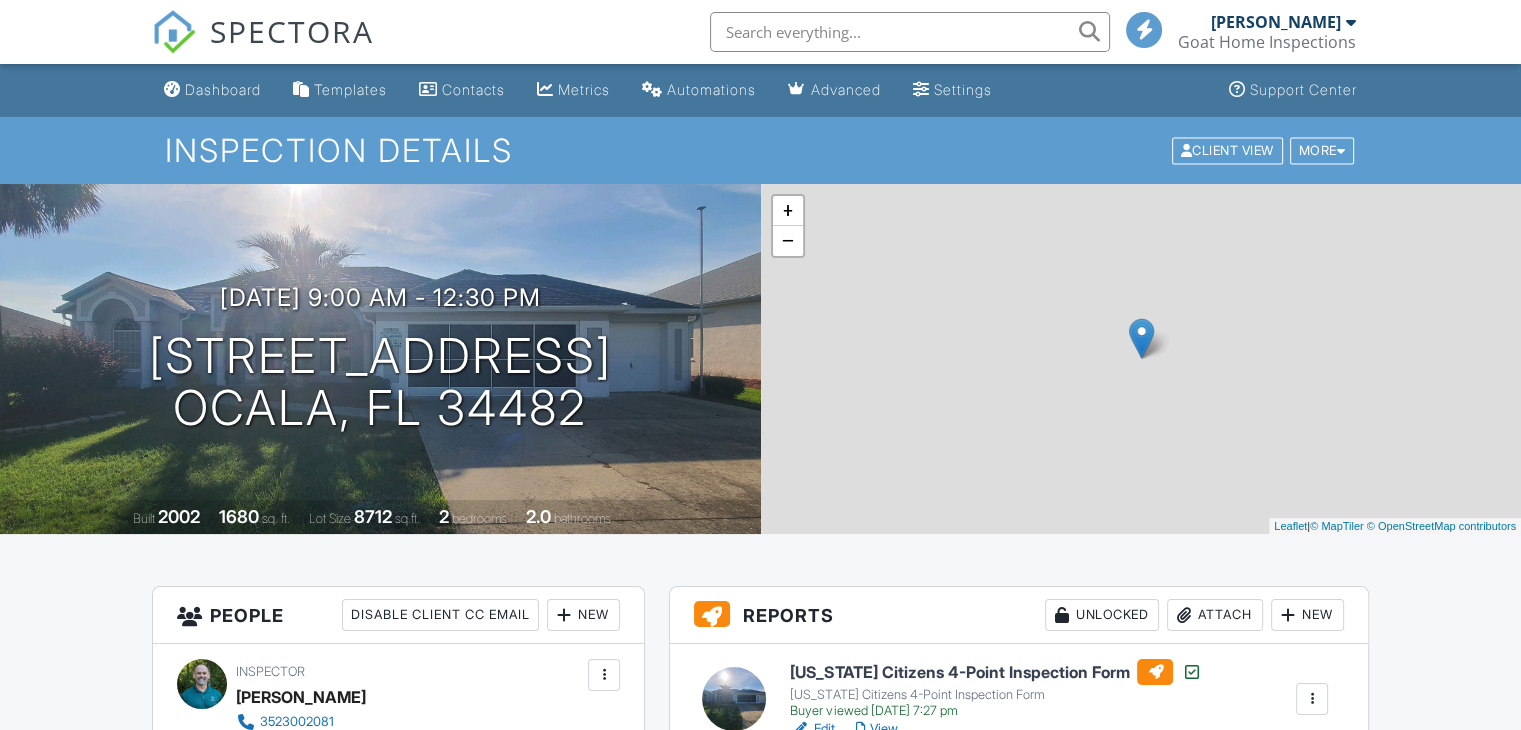 scroll, scrollTop: 300, scrollLeft: 0, axis: vertical 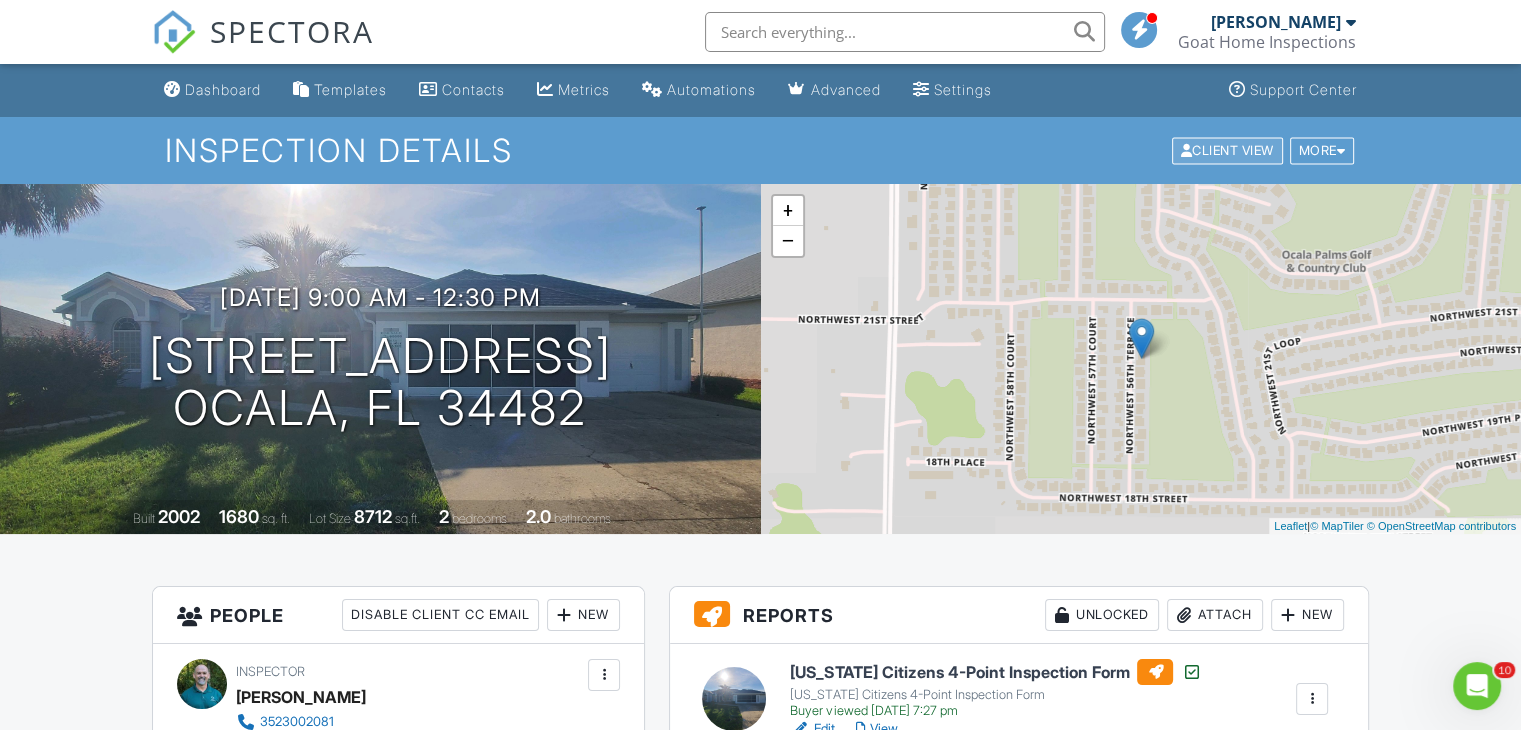 click on "Client View" at bounding box center [1227, 150] 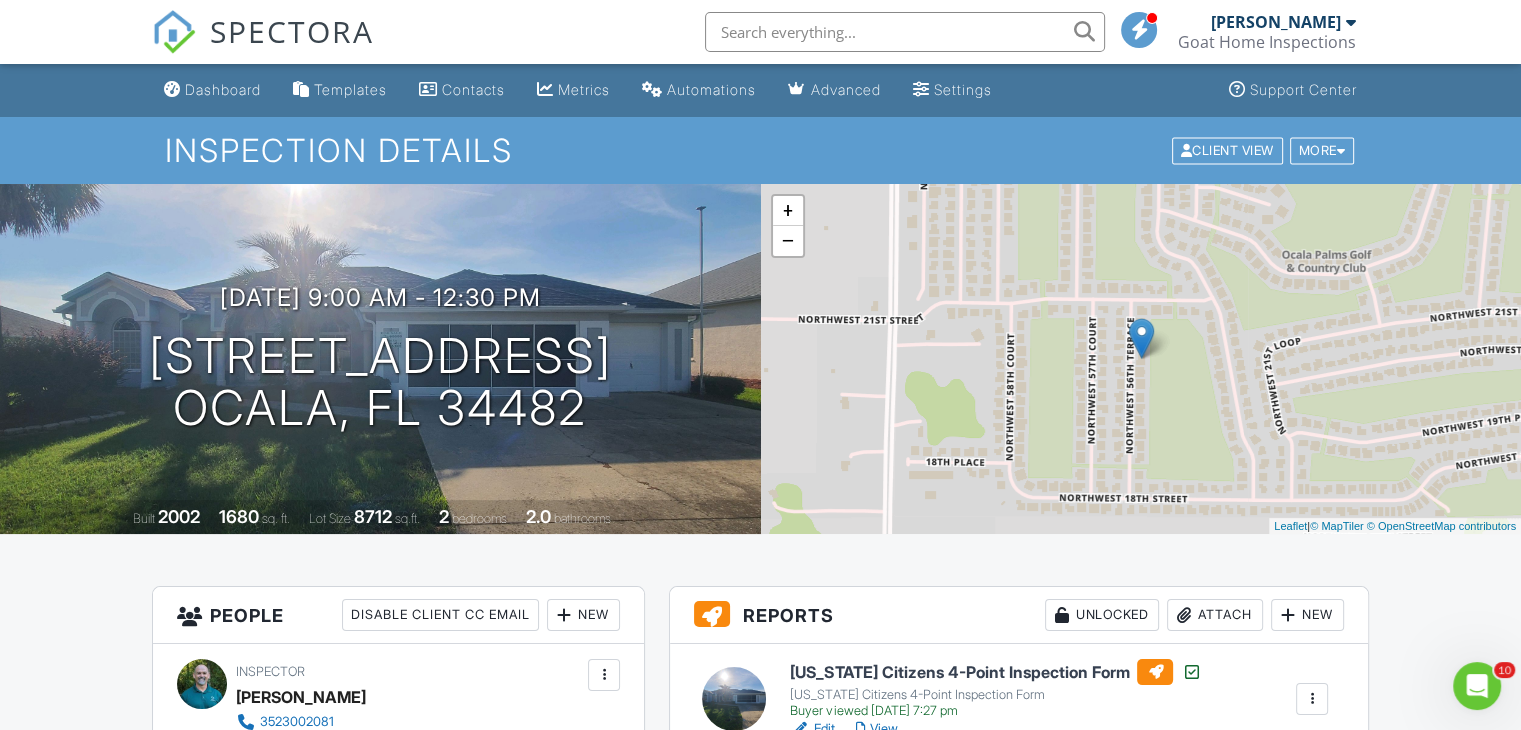 click 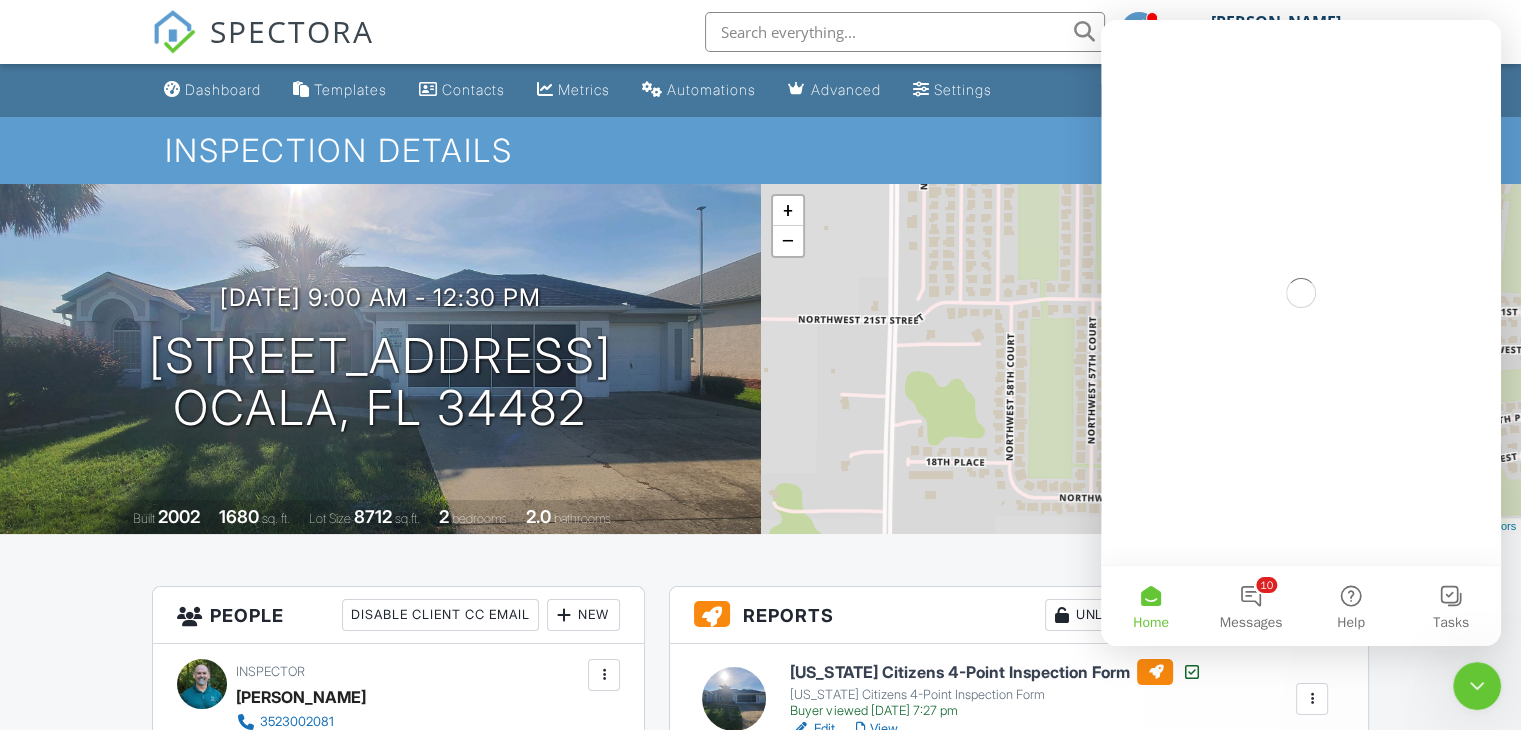scroll, scrollTop: 0, scrollLeft: 0, axis: both 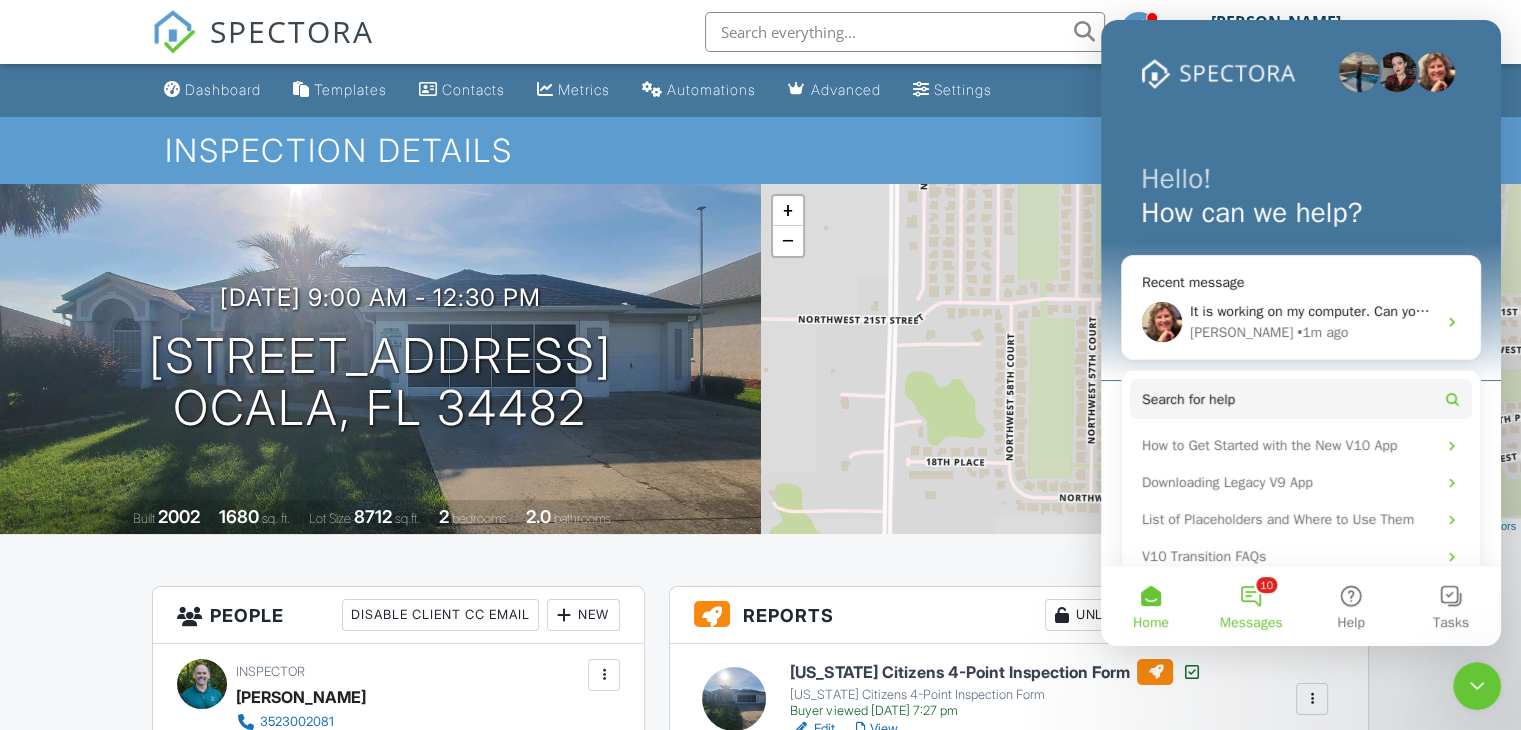 click on "10 Messages" at bounding box center [1251, 606] 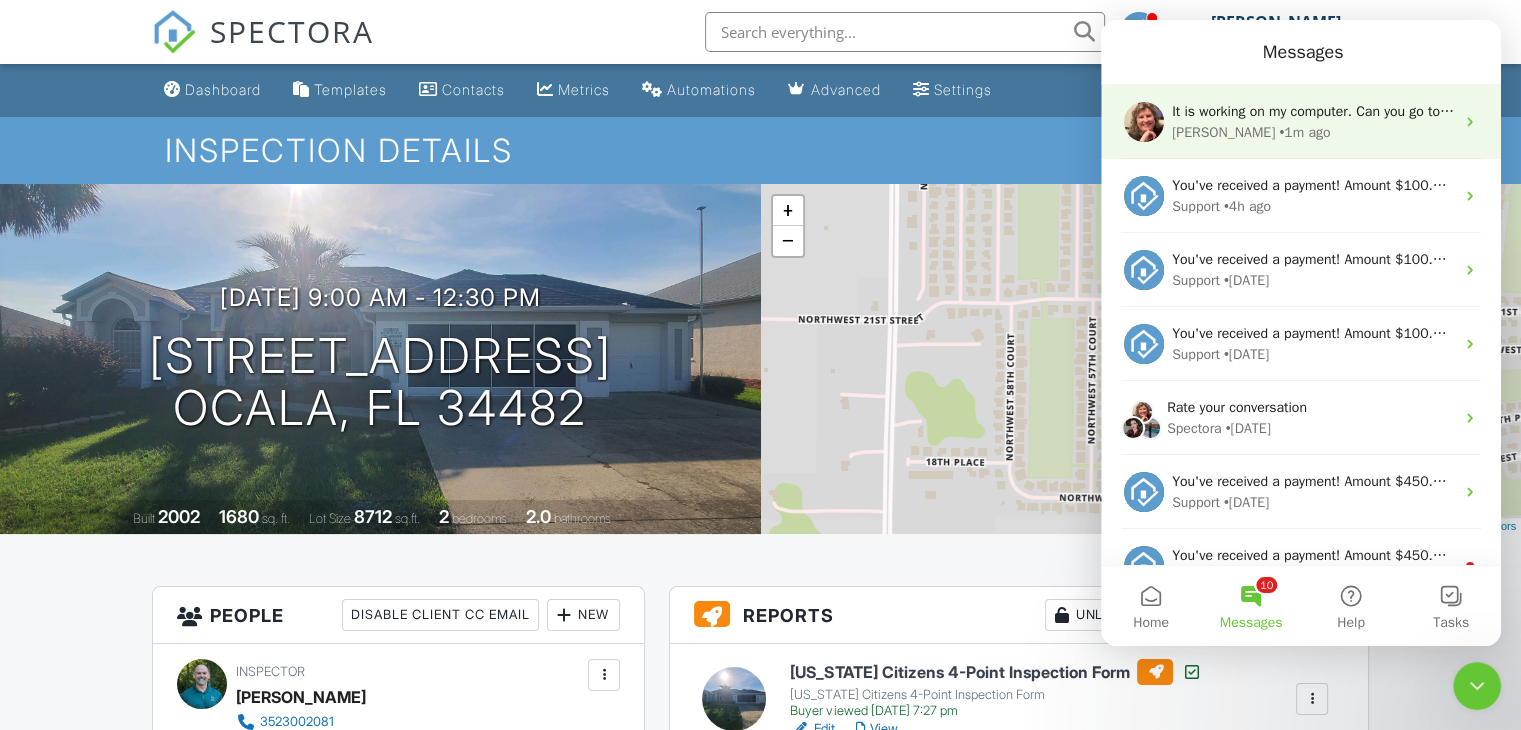 click on "It is working on my computer. Can you go to the client view on the inspection details page and see if you're able to view the reports from that? It is likely a browser problem, though." at bounding box center [1724, 111] 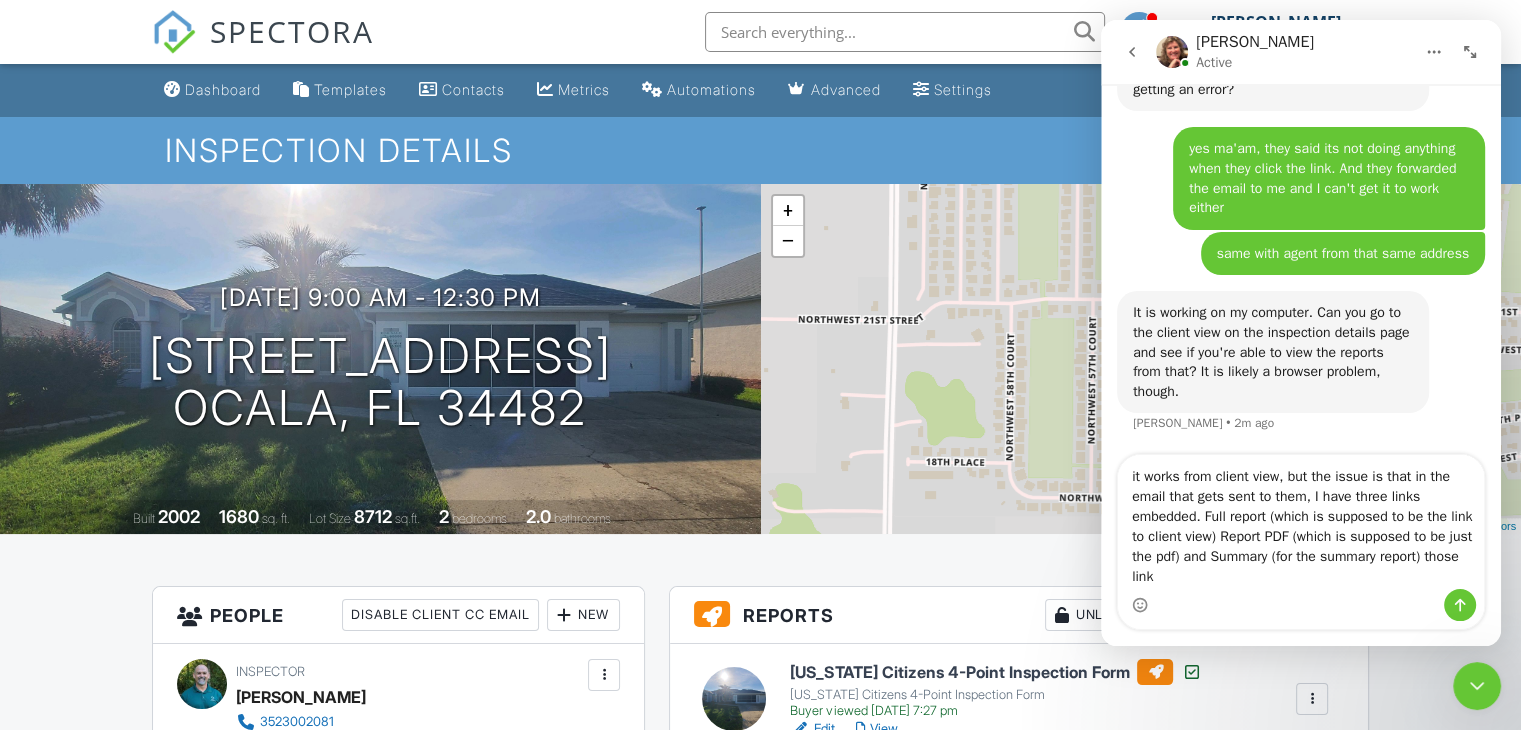 scroll, scrollTop: 3774, scrollLeft: 0, axis: vertical 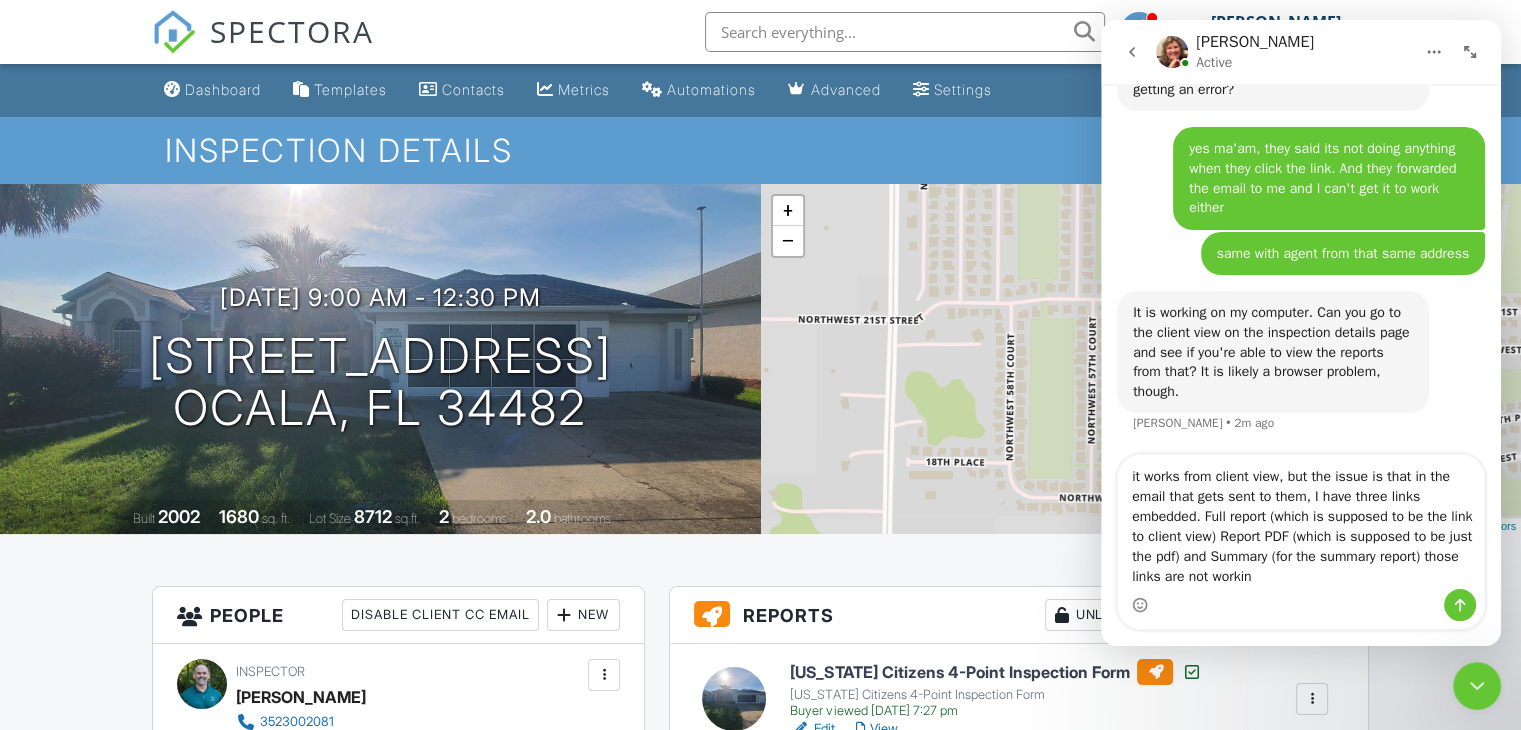 type on "it works from client view, but the issue is that in the email that gets sent to them, I have three links embedded. Full report (which is supposed to be the link to client view) Report PDF (which is supposed to be just the pdf) and Summary (for the summary report) those links are not working" 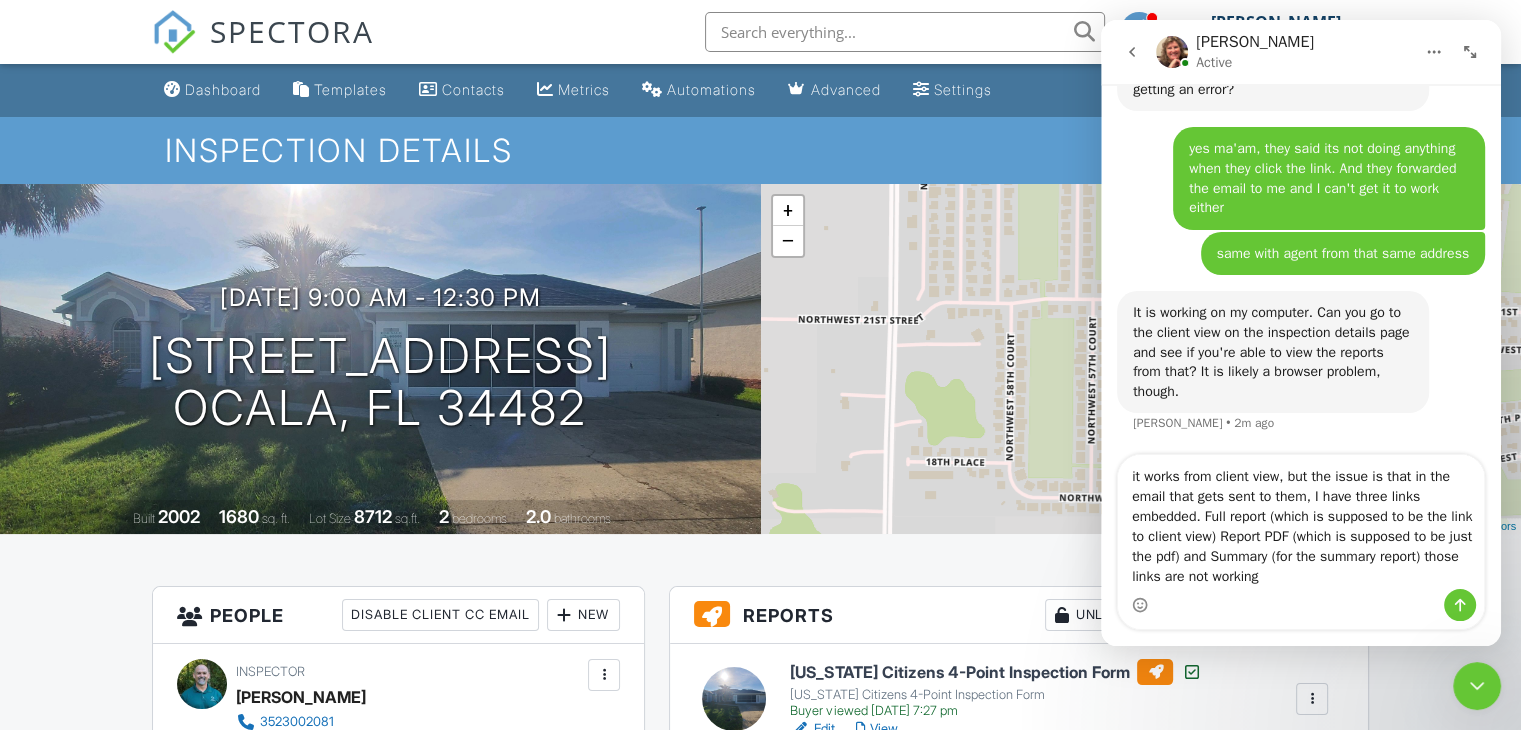 type 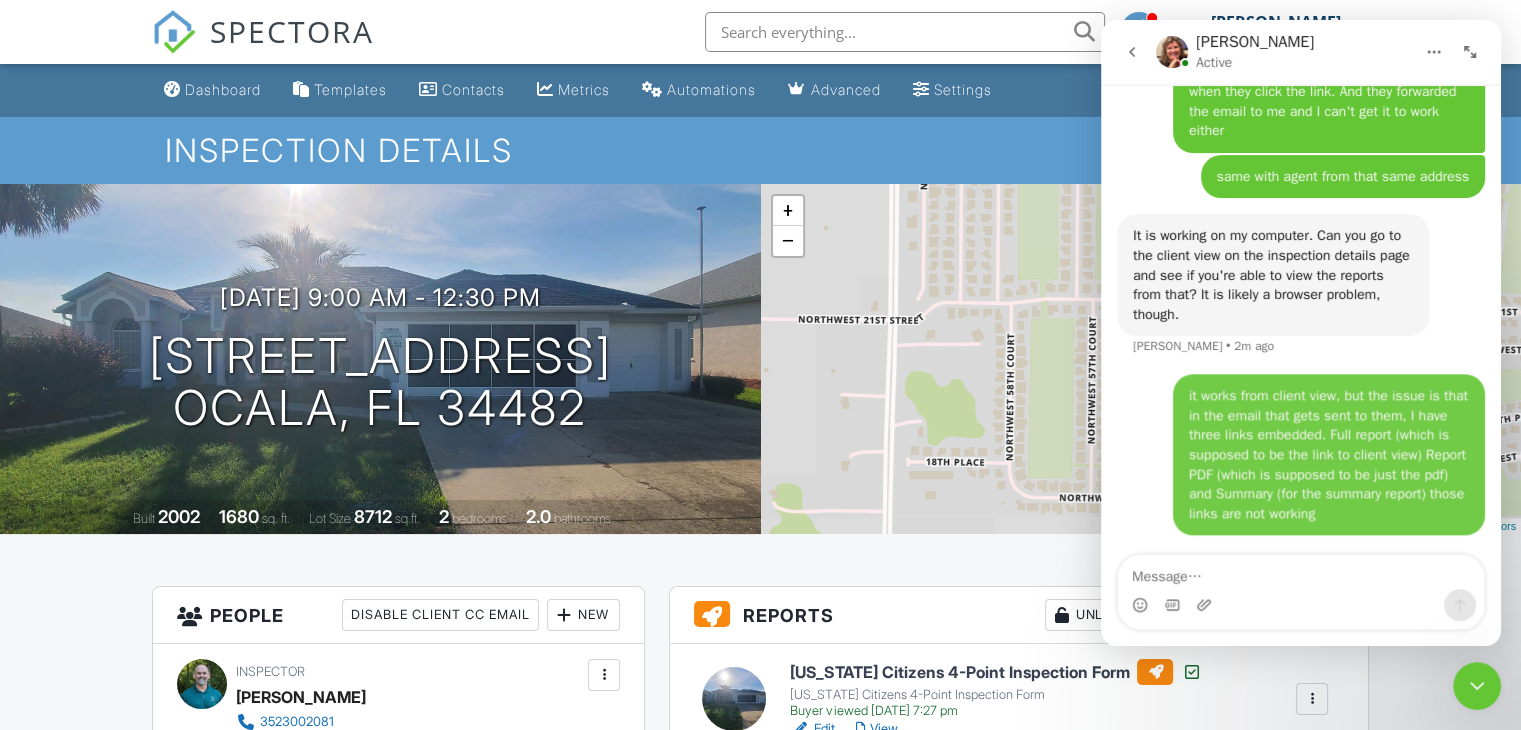 scroll, scrollTop: 3852, scrollLeft: 0, axis: vertical 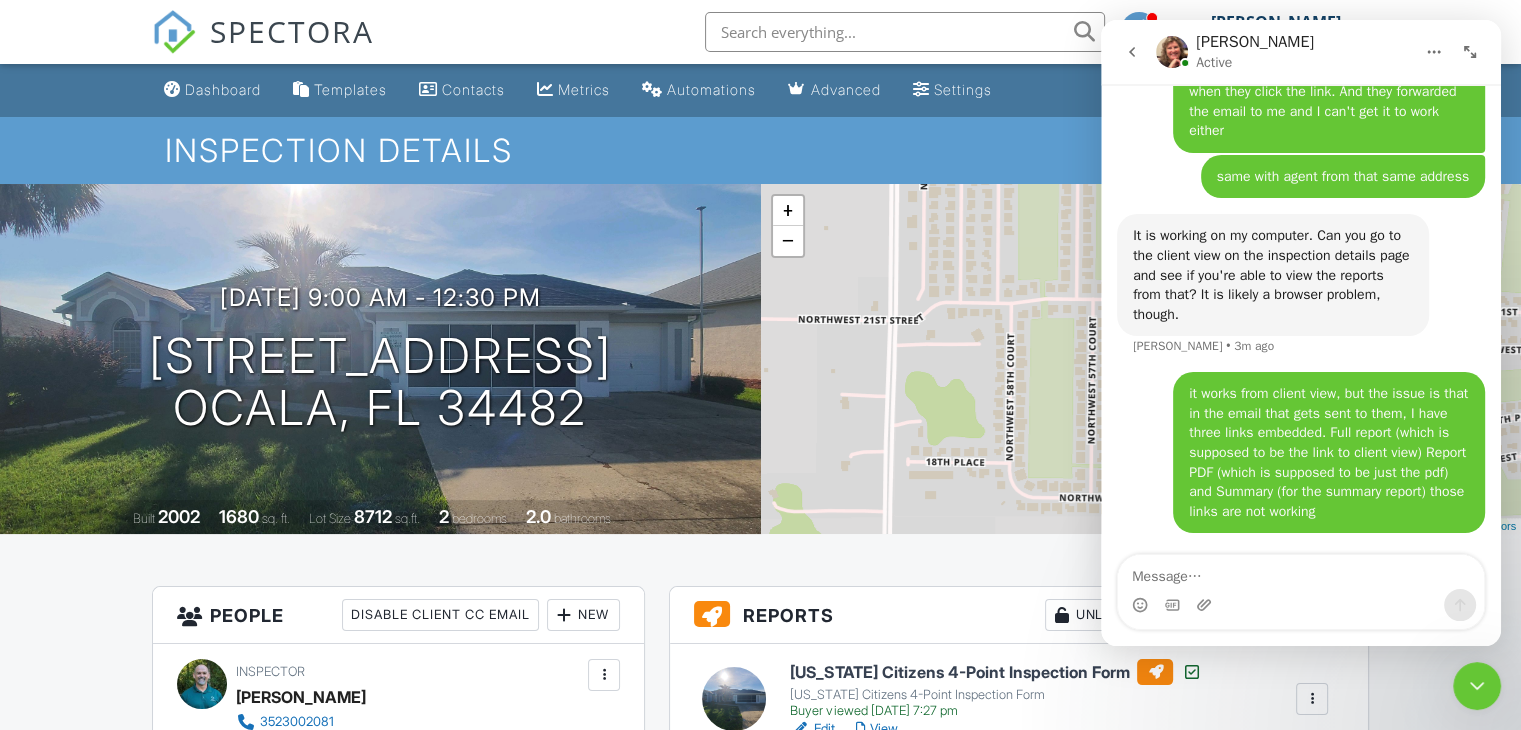 click on "SPECTORA" at bounding box center (263, 32) 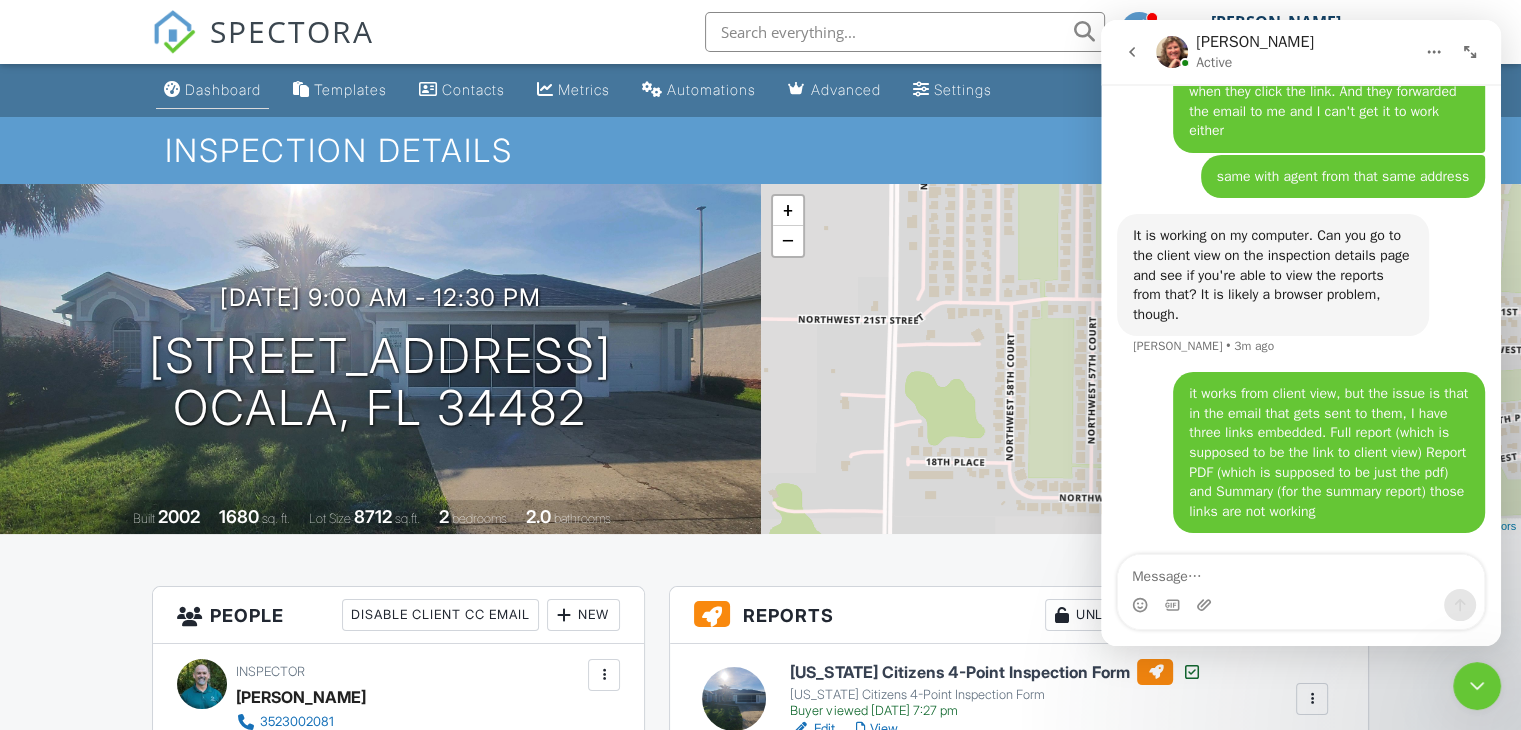 click on "Dashboard" at bounding box center (223, 89) 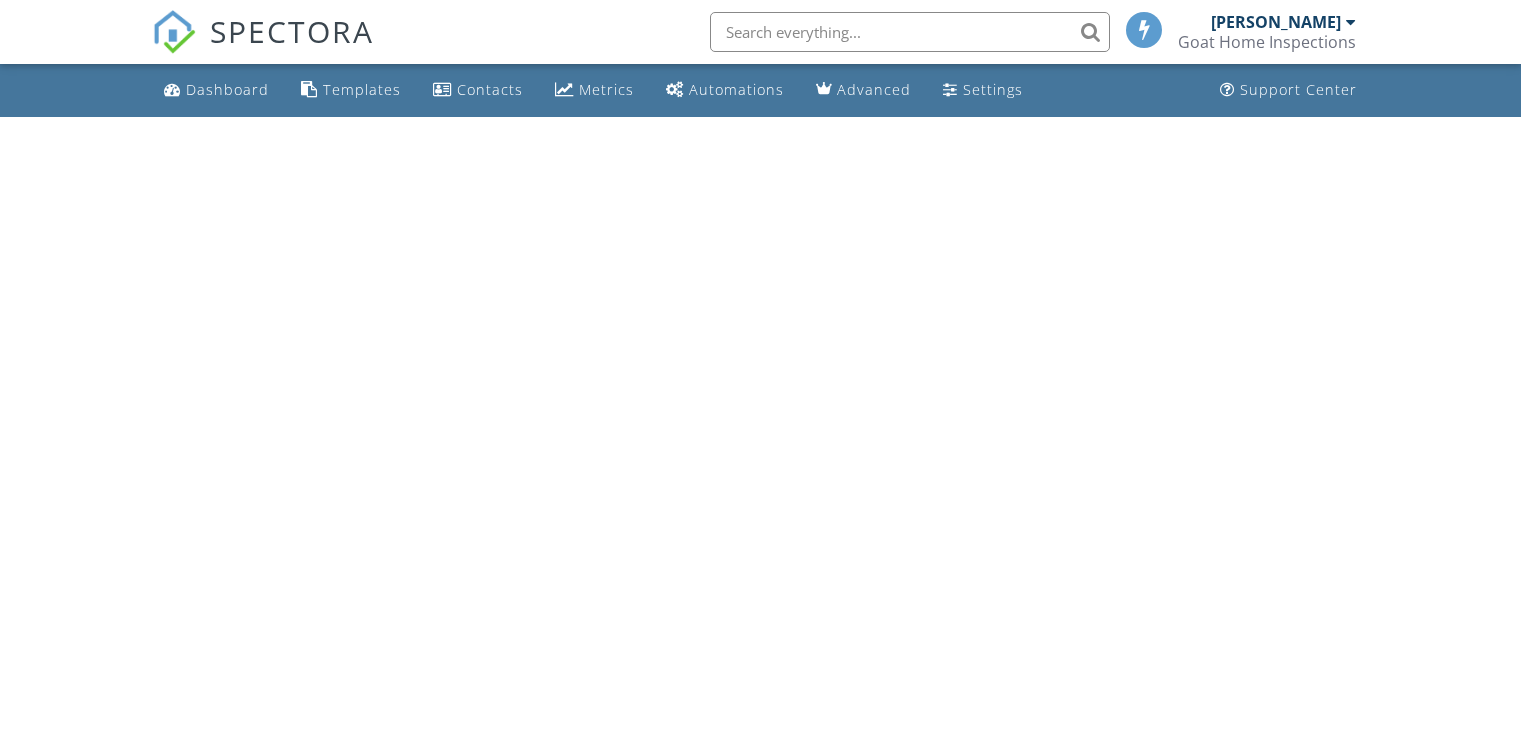 scroll, scrollTop: 0, scrollLeft: 0, axis: both 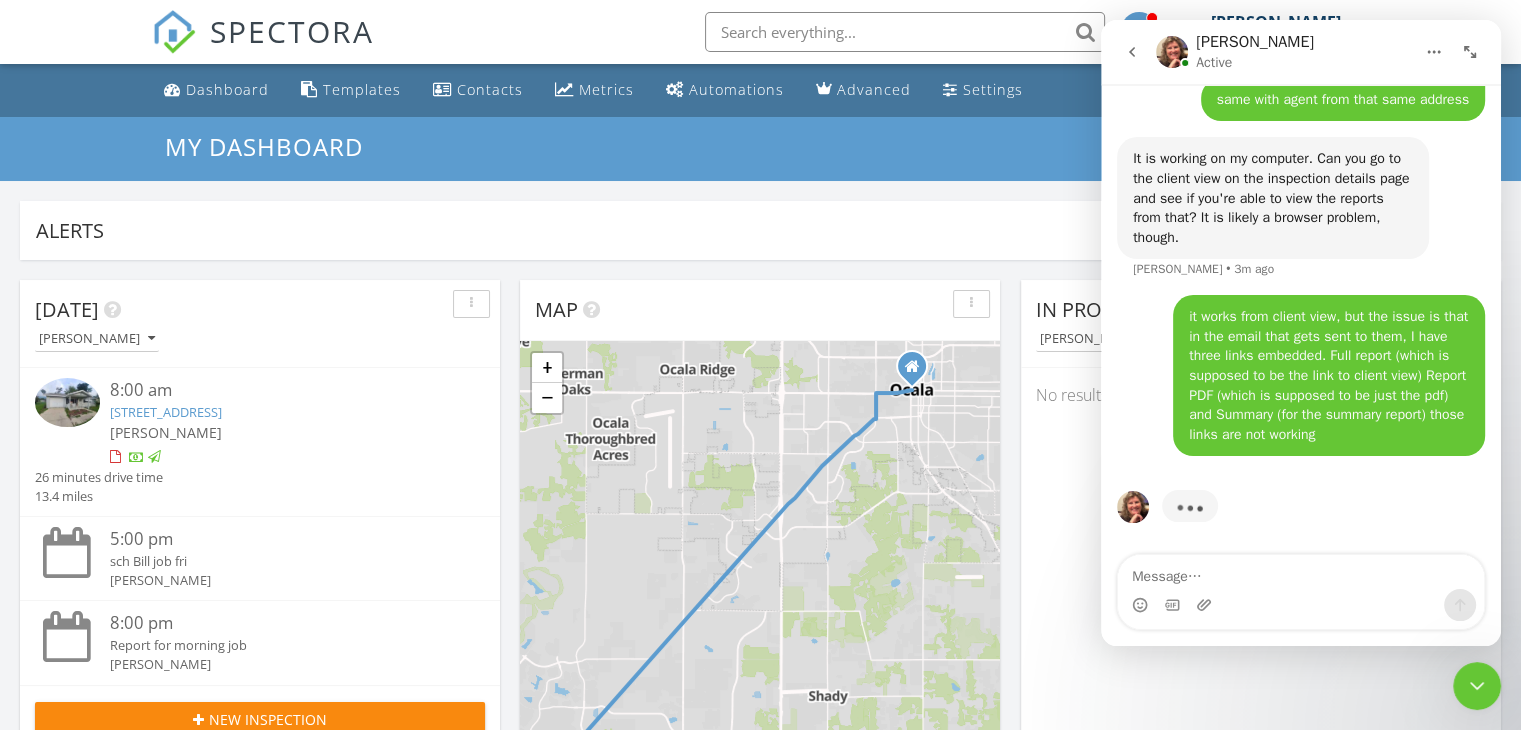 click 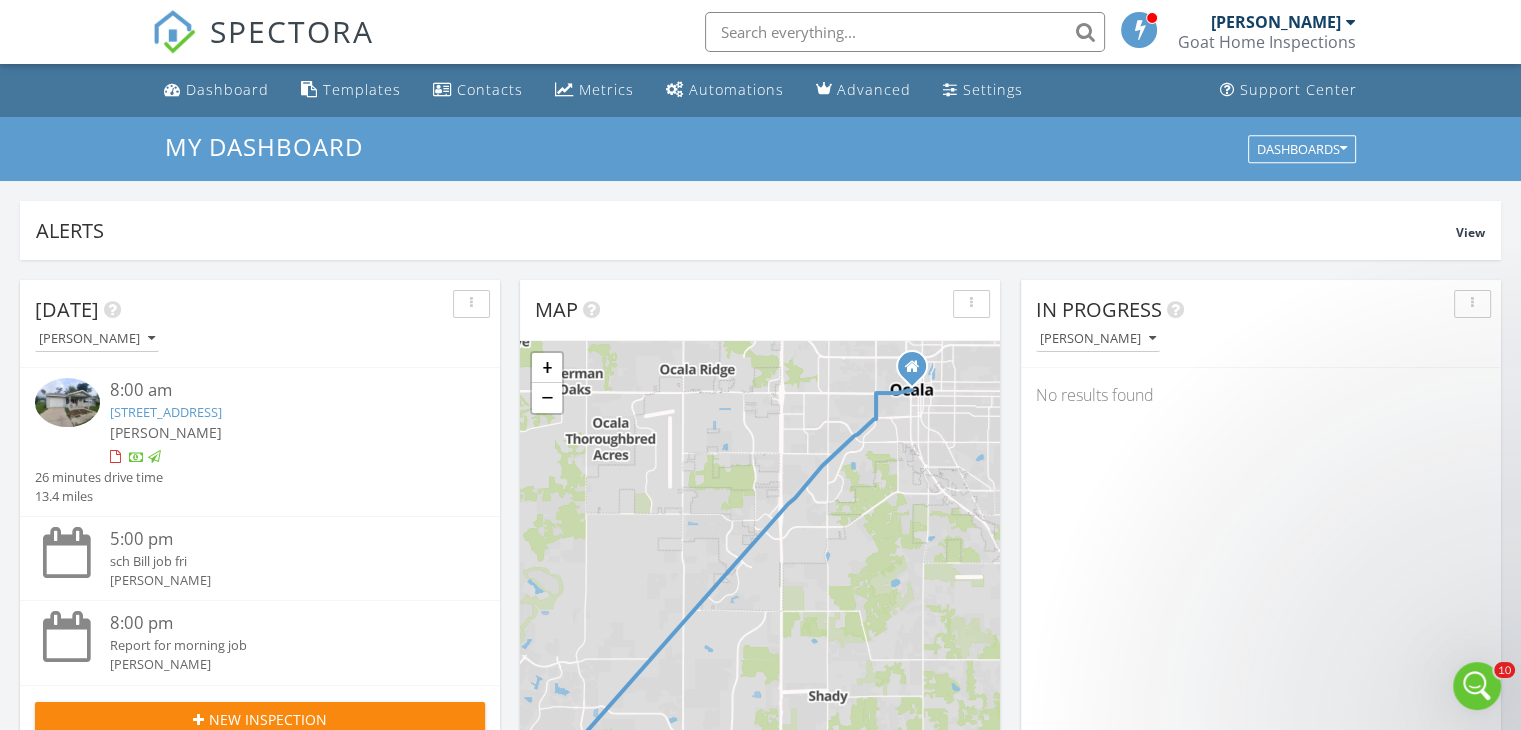 scroll, scrollTop: 0, scrollLeft: 0, axis: both 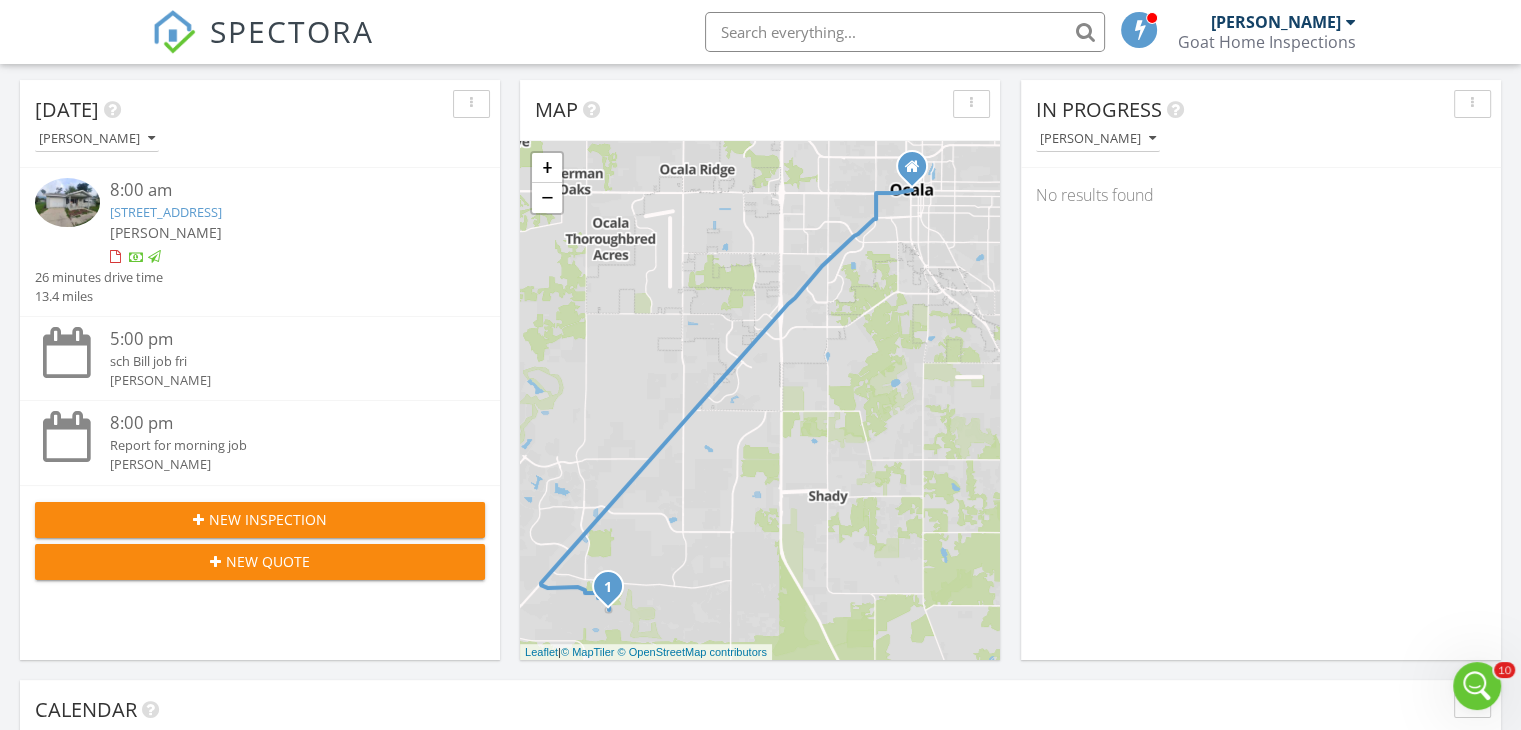 click on "New Inspection" at bounding box center [260, 519] 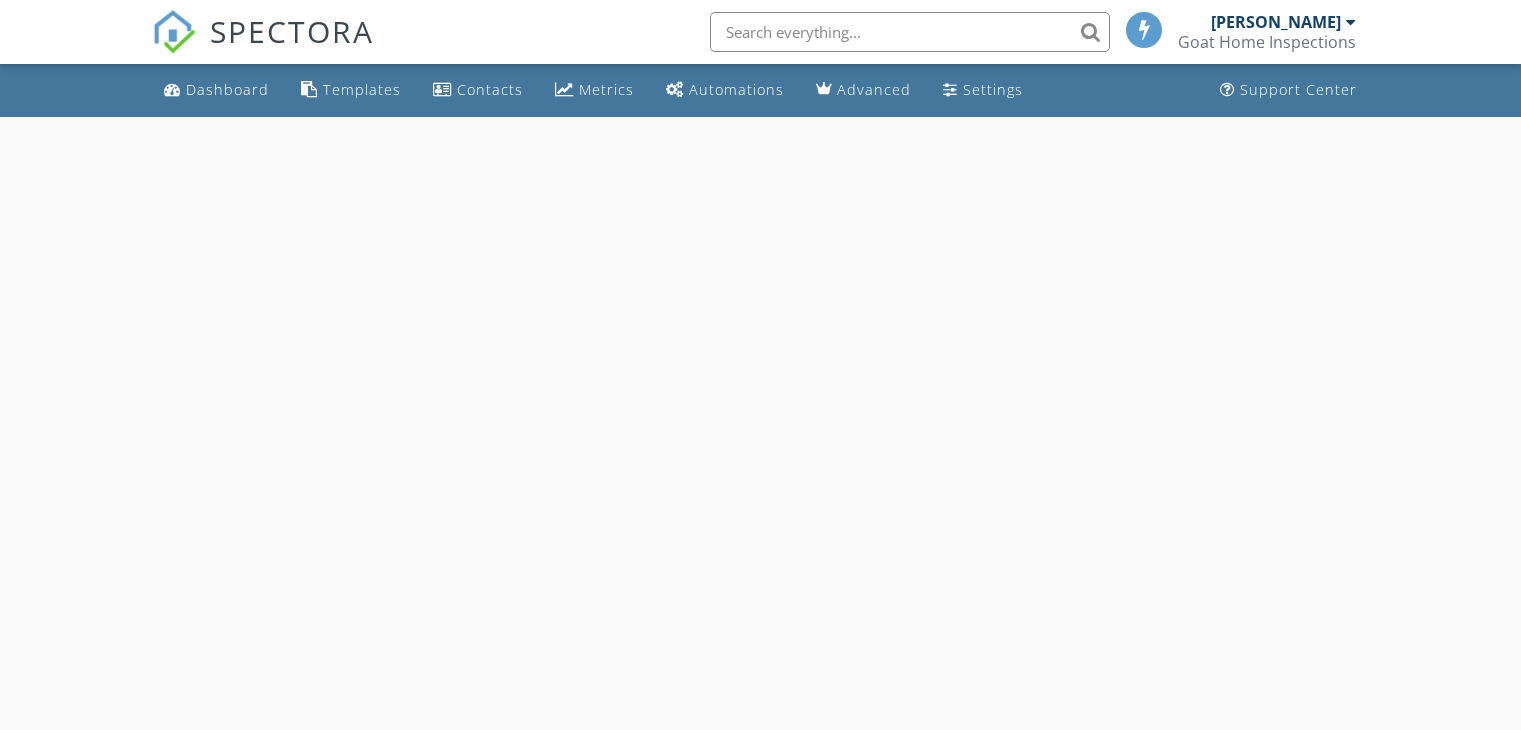 scroll, scrollTop: 0, scrollLeft: 0, axis: both 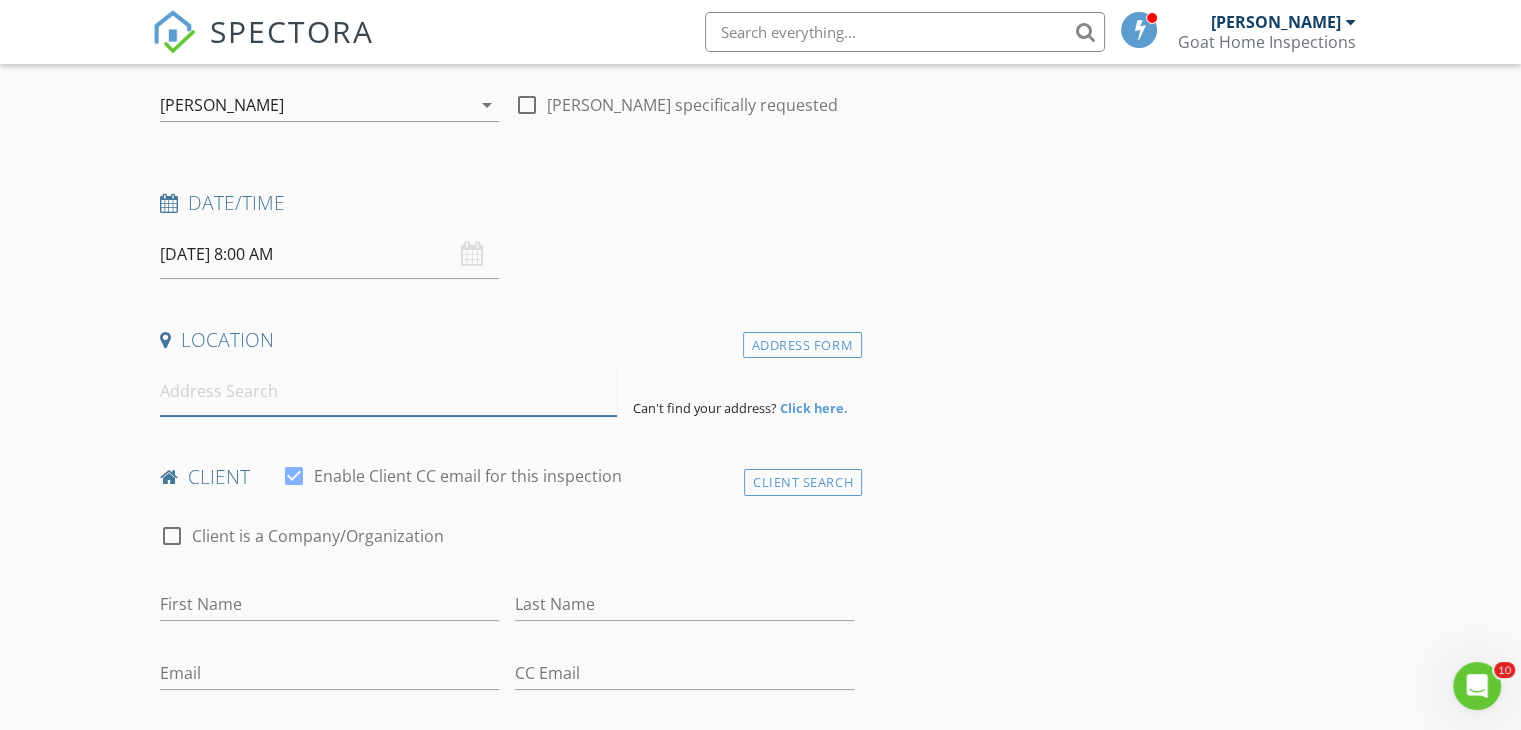 click at bounding box center (388, 391) 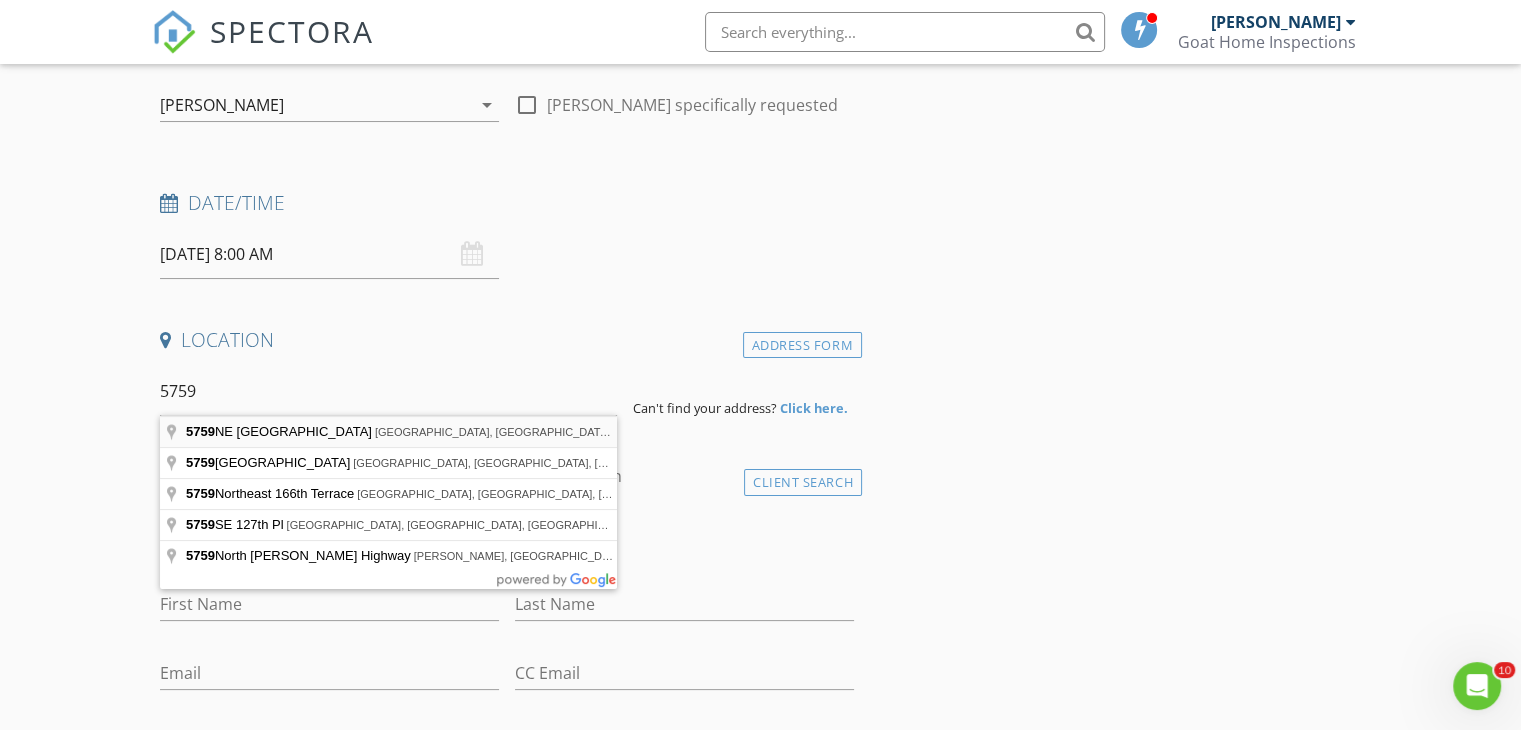 type on "[STREET_ADDRESS]" 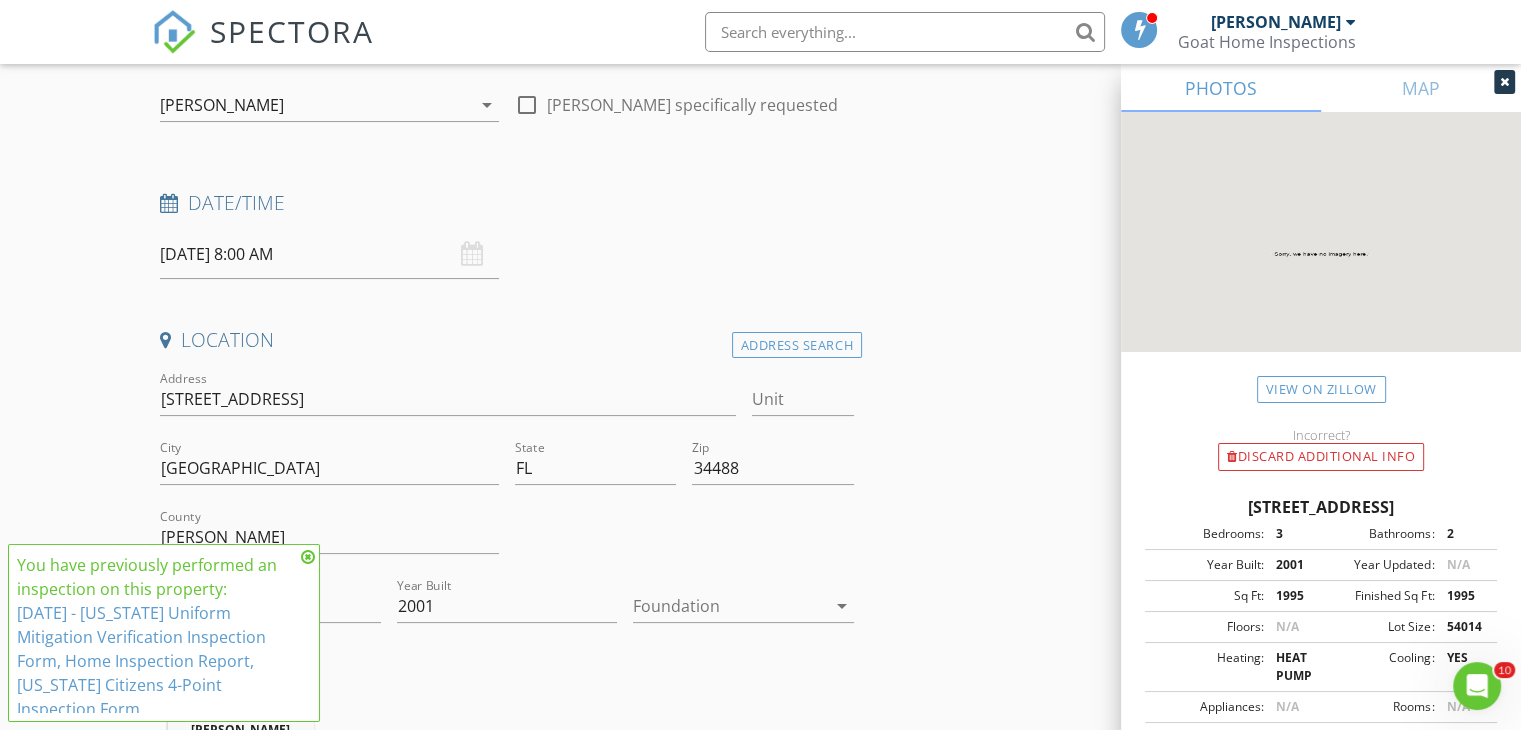 click on "[DATE] - [US_STATE] Uniform Mitigation Verification Inspection Form, Home Inspection Report, [US_STATE] Citizens 4-Point Inspection Form" at bounding box center (141, 661) 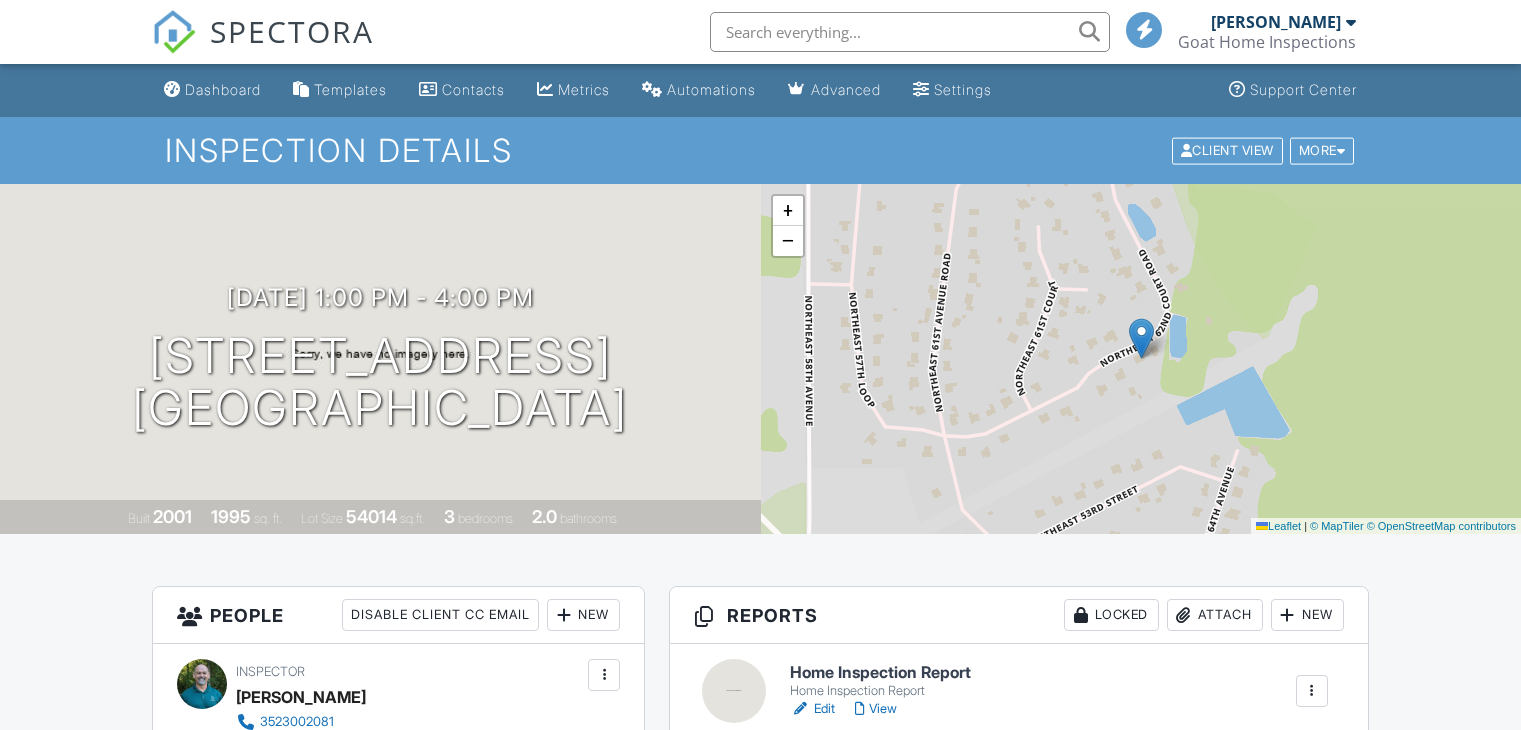 scroll, scrollTop: 0, scrollLeft: 0, axis: both 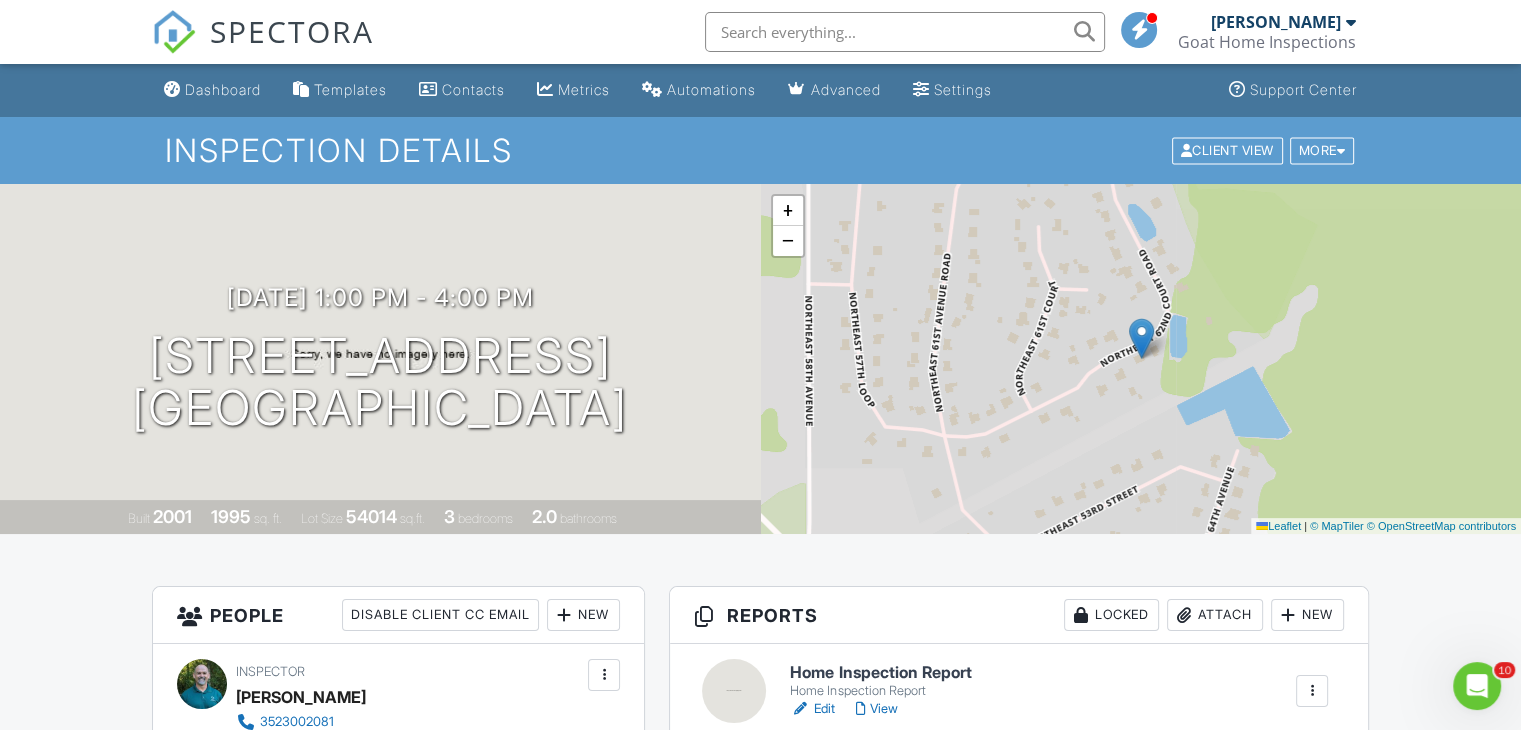 click 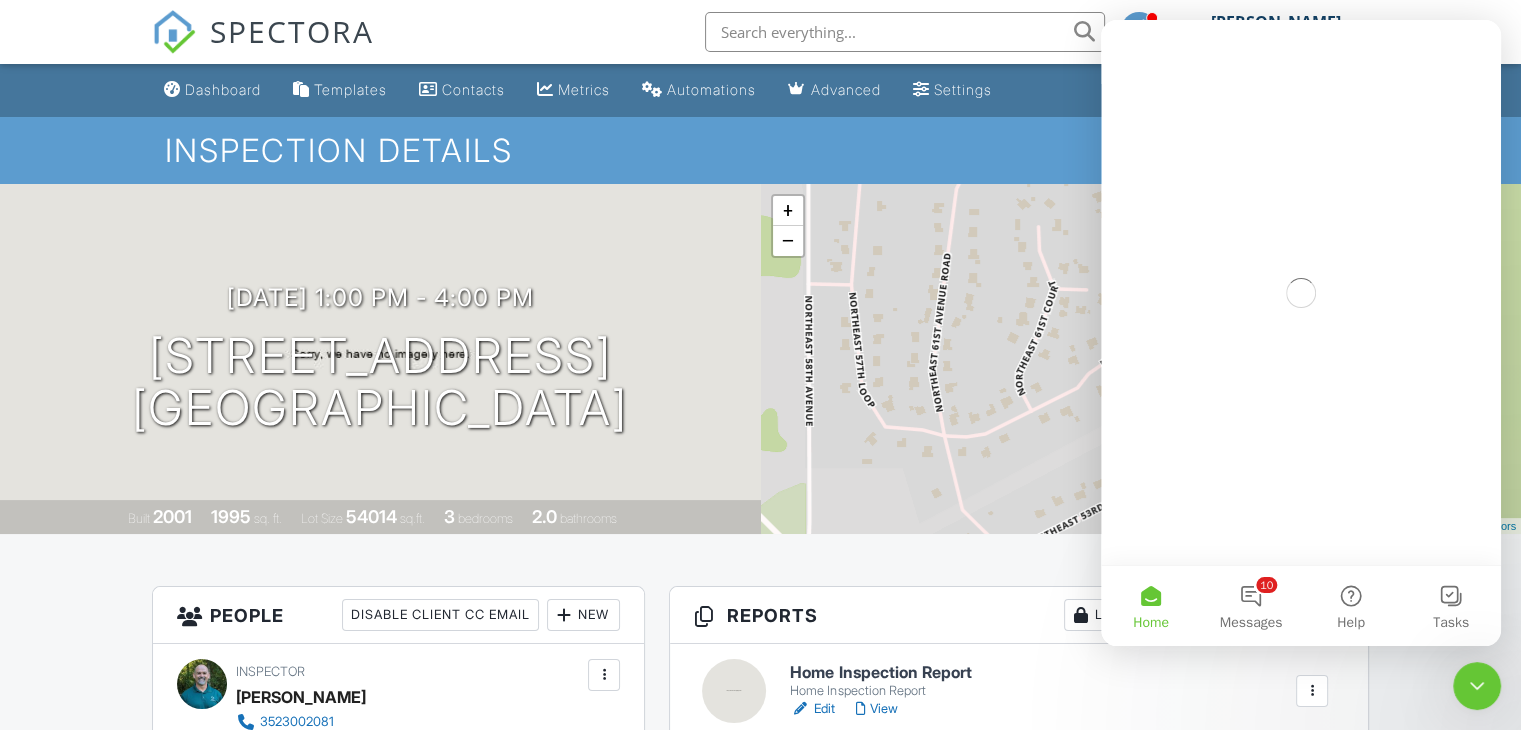 scroll, scrollTop: 0, scrollLeft: 0, axis: both 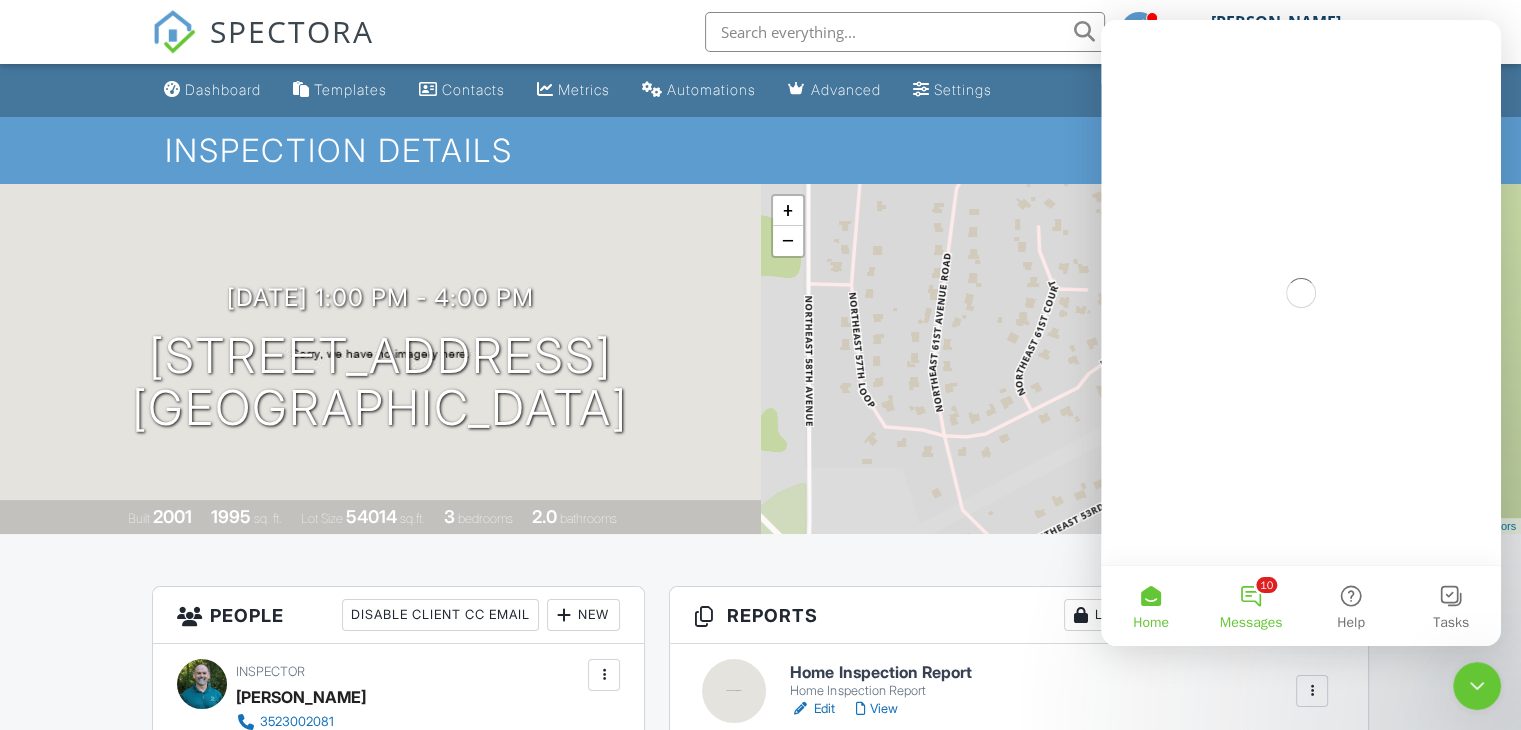 click on "10 Messages" at bounding box center [1251, 606] 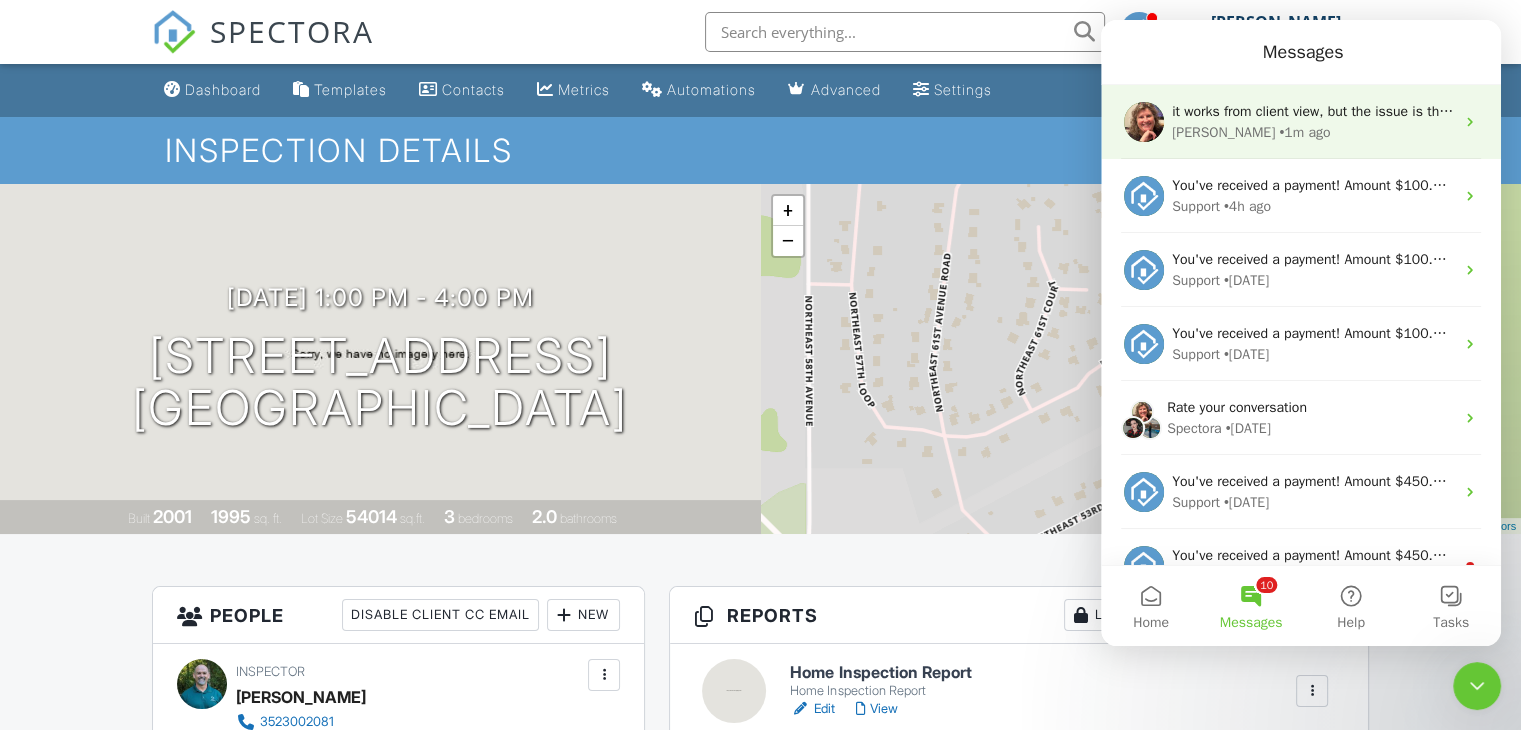 click on "it works from client view, but the issue is that in the email that gets sent to them, I have three links embedded. Full report (which is supposed to be the link to client view) Report PDF (which is supposed to be just the pdf) and Summary (for the summary report) those links are not working" at bounding box center [2052, 111] 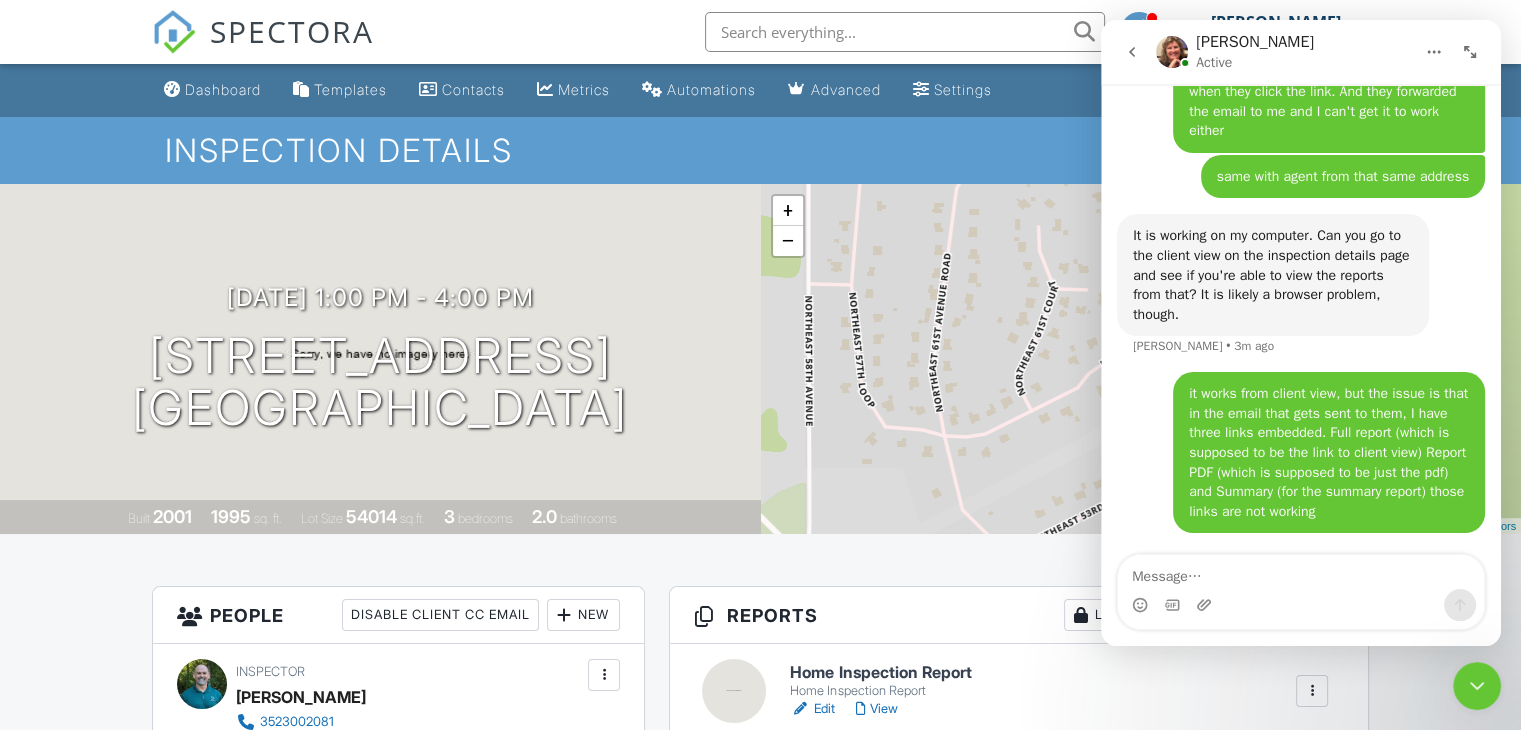 scroll, scrollTop: 3852, scrollLeft: 0, axis: vertical 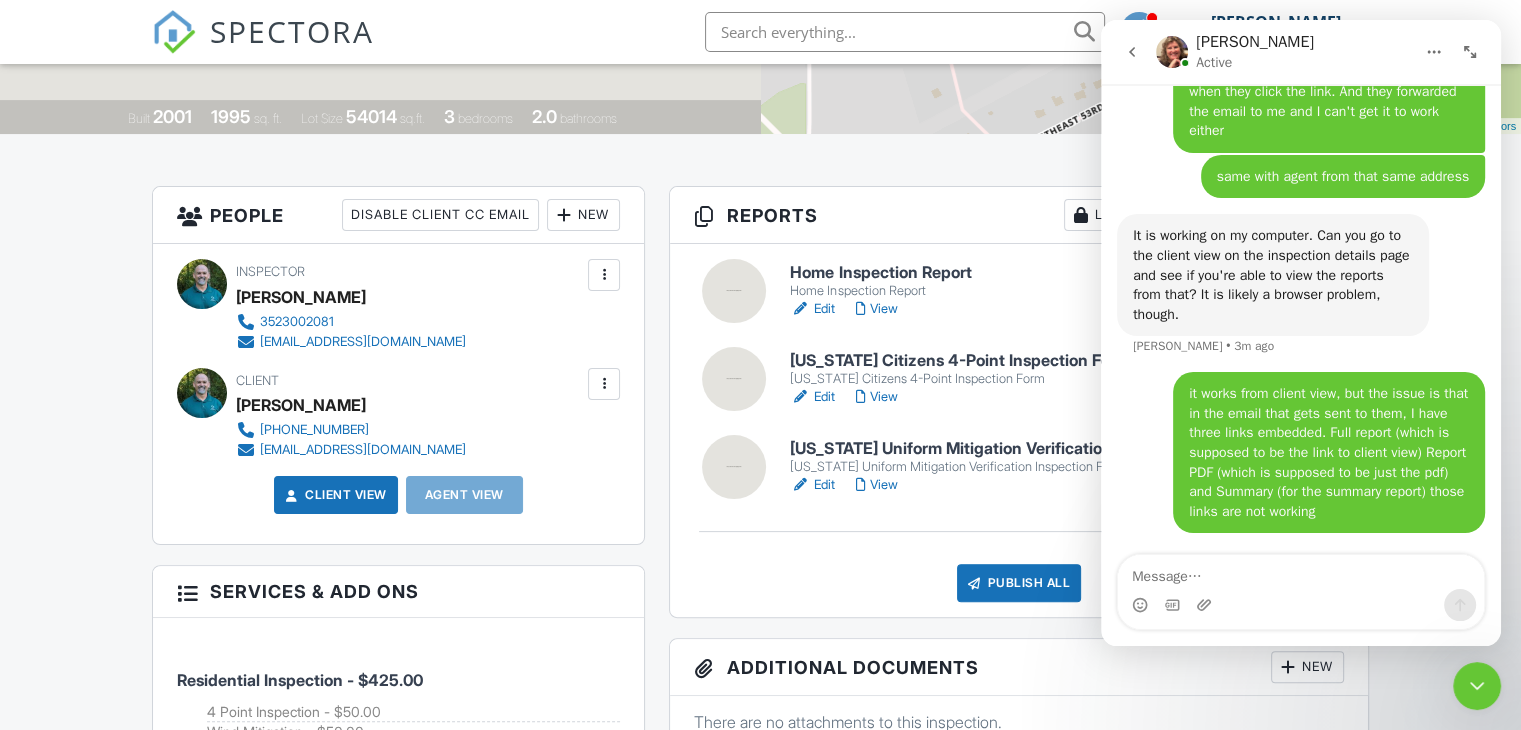 click on "Dashboard
Templates
Contacts
Metrics
Automations
Advanced
Settings
Support Center
Inspection Details
Client View
More
Property Details
Reschedule
Reorder / Copy
Share
Cancel
Delete
Print Order
Convert to V10
Disable Pass on CC Fees
View Change Log
01/25/2024  1:00 pm
- 4:00 pm
5759 NE 62nd Court Rd
Silver Springs, FL 34488
Built
2001
1995
sq. ft.
Lot Size
54014
sq.ft.
3
bedrooms
2.0
bathrooms
+ −  Leaflet   |   © MapTiler   © OpenStreetMap contributors
All emails and texts are disabled for this inspection!
Turn on emails and texts
Turn on and Requeue Notifications
Reports
Locked
Attach
New
Edit" at bounding box center (760, 1067) 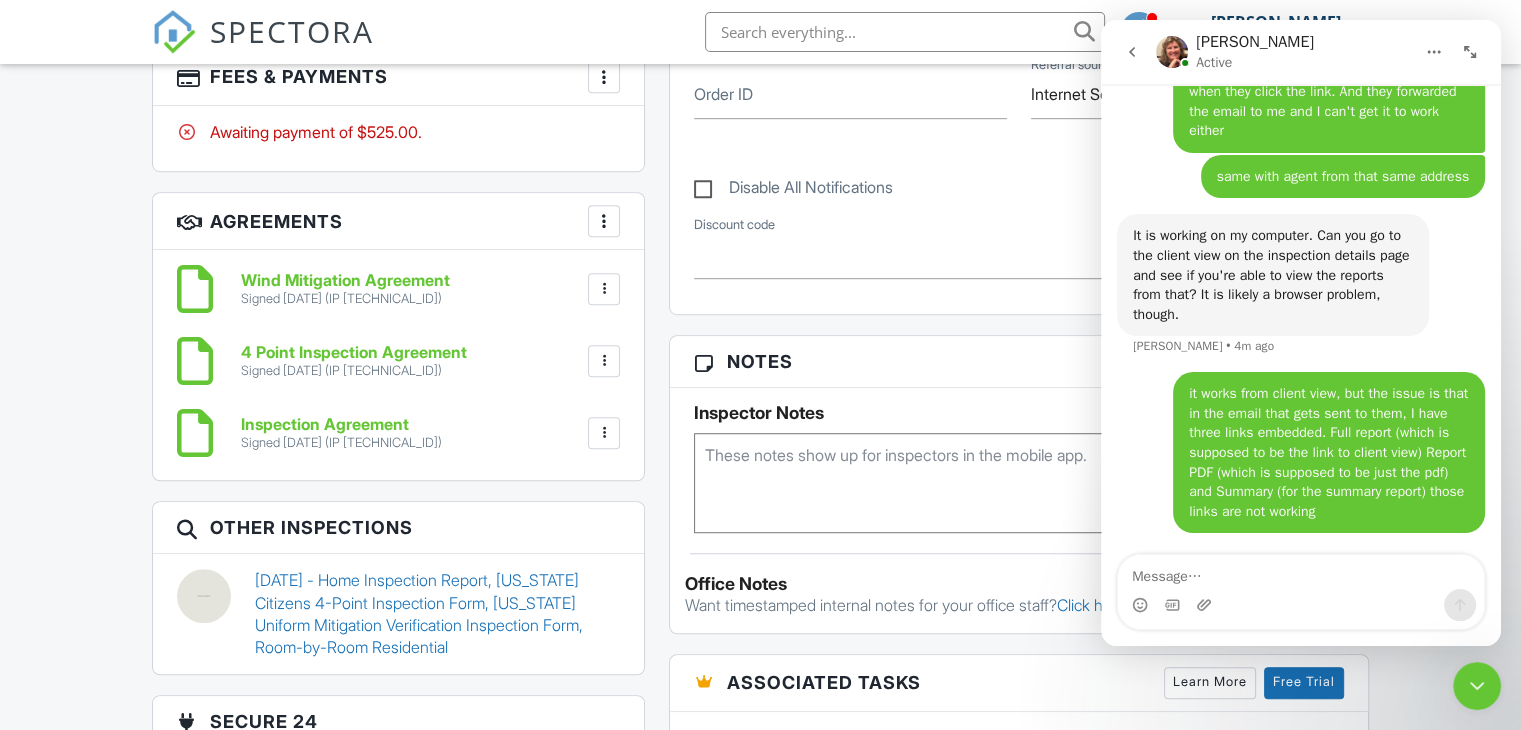 scroll, scrollTop: 1400, scrollLeft: 0, axis: vertical 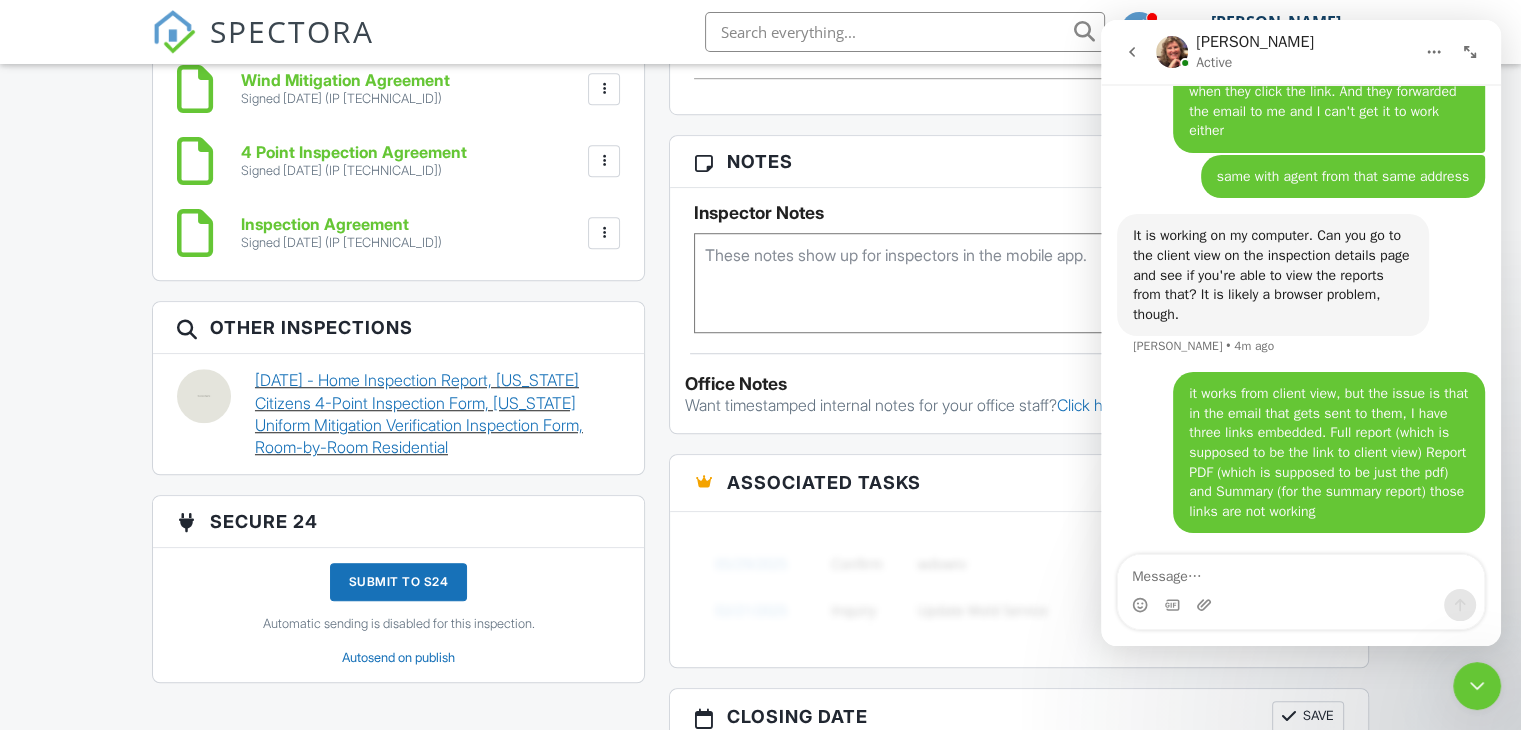 click on "12/20/2023 - Home Inspection Report, Florida Citizens 4-Point Inspection Form, Florida Uniform Mitigation Verification Inspection Form, Room-by-Room Residential" at bounding box center (437, 414) 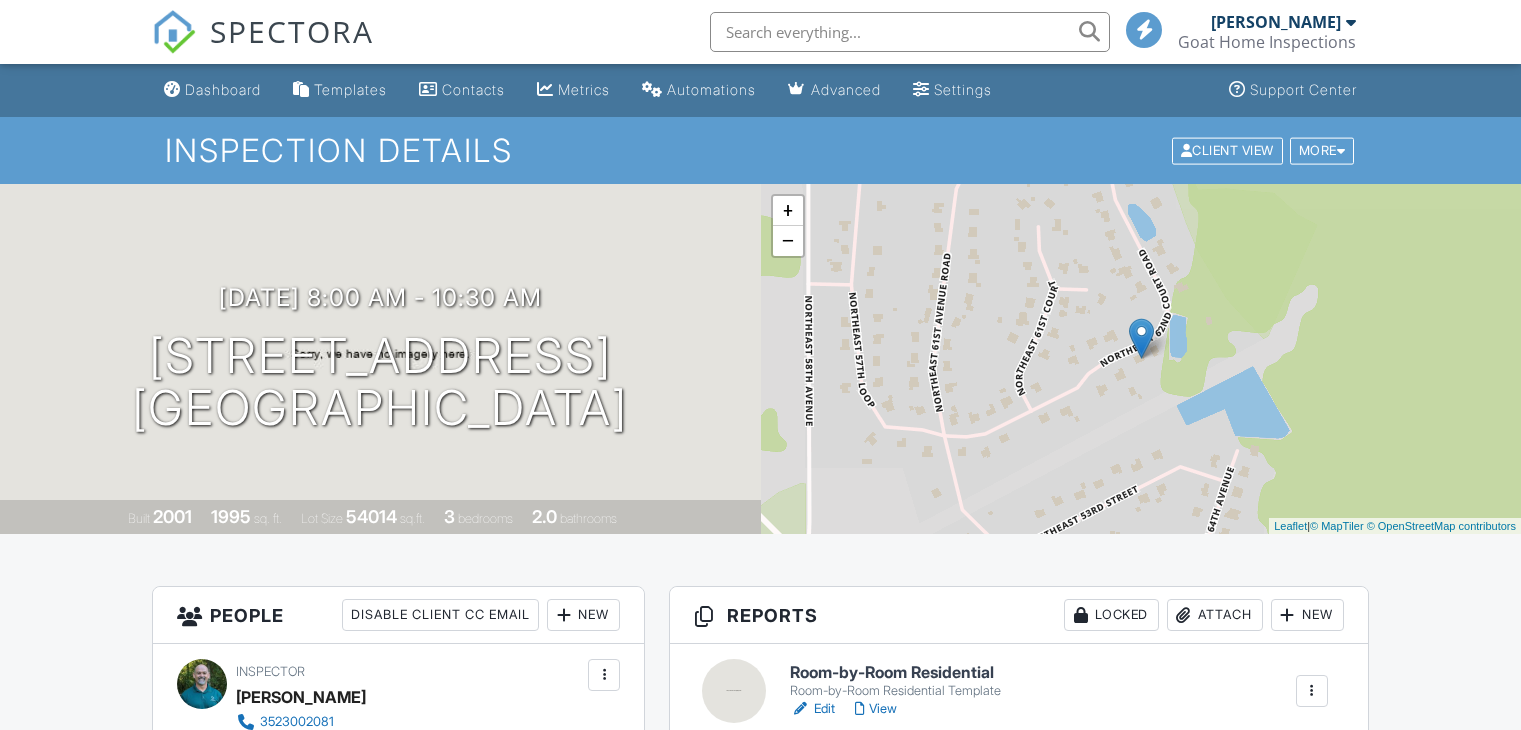 scroll, scrollTop: 300, scrollLeft: 0, axis: vertical 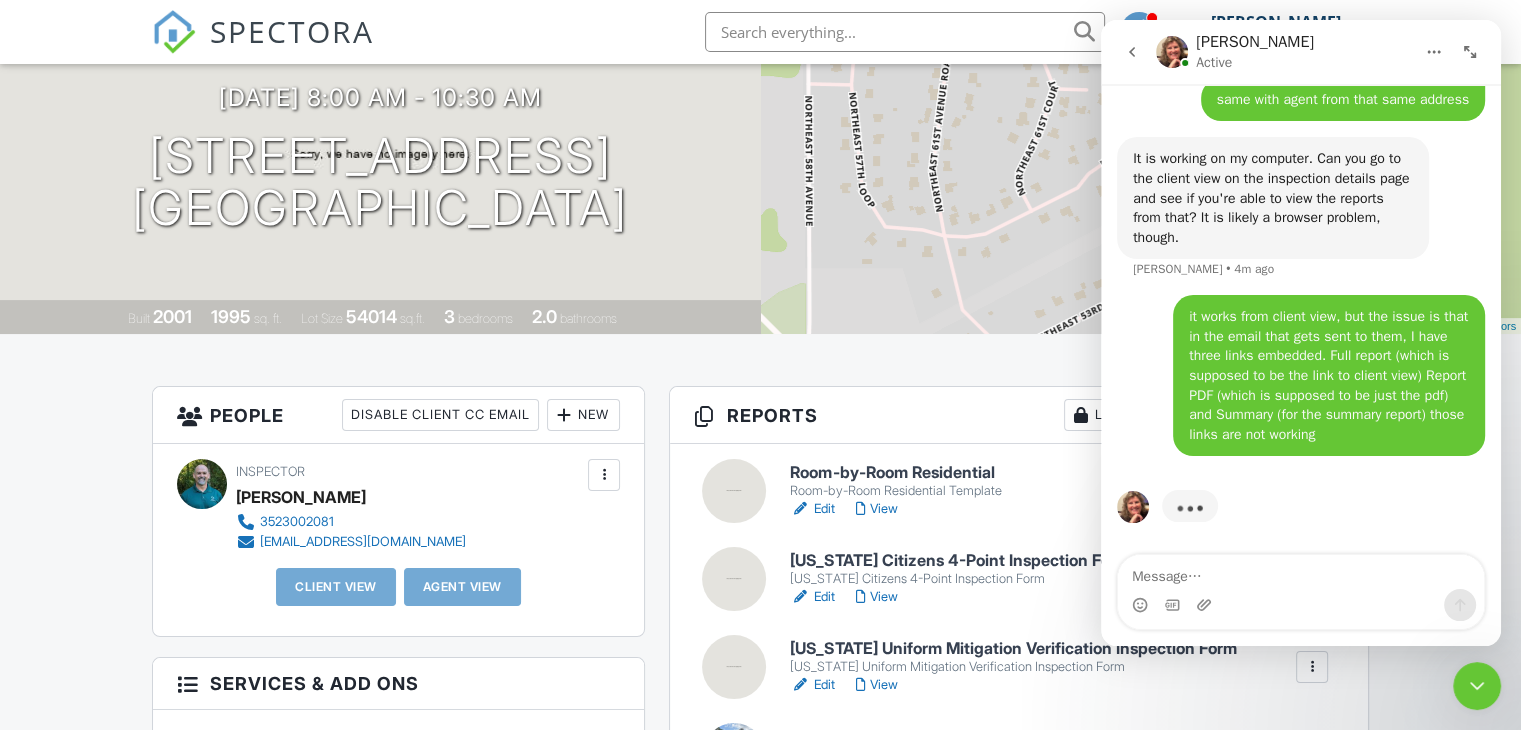 click on "New" at bounding box center (583, 415) 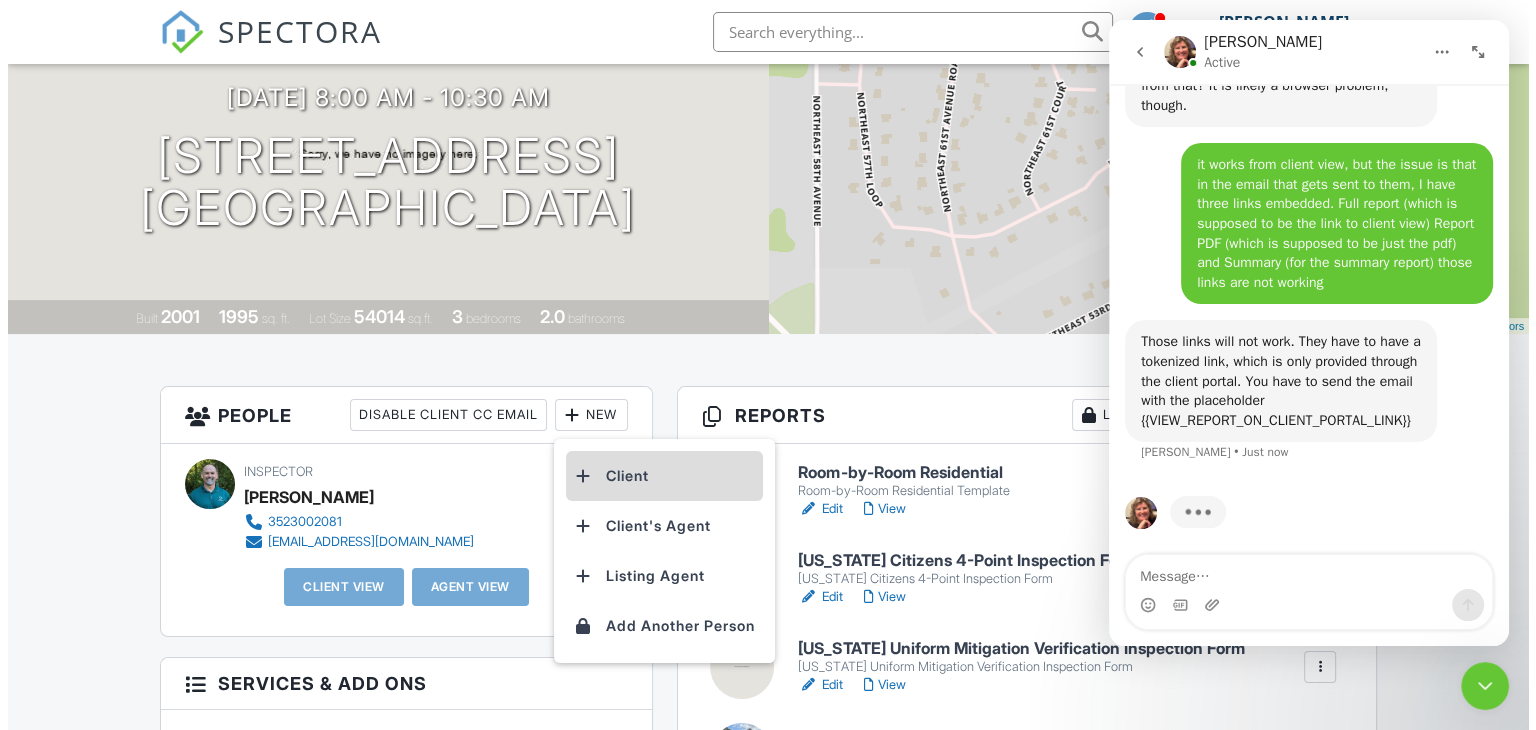 scroll, scrollTop: 4067, scrollLeft: 0, axis: vertical 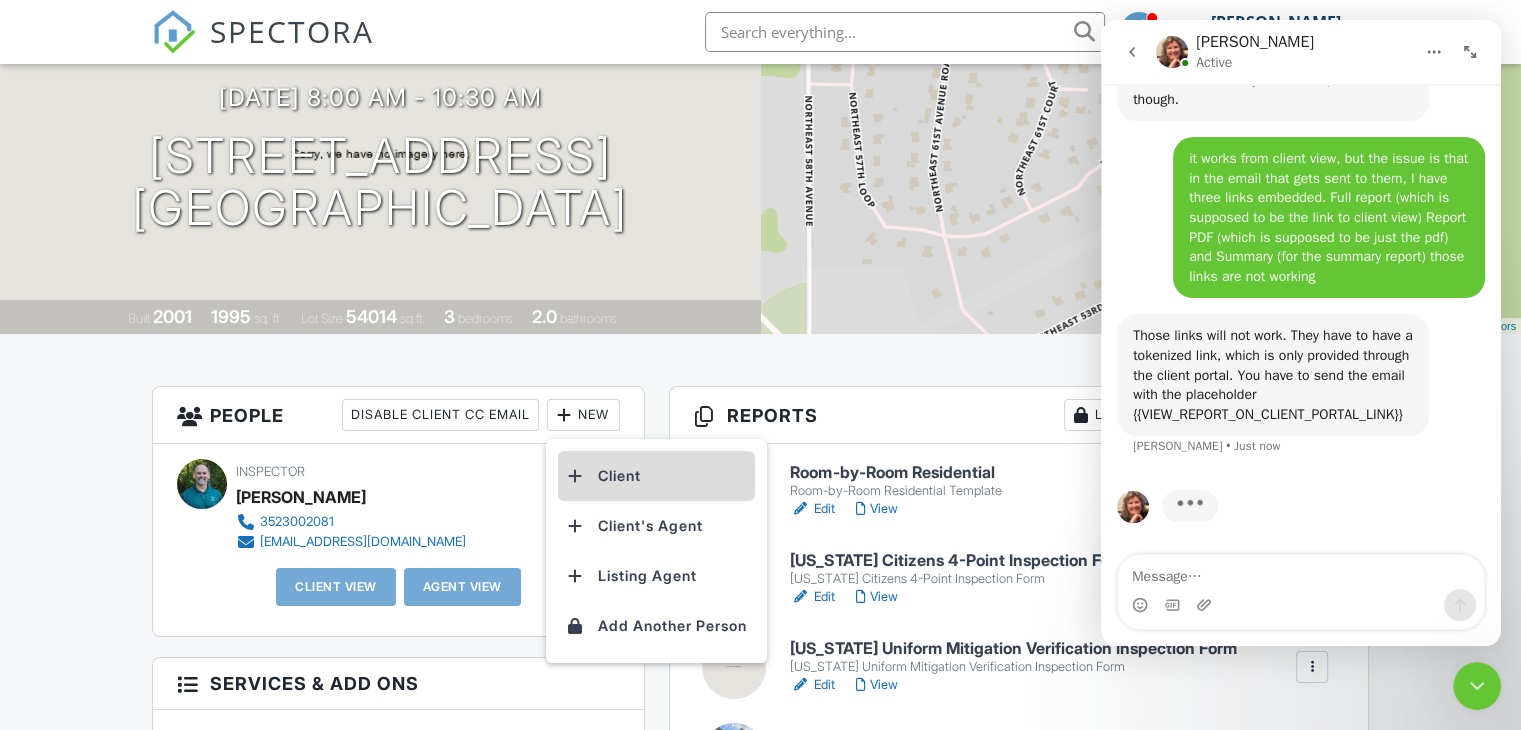click on "Client" at bounding box center [656, 476] 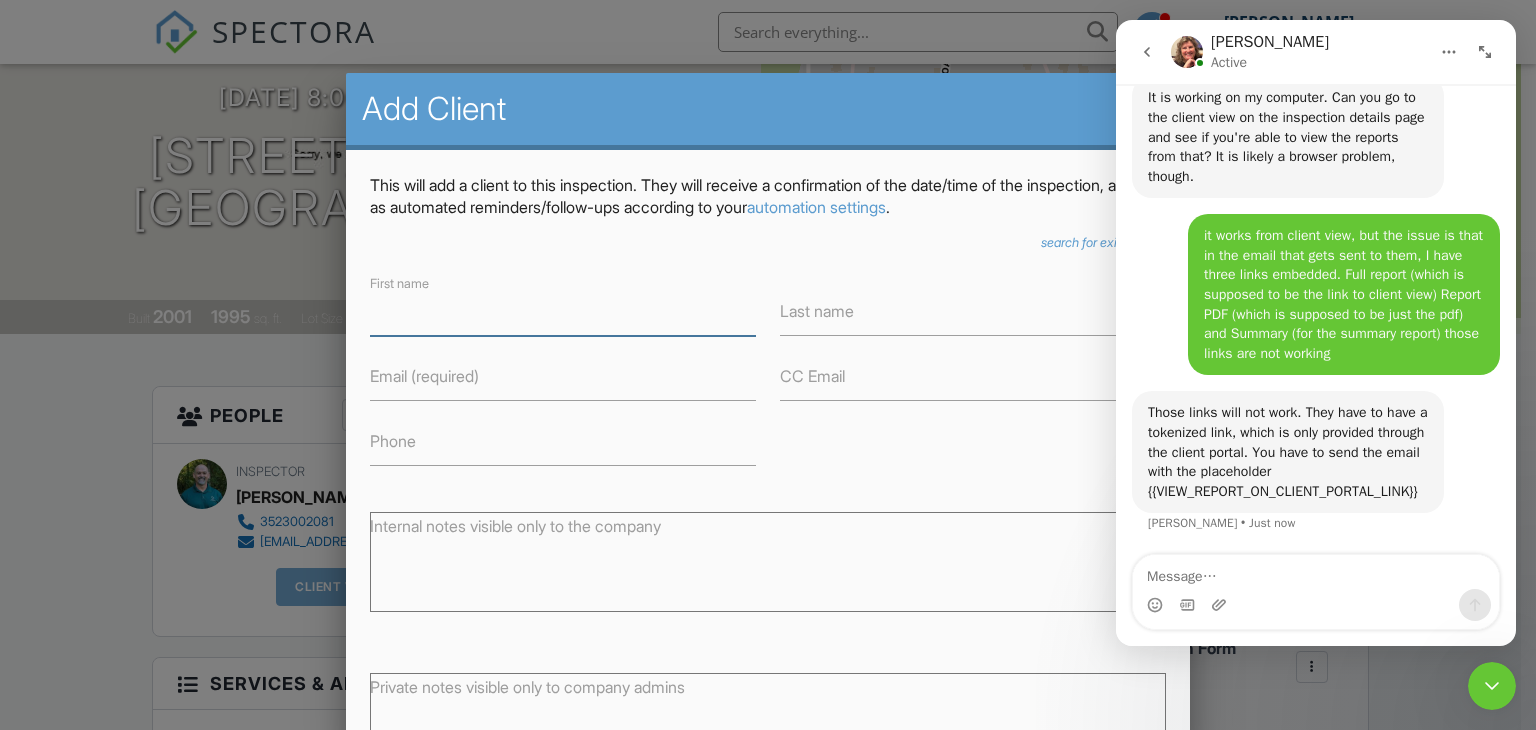 scroll, scrollTop: 3989, scrollLeft: 0, axis: vertical 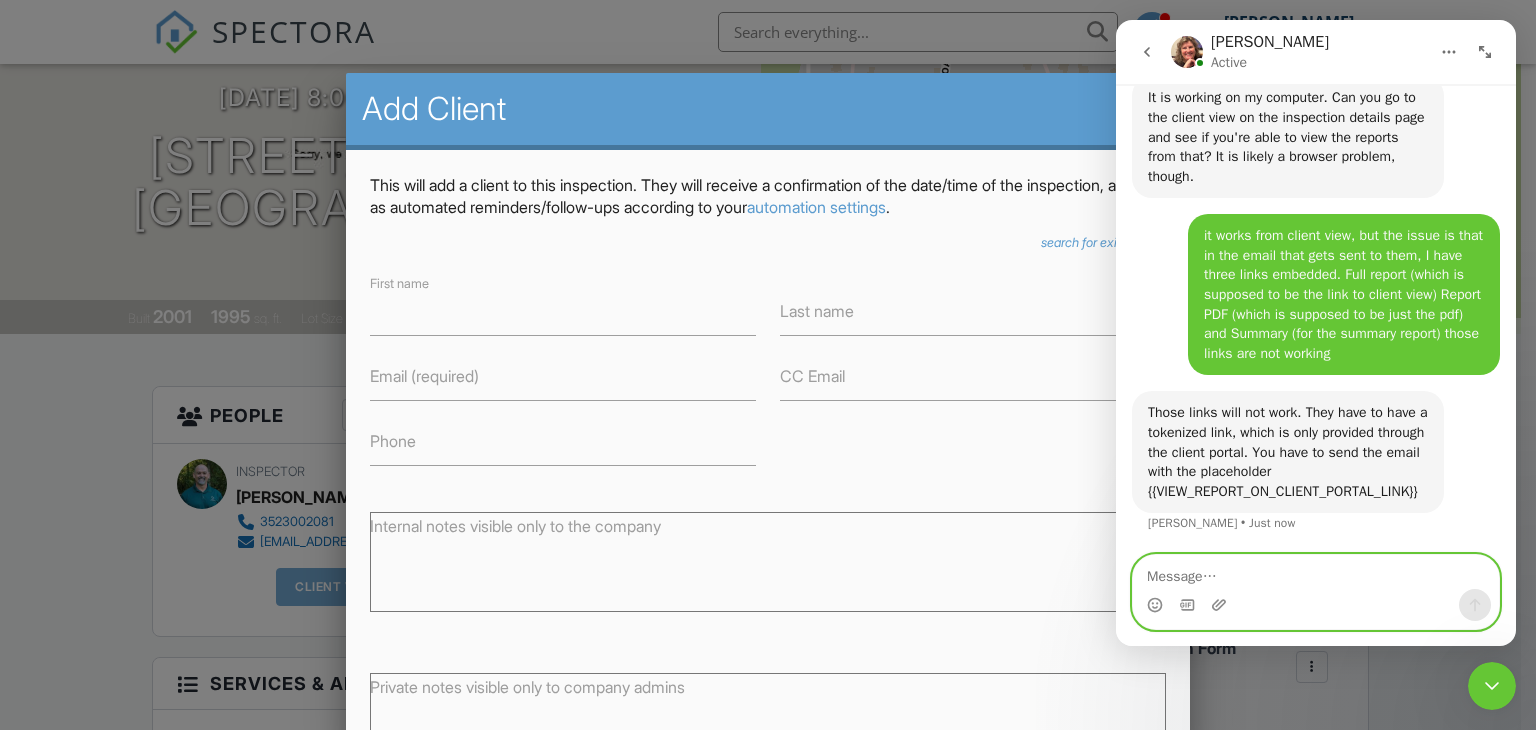 click at bounding box center (1316, 572) 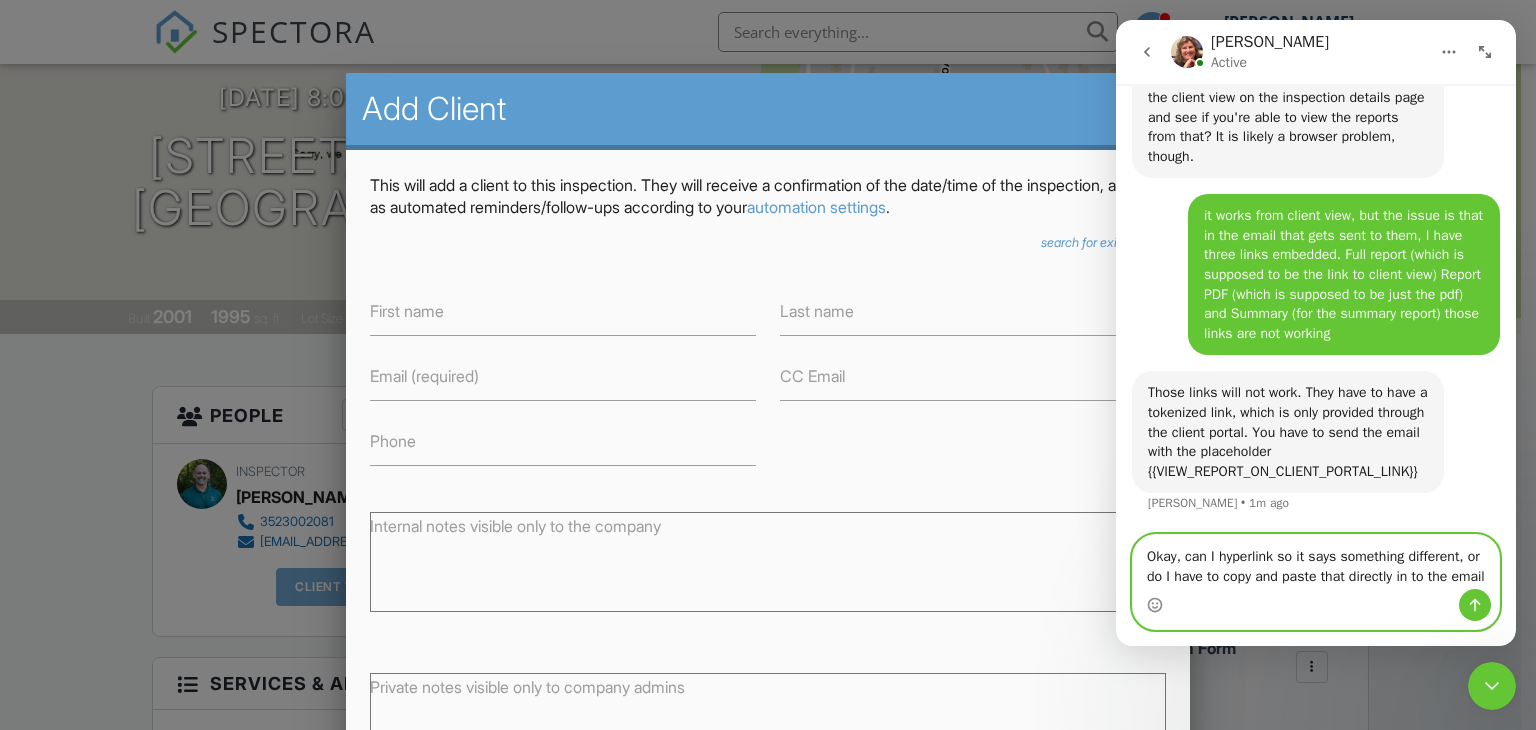 scroll, scrollTop: 4029, scrollLeft: 0, axis: vertical 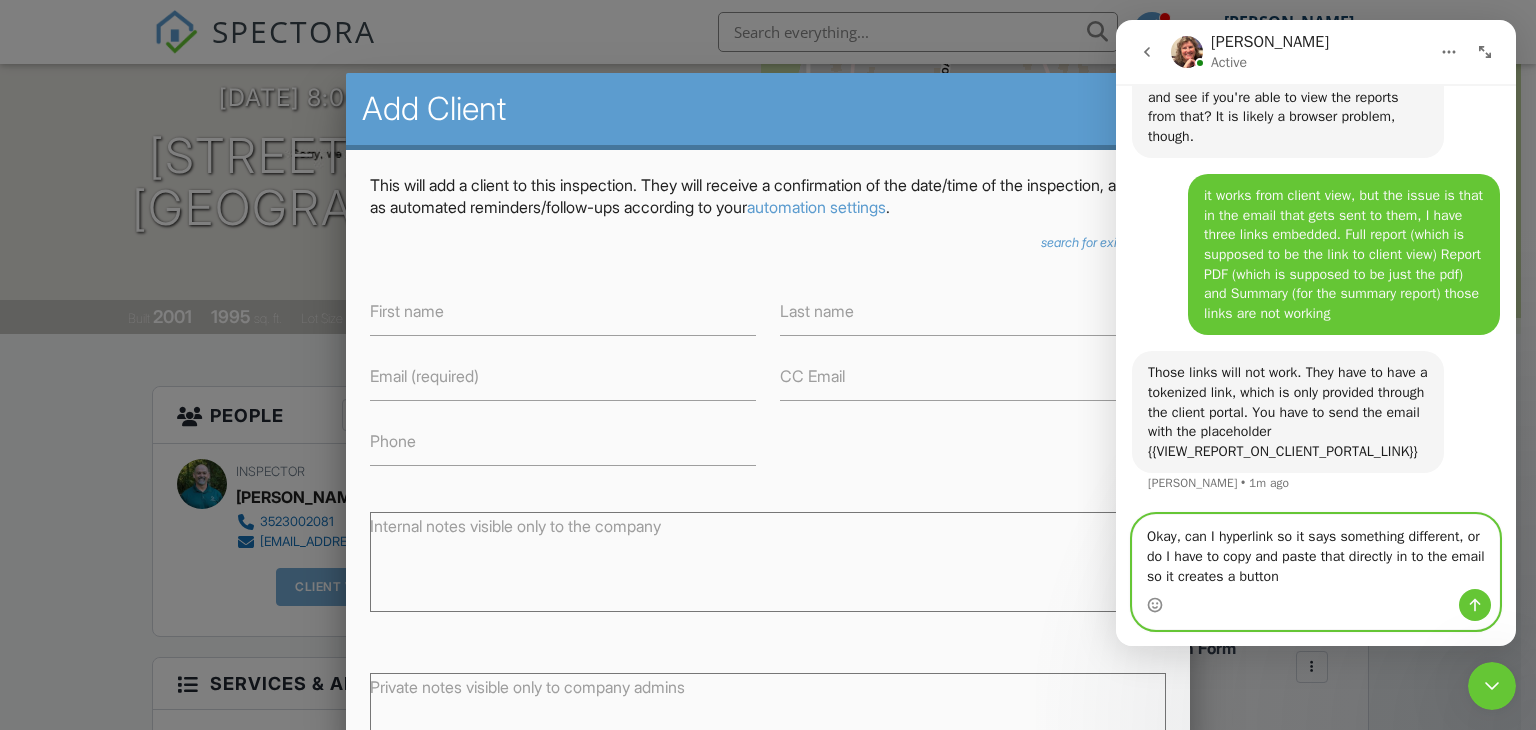 type on "Okay, can I hyperlink so it says something different, or do I have to copy and paste that directly in to the email so it creates a button?" 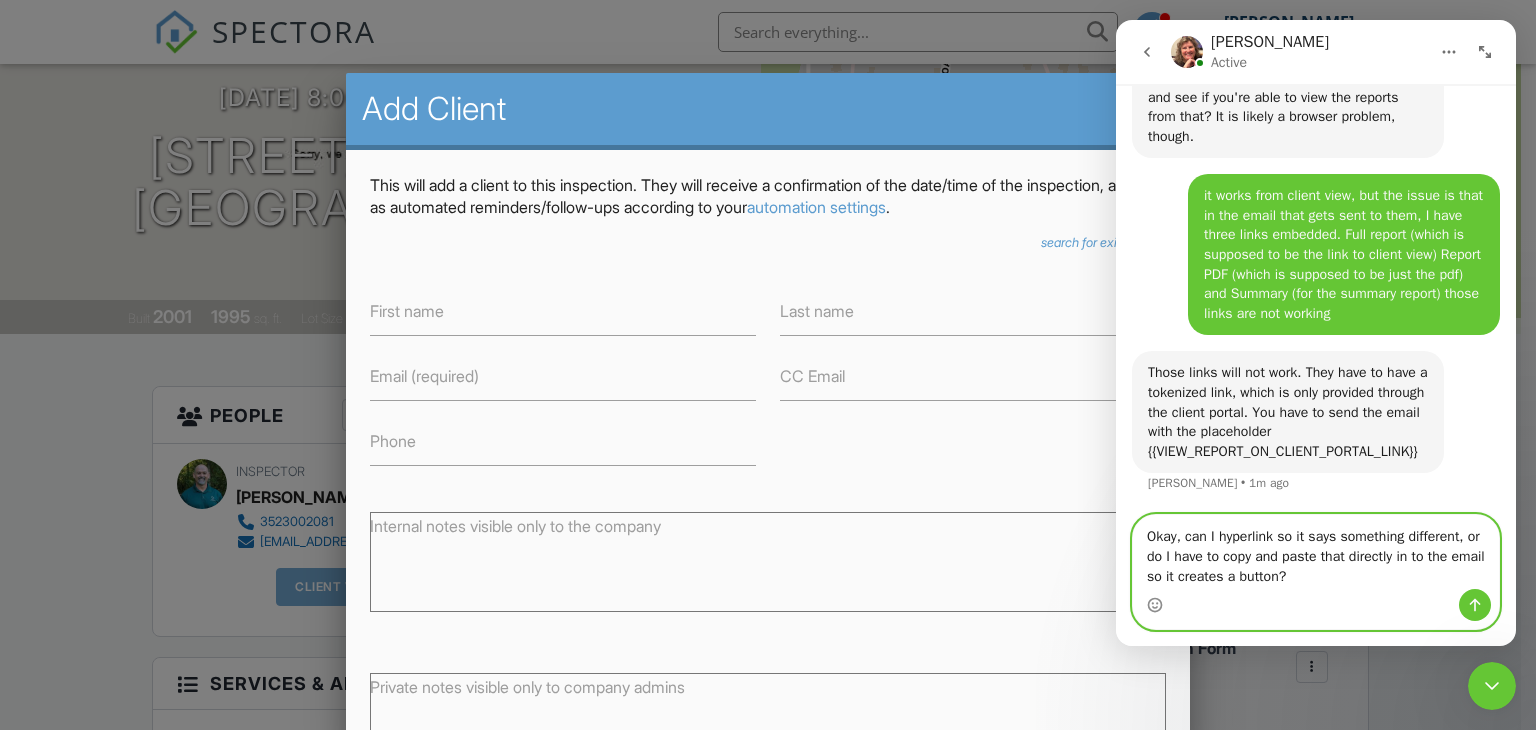 type 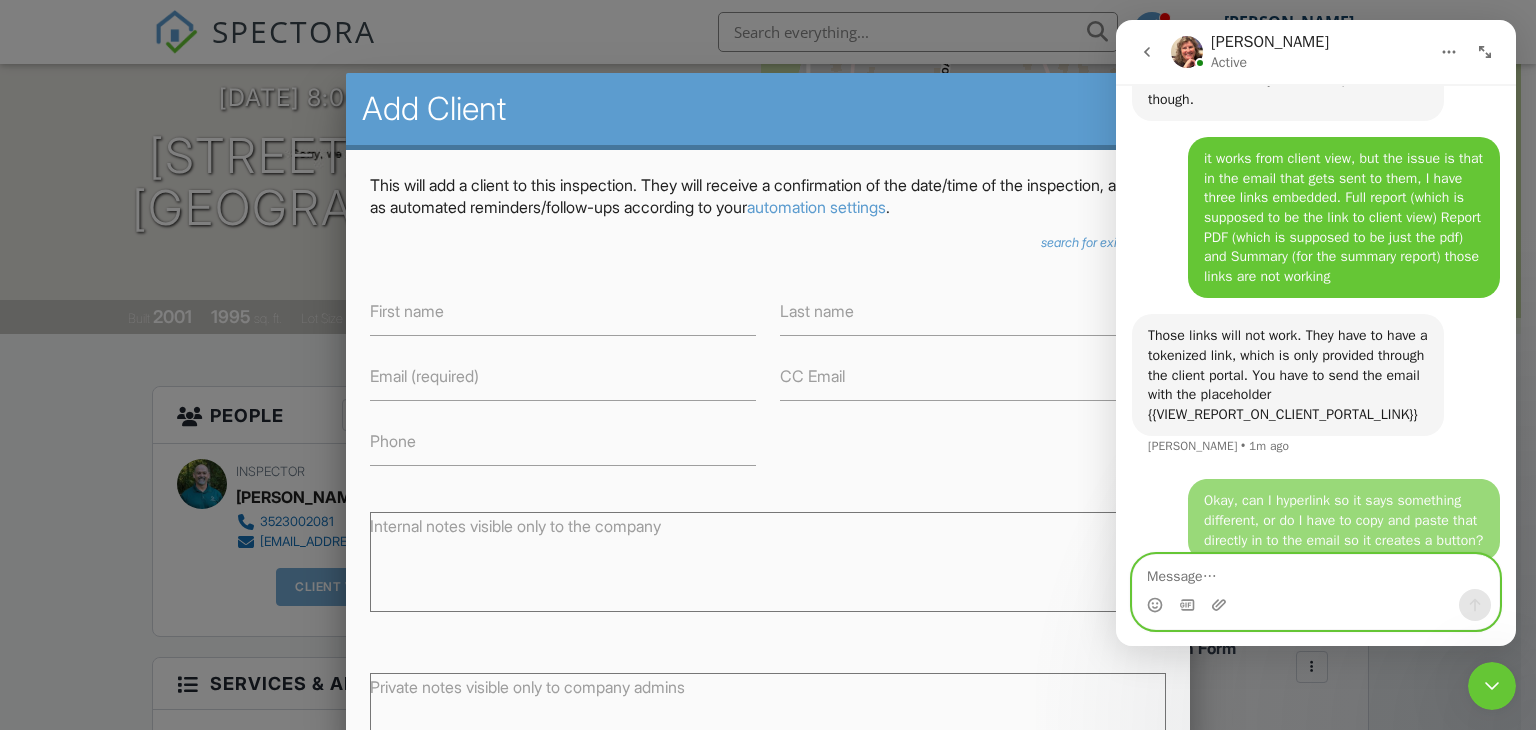 scroll, scrollTop: 4088, scrollLeft: 0, axis: vertical 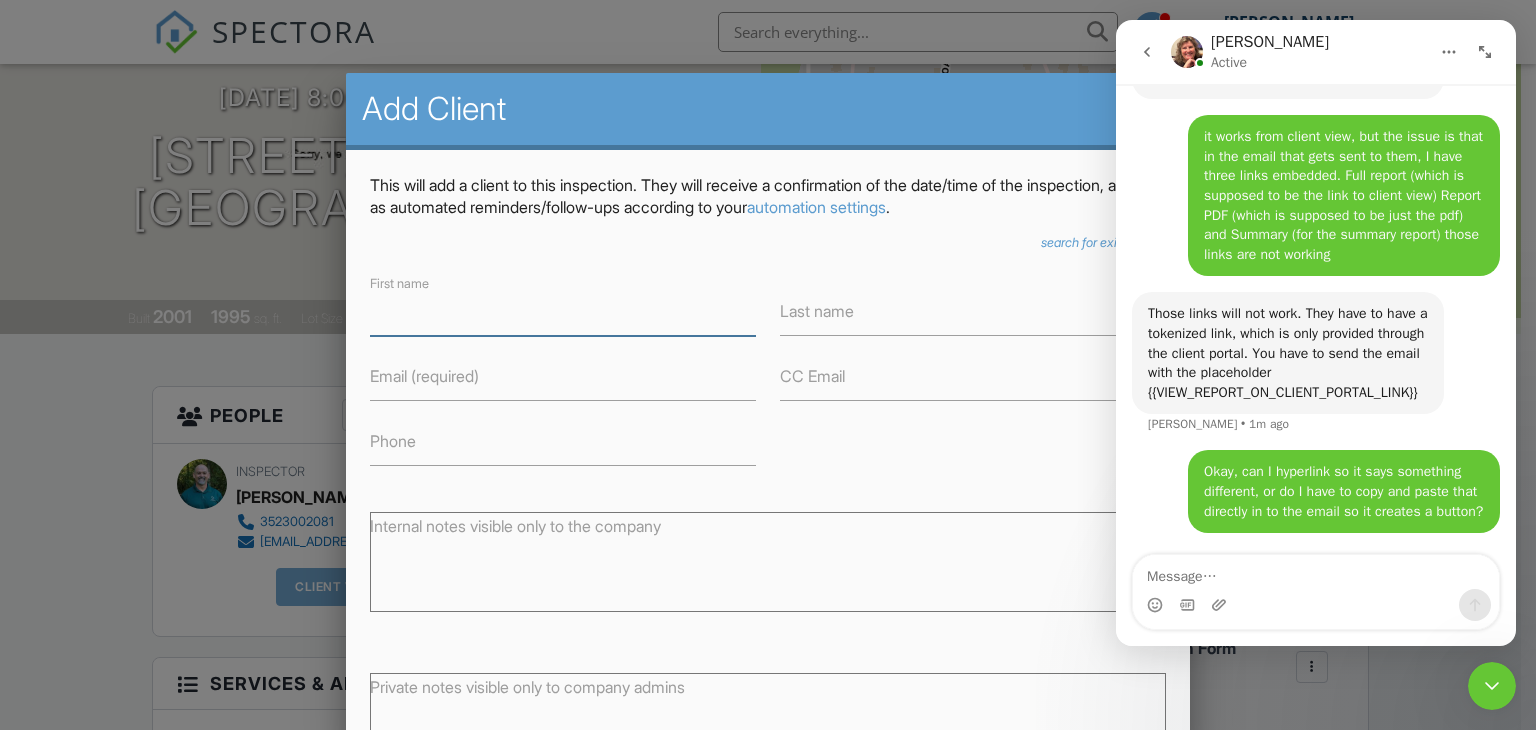 click on "First name" at bounding box center (563, 311) 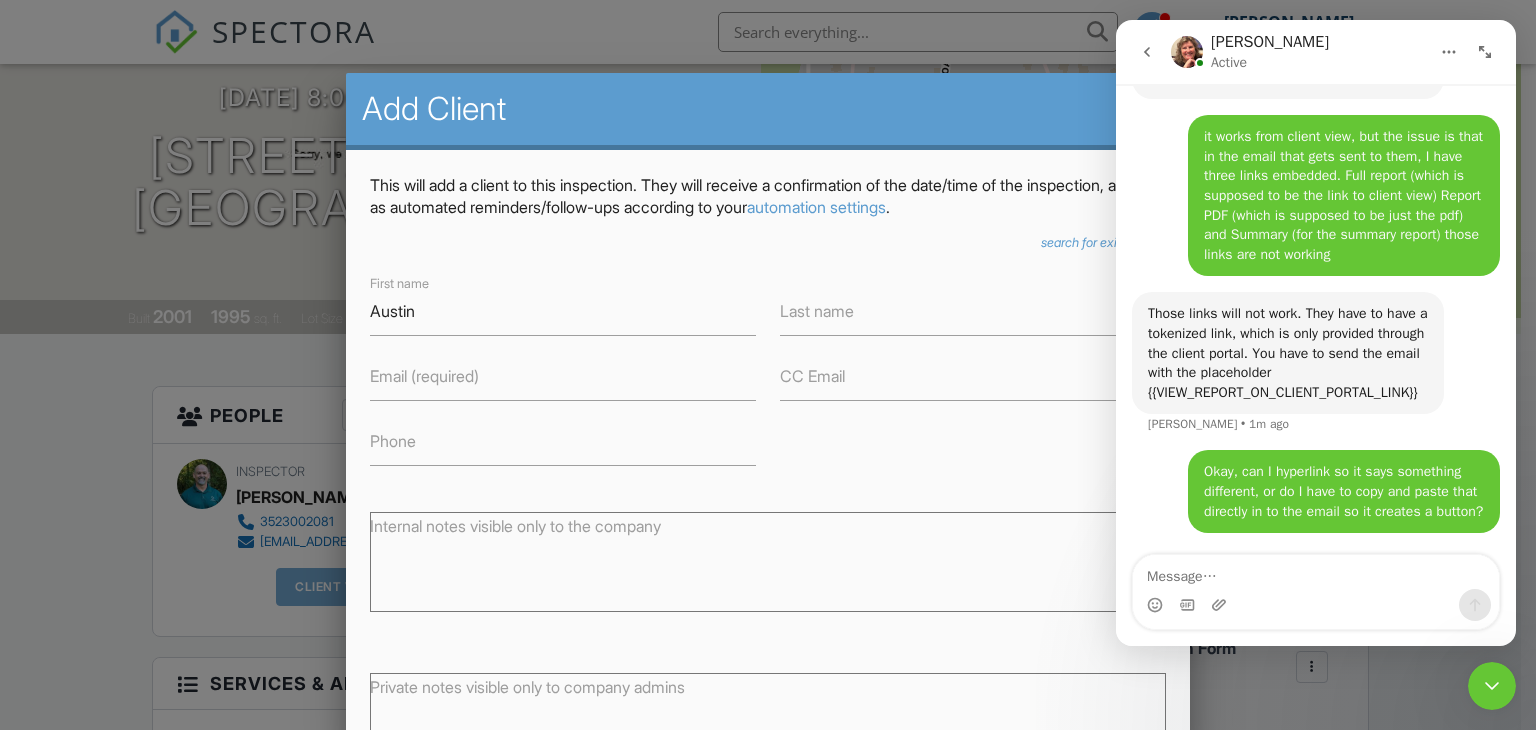 type on "[PERSON_NAME]" 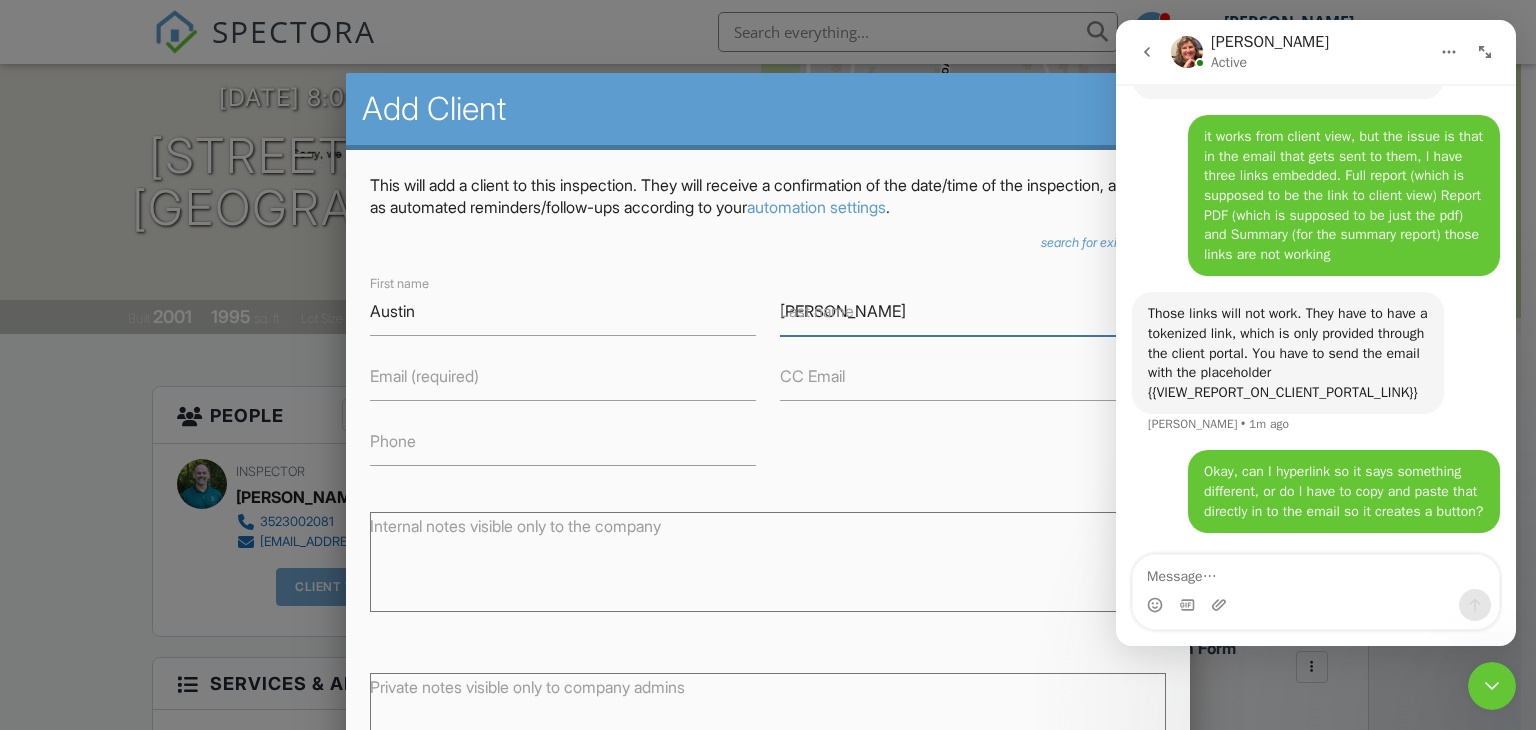 type on "[EMAIL_ADDRESS][DOMAIN_NAME]" 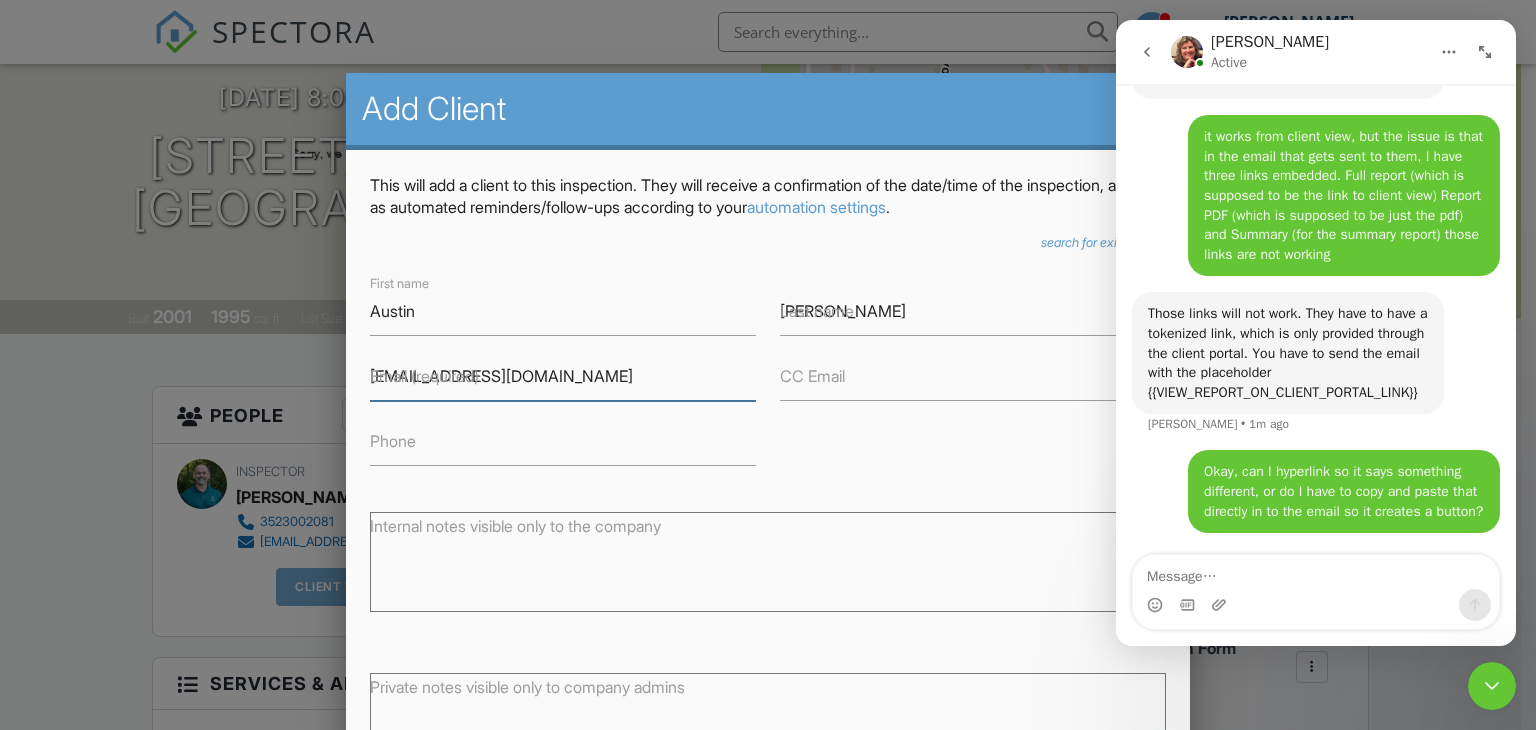 type on "[EMAIL_ADDRESS][DOMAIN_NAME]" 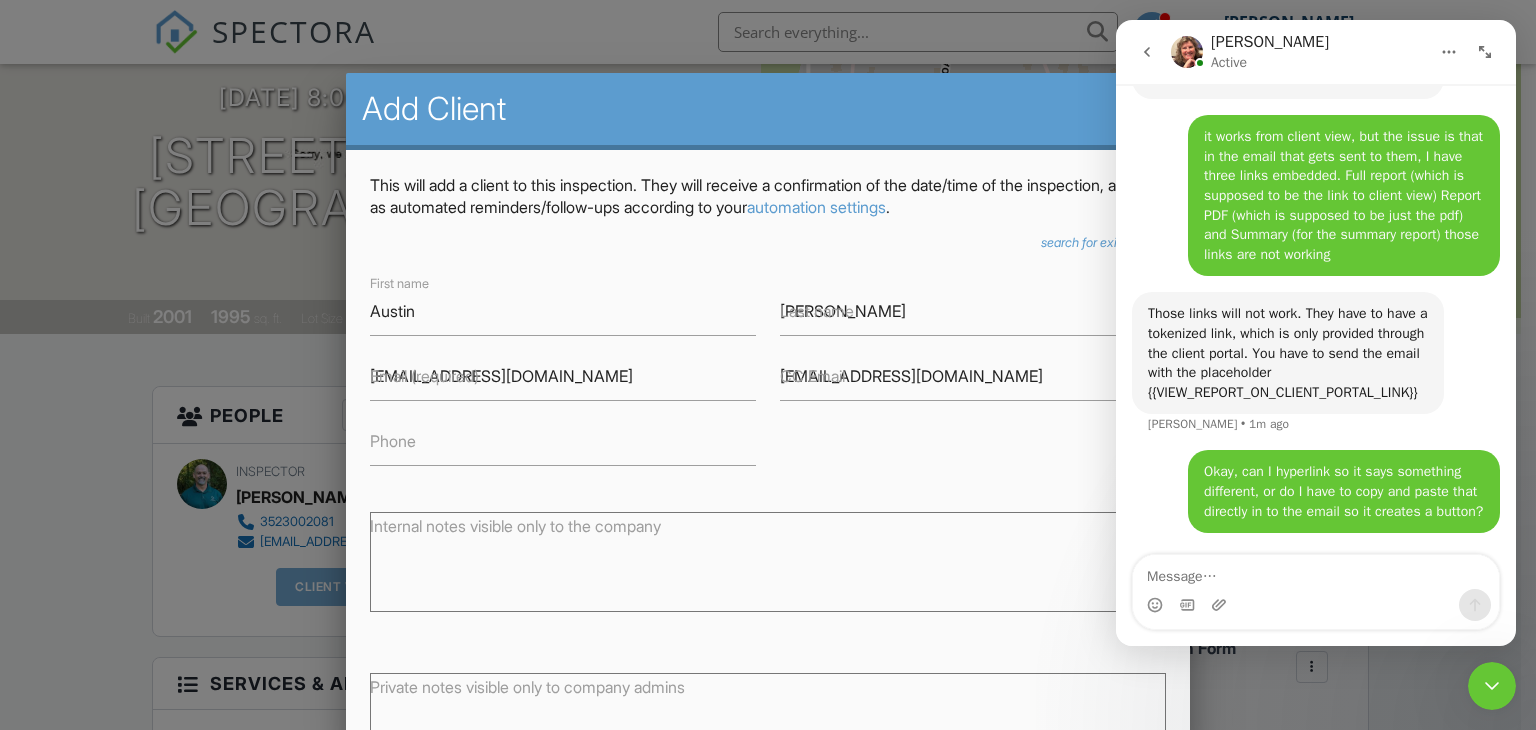 type on "3523424676" 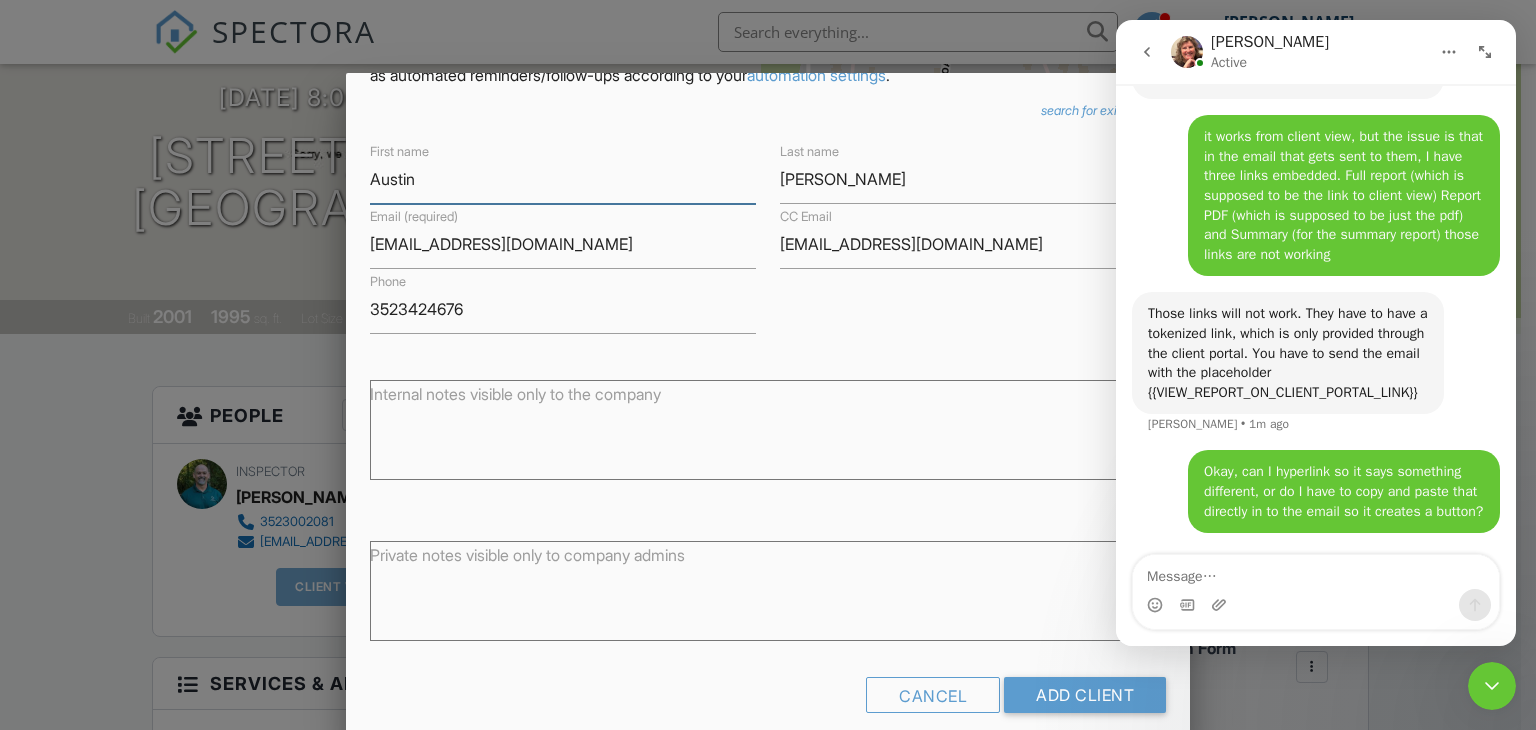 scroll, scrollTop: 135, scrollLeft: 0, axis: vertical 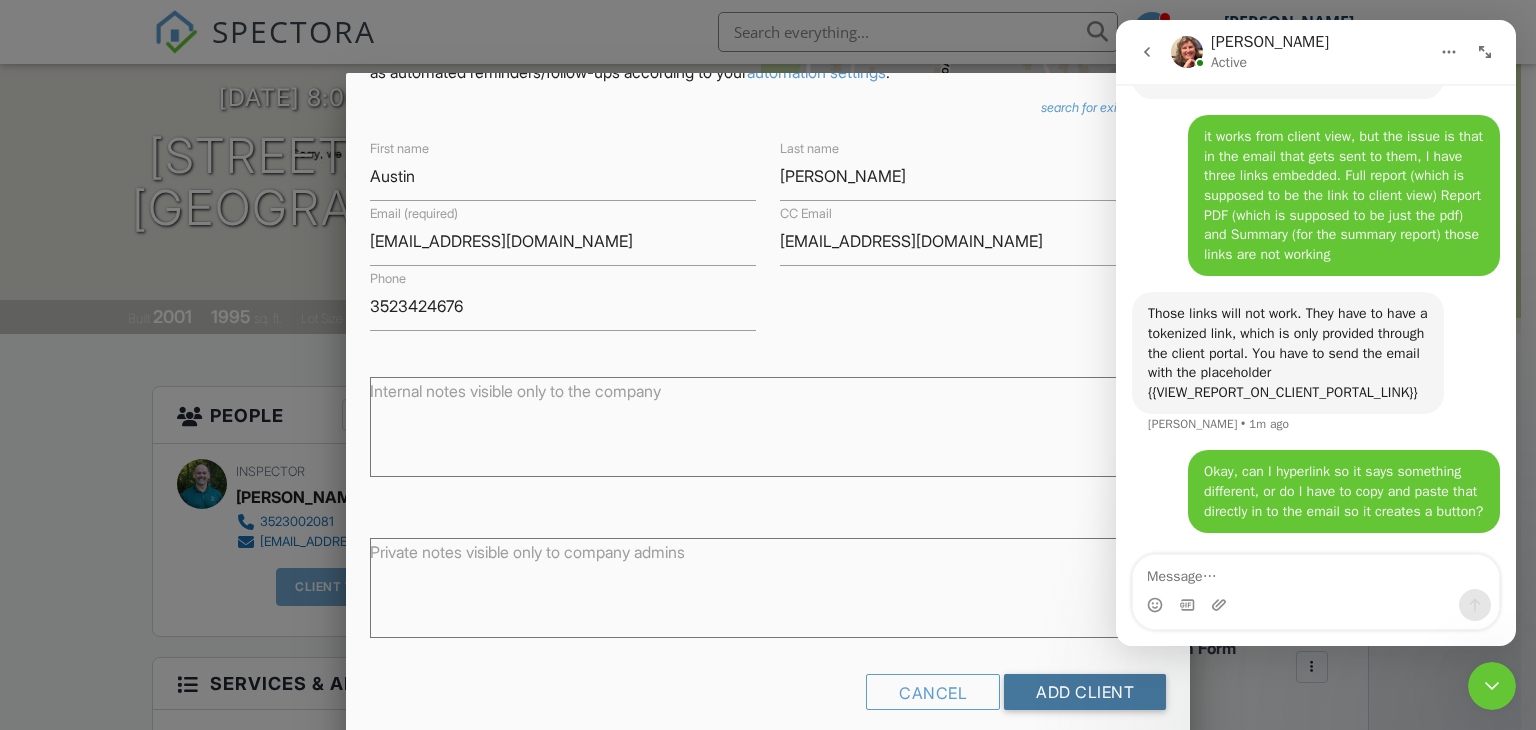 click on "Add Client" at bounding box center (1085, 692) 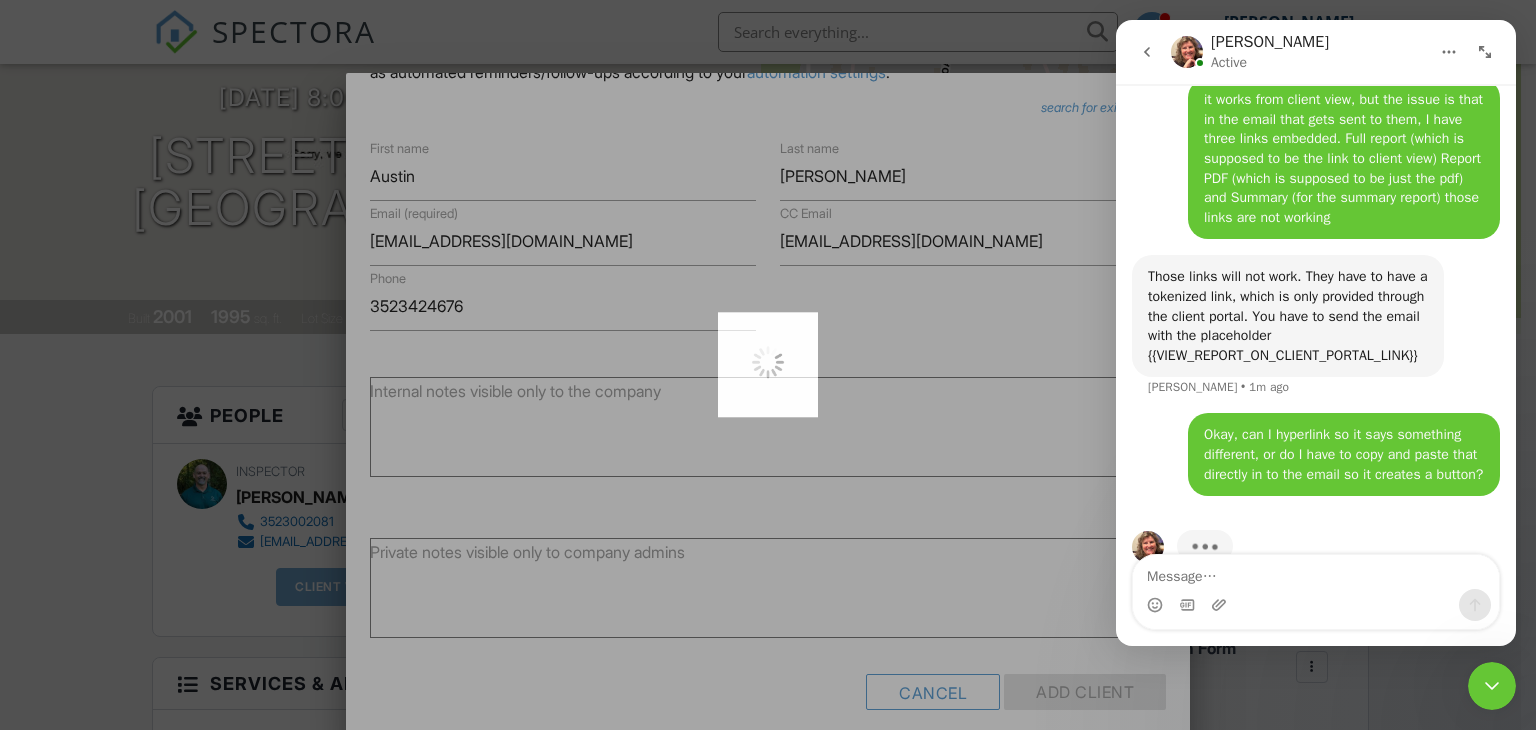 scroll, scrollTop: 4165, scrollLeft: 0, axis: vertical 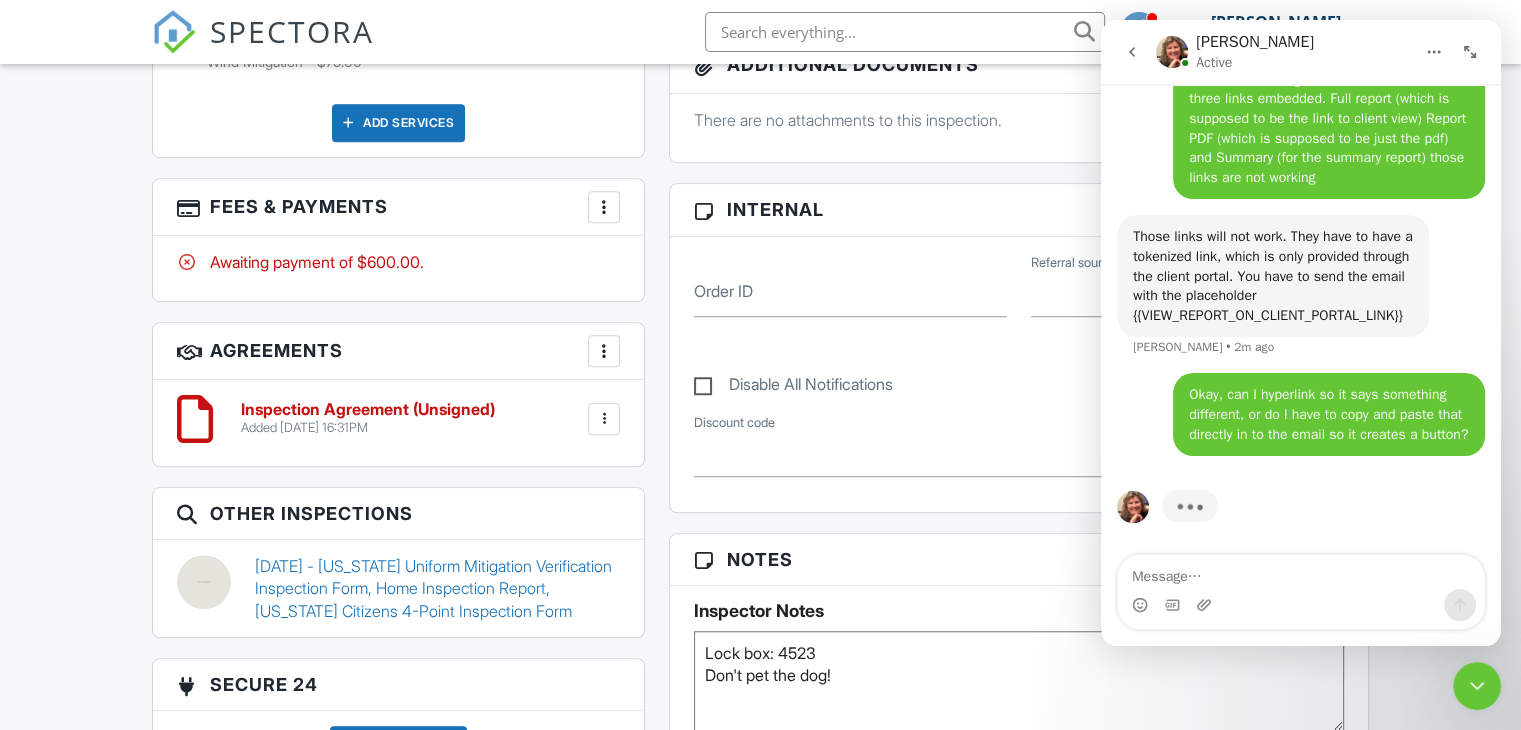 click at bounding box center [604, 351] 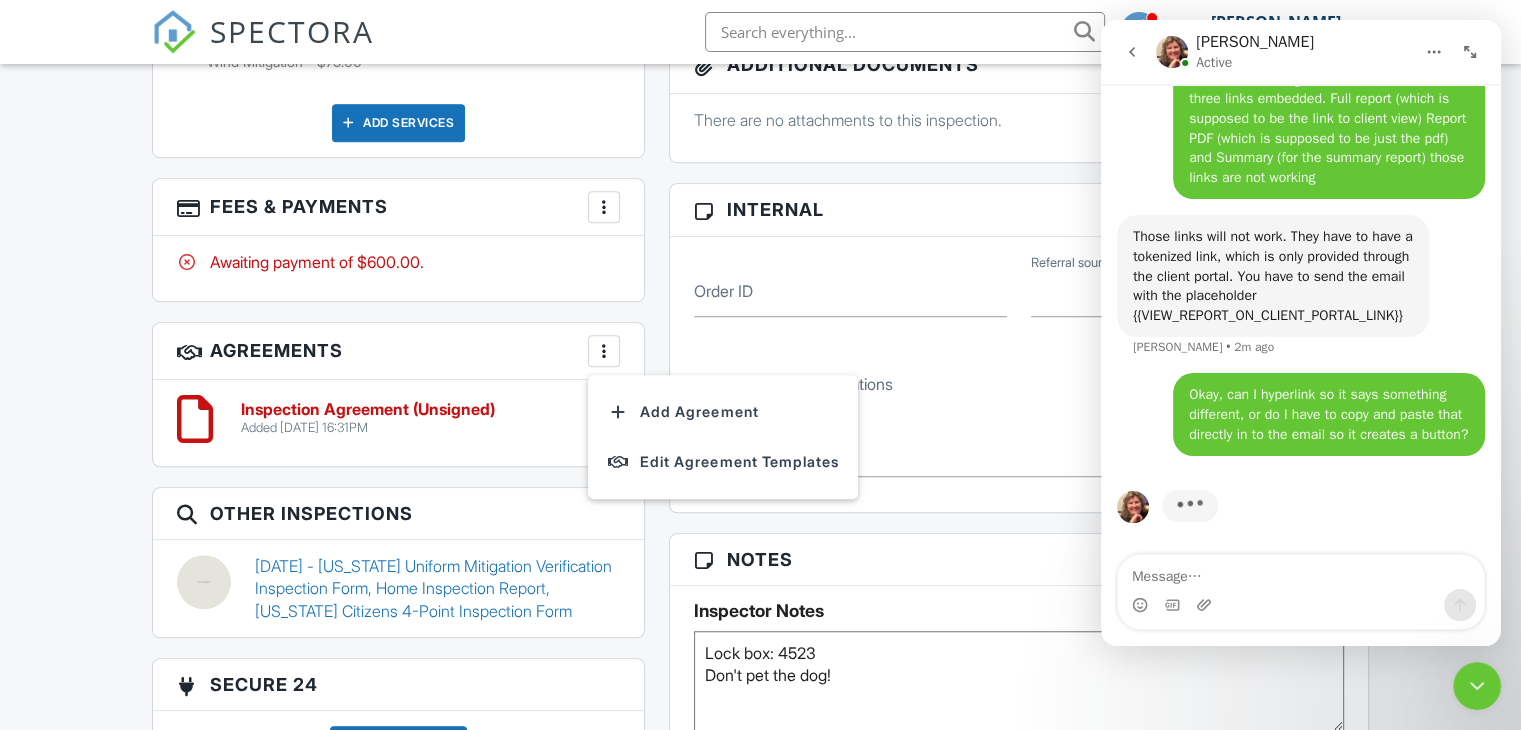 click on "Inspection Agreement
(Unsigned)
Added [DATE] 16:31PM
Edit
File
[GEOGRAPHIC_DATA]
Download" at bounding box center [398, 423] 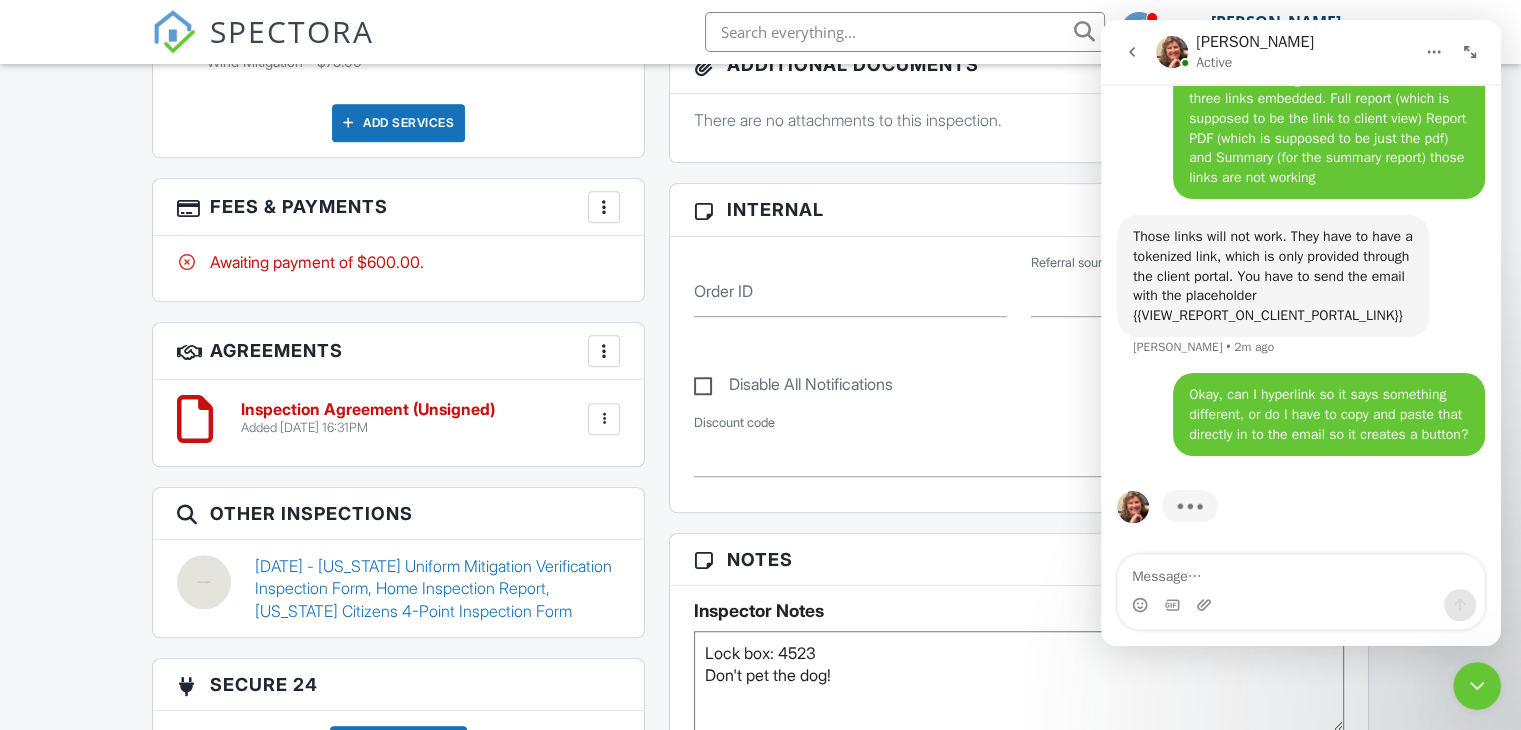 click at bounding box center [604, 419] 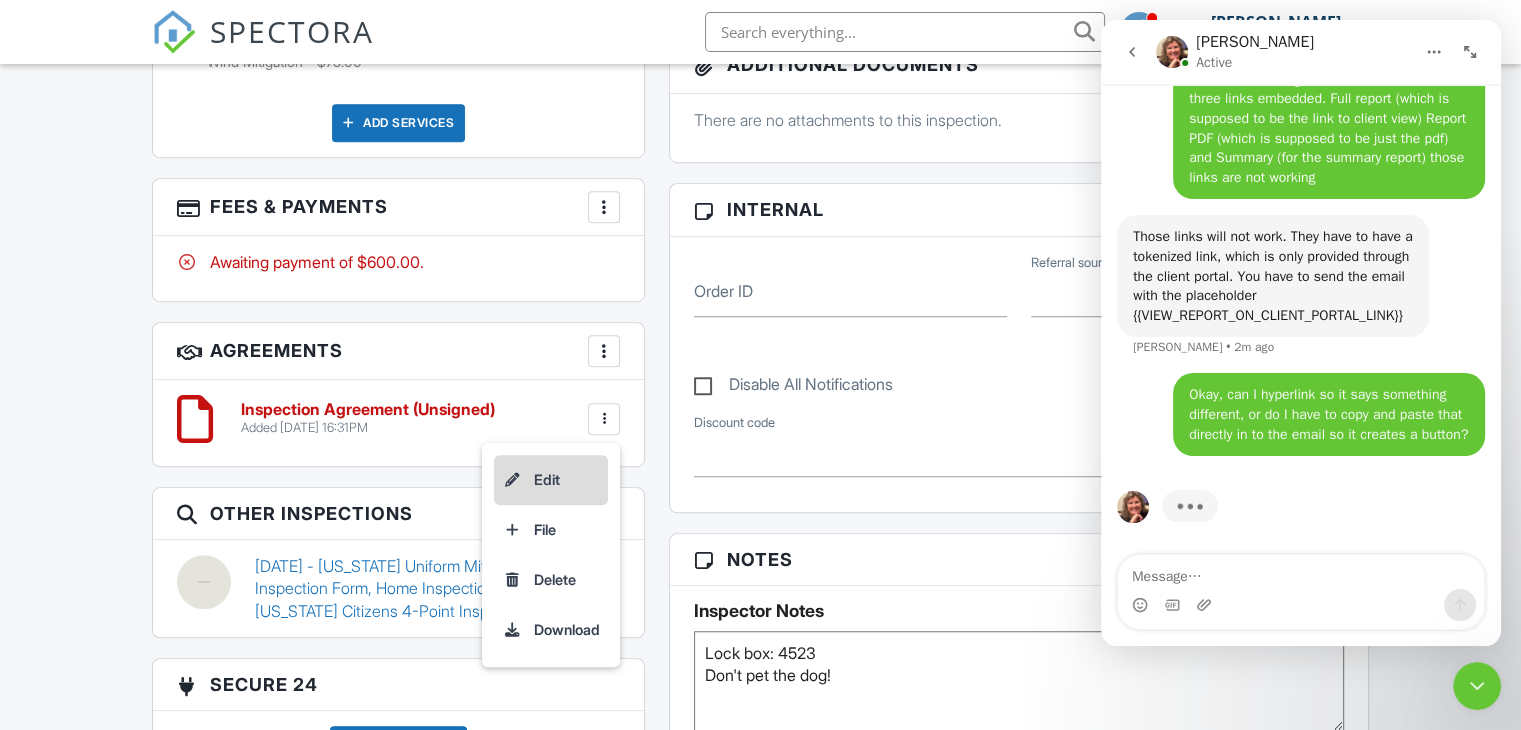 click on "Edit" at bounding box center (551, 480) 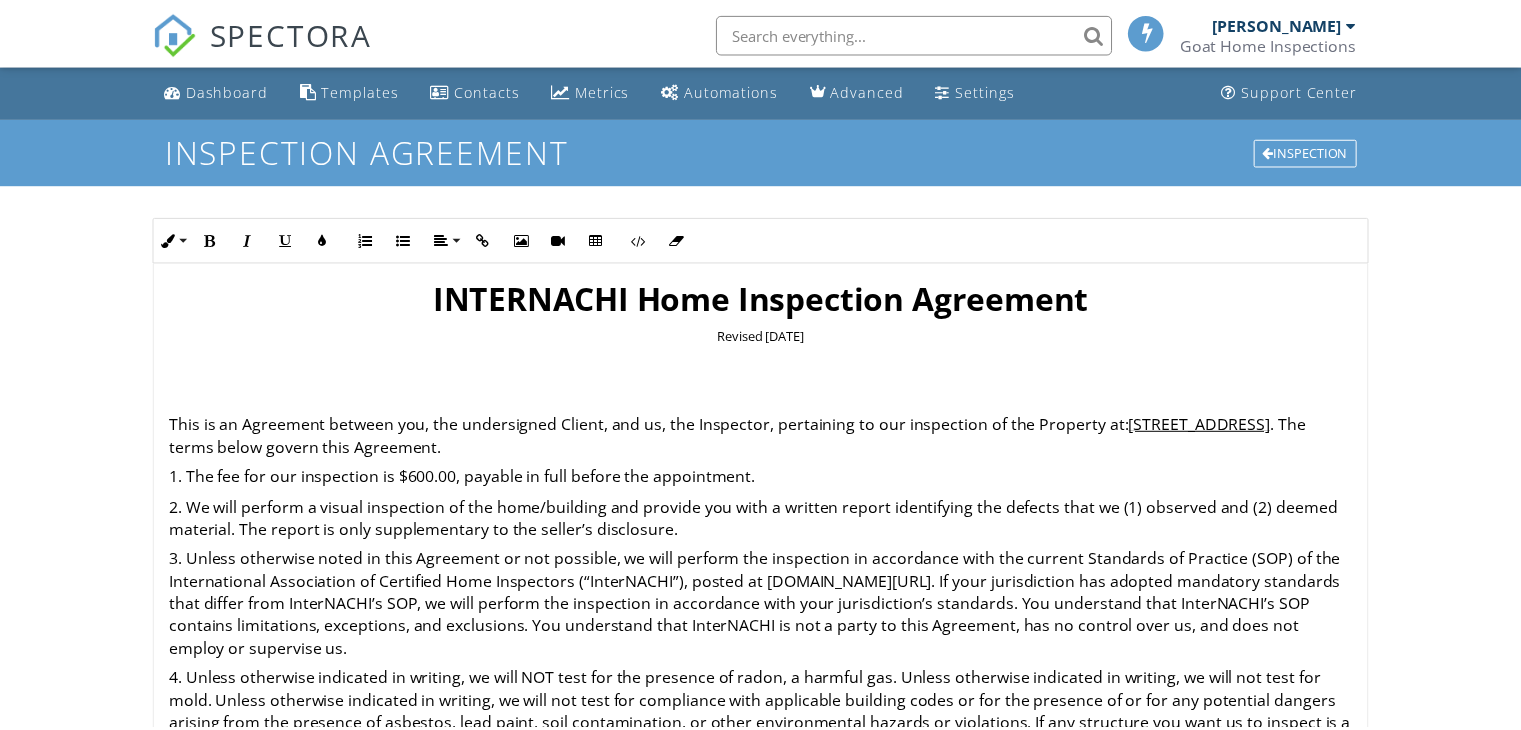 scroll, scrollTop: 0, scrollLeft: 0, axis: both 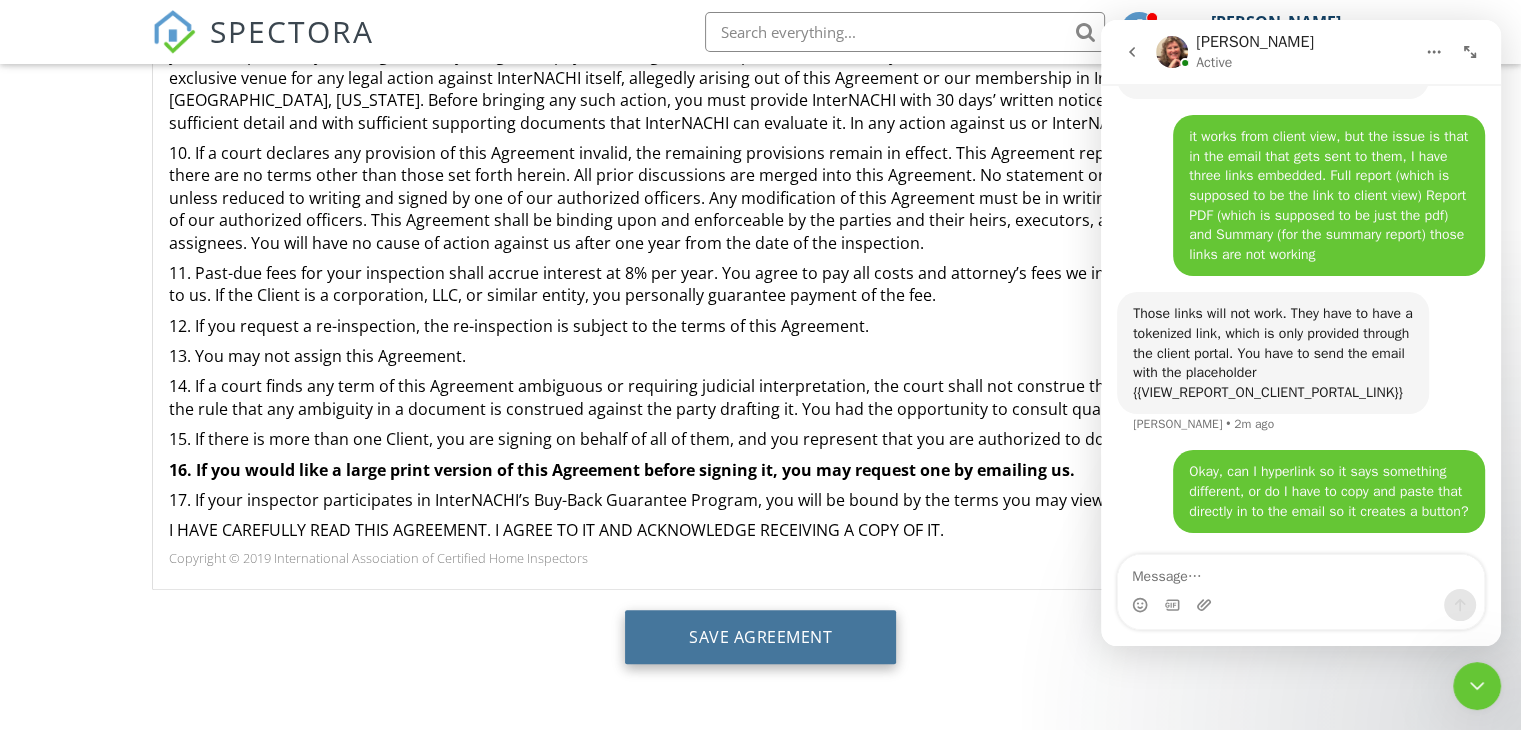 click on "Save Agreement" at bounding box center (760, 637) 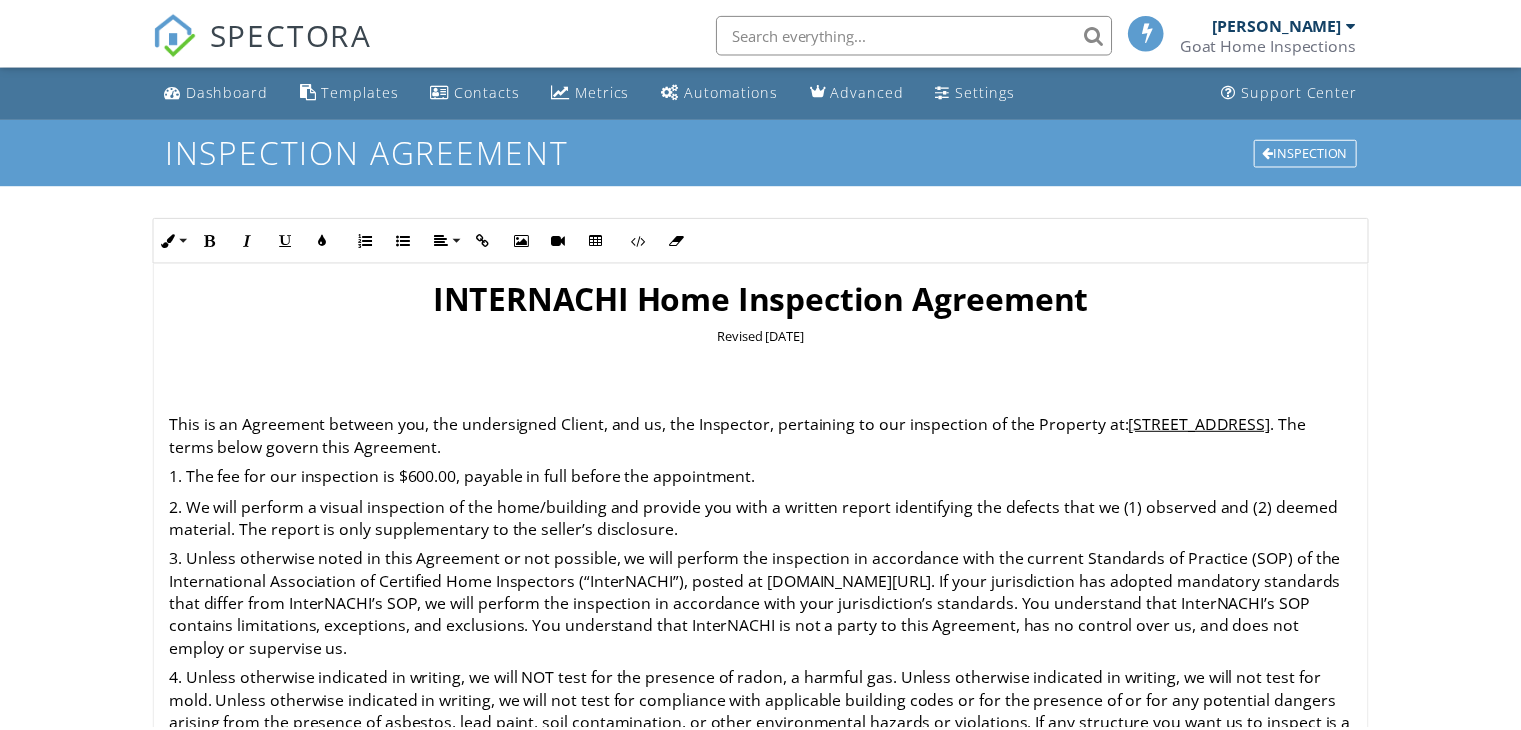 scroll, scrollTop: 0, scrollLeft: 0, axis: both 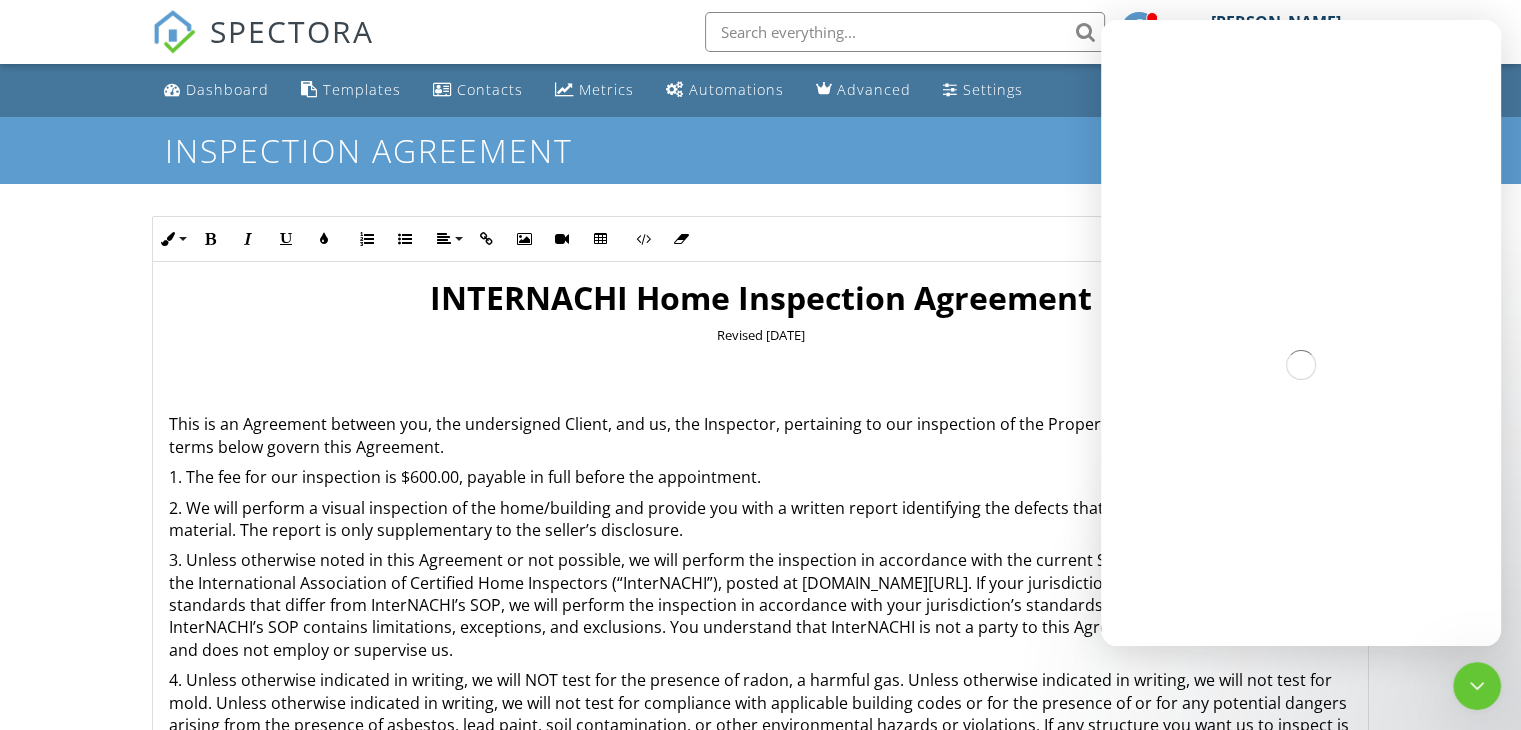 click on "Dashboard" at bounding box center (227, 89) 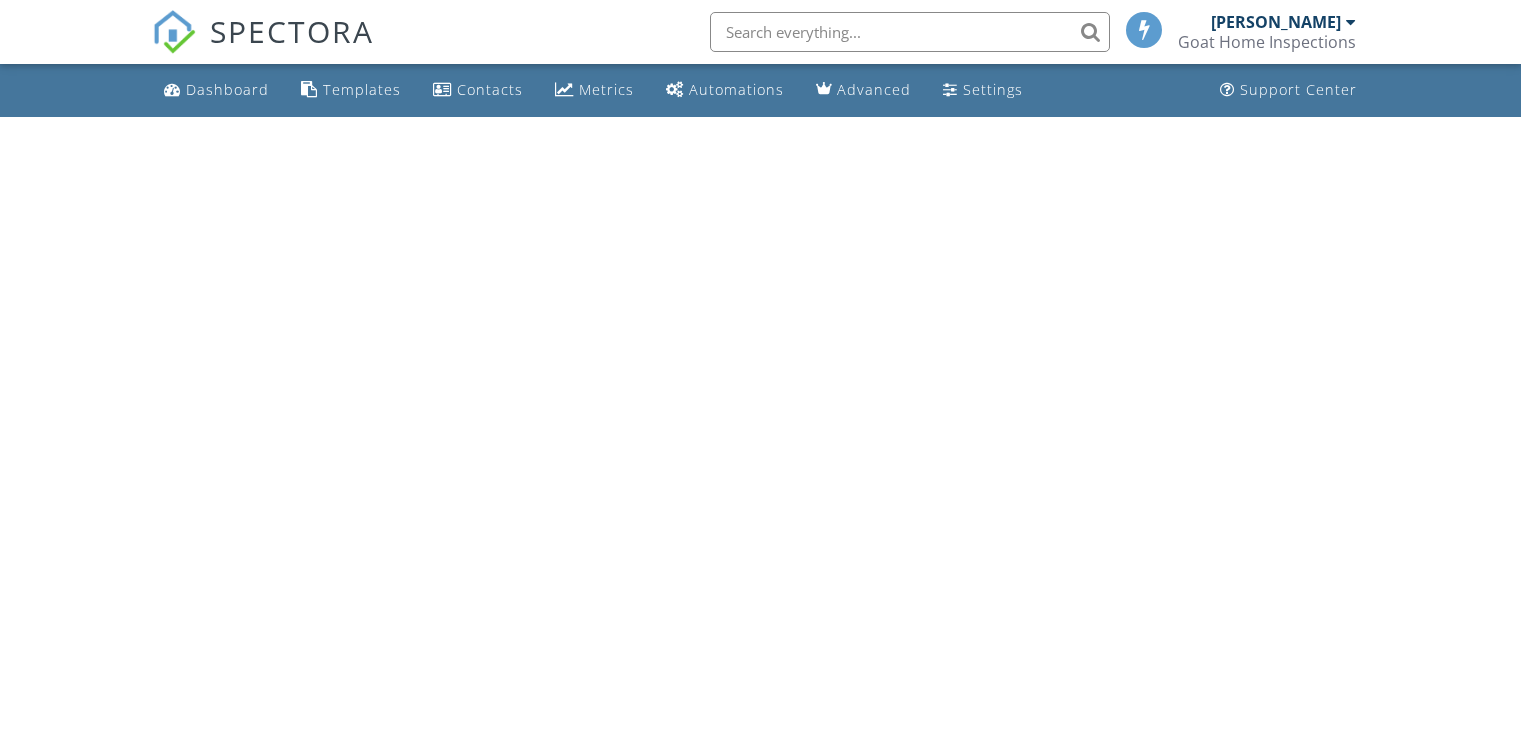 scroll, scrollTop: 0, scrollLeft: 0, axis: both 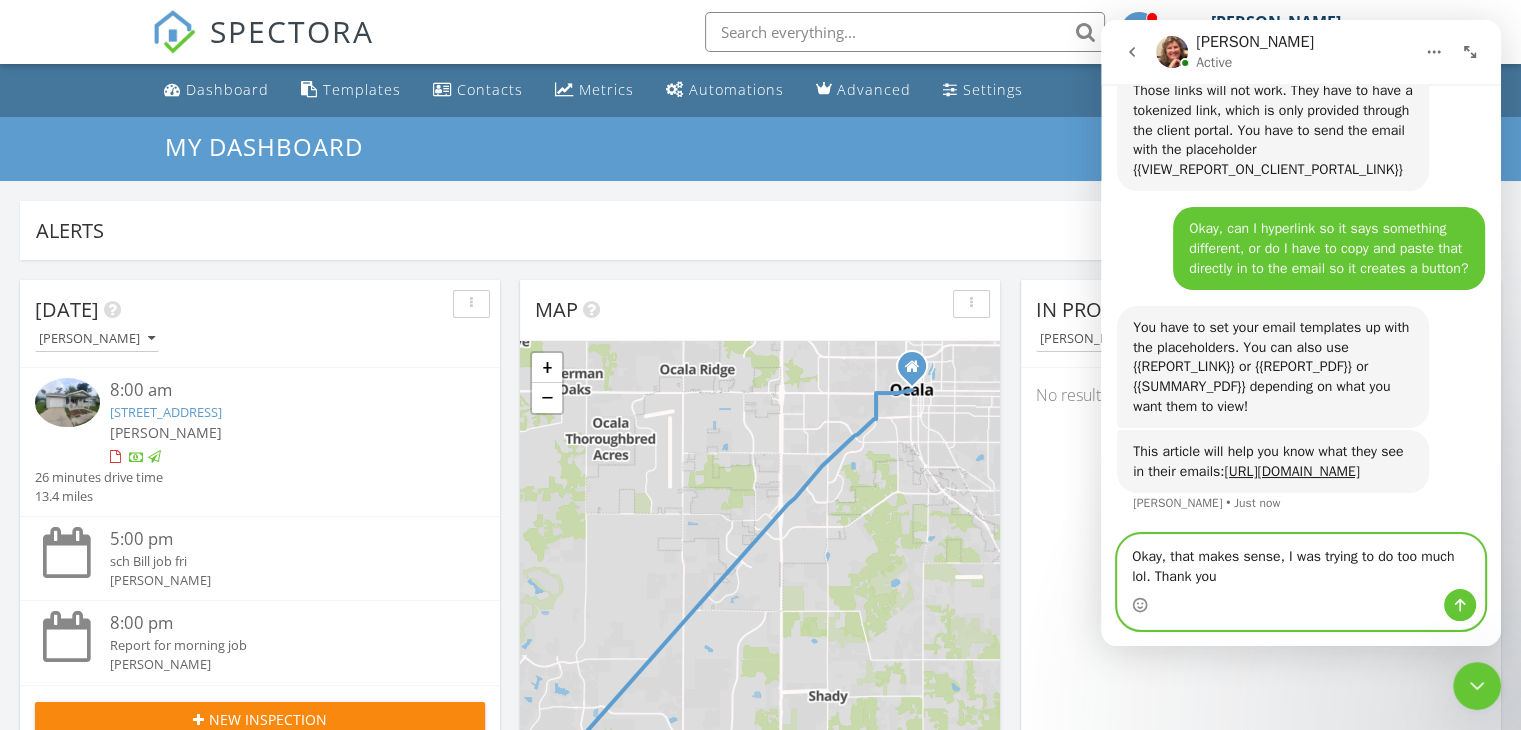 type on "Okay, that makes sense, I was trying to do too much lol. Thank you!" 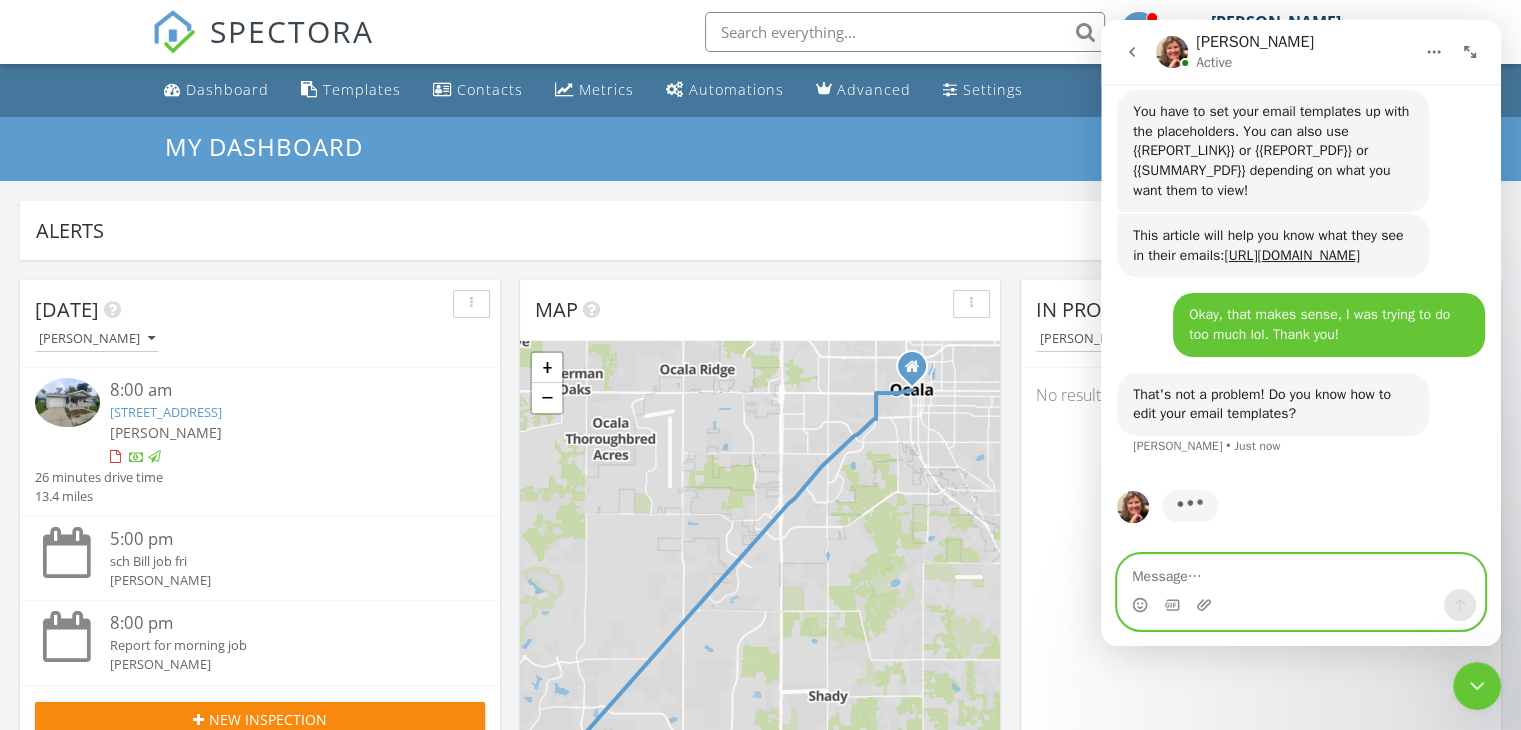 scroll, scrollTop: 4586, scrollLeft: 0, axis: vertical 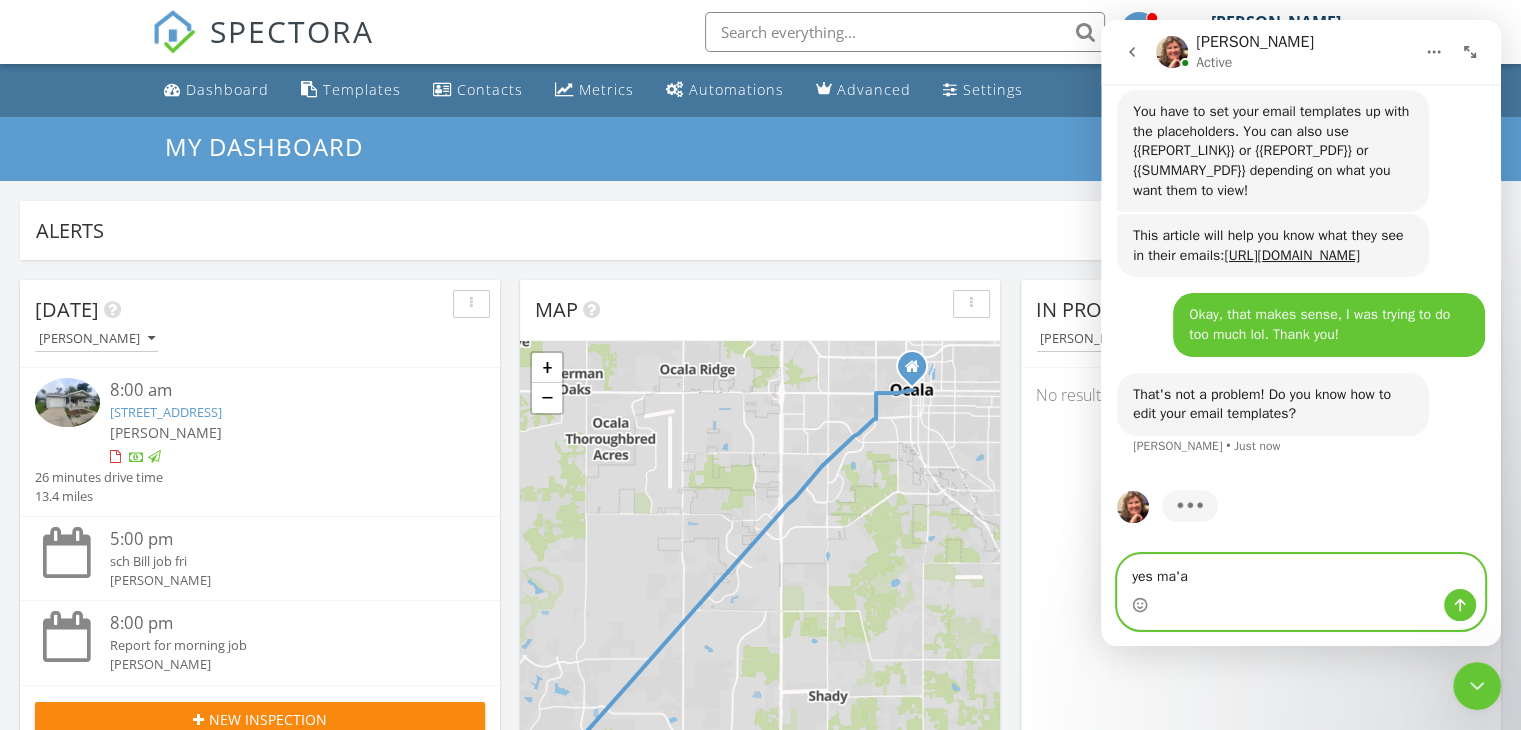 type on "yes ma'am" 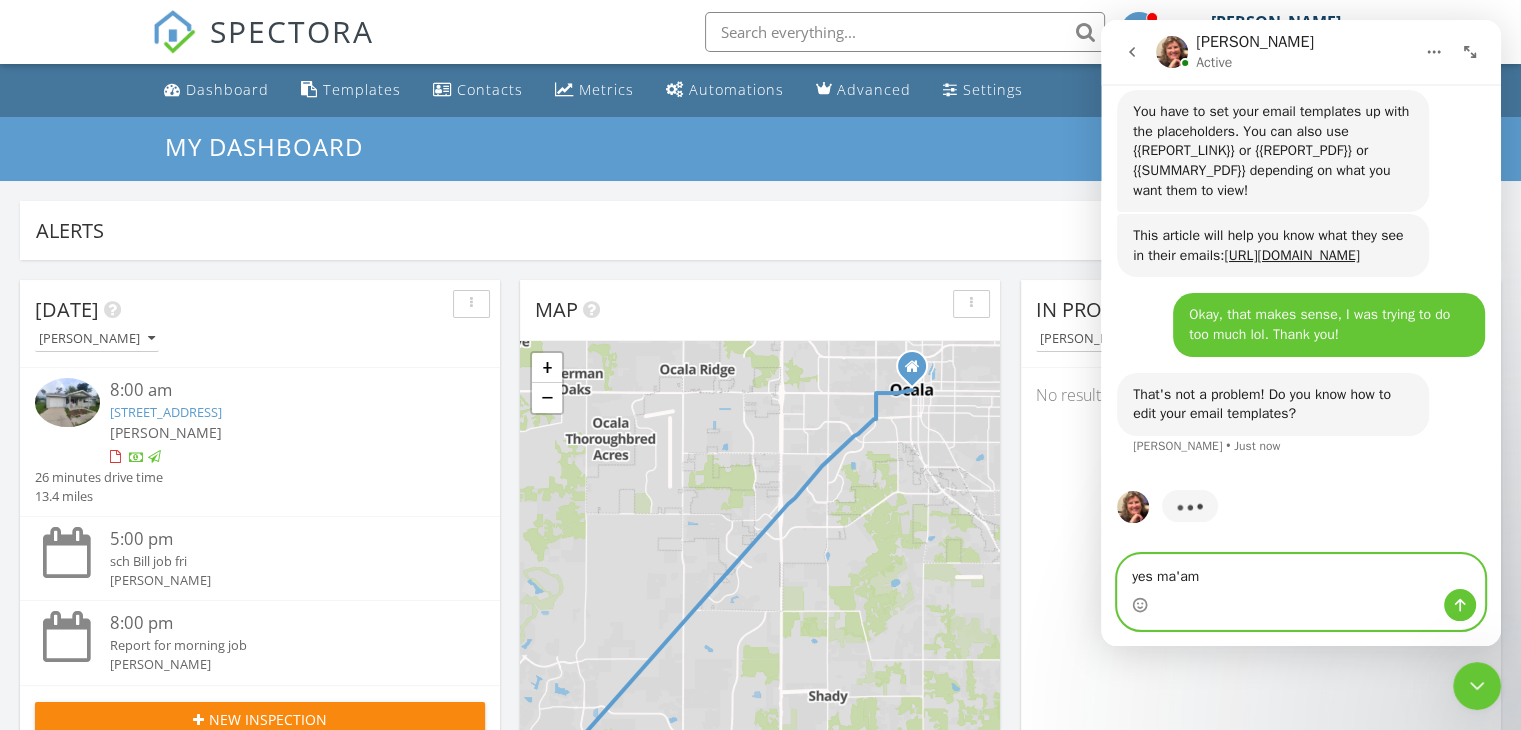 type 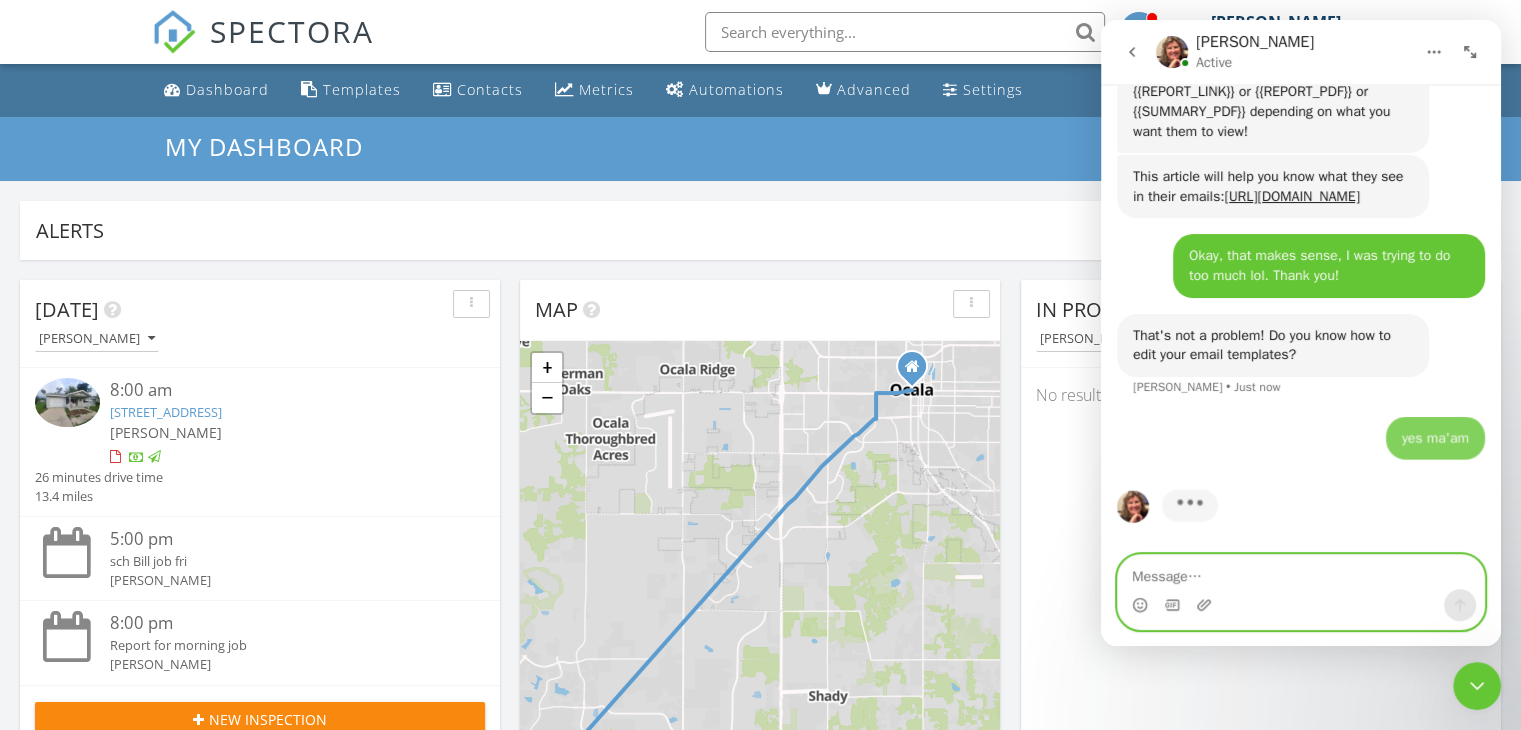 scroll, scrollTop: 4645, scrollLeft: 0, axis: vertical 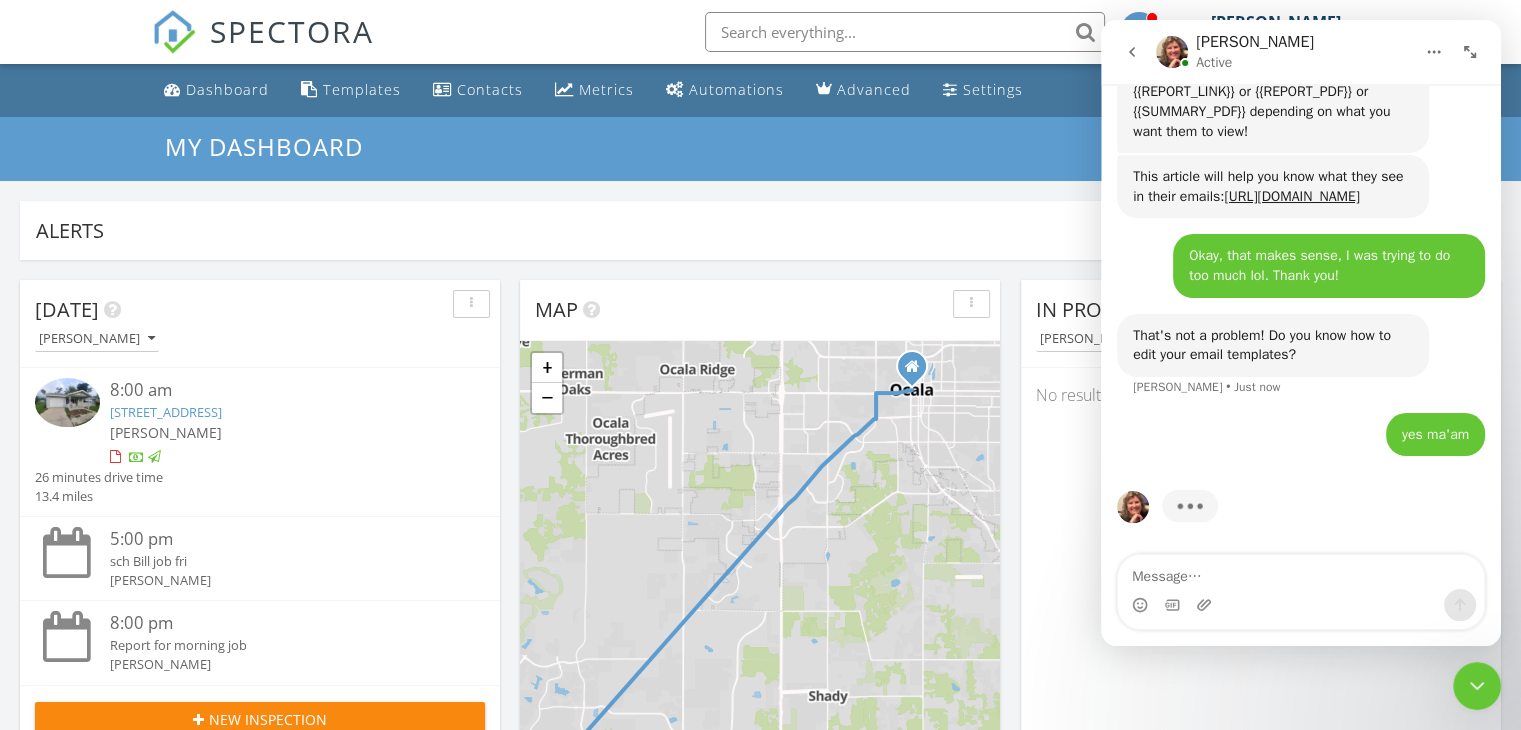 click on "Alerts
View
Company
Inspection
Learn More          No new alerts
You can view
dismissed alerts
if you need
No new alerts
You can view
dismissed alerts
if you need
Today
Melvin Lopez
8:00 am
11128 SW 75th Ave, Ocala, FL 34476
Melvin Lopez
26 minutes drive time   13.4 miles           5:00 pm
sch Bill job fri
Melvin Lopez
8:00 pm
Report for morning job
Melvin Lopez
New Inspection     New Quote         Map               1 + − College Road, FL 200 21.6 km, 26 min Head west on West Silver Springs Boulevard (FL 40) 1 km Turn left onto Southwest Martin Luther King Junior Avenue 800 m Turn right onto College Road (FL 200) 4 km 1.5 km 10 km 1.5 km 100 m 450 m" at bounding box center [760, 1130] 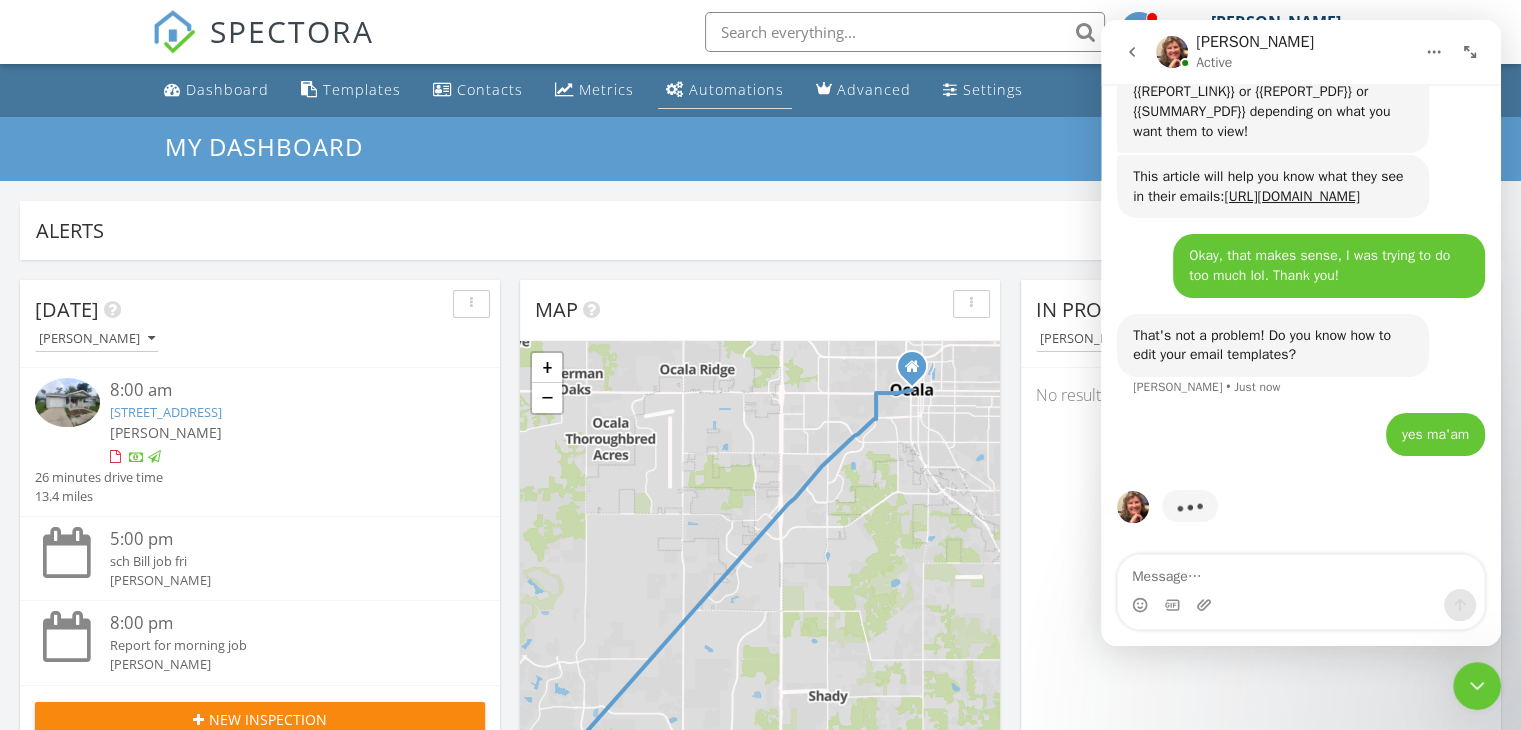 click on "Automations" at bounding box center [725, 90] 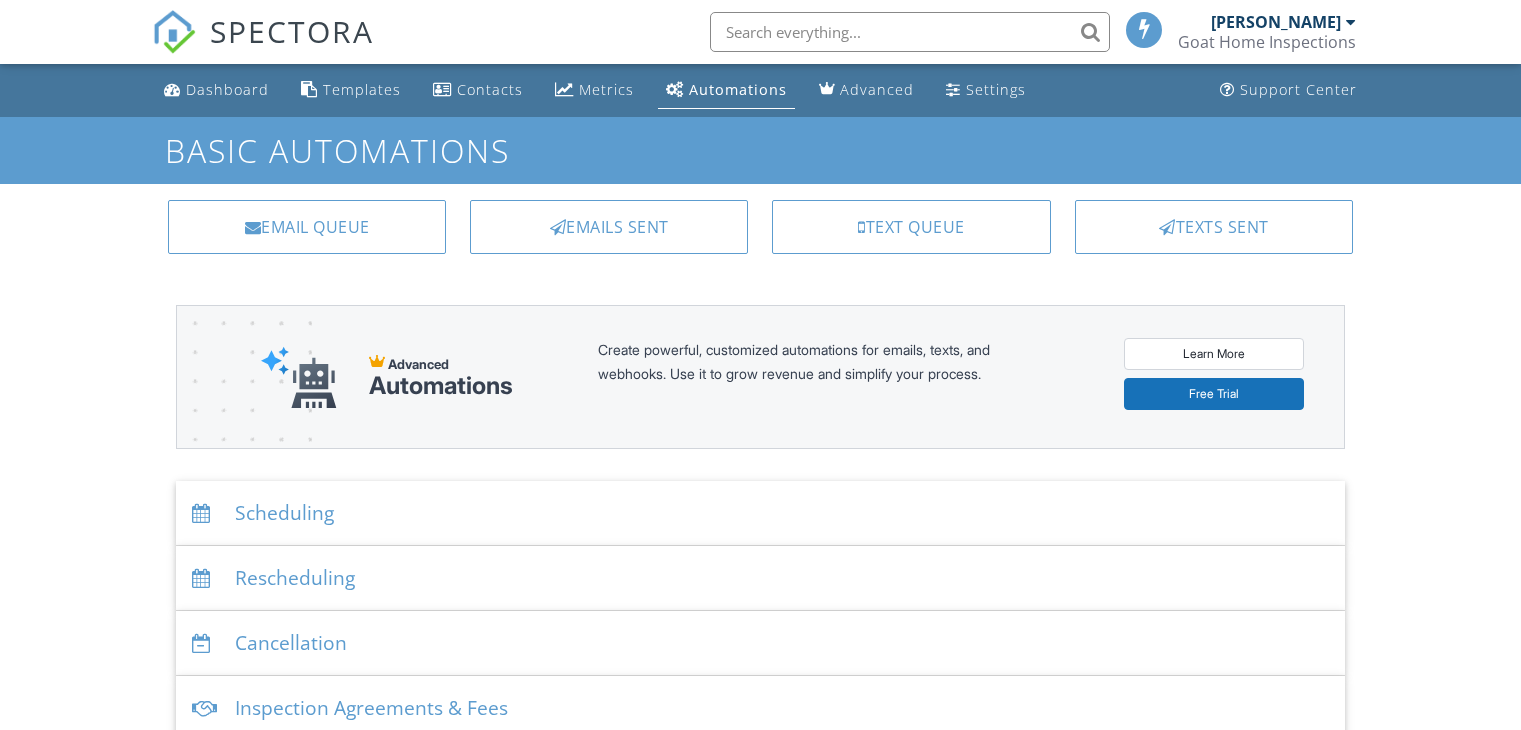 scroll, scrollTop: 0, scrollLeft: 0, axis: both 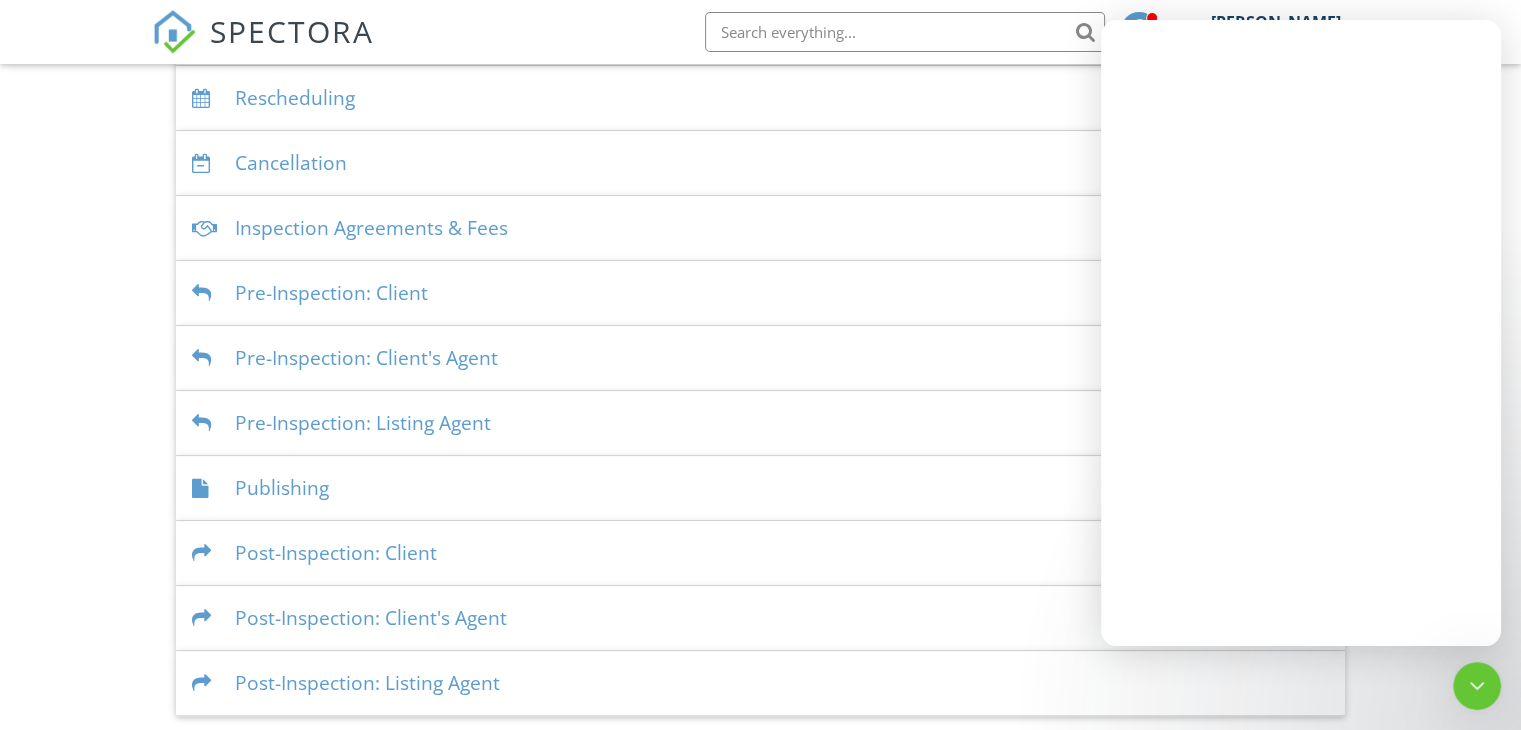 click on "Publishing" at bounding box center [760, 488] 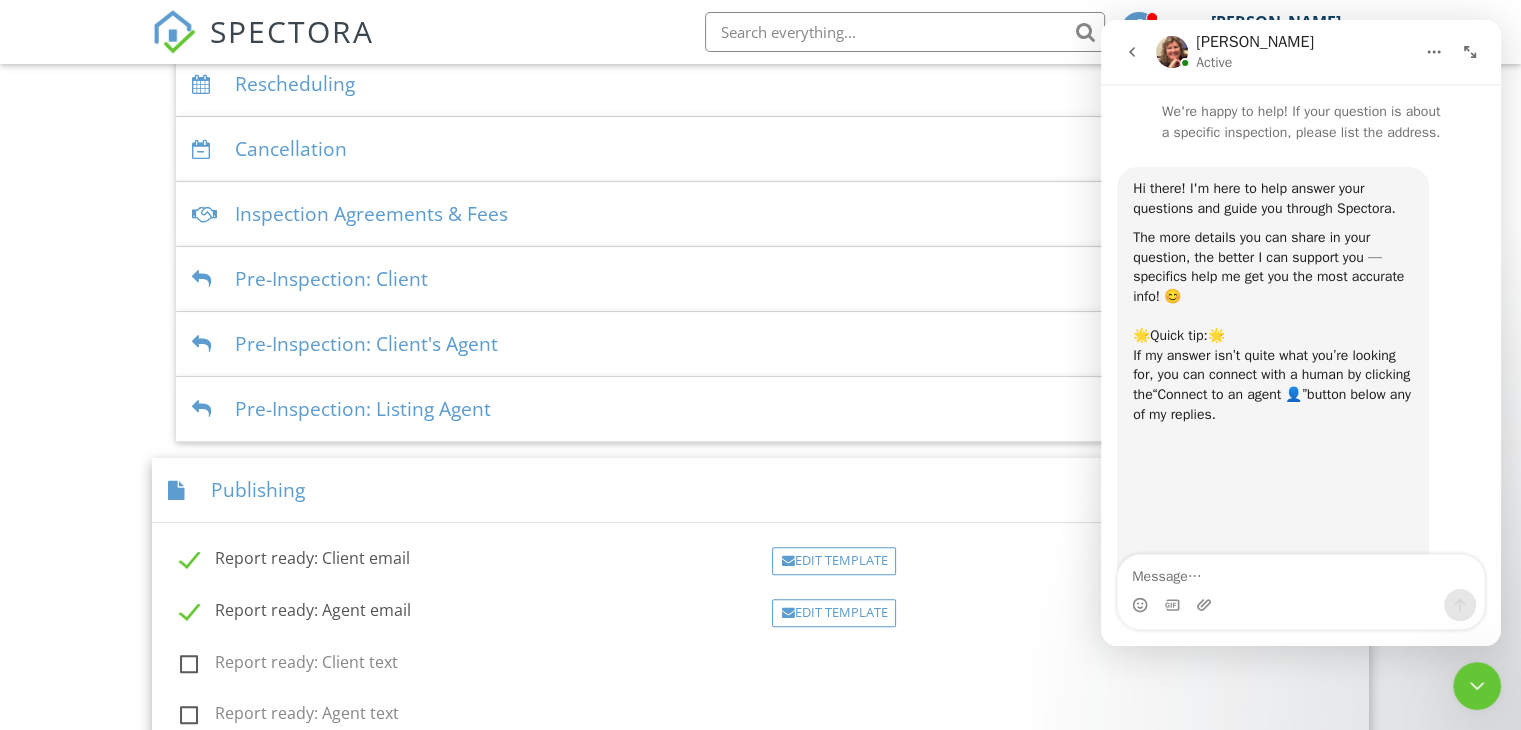 scroll, scrollTop: 780, scrollLeft: 0, axis: vertical 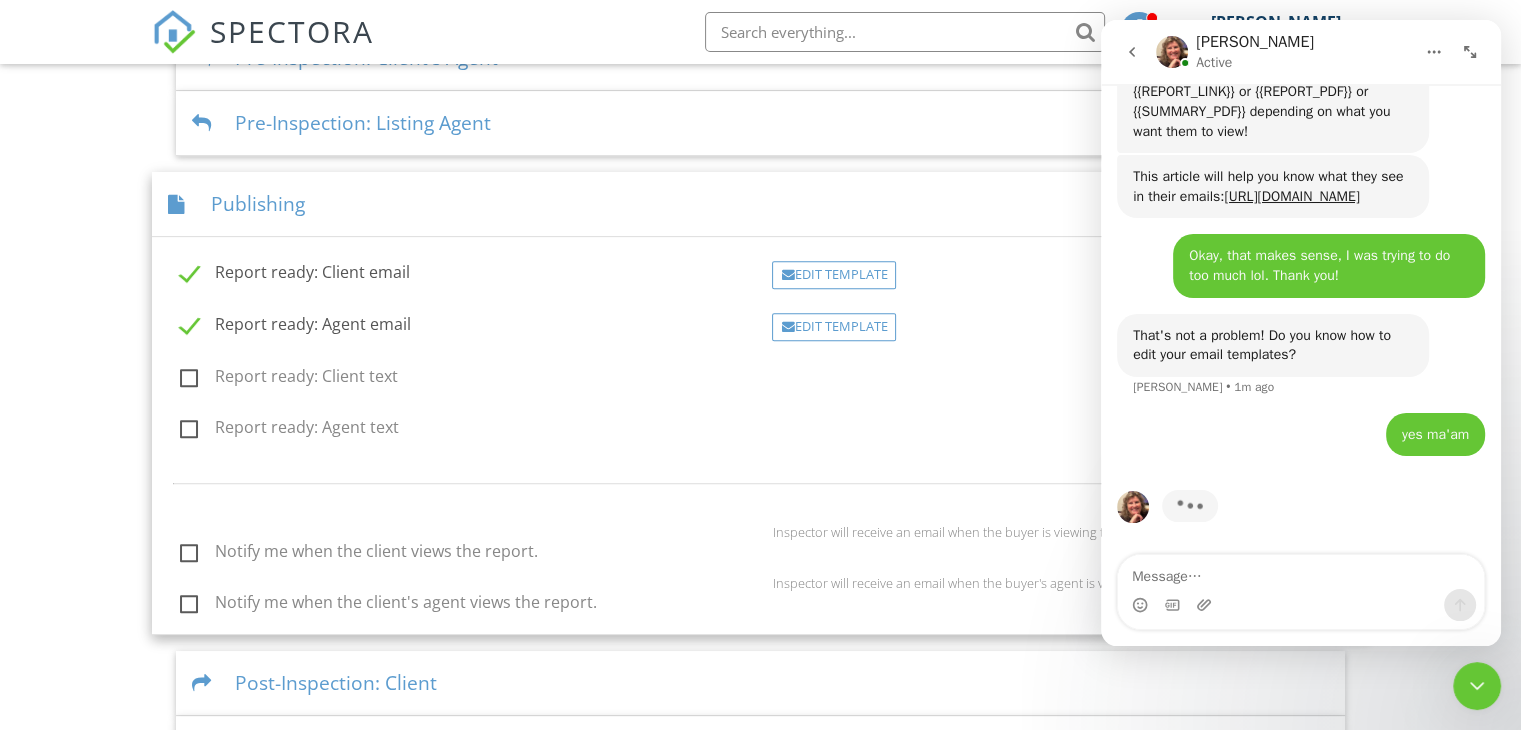 click on "Edit Template" at bounding box center (834, 275) 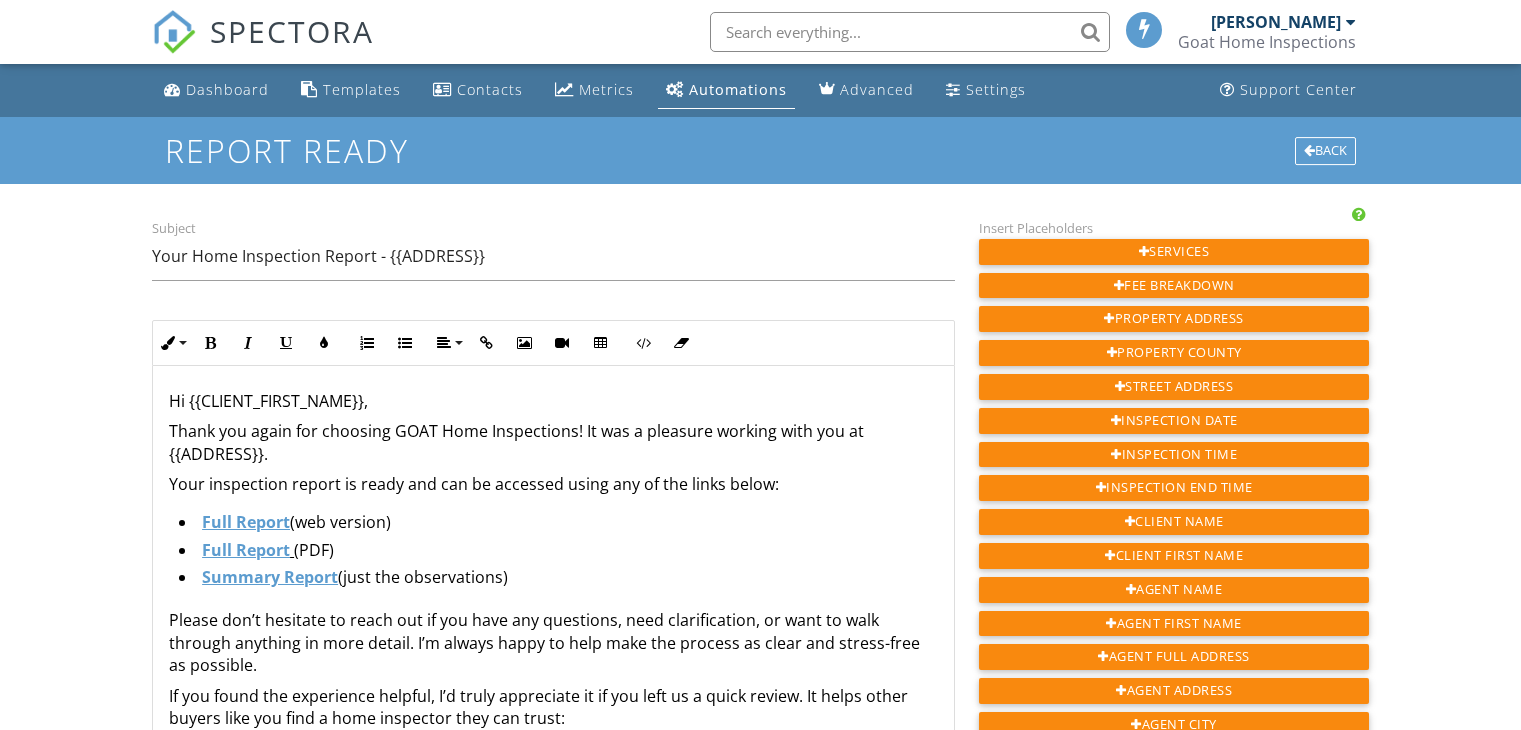 scroll, scrollTop: 0, scrollLeft: 0, axis: both 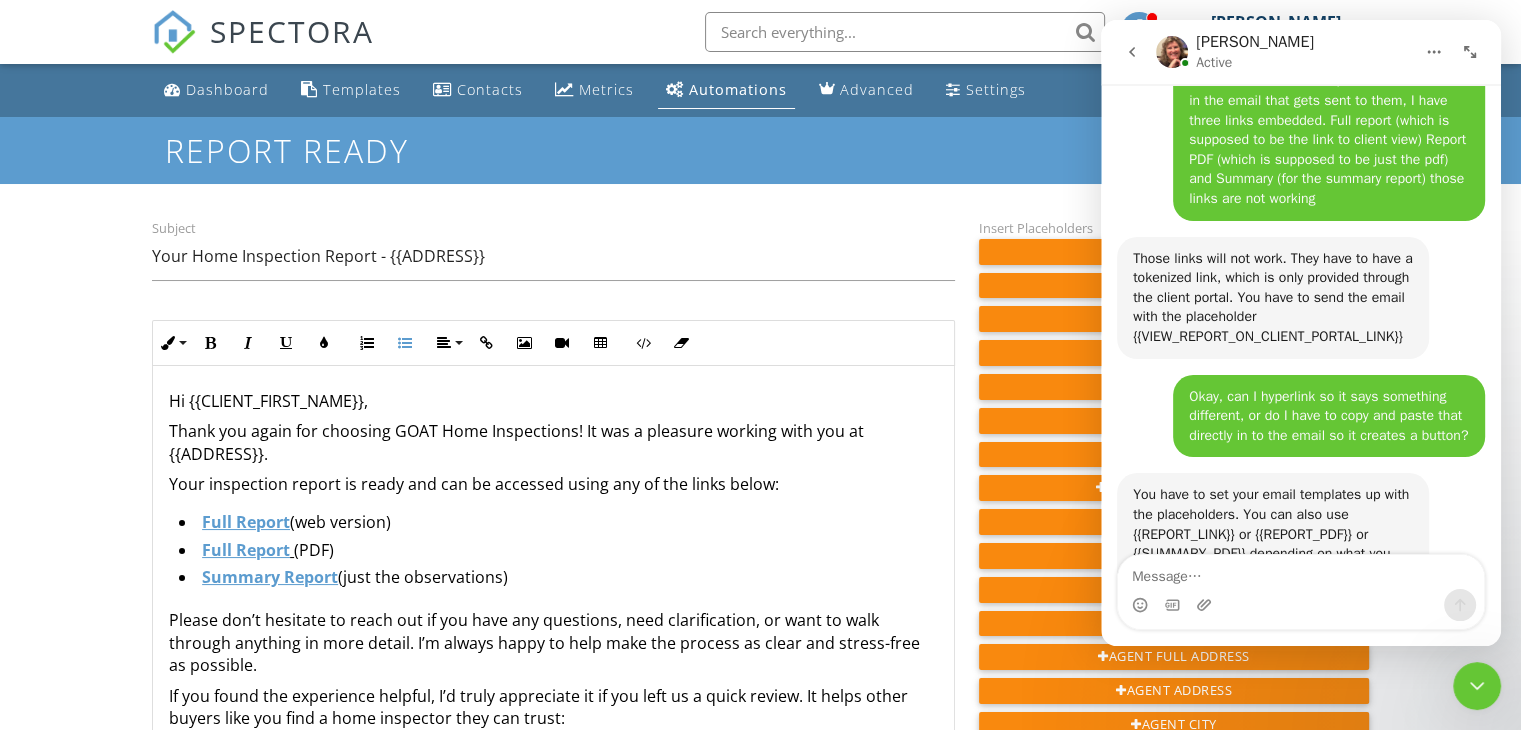 click on "Hi {{CLIENT_FIRST_NAME}}, Thank you again for choosing GOAT Home Inspections! It was a pleasure working with you at {{ADDRESS}}. Your inspection report is ready and can be accessed using any of the links below: Full Report  (web version) Full Report   (PDF) Summary Report  (just the observations) Please don’t hesitate to reach out if you have any questions, need clarification, or want to walk through anything in more detail. I’m always happy to help make the process as clear and stress-free as possible. If you found the experience helpful, I’d truly appreciate it if you left us a quick review. It helps other buyers like you find a home inspector they can trust: 👉  Leave a Review Thanks again, and congratulations on taking another big step toward your new home! Best, {{INSPECTOR_NAME}} GOAT Home Inspections 📞[PHONE_NUMBER] 📧[EMAIL_ADDRESS][DOMAIN_NAME] 🌐 [DOMAIN_NAME] Going Over All Trades" at bounding box center [553, 692] 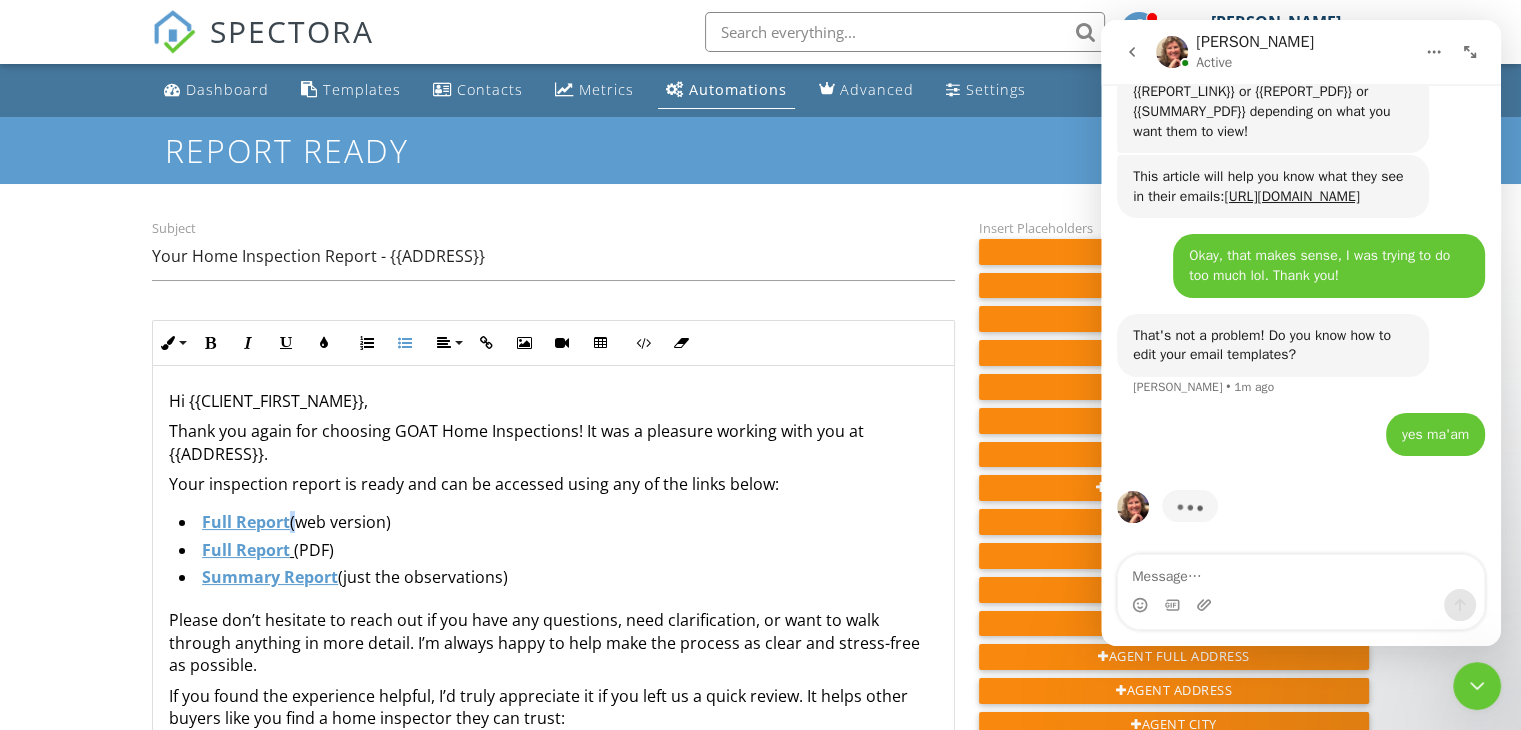 scroll, scrollTop: 4645, scrollLeft: 0, axis: vertical 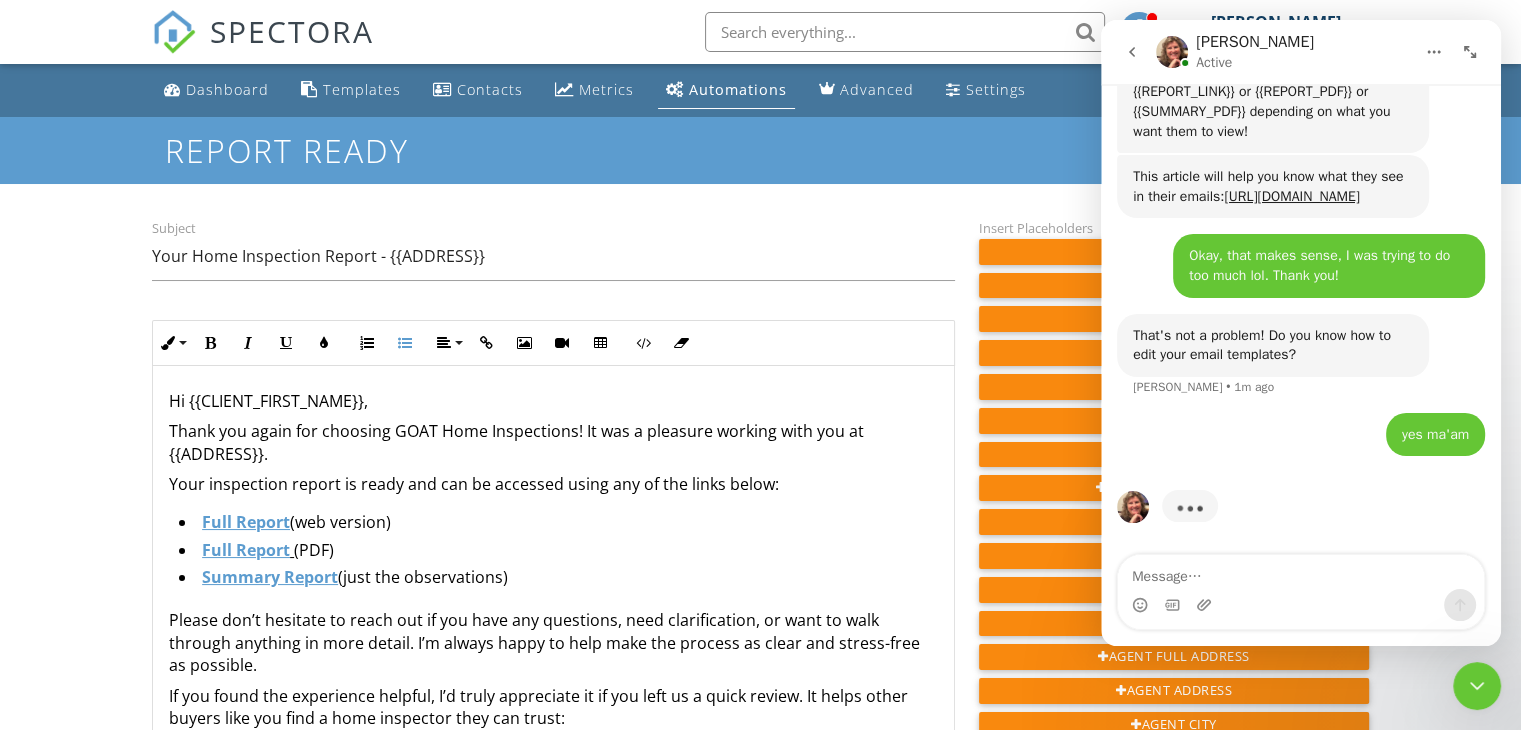 drag, startPoint x: 291, startPoint y: 509, endPoint x: 234, endPoint y: 515, distance: 57.31492 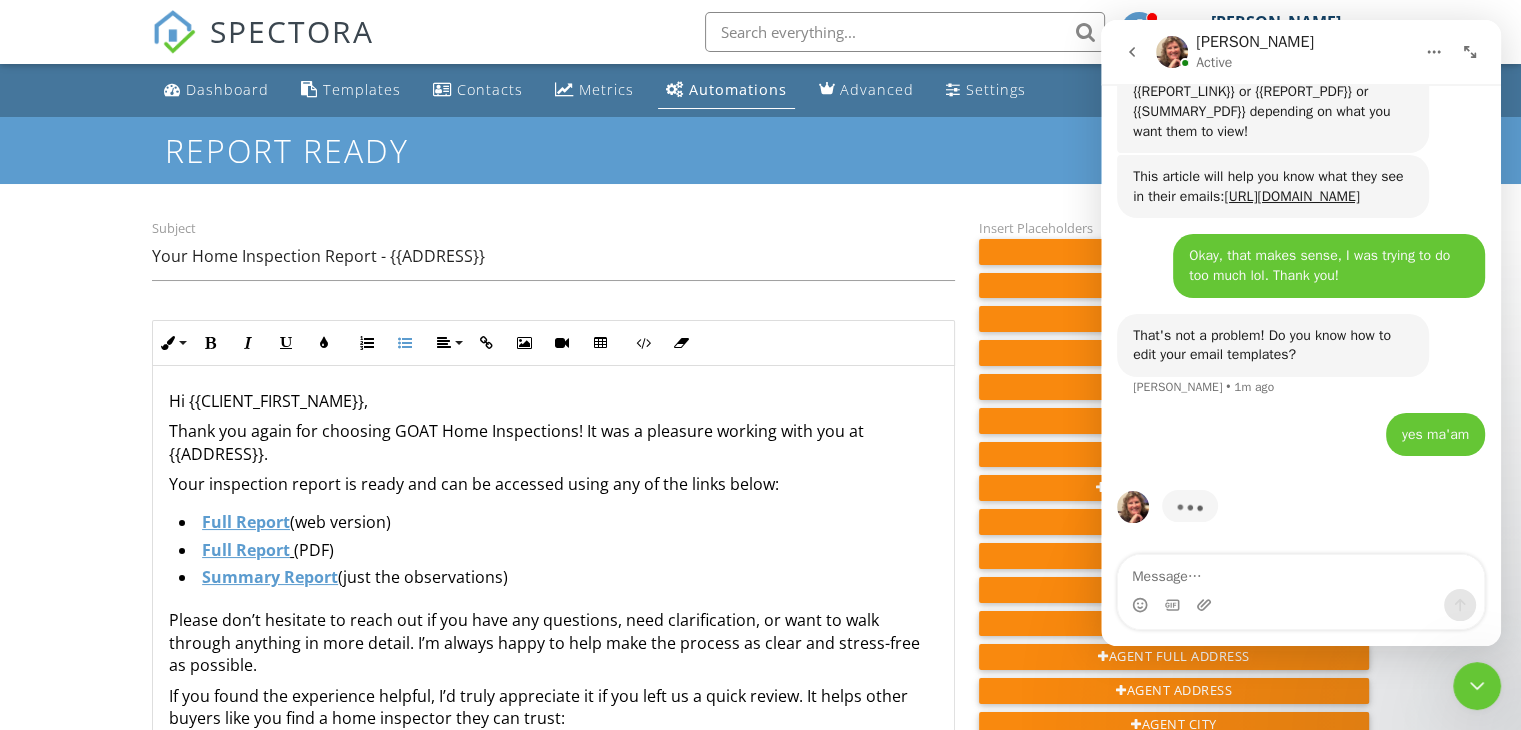 click on "Full Report  (web version)" at bounding box center [558, 524] 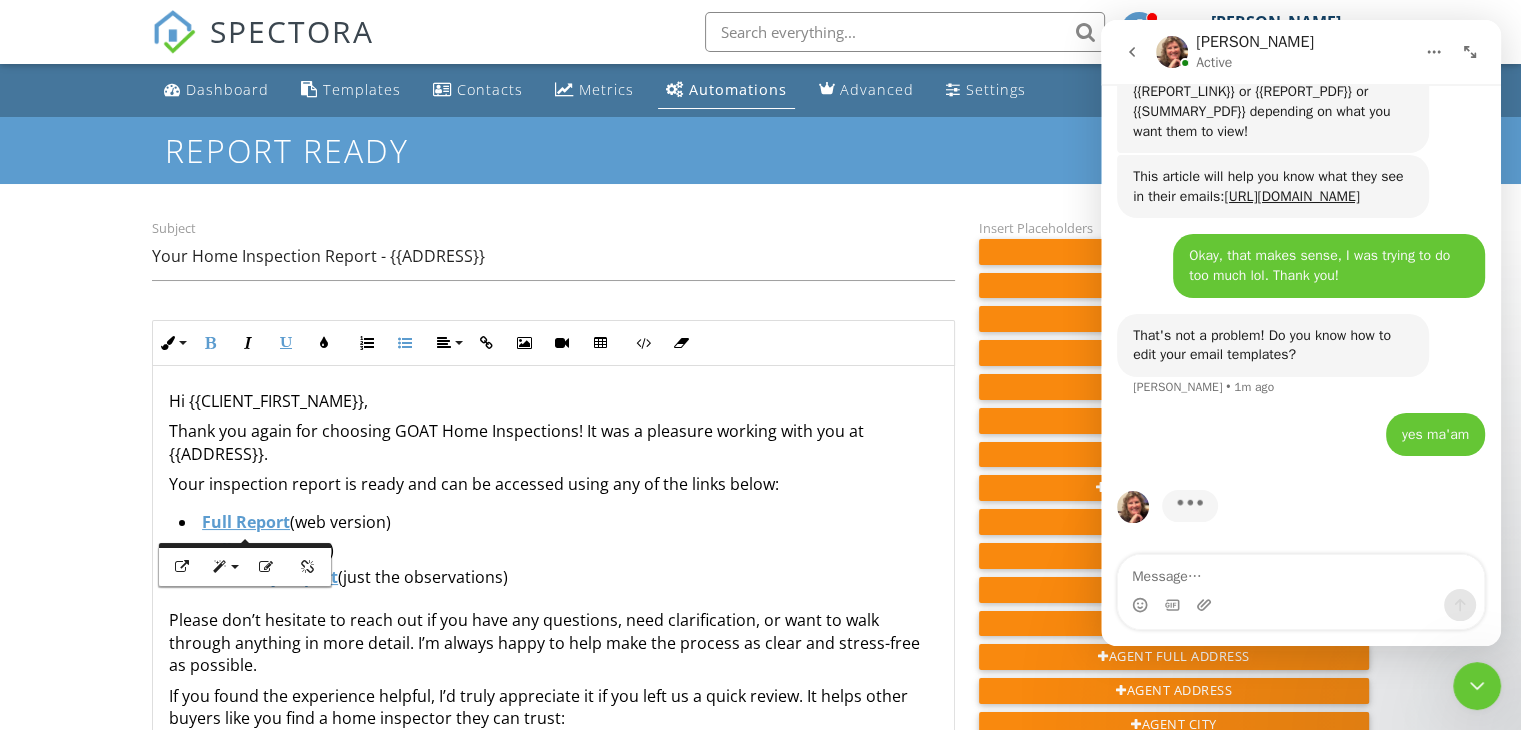click on "Full Report" at bounding box center (246, 522) 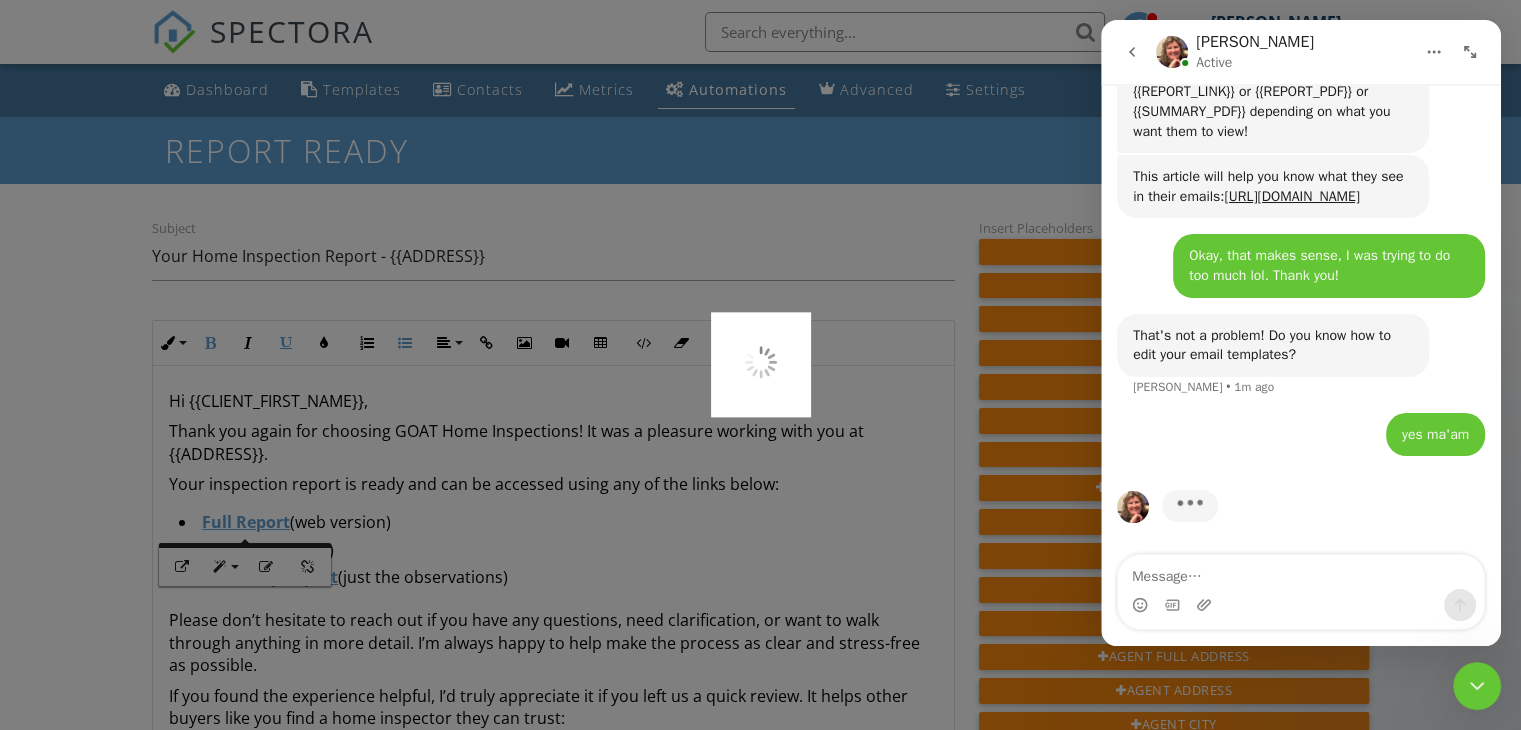click at bounding box center [760, 365] 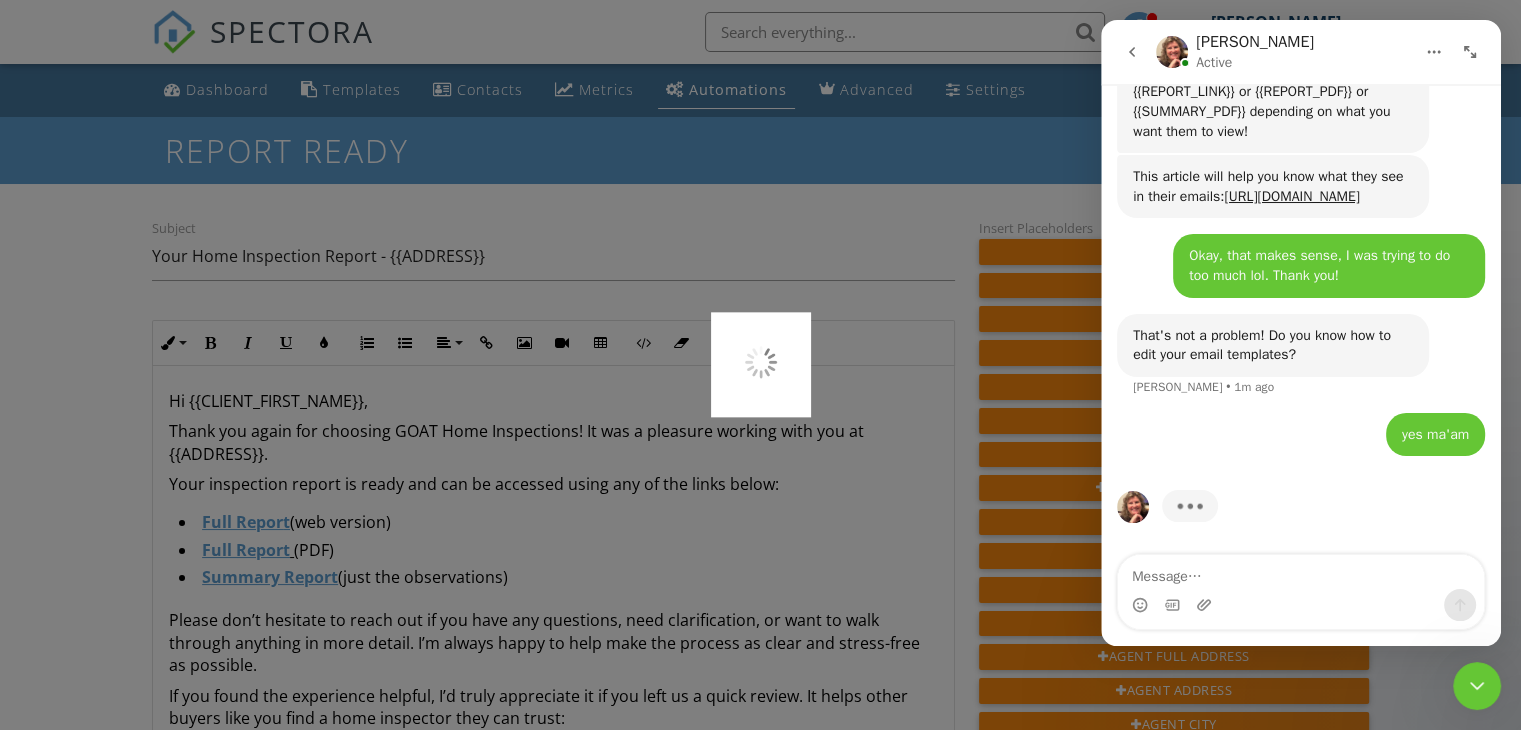 click at bounding box center (760, 365) 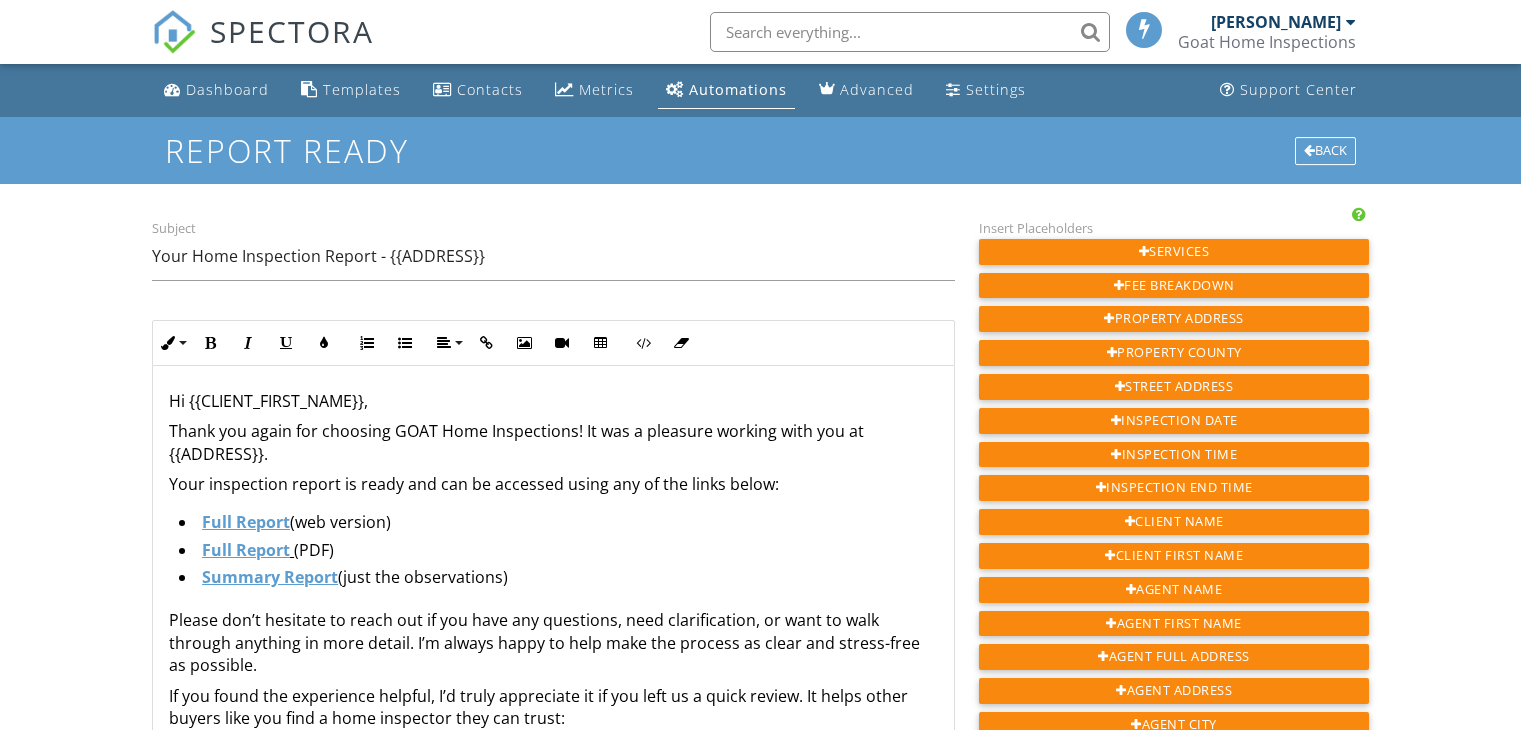 scroll, scrollTop: 0, scrollLeft: 0, axis: both 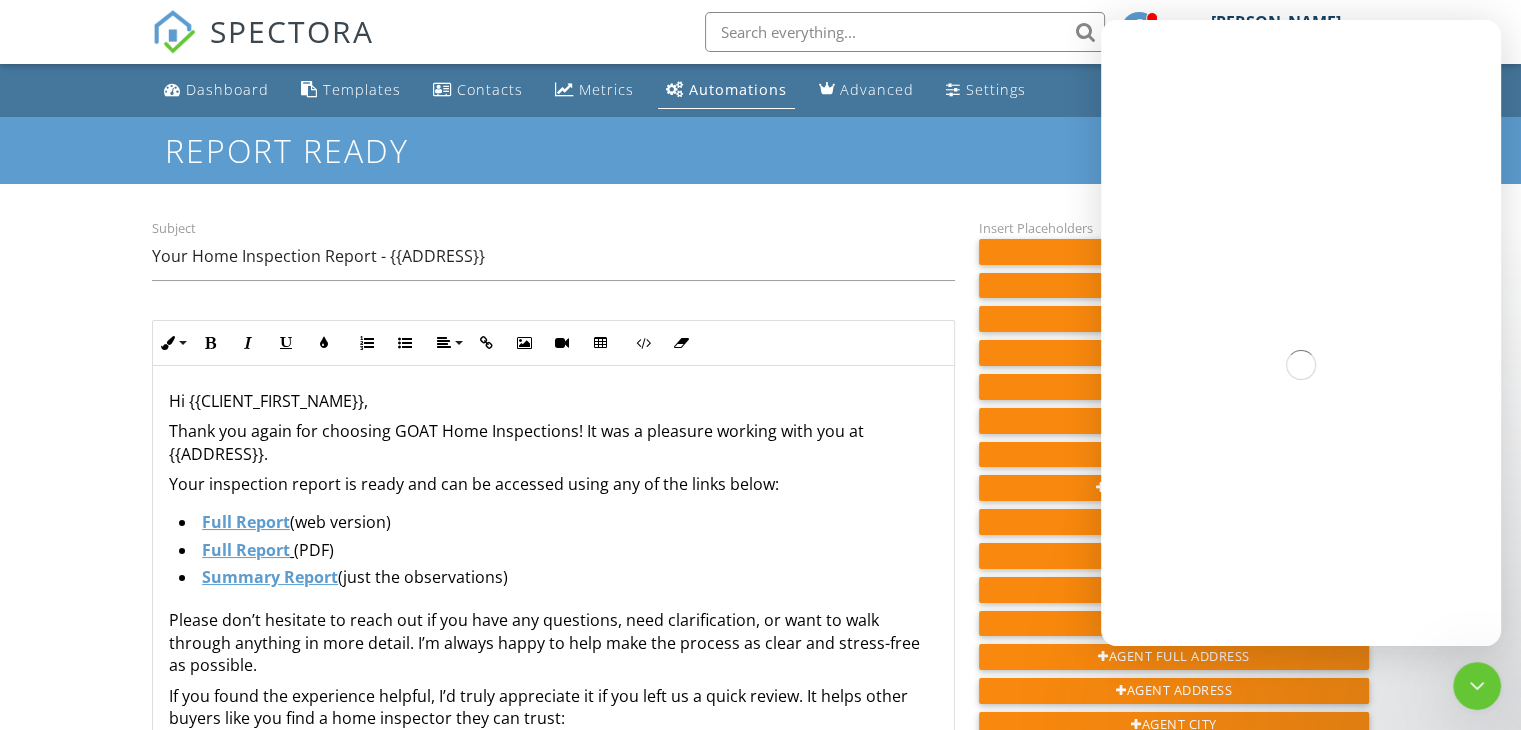 click on "Full Report  (web version)" at bounding box center (558, 524) 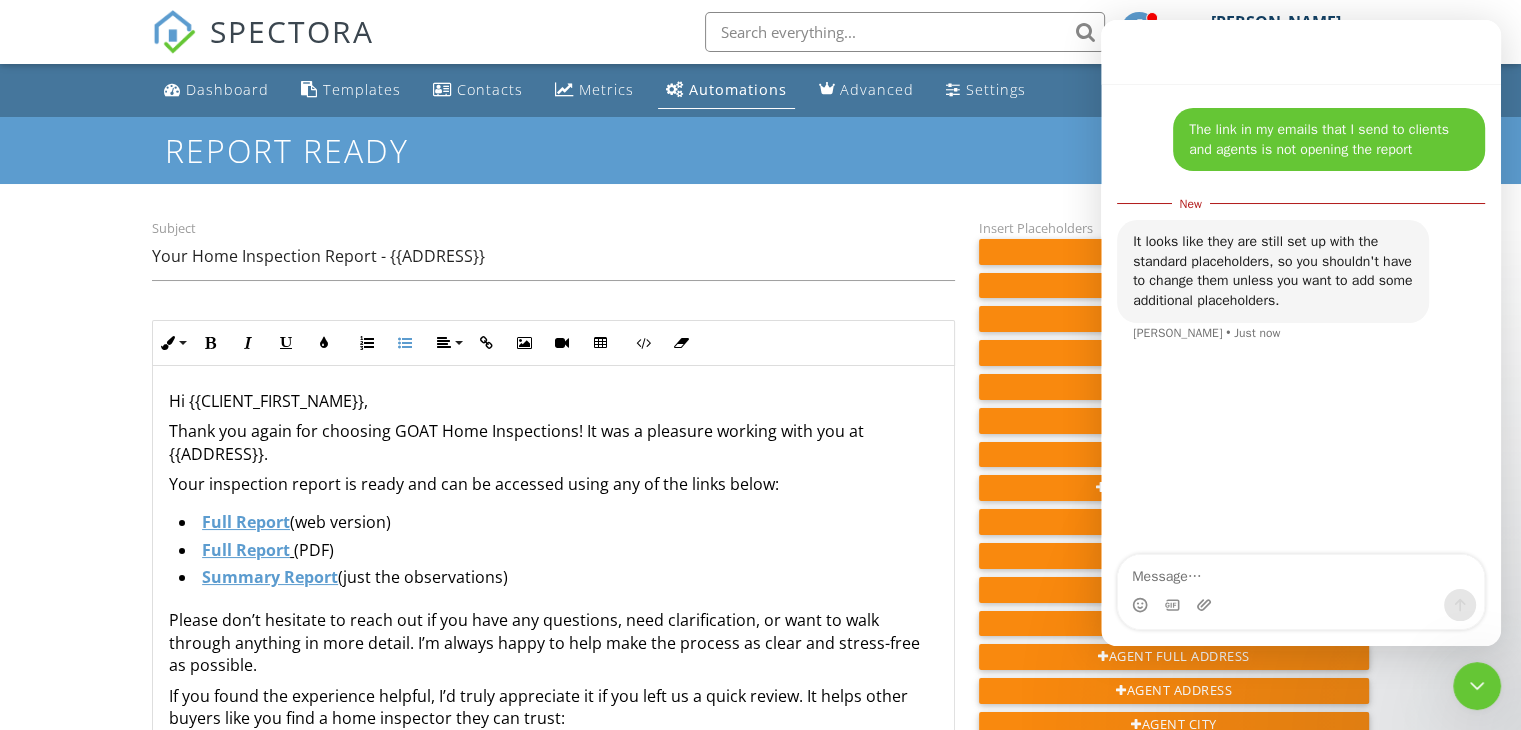 scroll, scrollTop: 2, scrollLeft: 0, axis: vertical 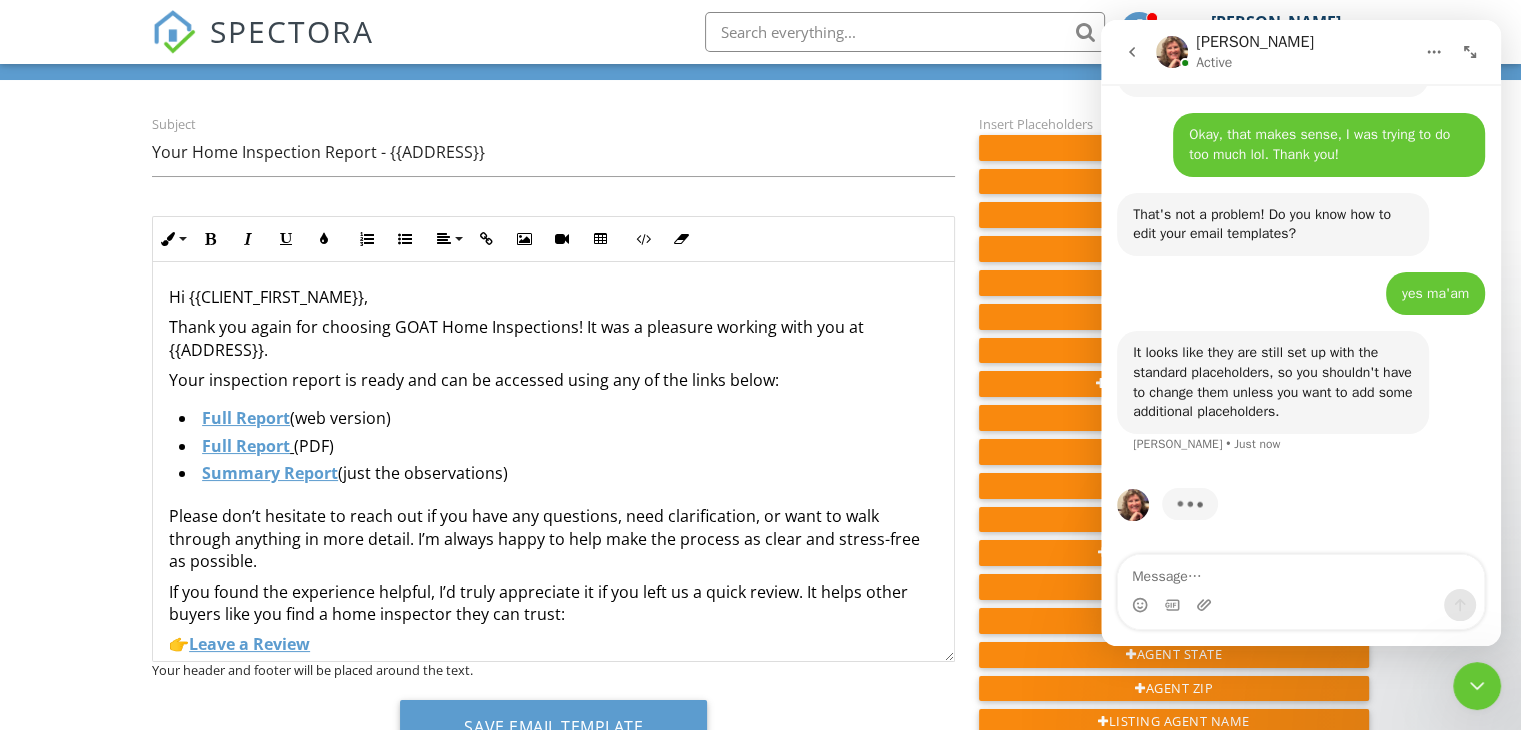 click on "Full Report  ( ​ ​ web version)" at bounding box center (558, 420) 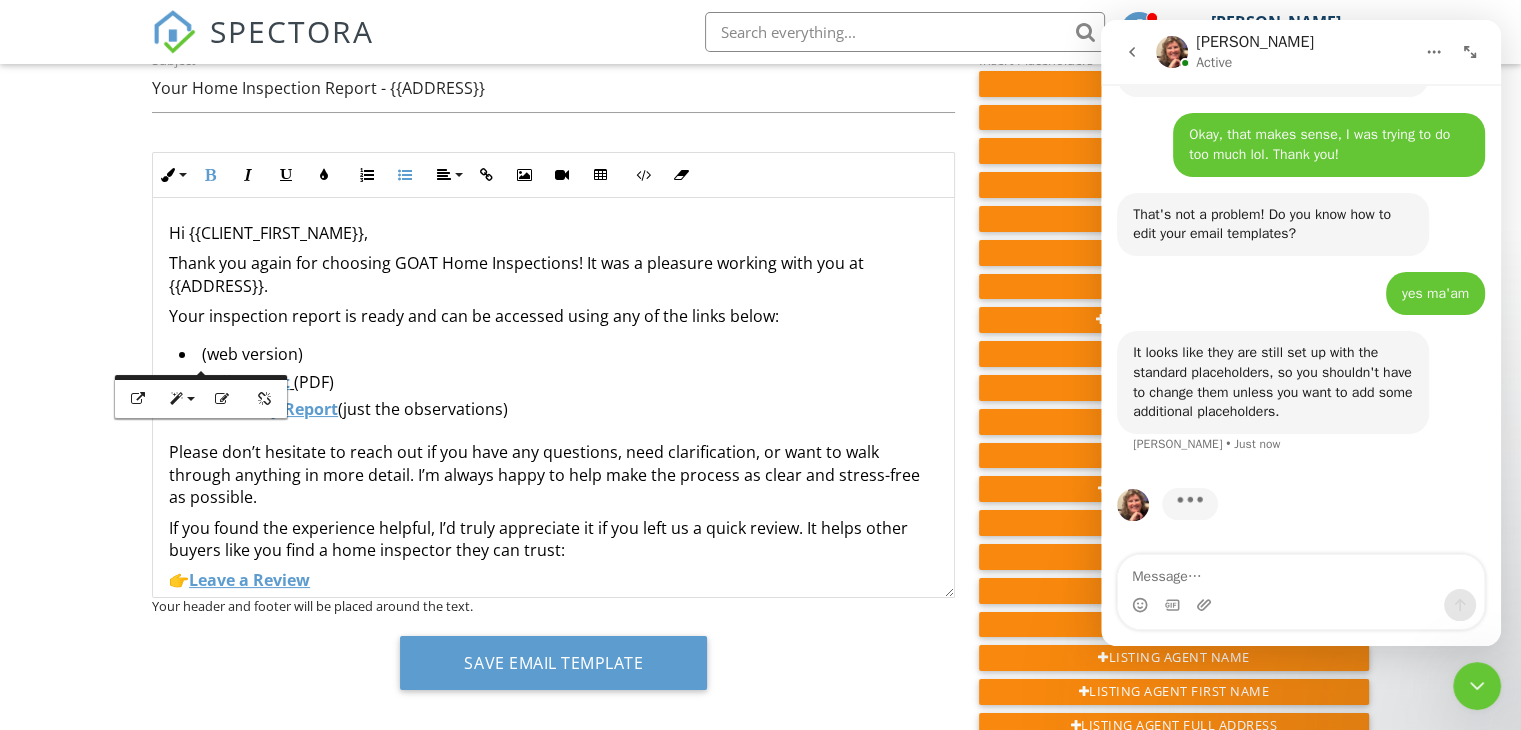 scroll, scrollTop: 204, scrollLeft: 0, axis: vertical 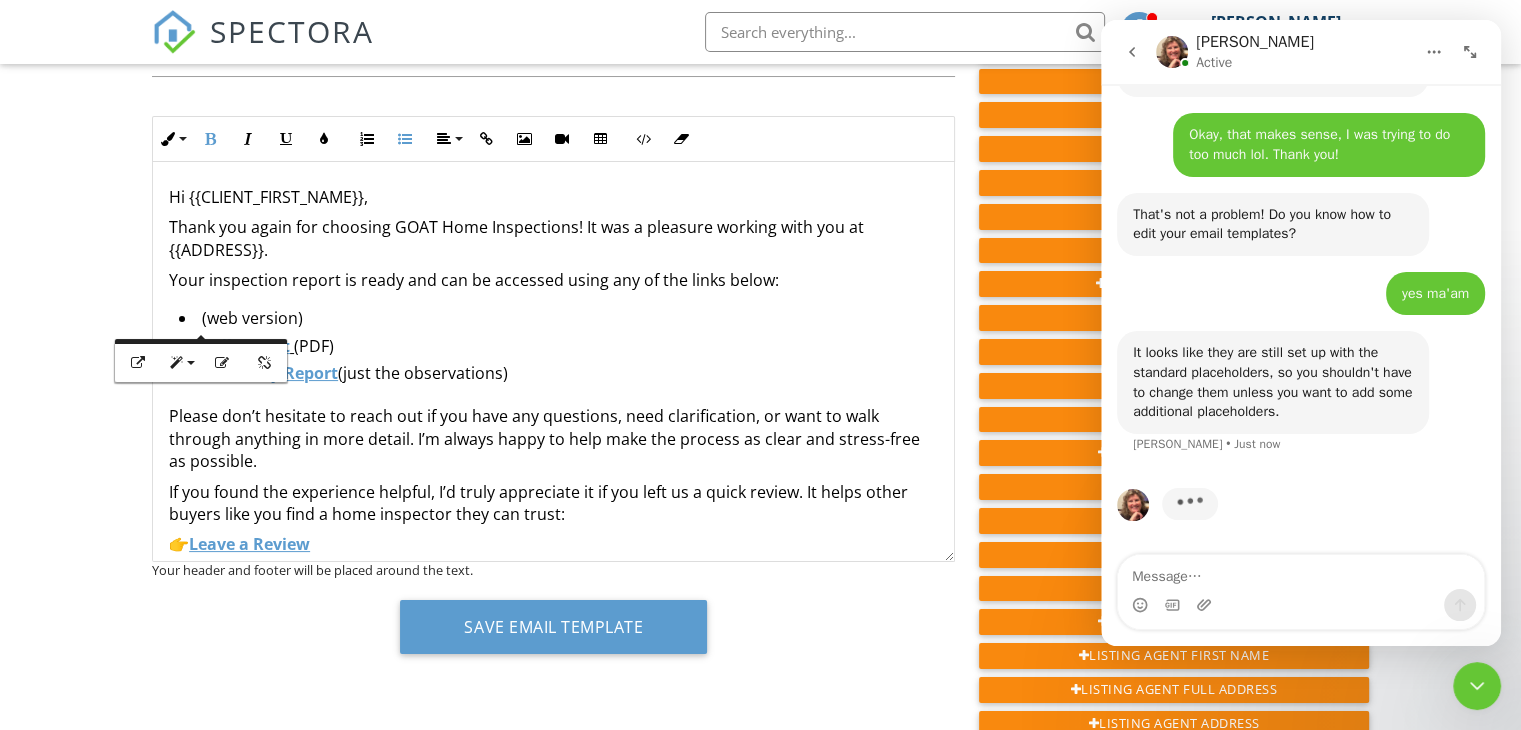 click 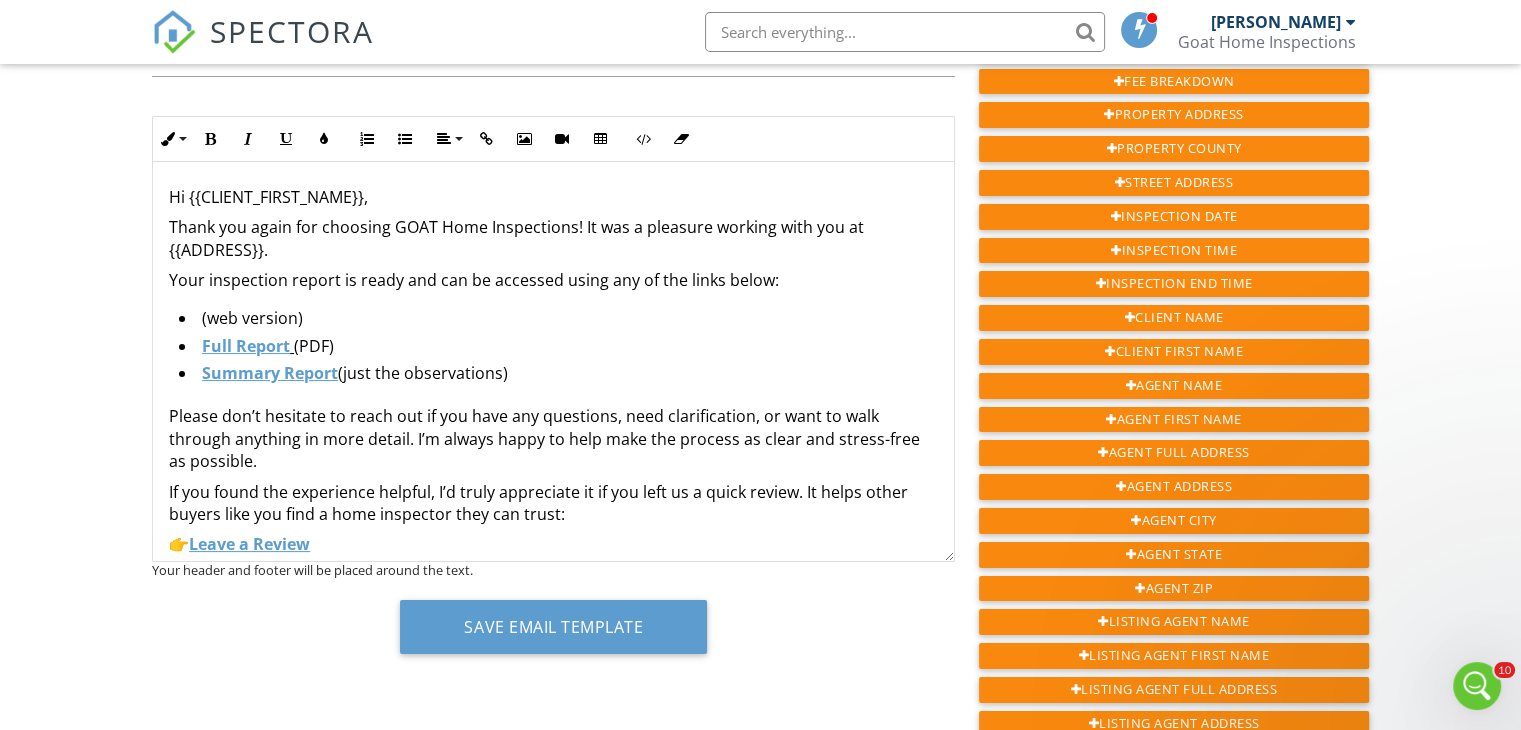 scroll, scrollTop: 0, scrollLeft: 0, axis: both 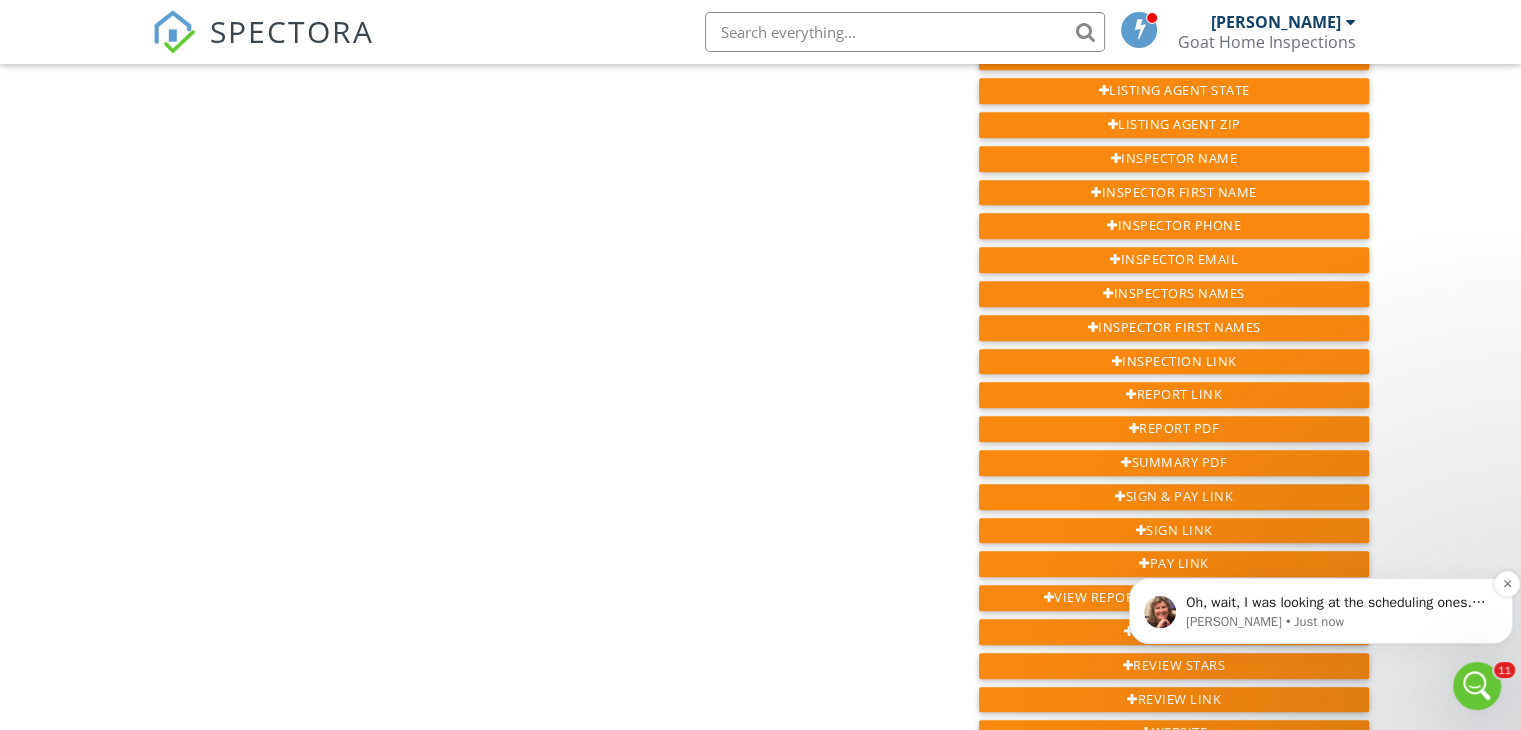 click on "Shannon • Just now" at bounding box center [1337, 622] 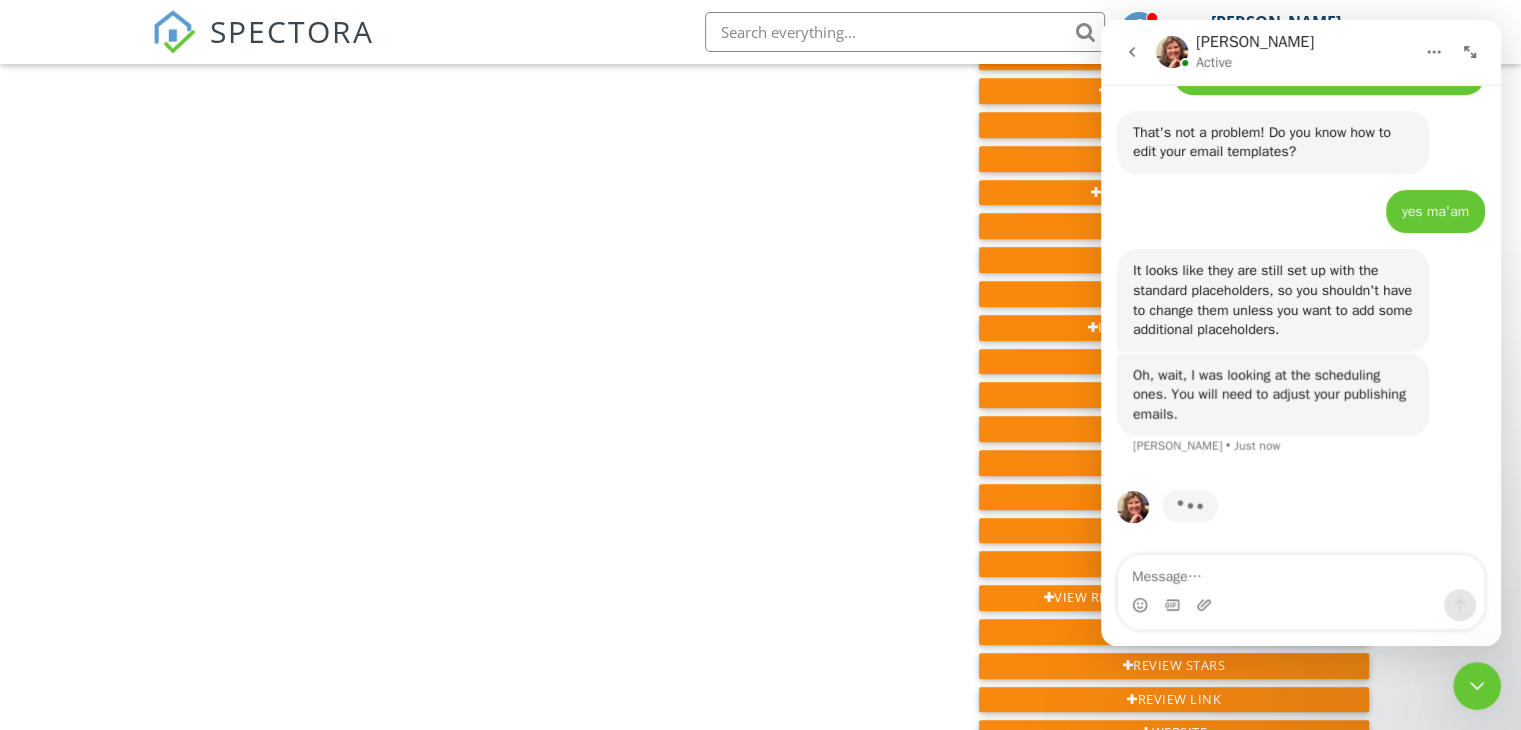 scroll, scrollTop: 0, scrollLeft: 0, axis: both 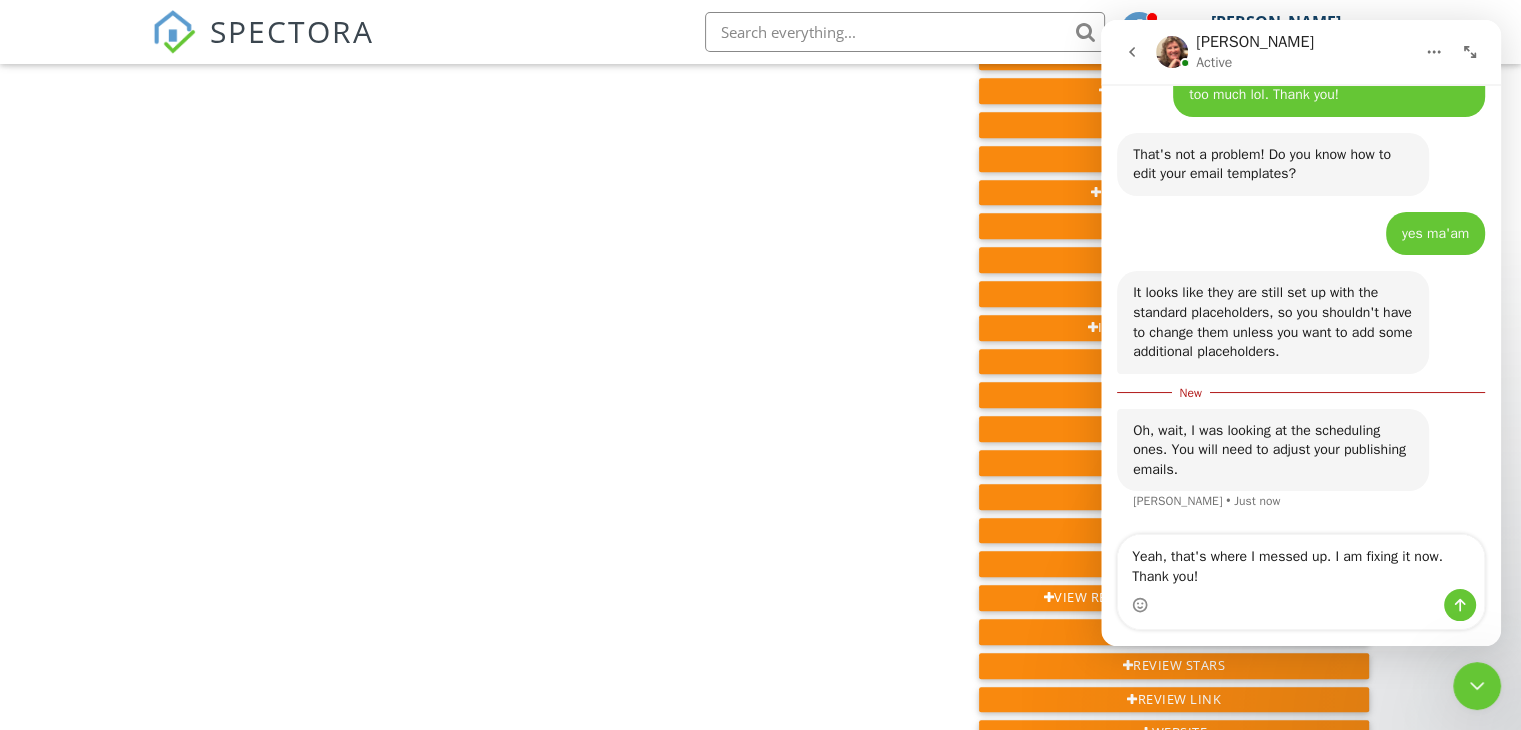 type on "Yeah, that's where I messed up. I am fixing it now. Thank you!" 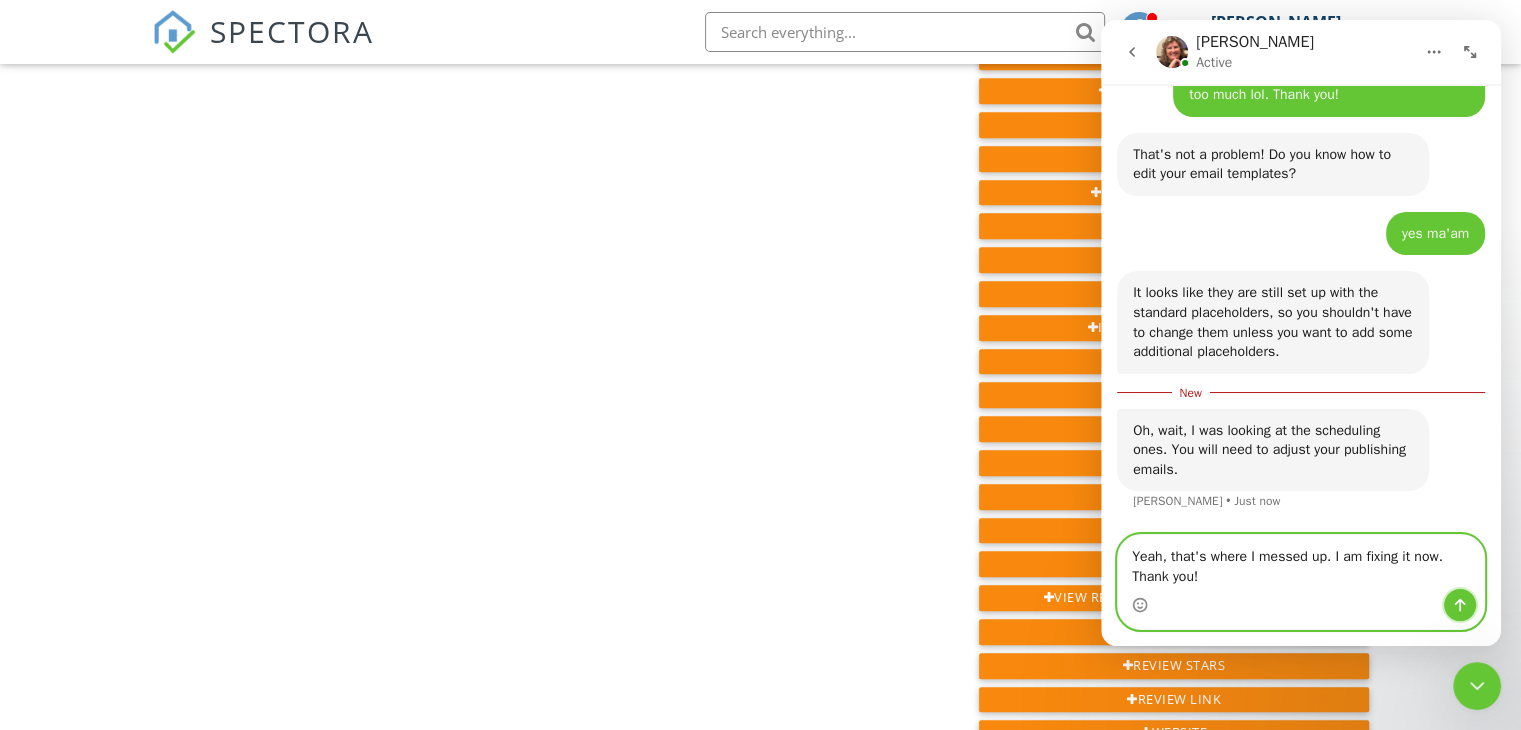 click 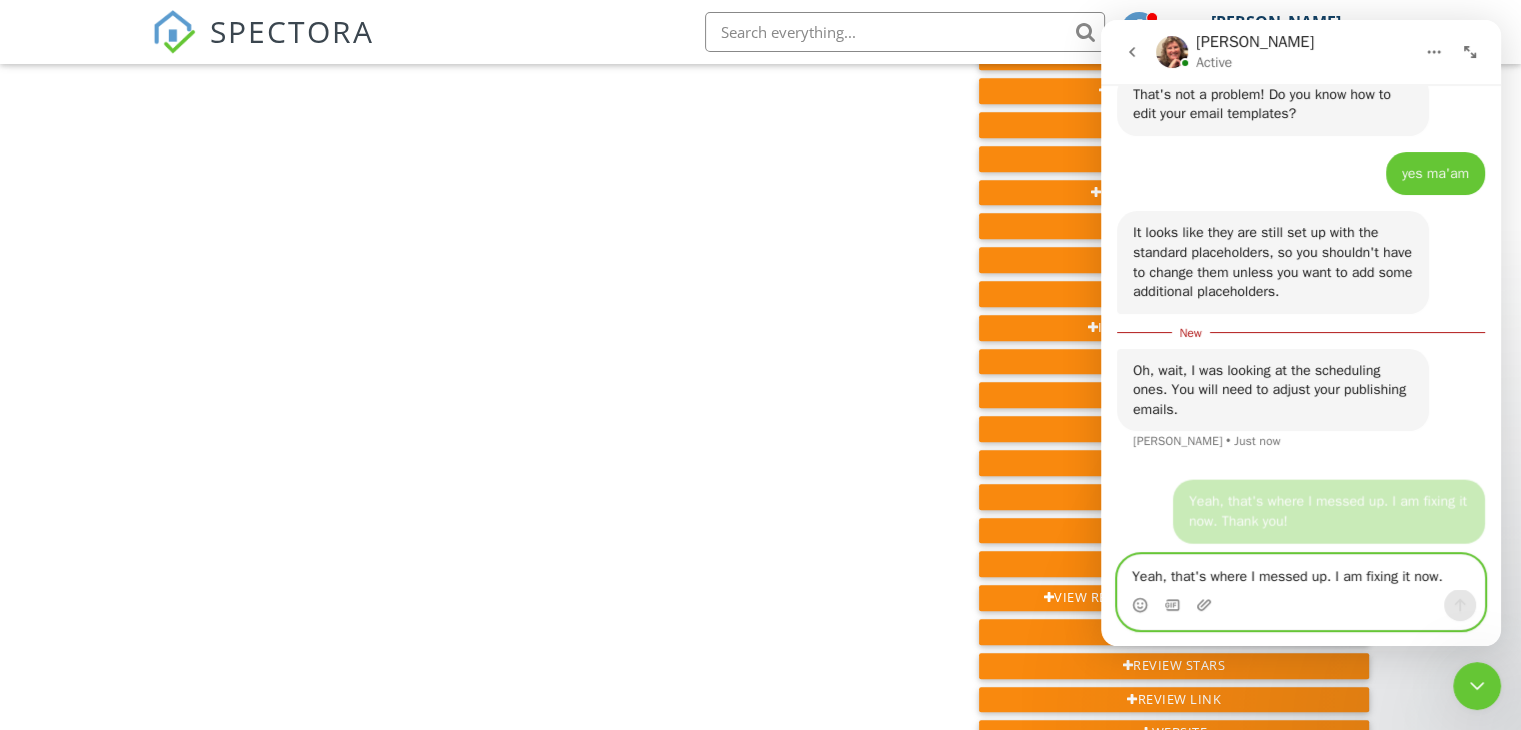 type 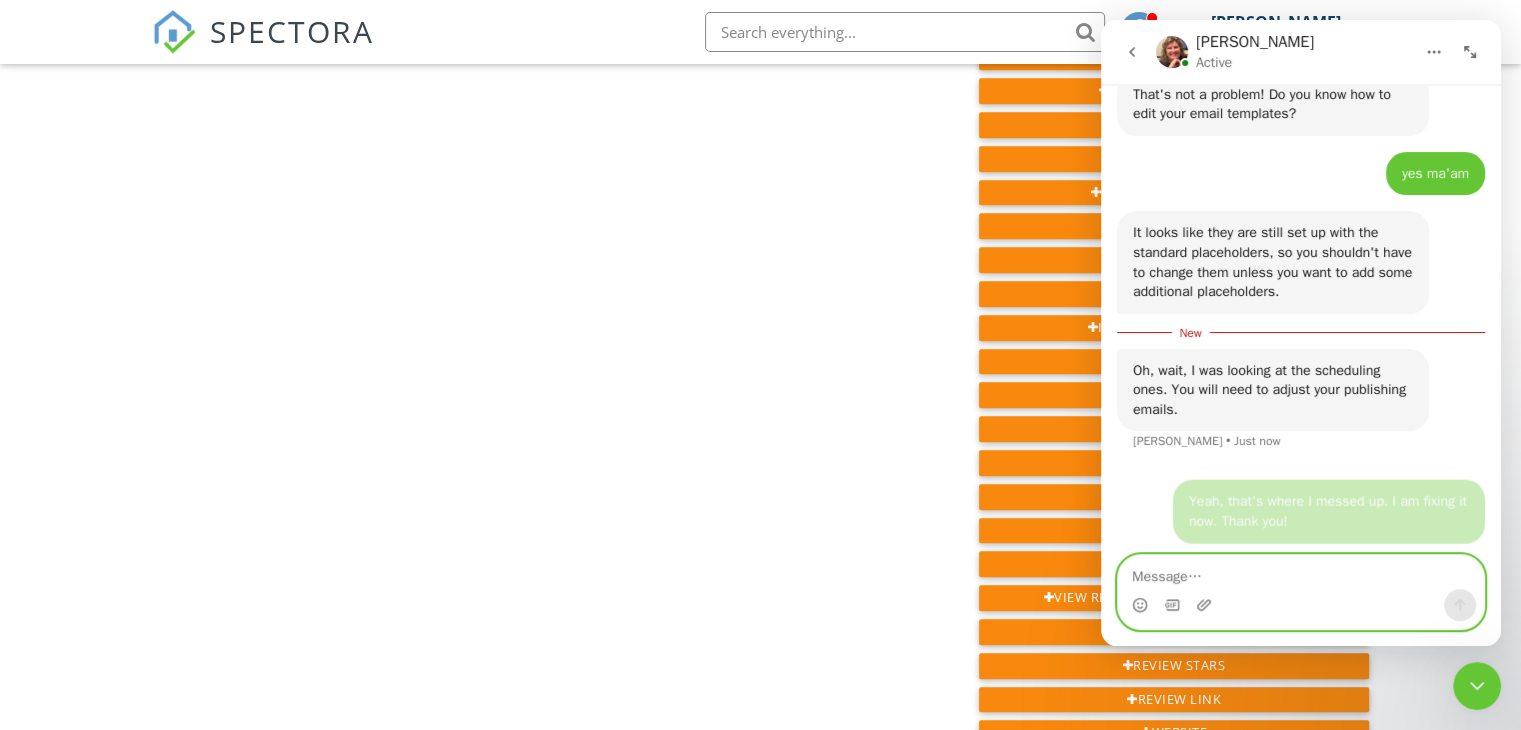 scroll, scrollTop: 4851, scrollLeft: 0, axis: vertical 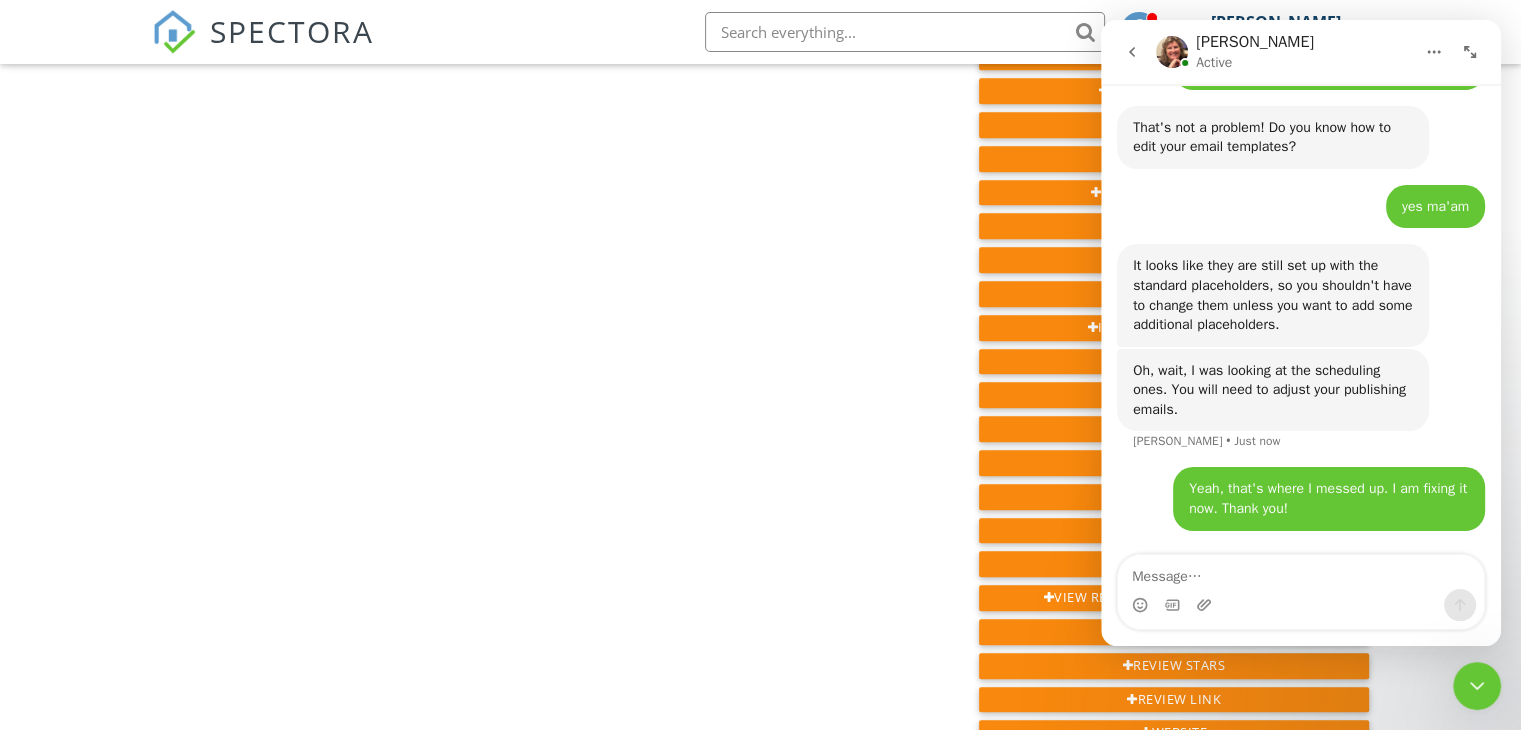 click 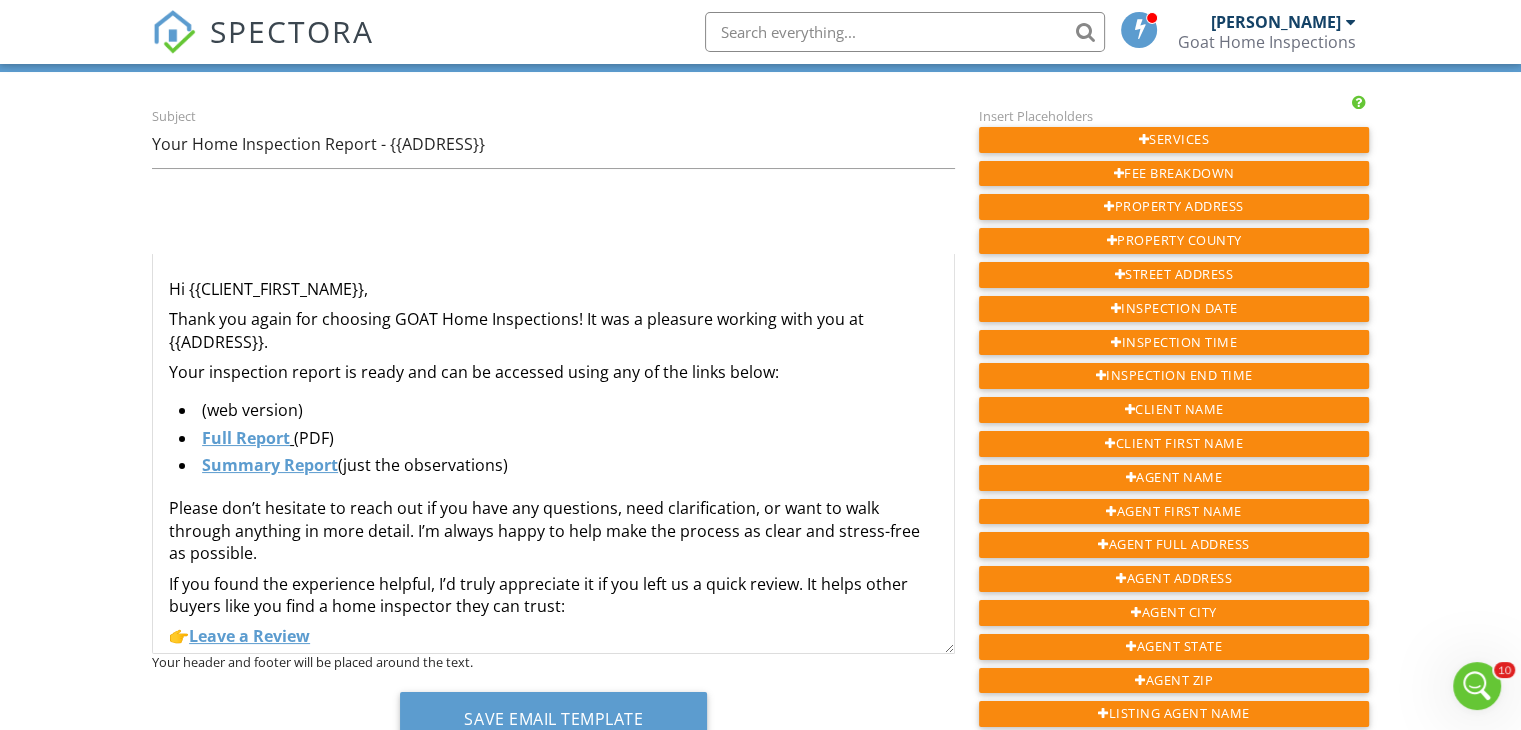 scroll, scrollTop: 0, scrollLeft: 0, axis: both 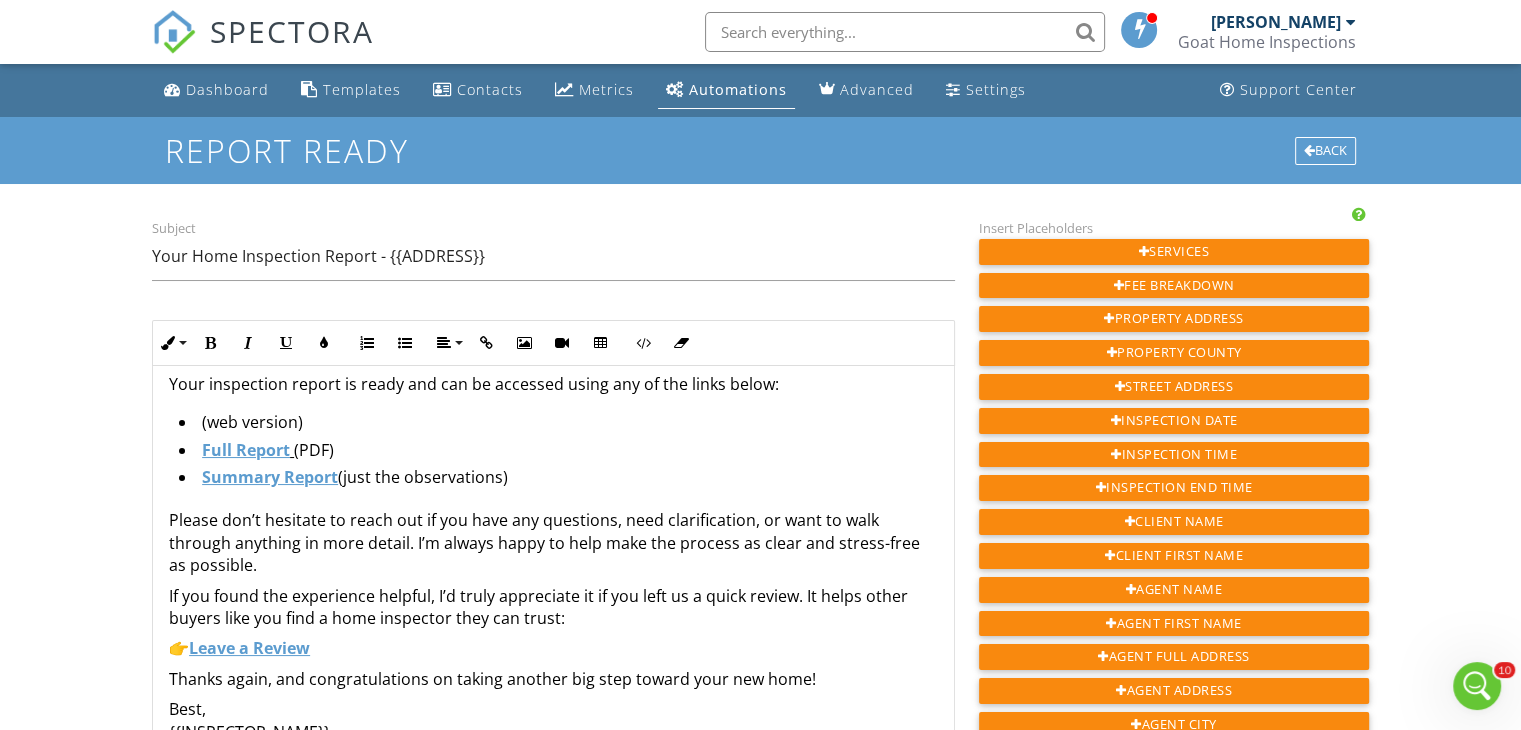 click on "​ ​ (web version)" at bounding box center [558, 424] 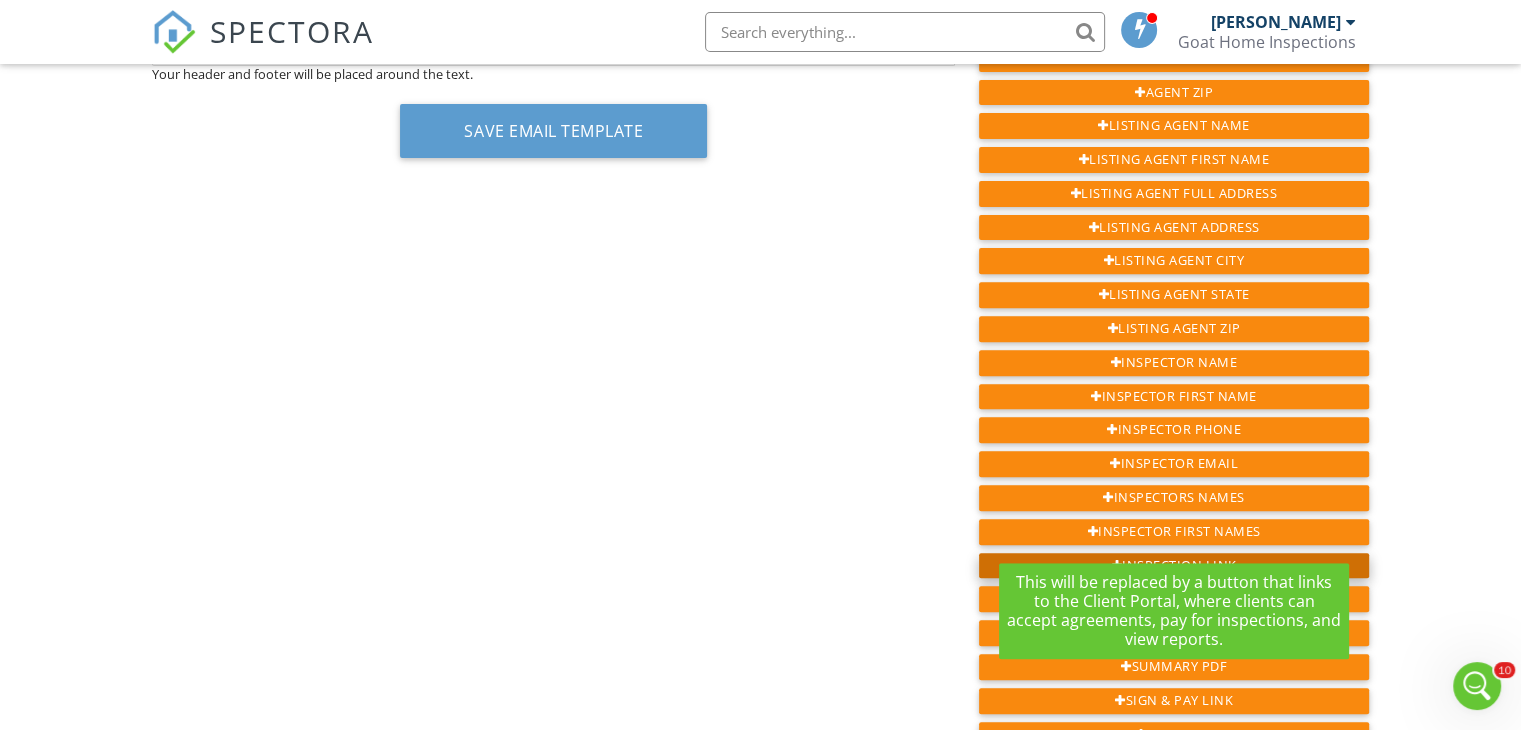 scroll, scrollTop: 800, scrollLeft: 0, axis: vertical 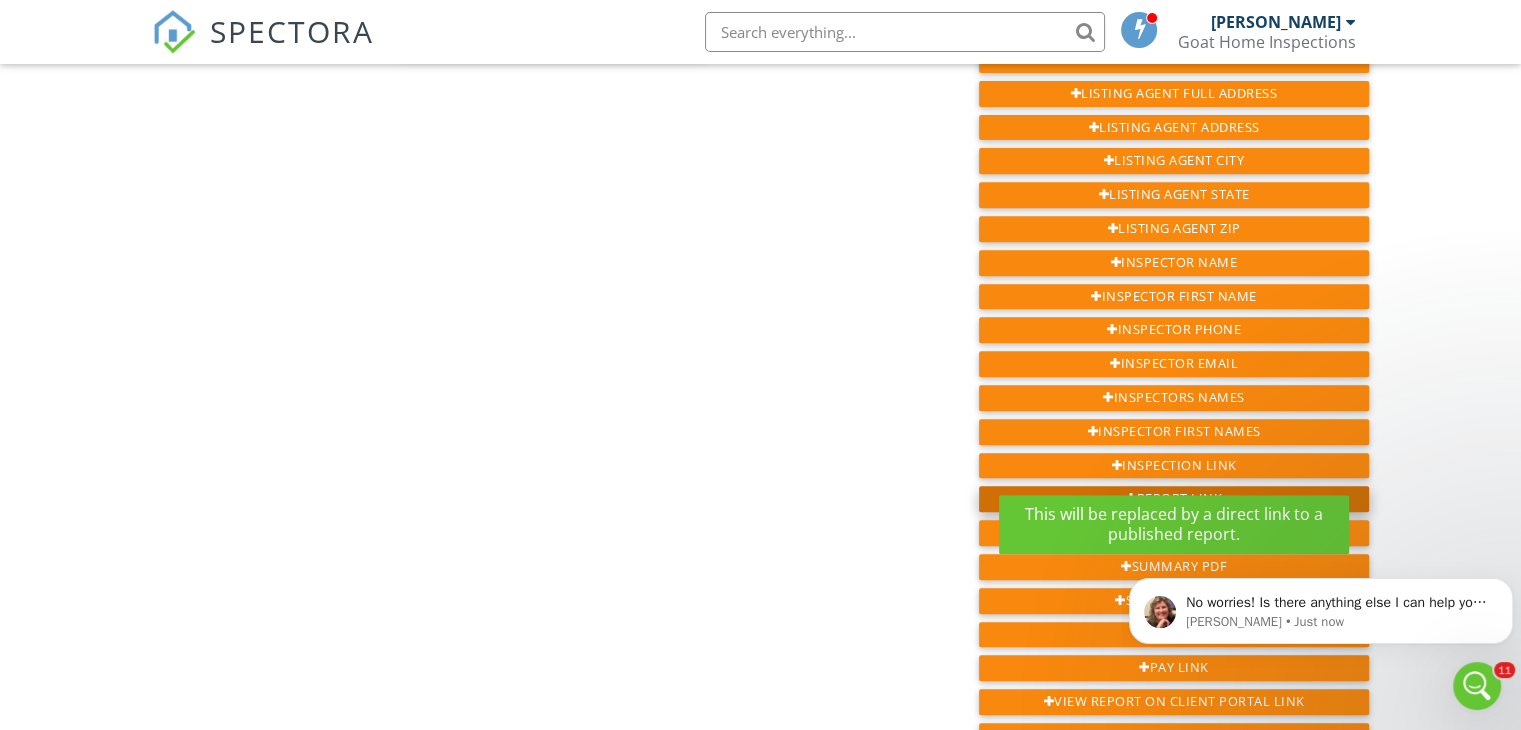 click on "Report Link" at bounding box center (1174, 499) 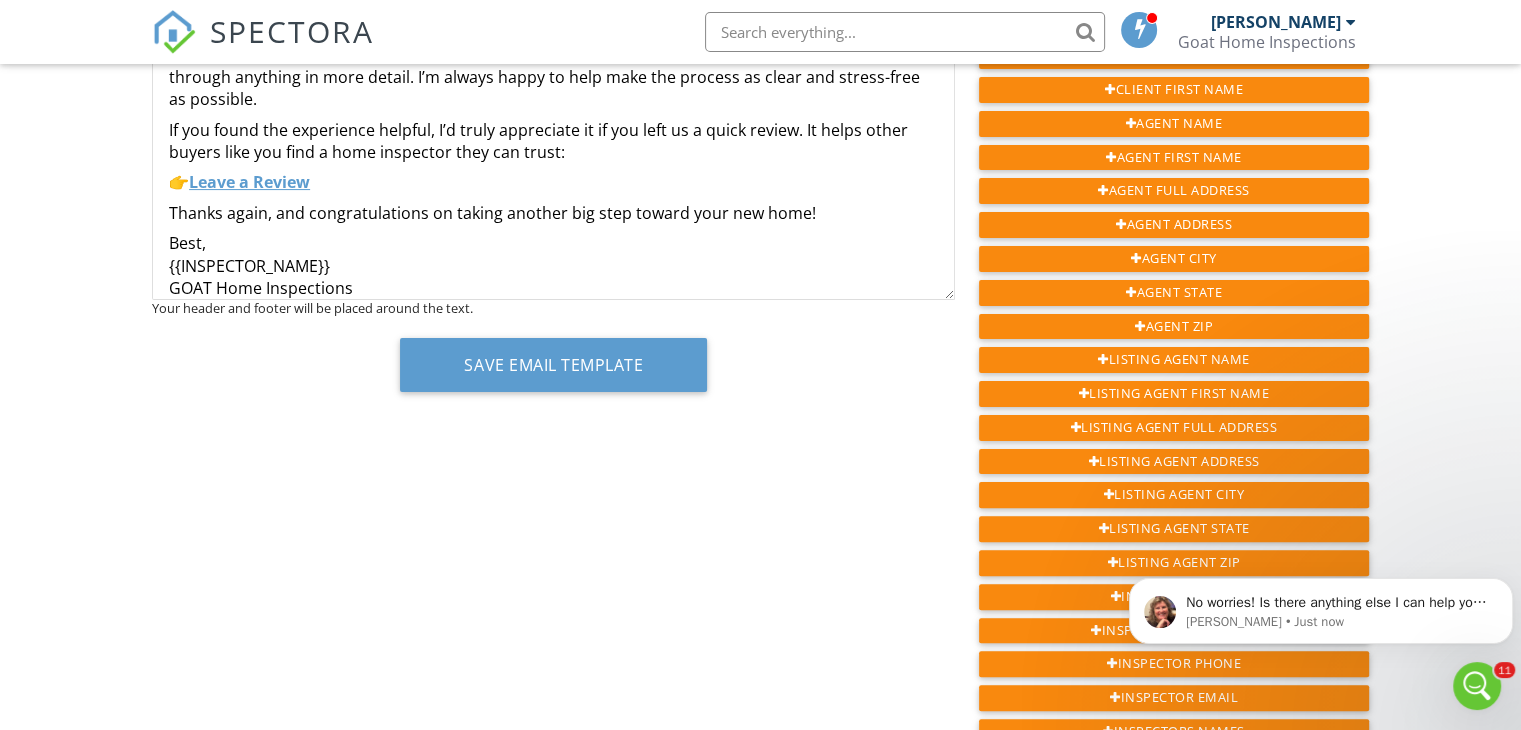 scroll, scrollTop: 100, scrollLeft: 0, axis: vertical 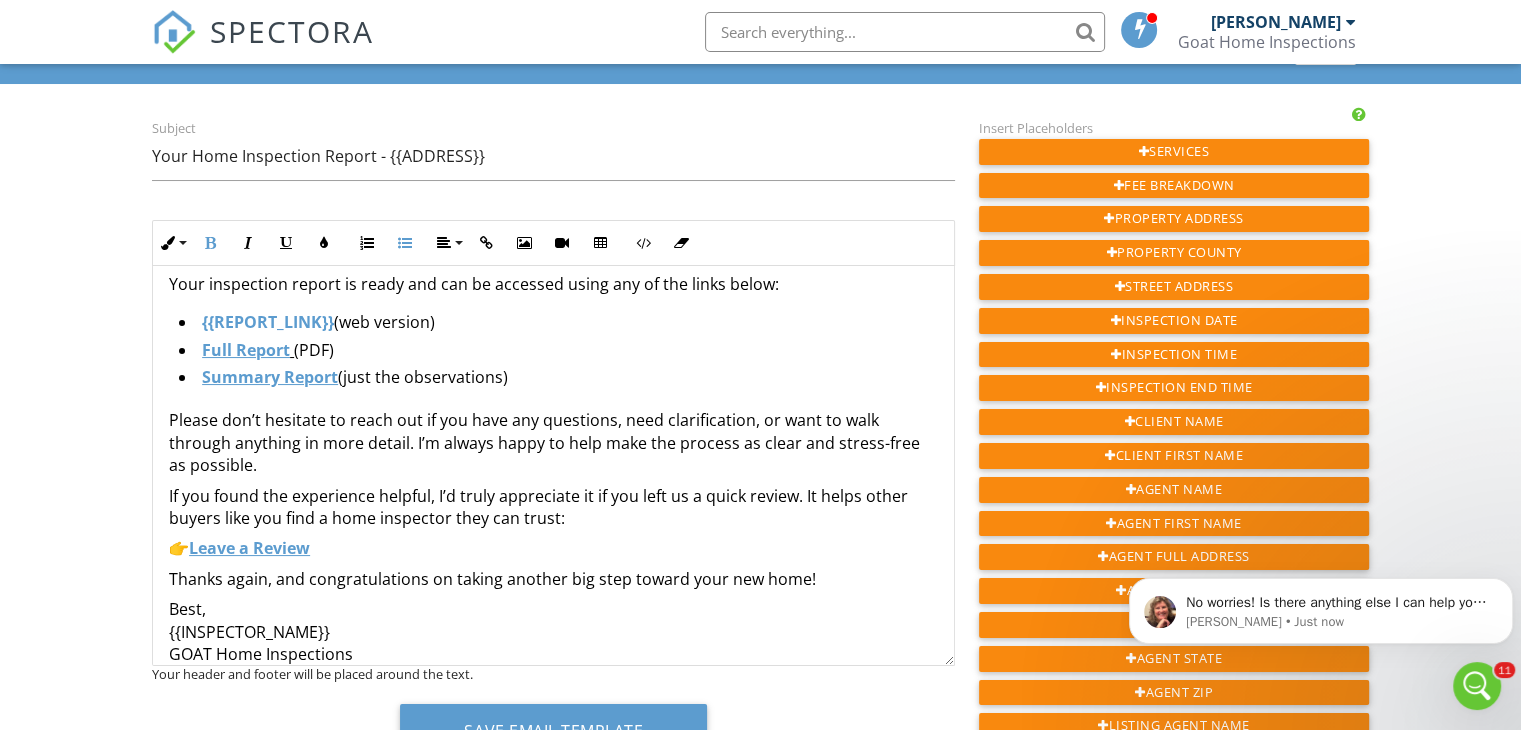 type 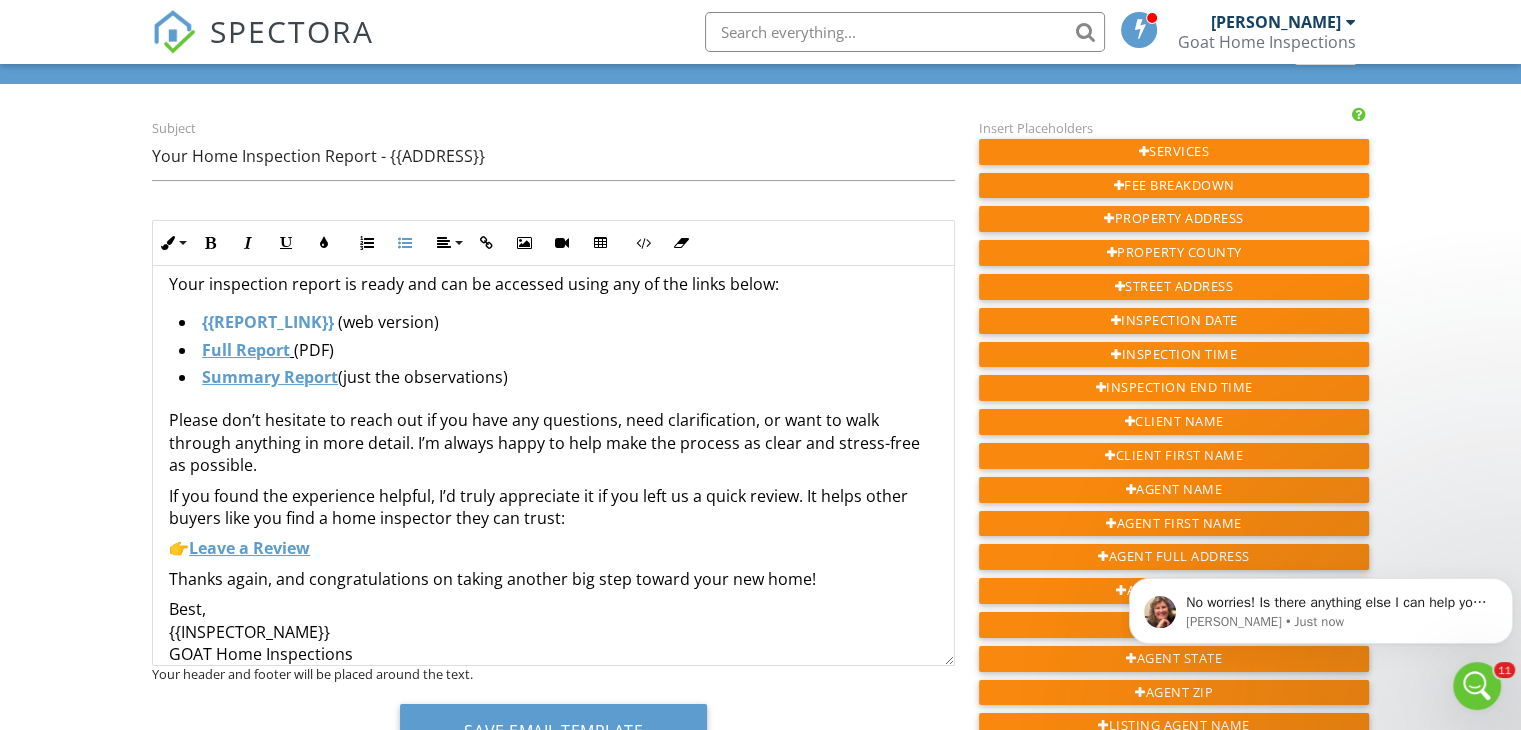 scroll, scrollTop: 4930, scrollLeft: 0, axis: vertical 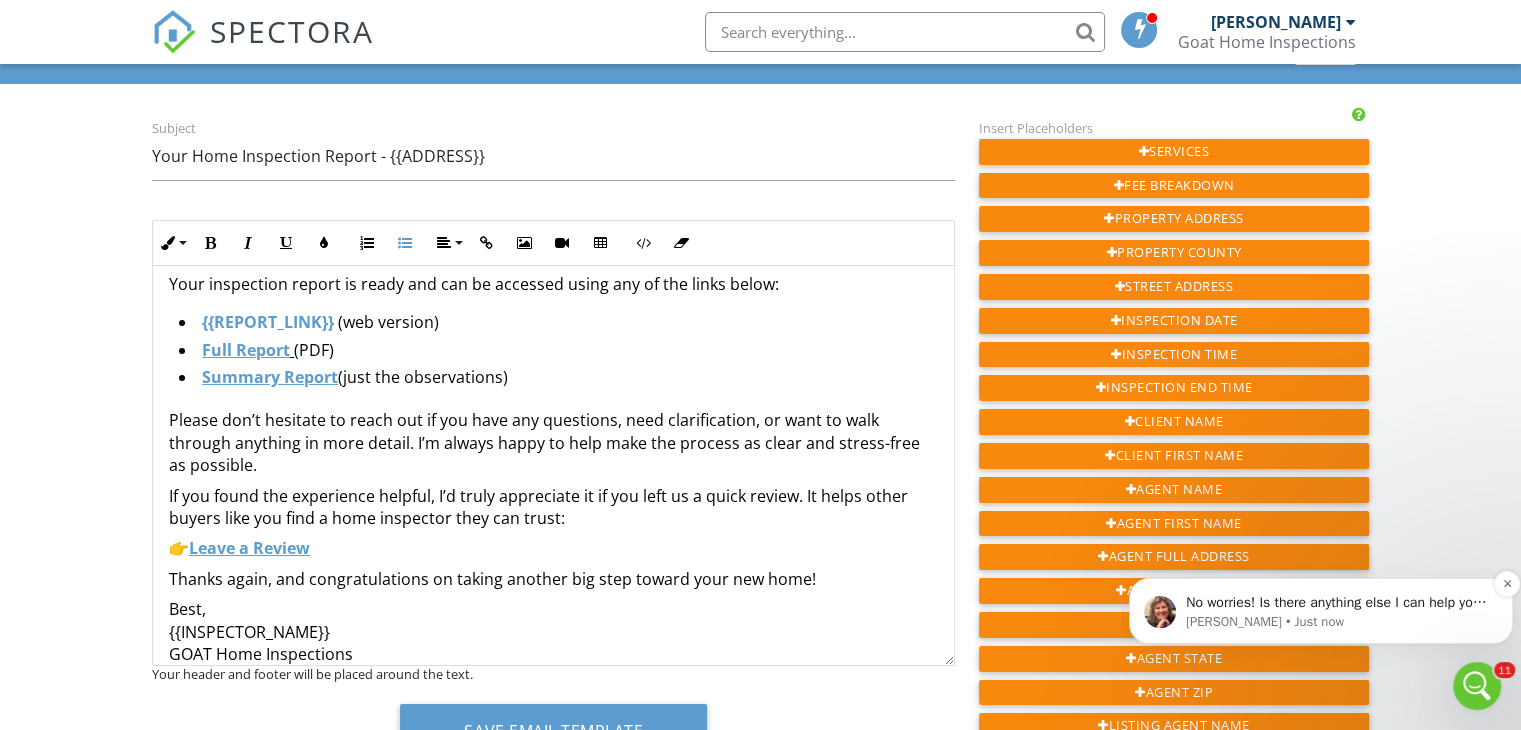 click on "Shannon • Just now" at bounding box center [1337, 622] 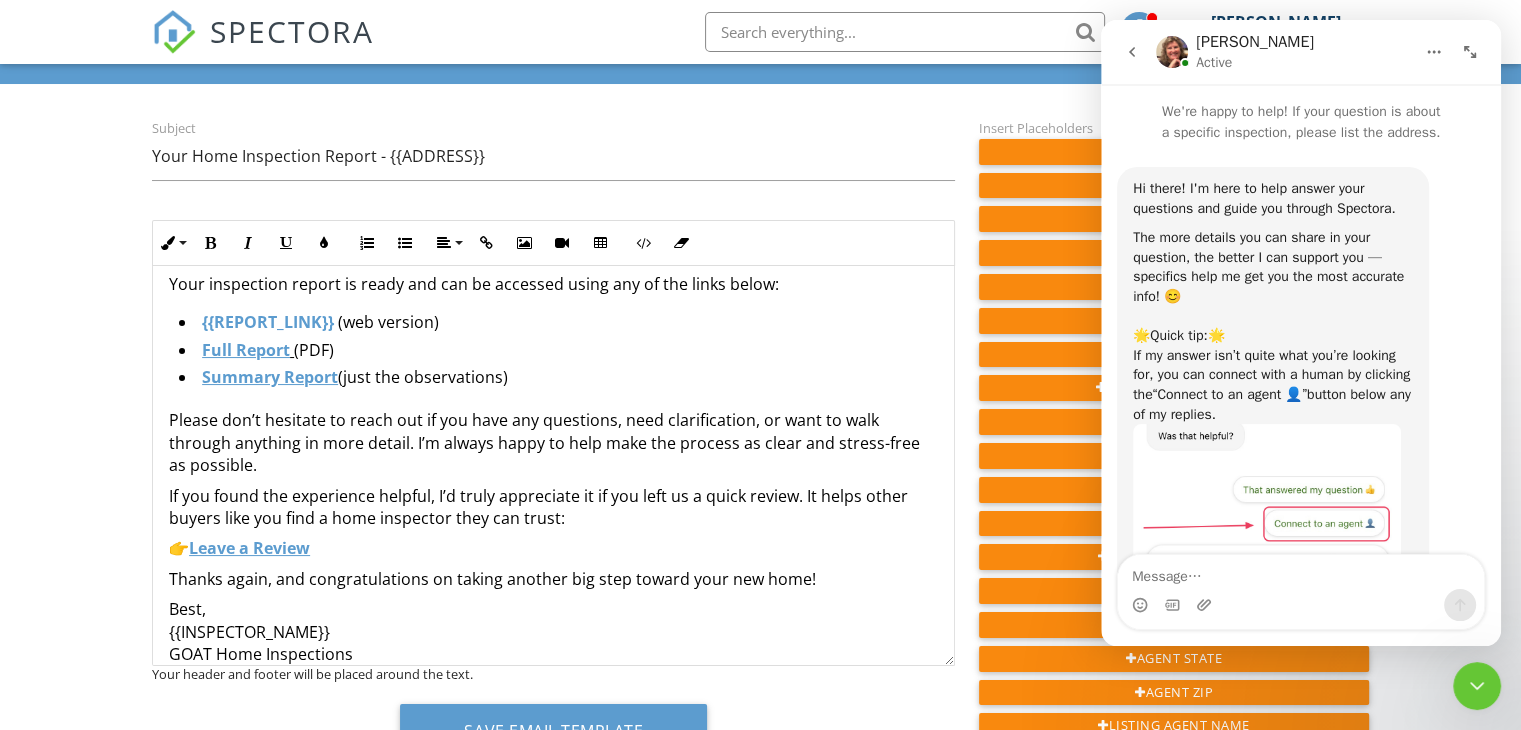 scroll, scrollTop: 1381, scrollLeft: 0, axis: vertical 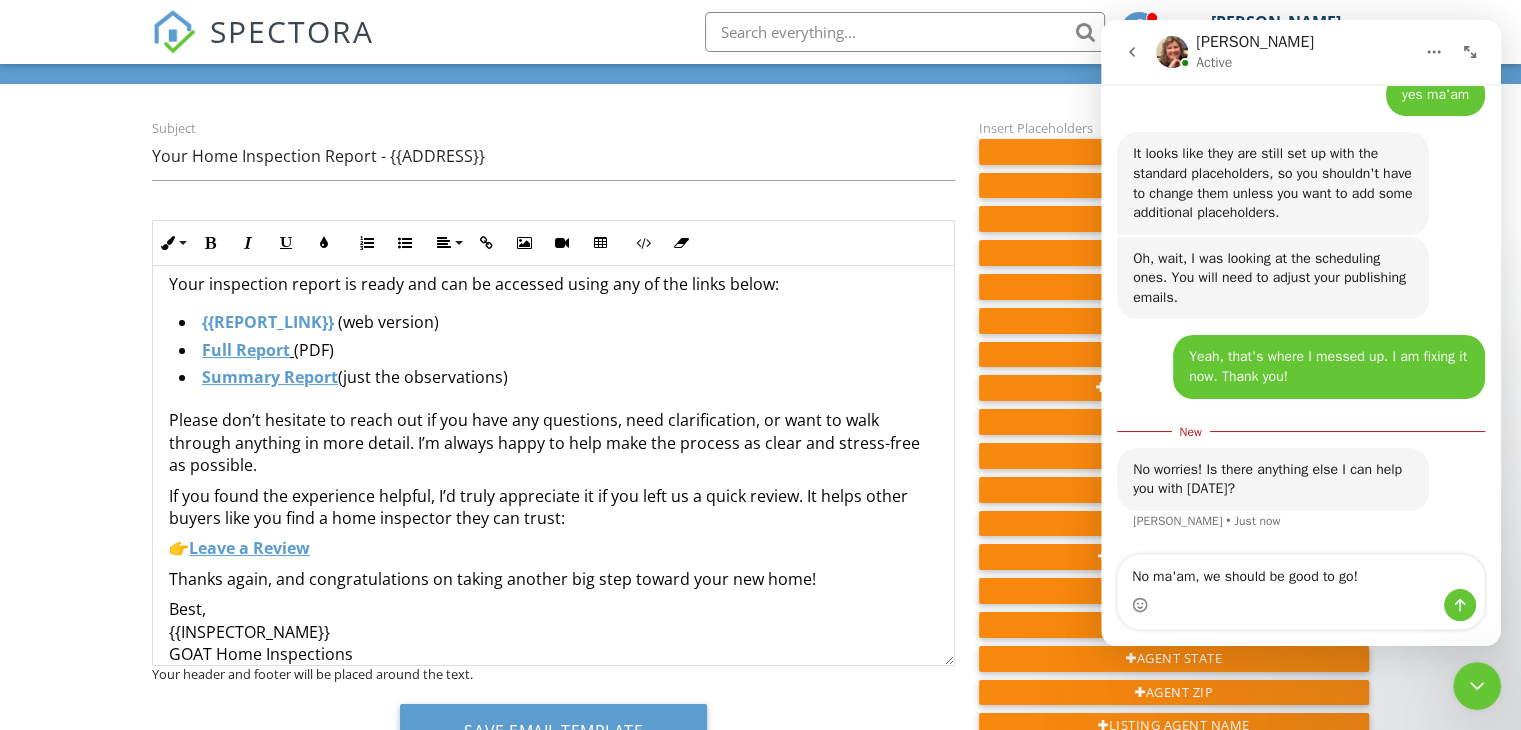 type on "No ma'am, we should be good to go!" 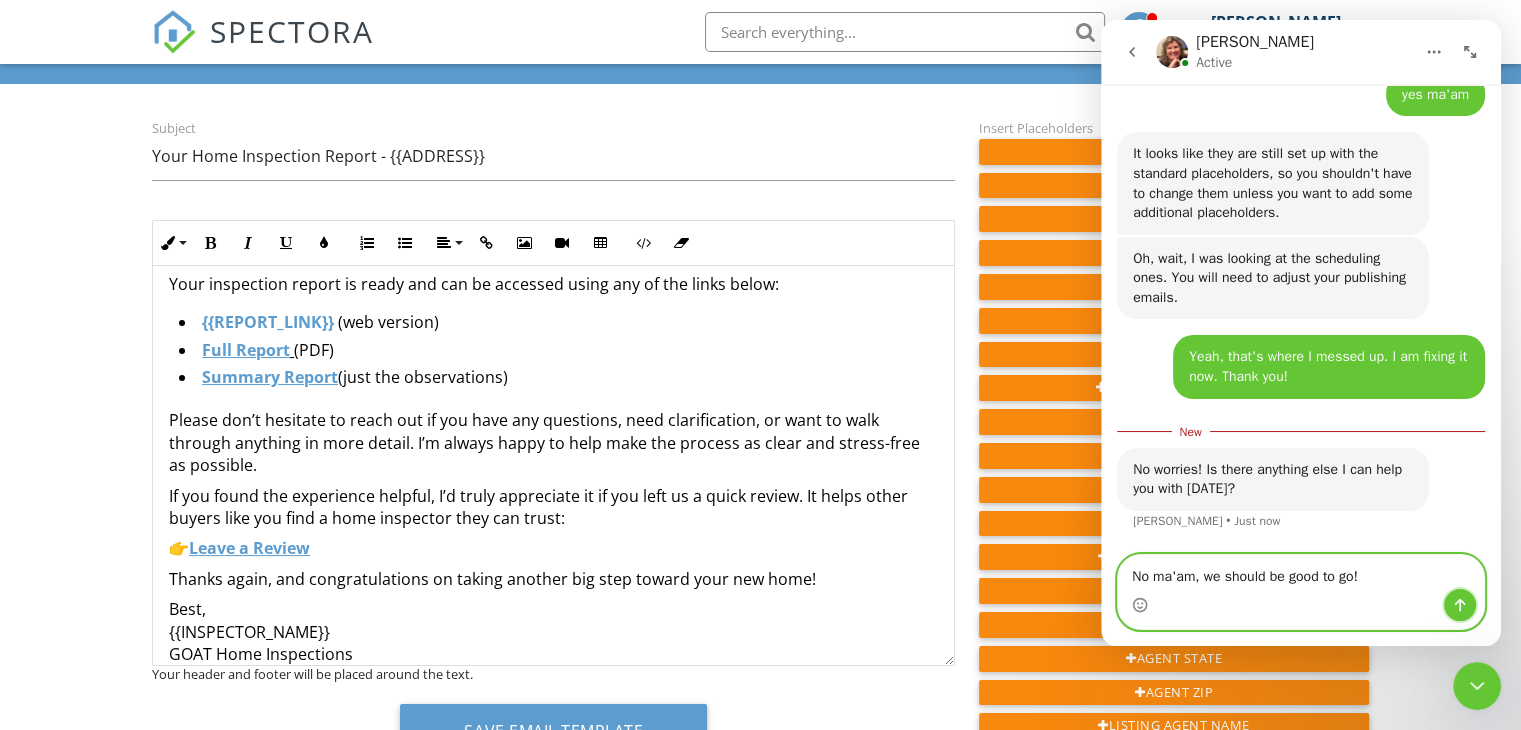click 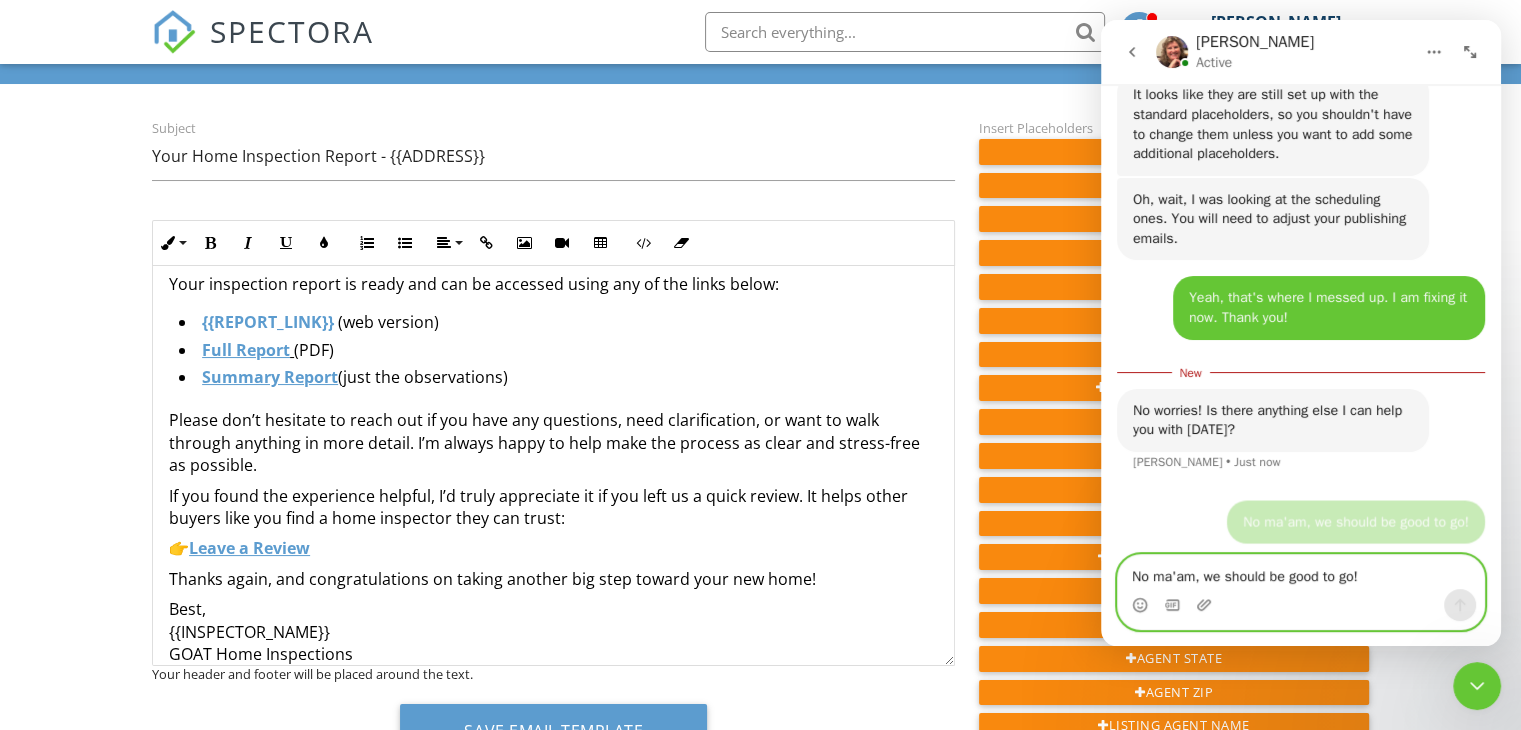 type 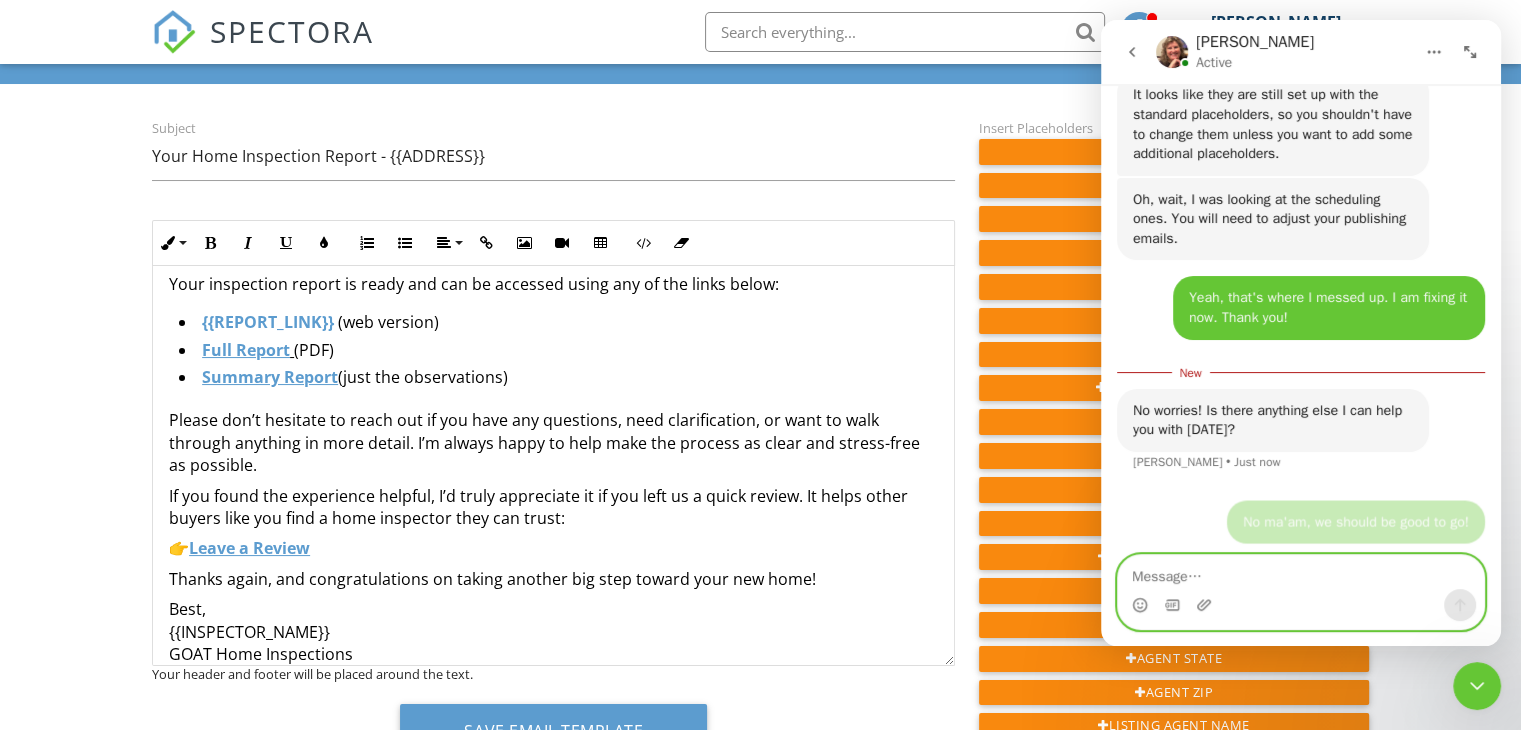 scroll, scrollTop: 4989, scrollLeft: 0, axis: vertical 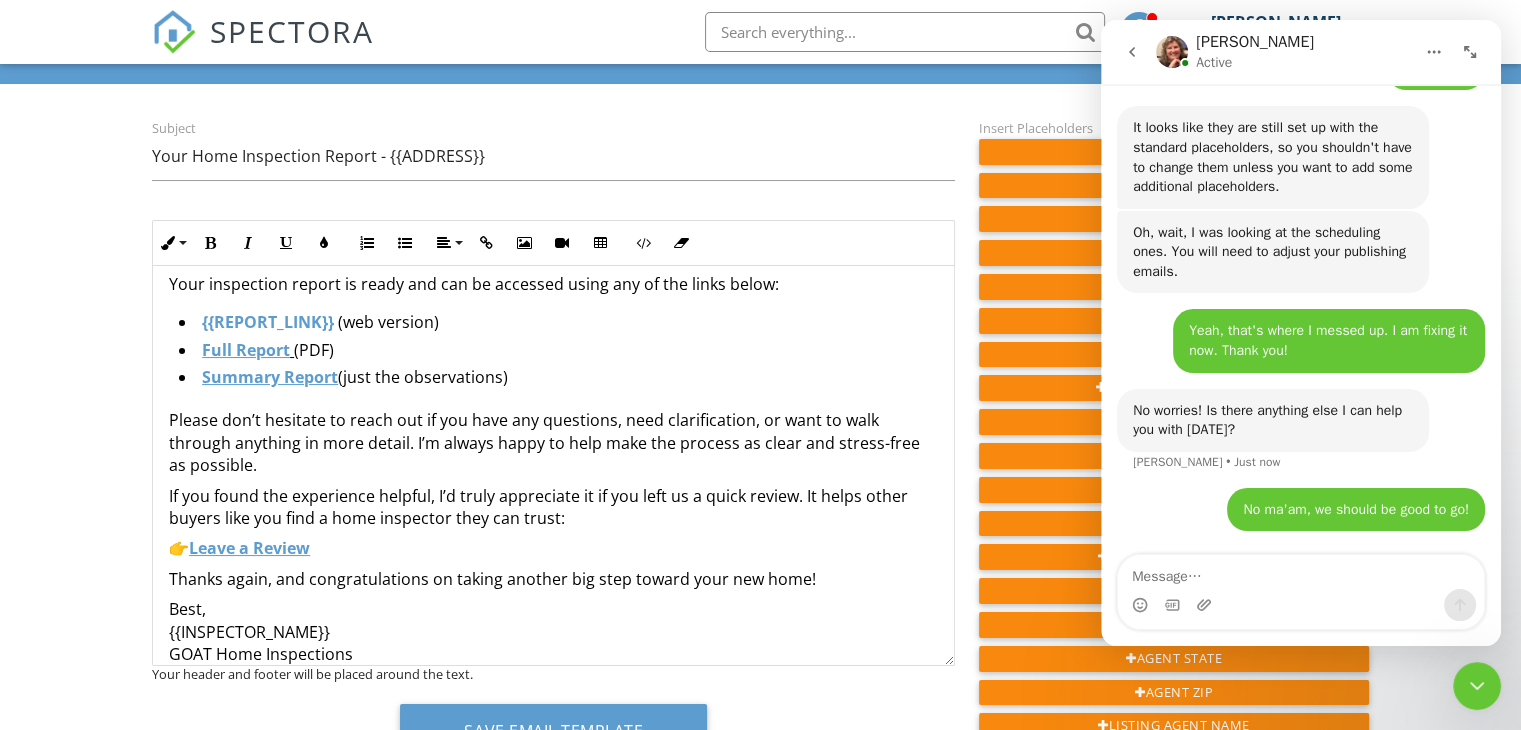click on "Full Report   (PDF)" at bounding box center (558, 352) 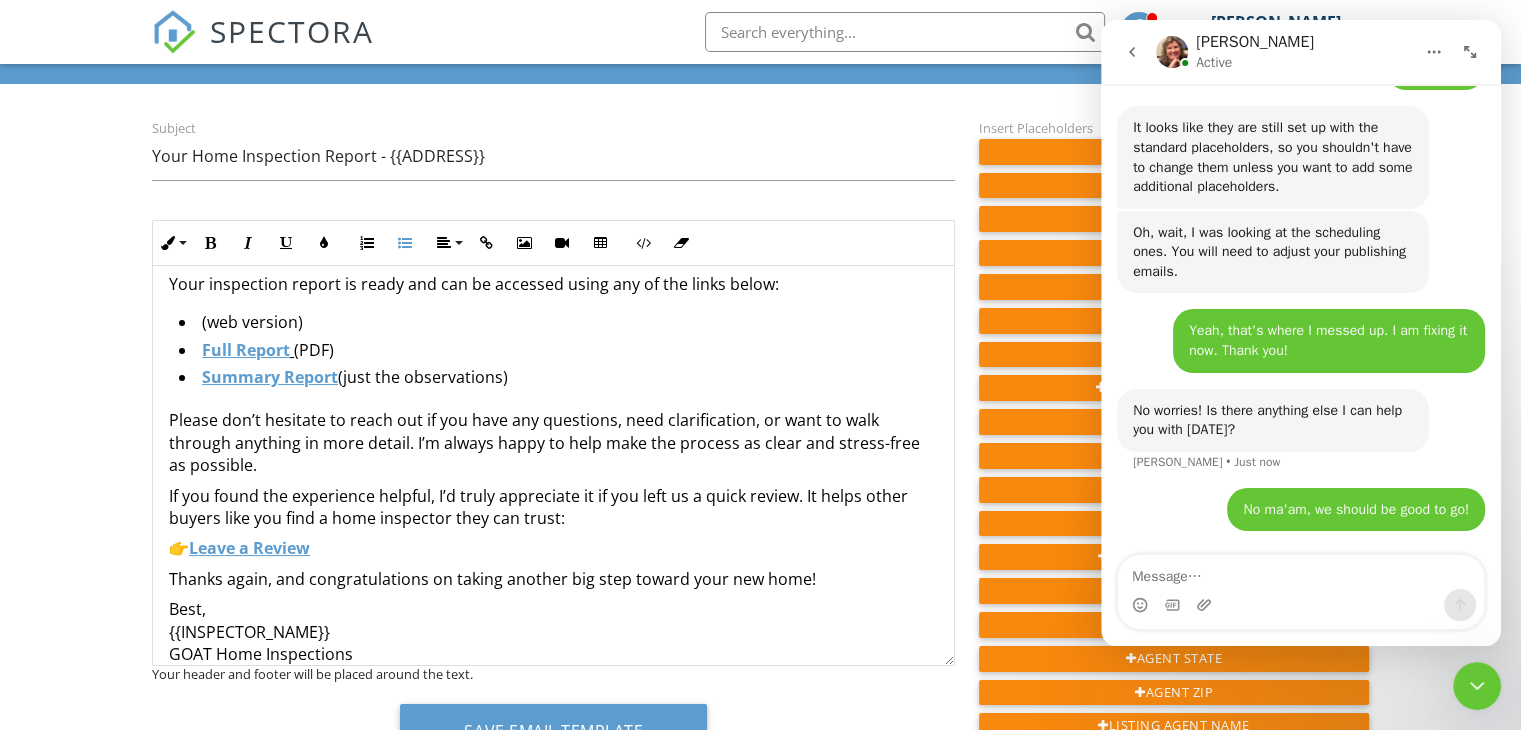click 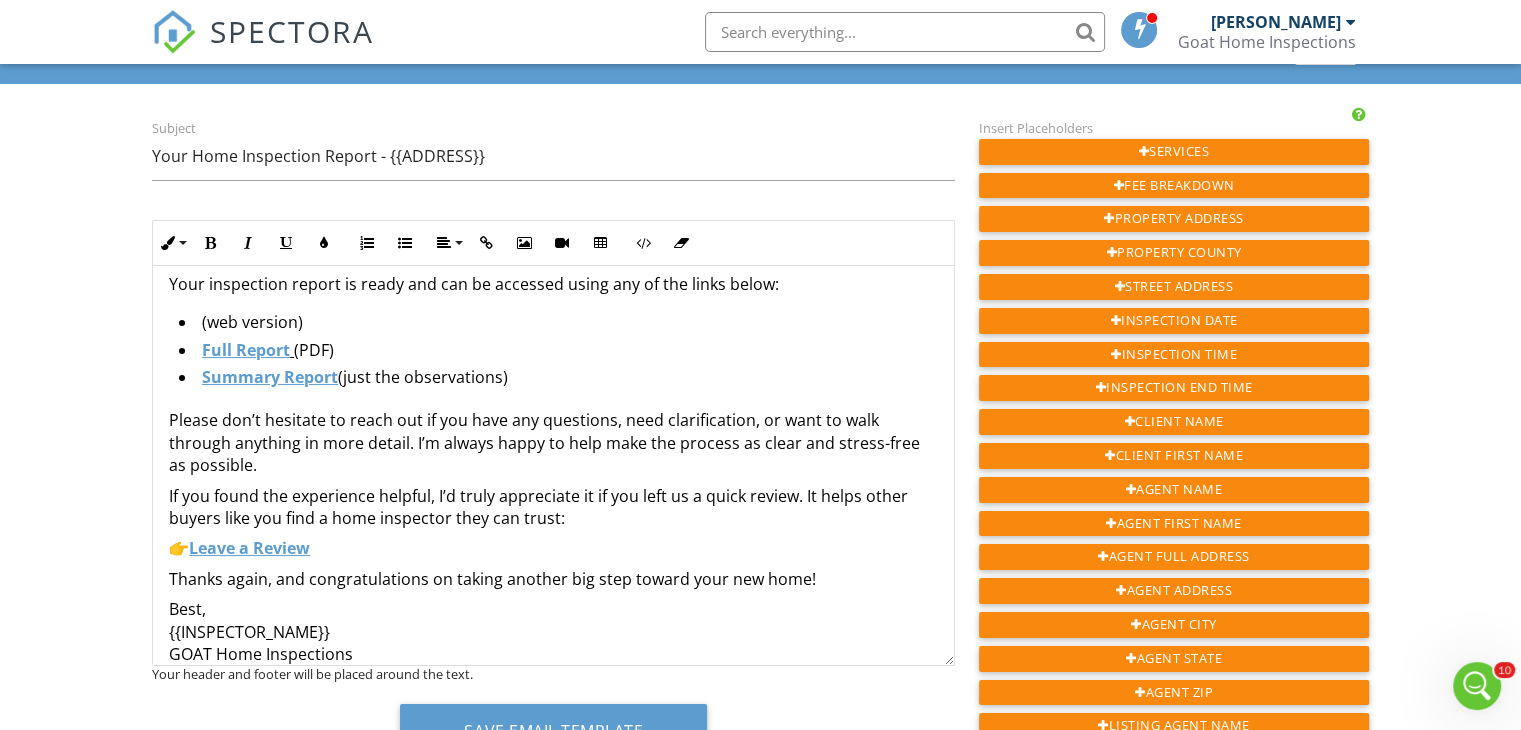 click on "​ ​ (web version)" at bounding box center (558, 324) 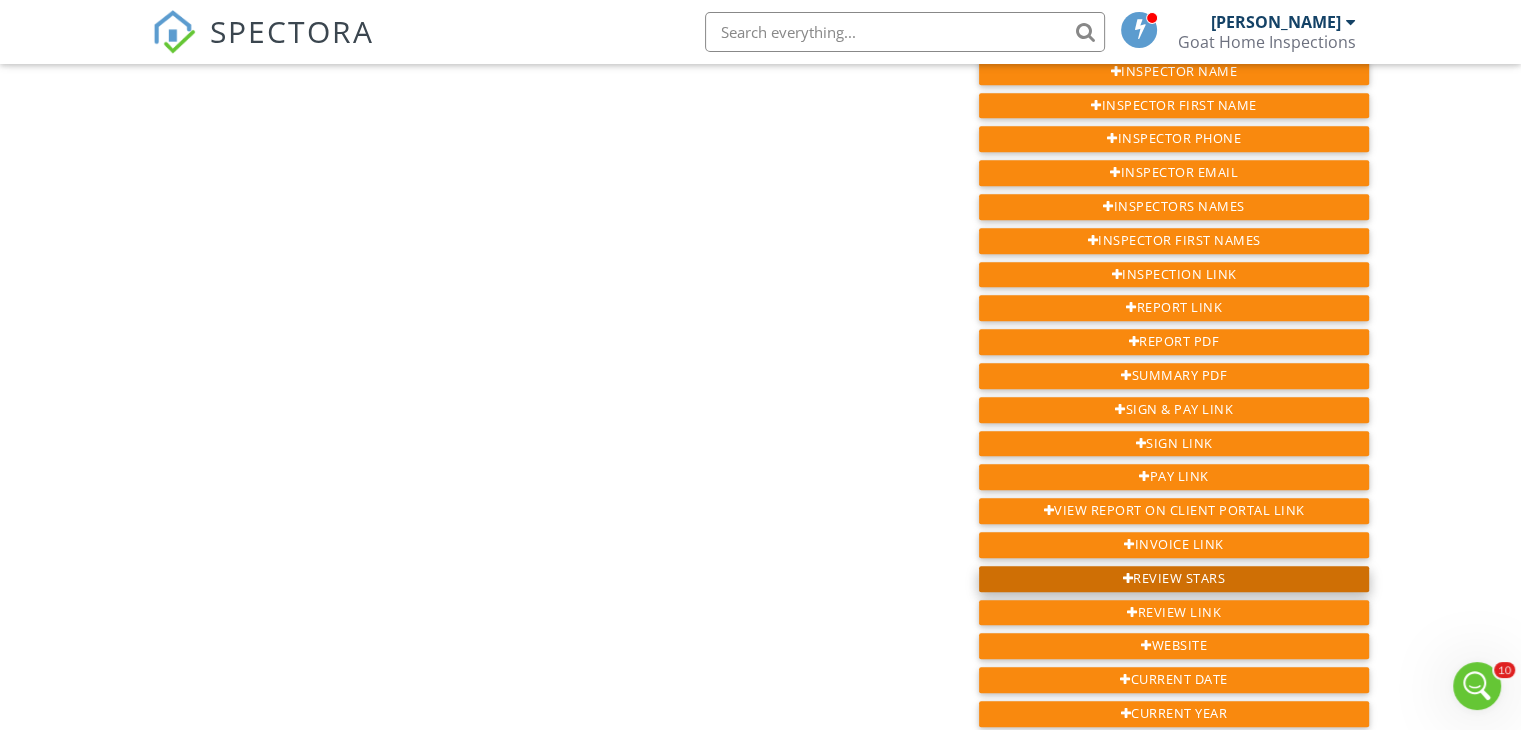 scroll, scrollTop: 1000, scrollLeft: 0, axis: vertical 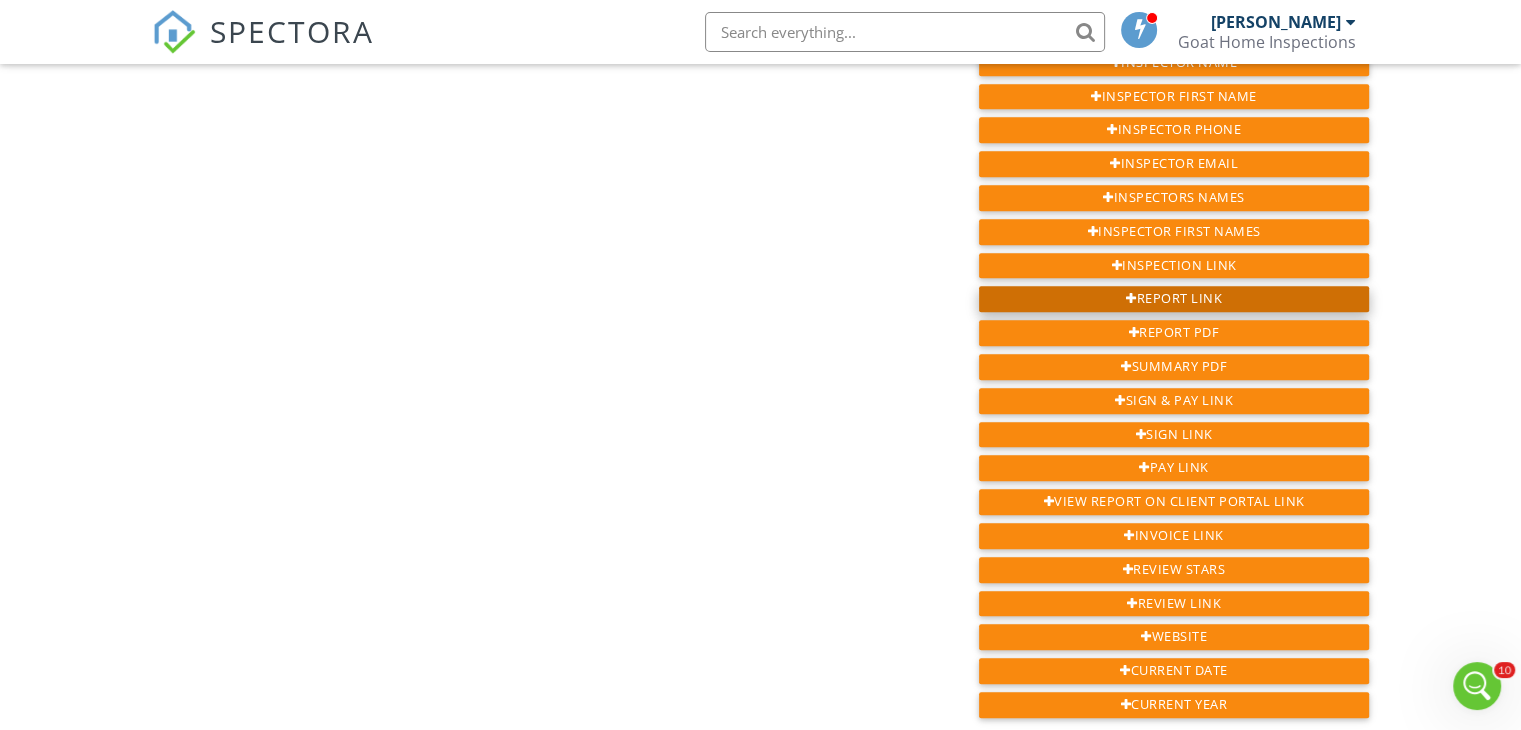 click on "Report Link" at bounding box center (1174, 299) 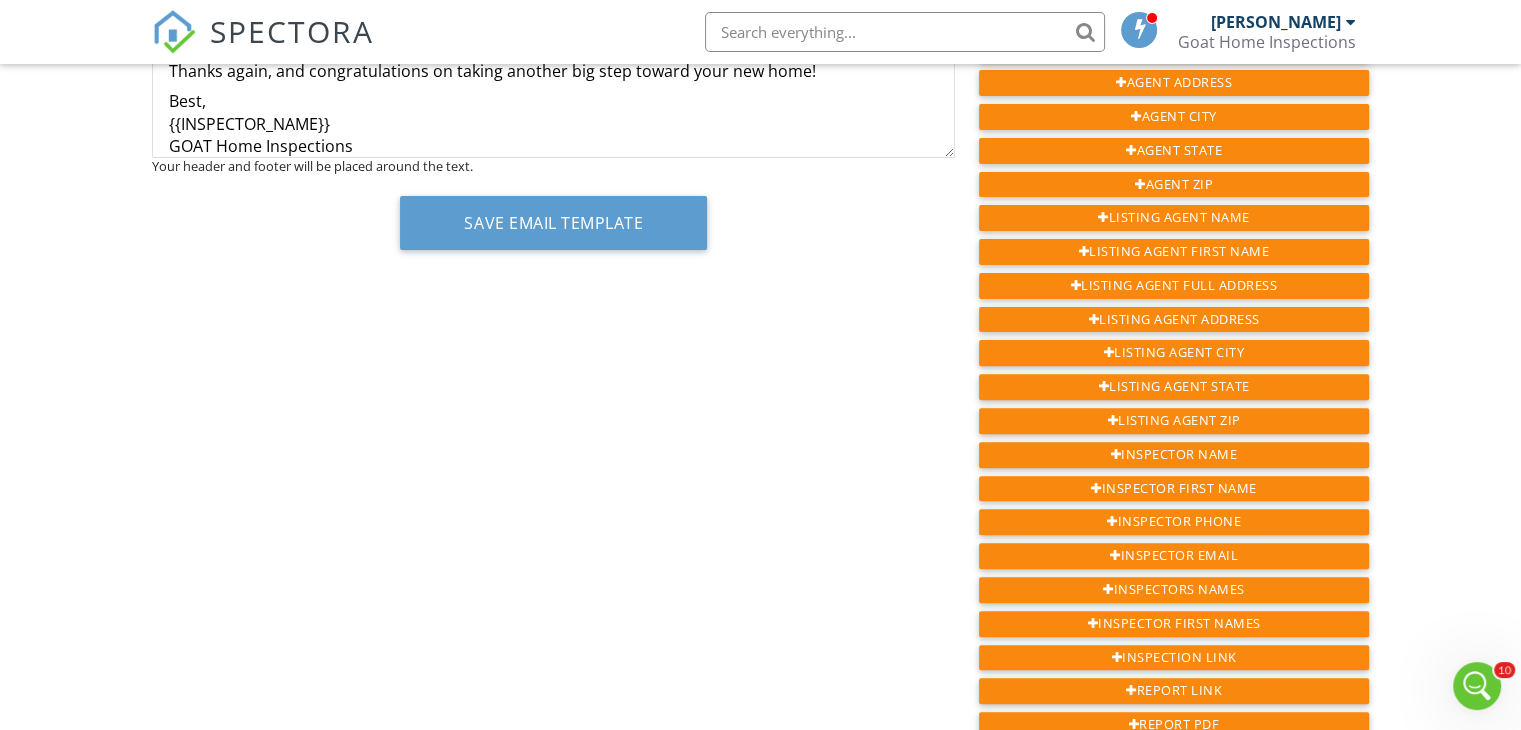 scroll, scrollTop: 300, scrollLeft: 0, axis: vertical 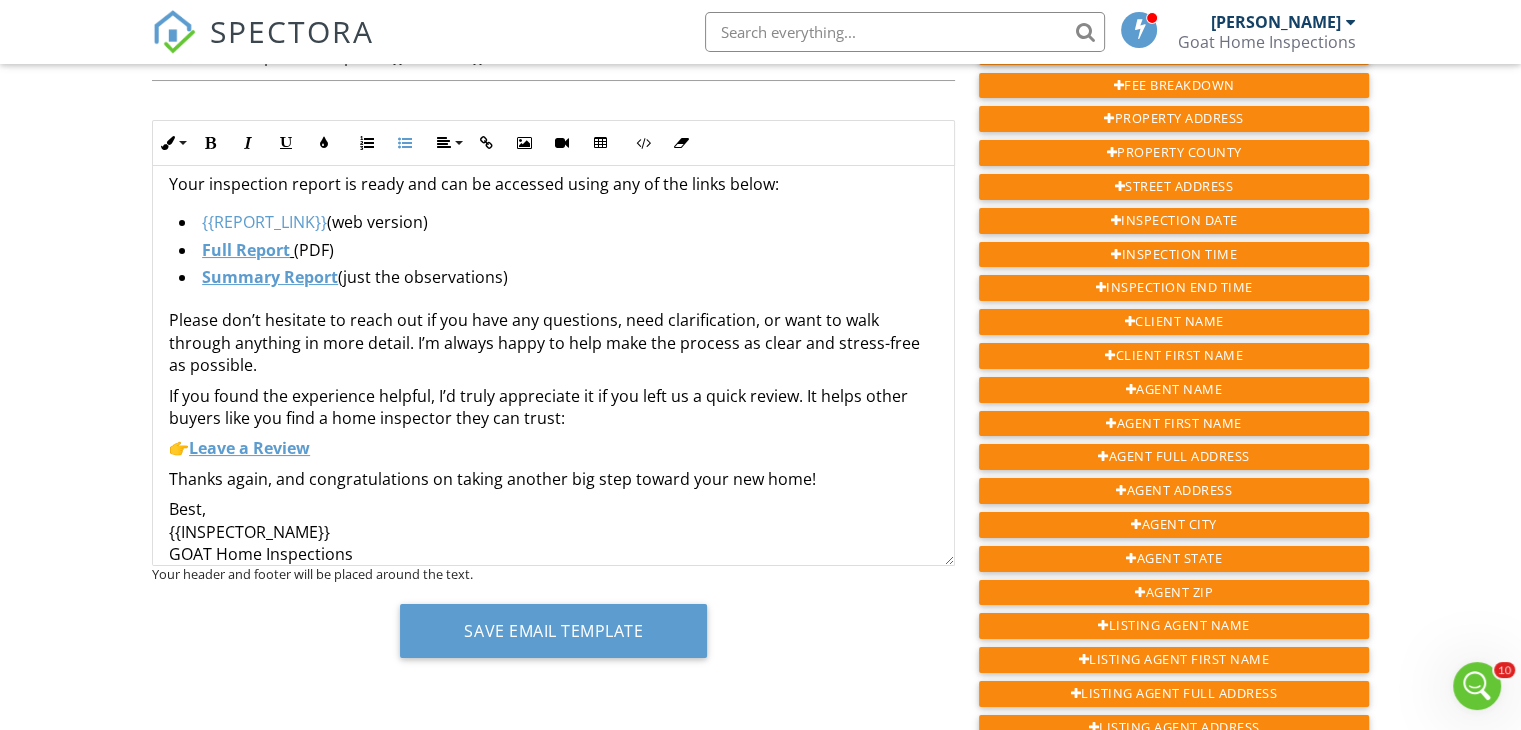 click on "Full Report   (PDF)" at bounding box center [558, 252] 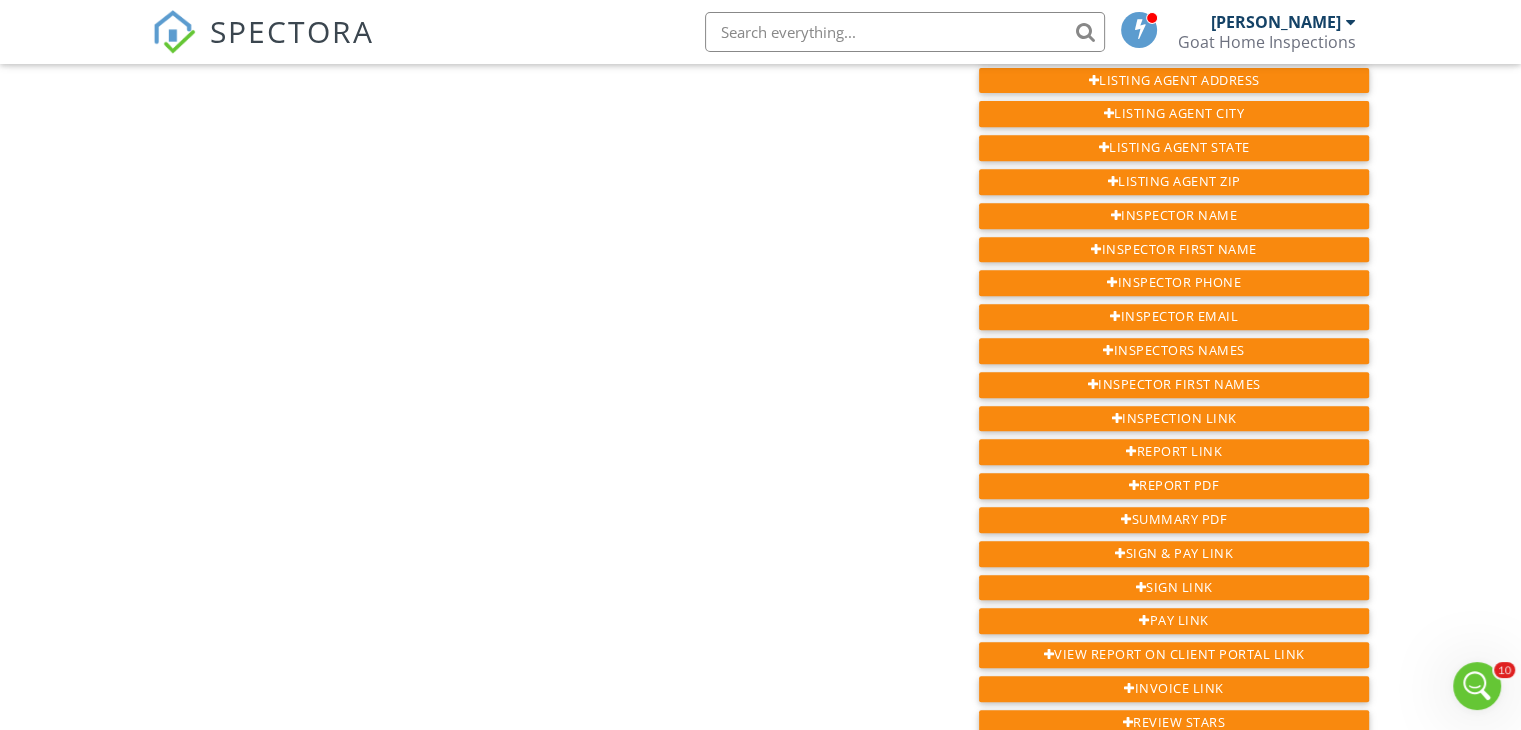 scroll, scrollTop: 900, scrollLeft: 0, axis: vertical 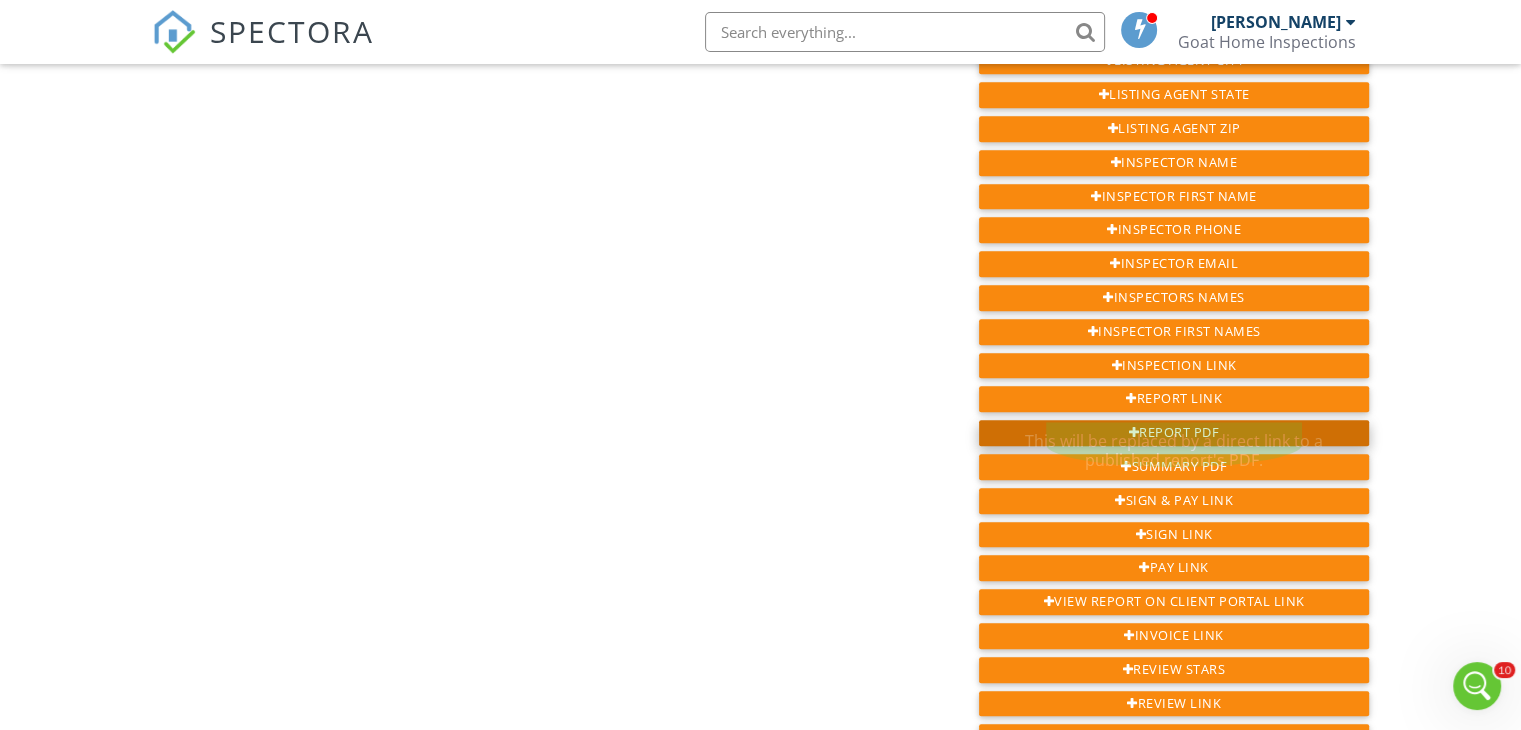 click on "Report PDF" at bounding box center (1174, 433) 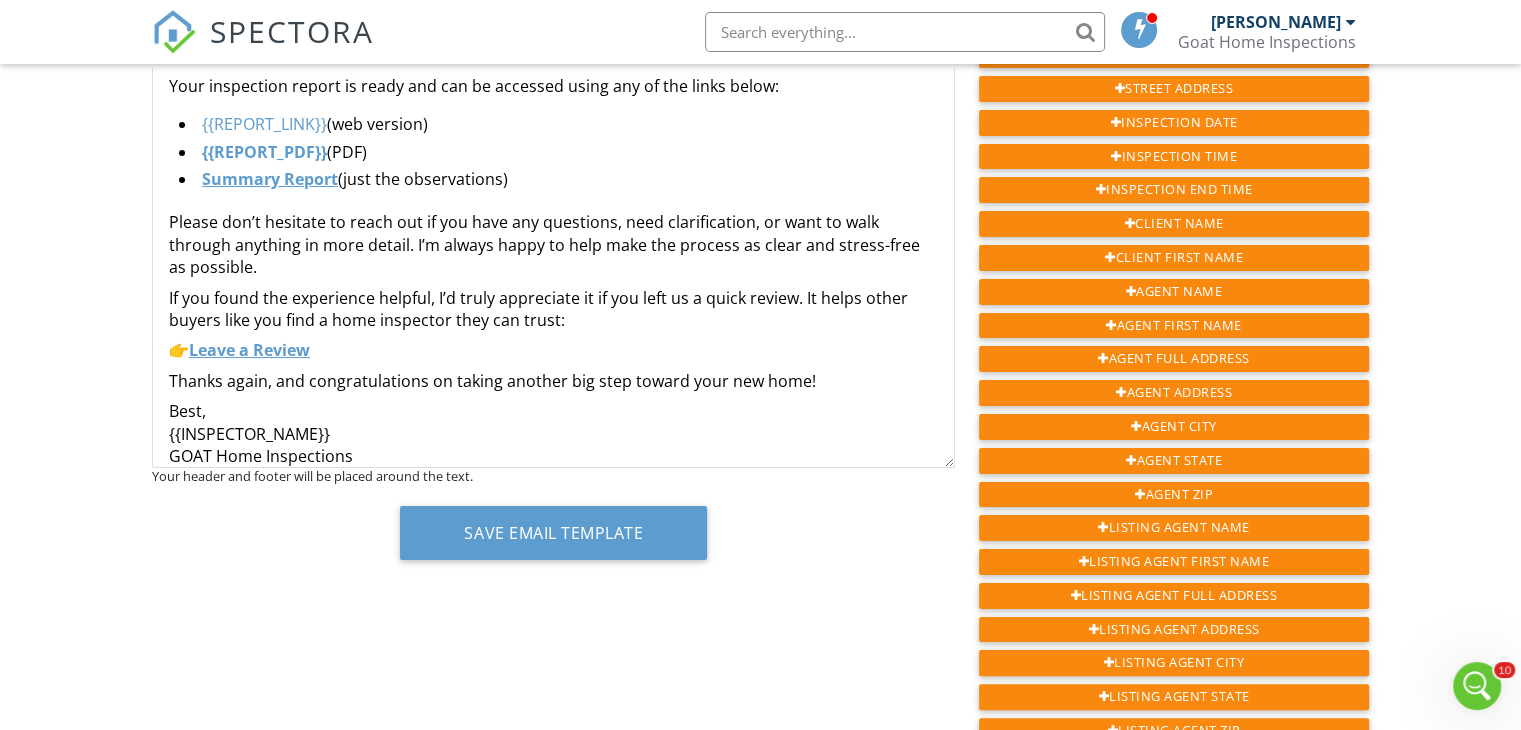 scroll, scrollTop: 200, scrollLeft: 0, axis: vertical 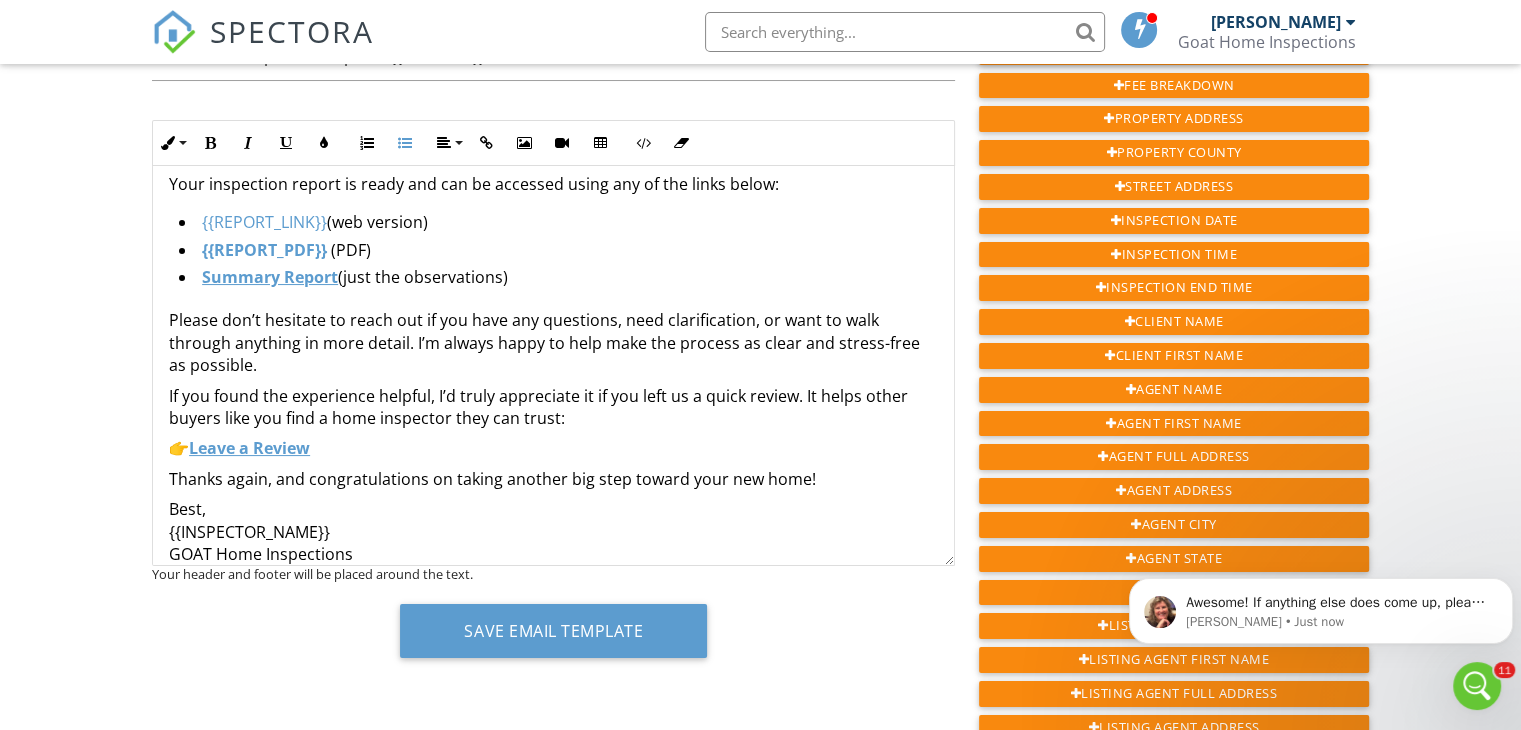 click on "{{REPORT_LINK}} (web version)" at bounding box center [558, 224] 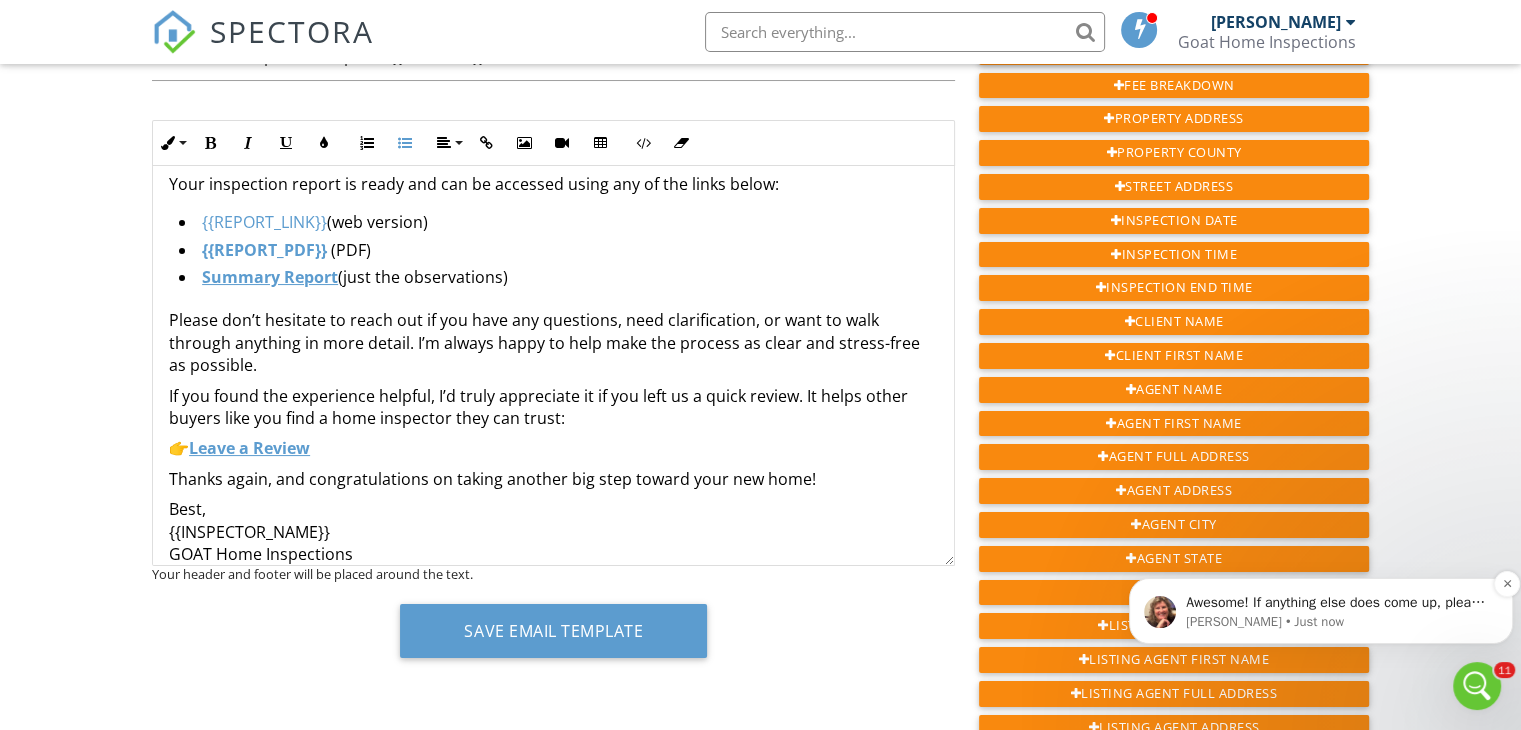 scroll, scrollTop: 5088, scrollLeft: 0, axis: vertical 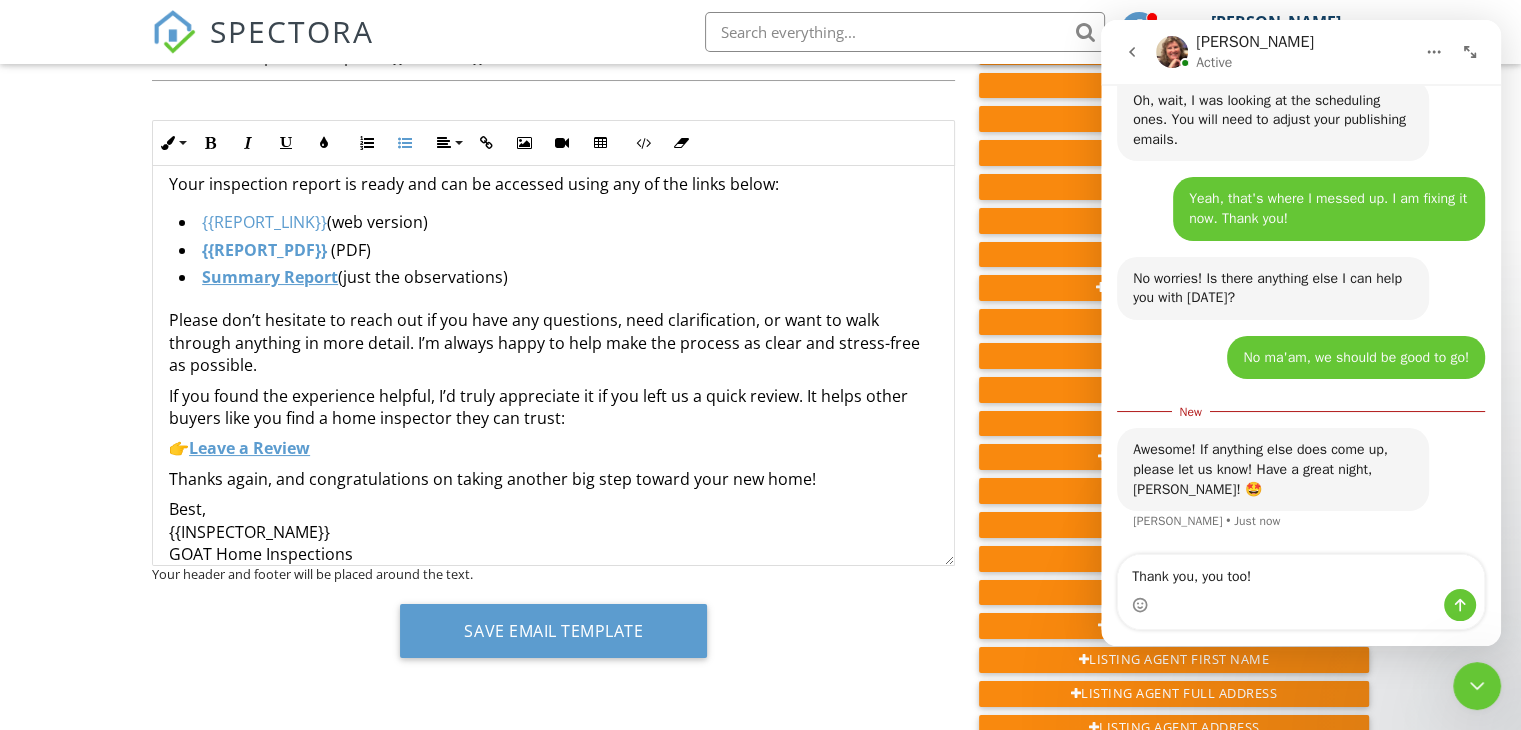 type on "Thank you, you too!" 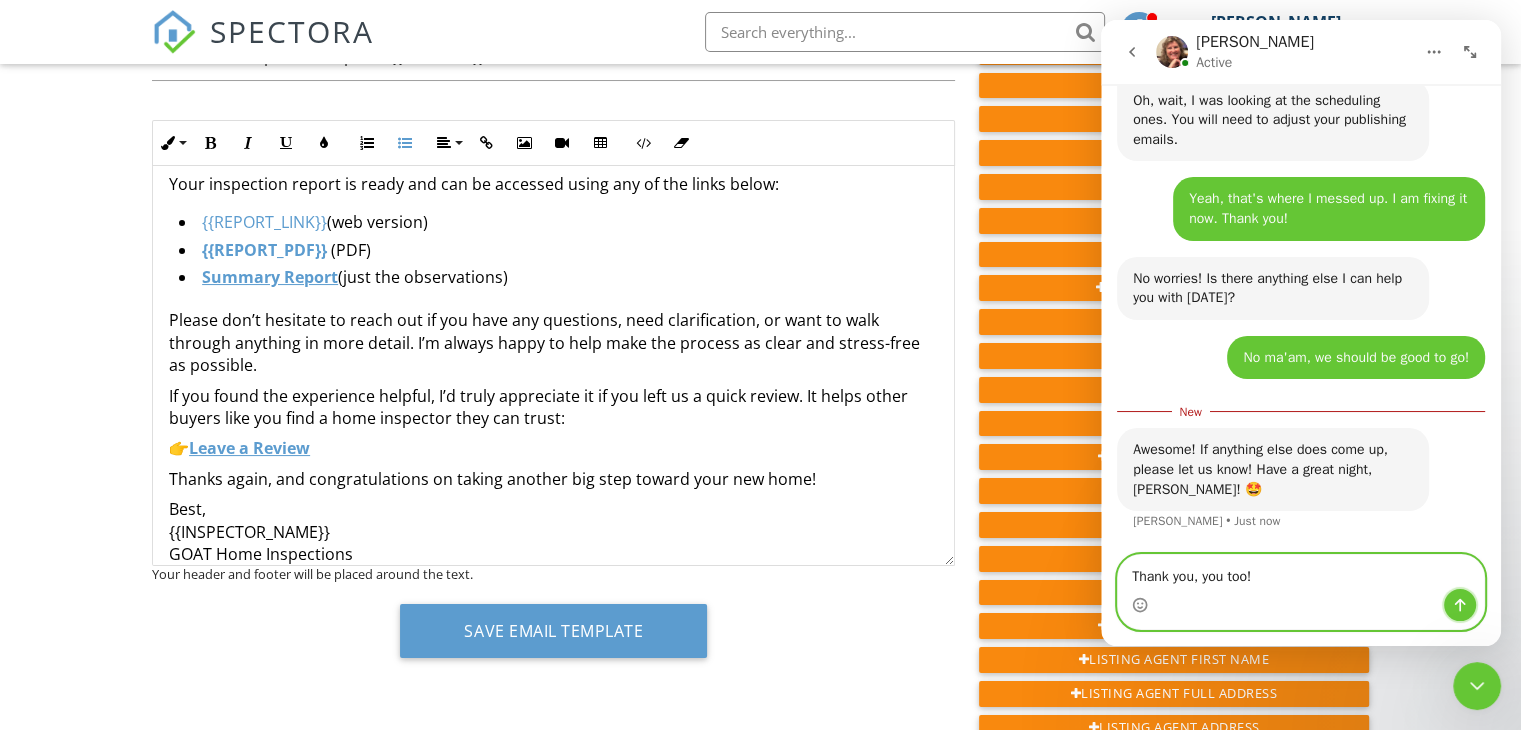 click 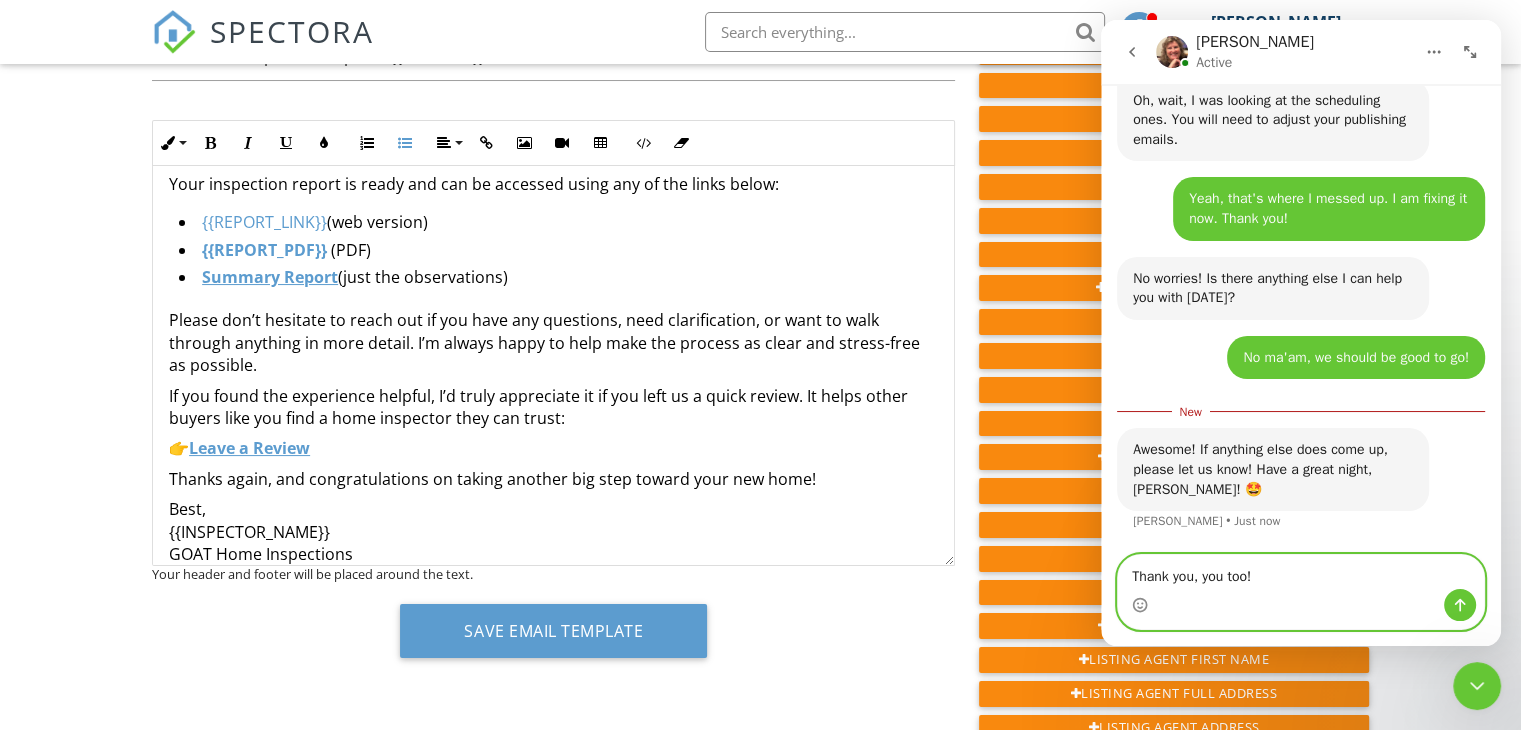 type 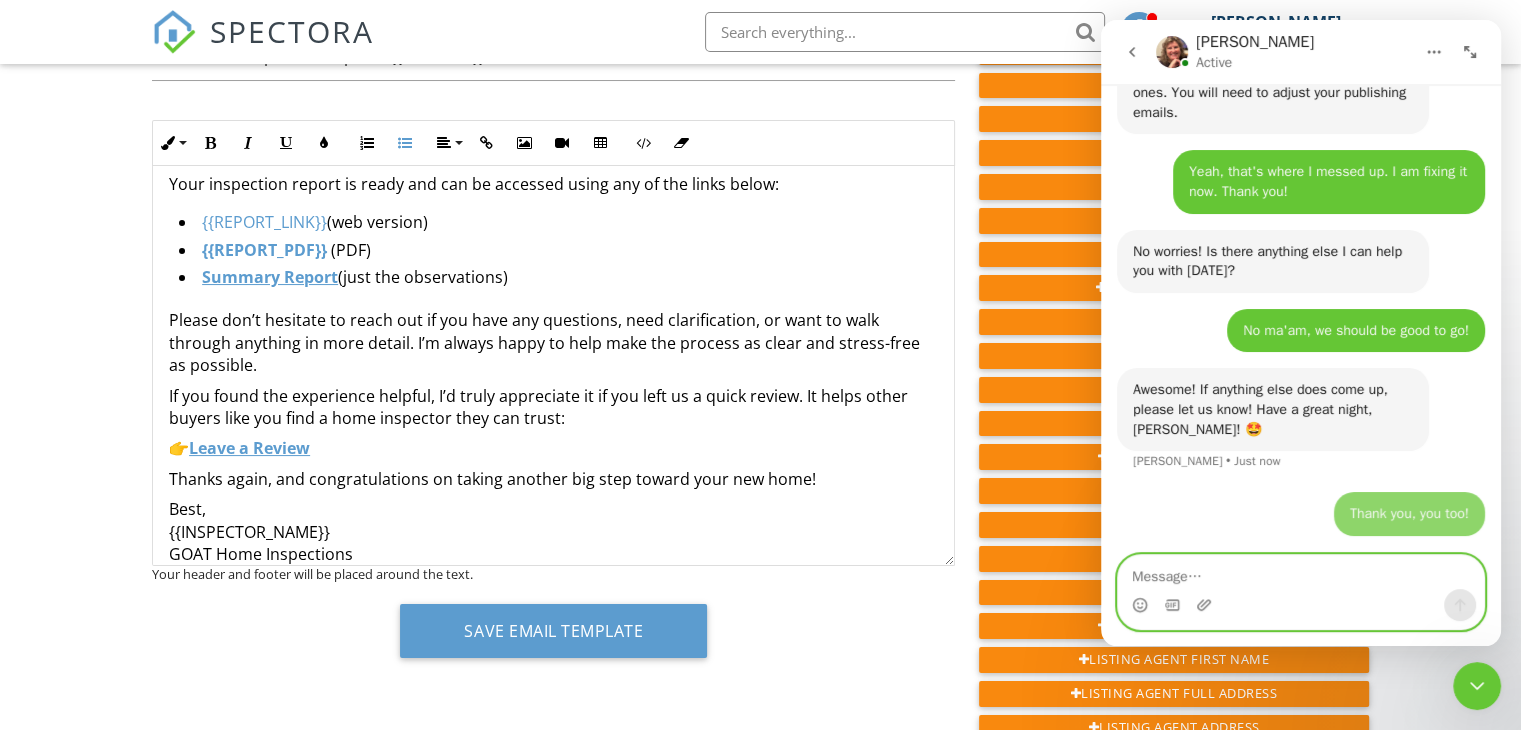 scroll, scrollTop: 5148, scrollLeft: 0, axis: vertical 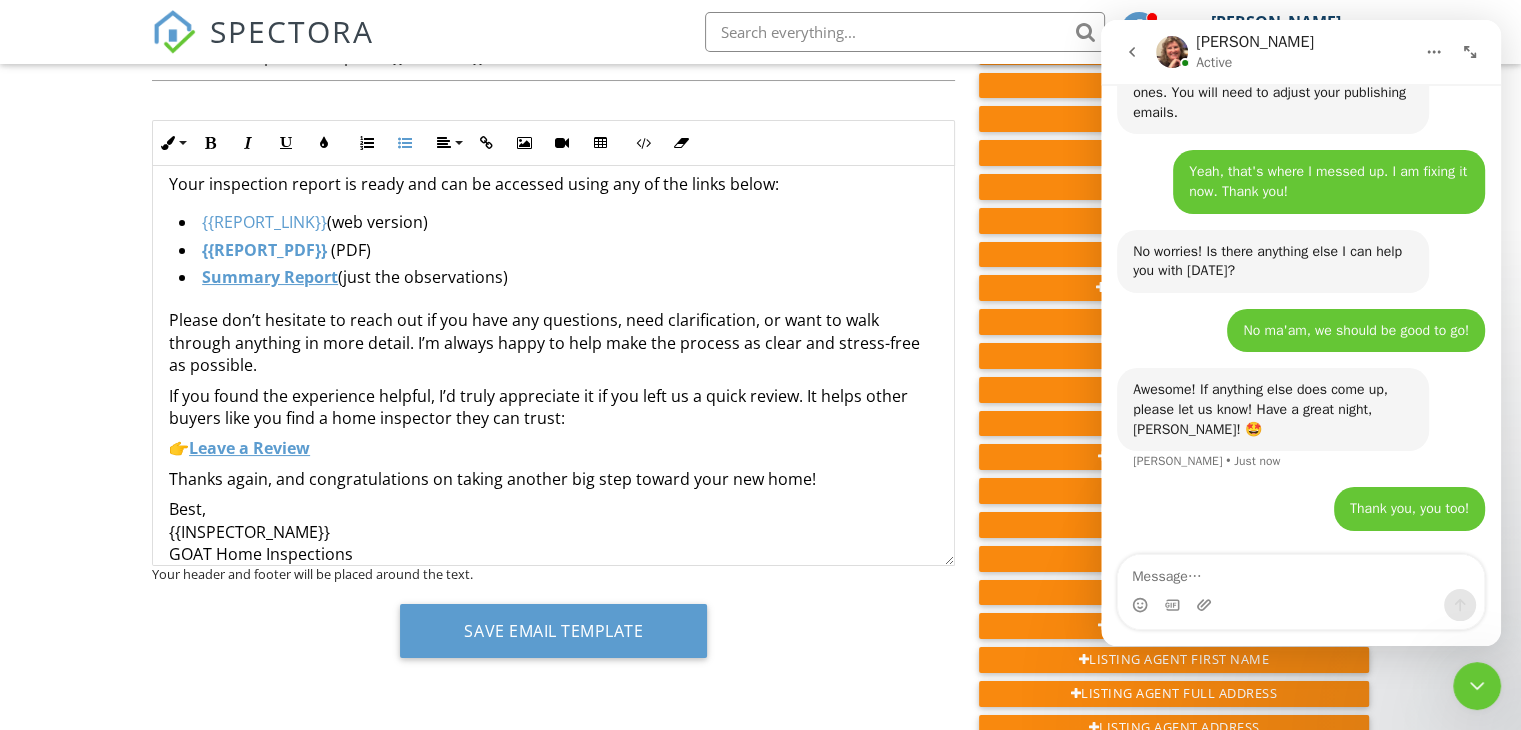click 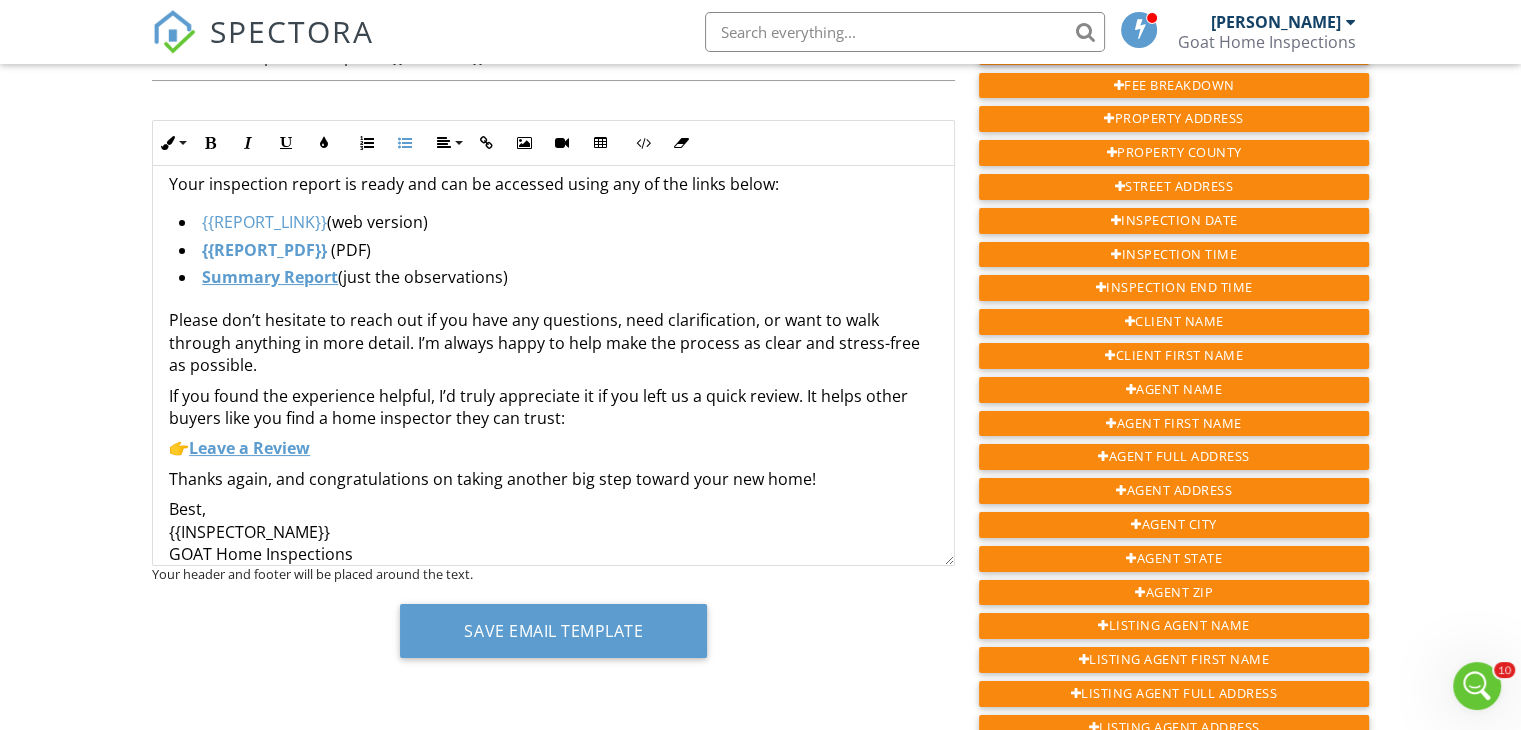 click on "{{REPORT_LINK}}  (web version)" at bounding box center (558, 224) 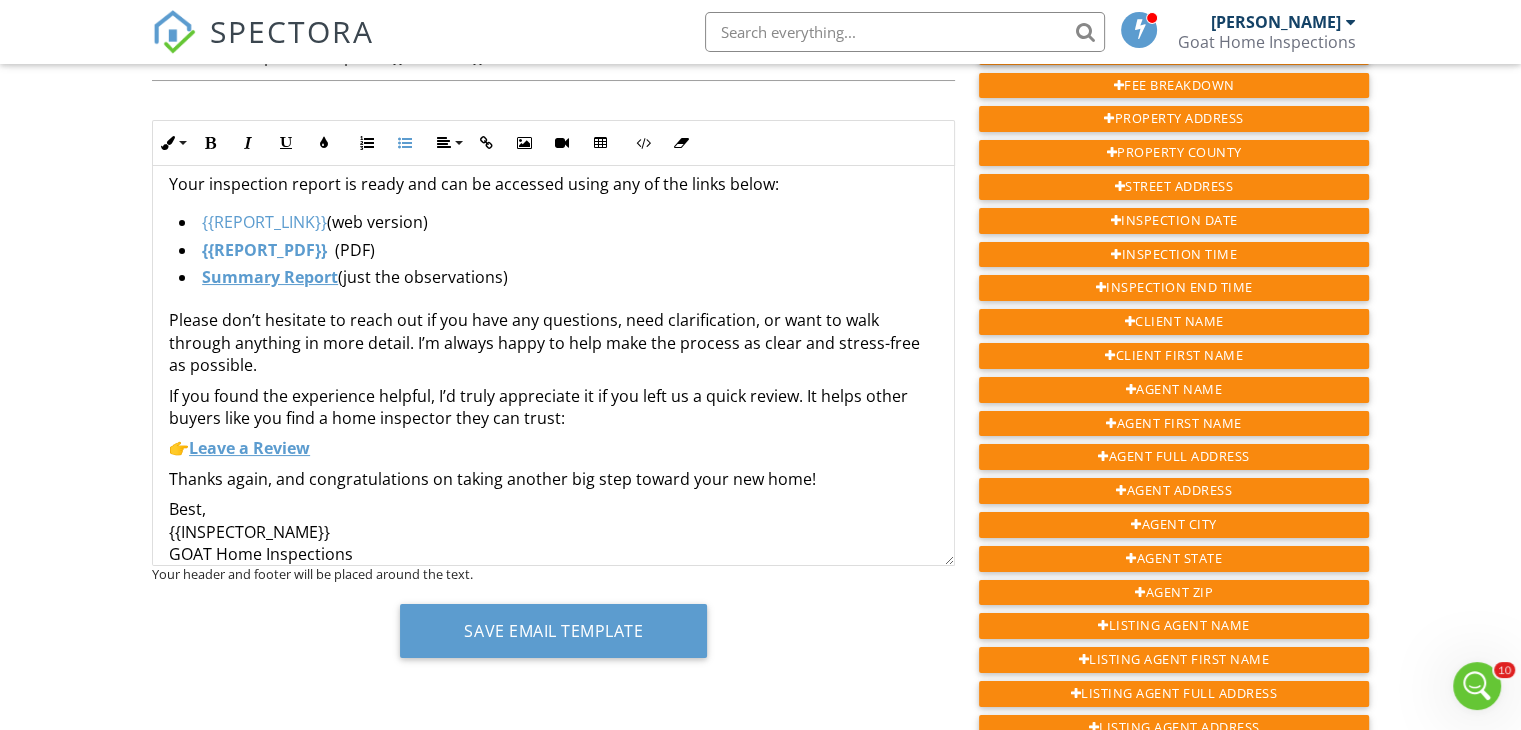 click on "Summary Report  (just the observations)" at bounding box center [558, 279] 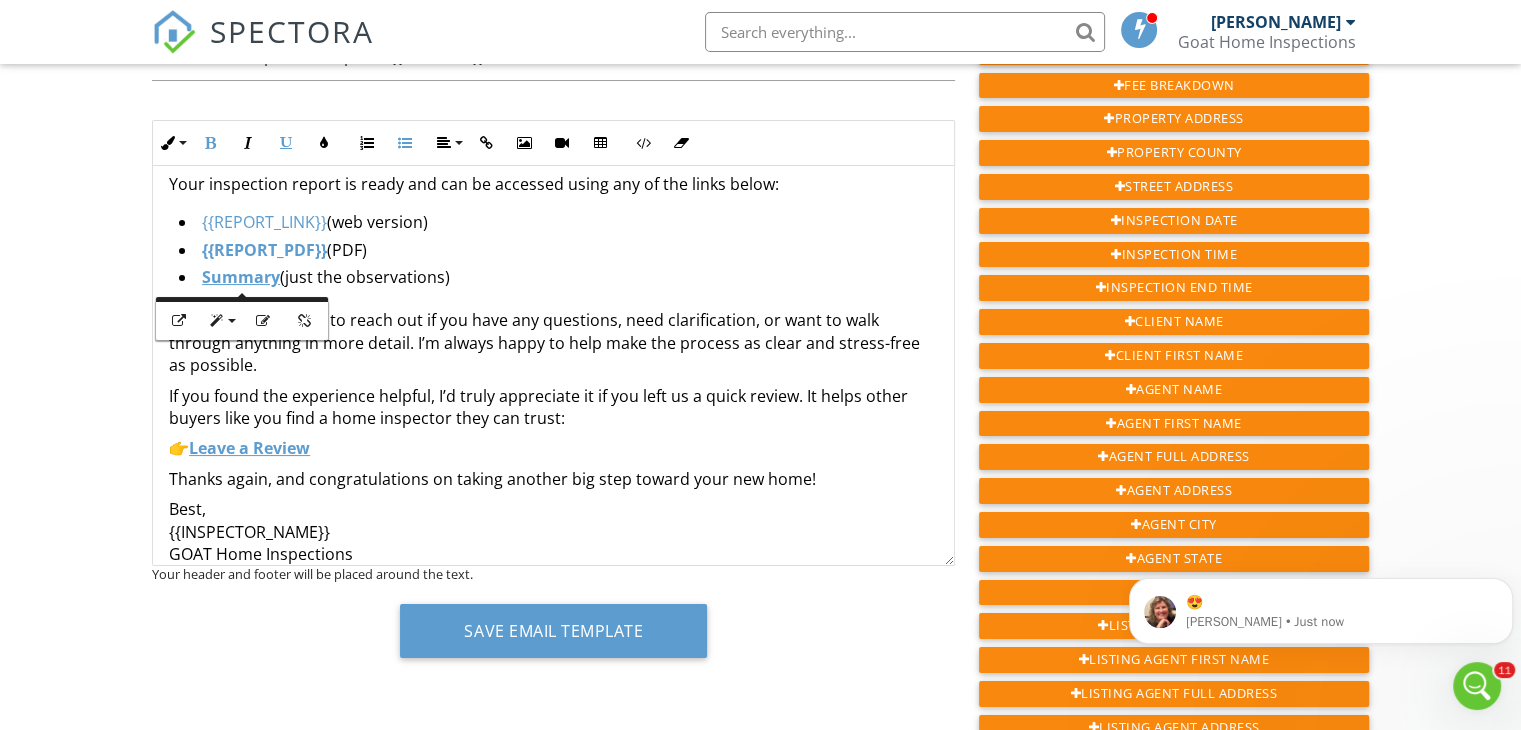 scroll, scrollTop: 0, scrollLeft: 0, axis: both 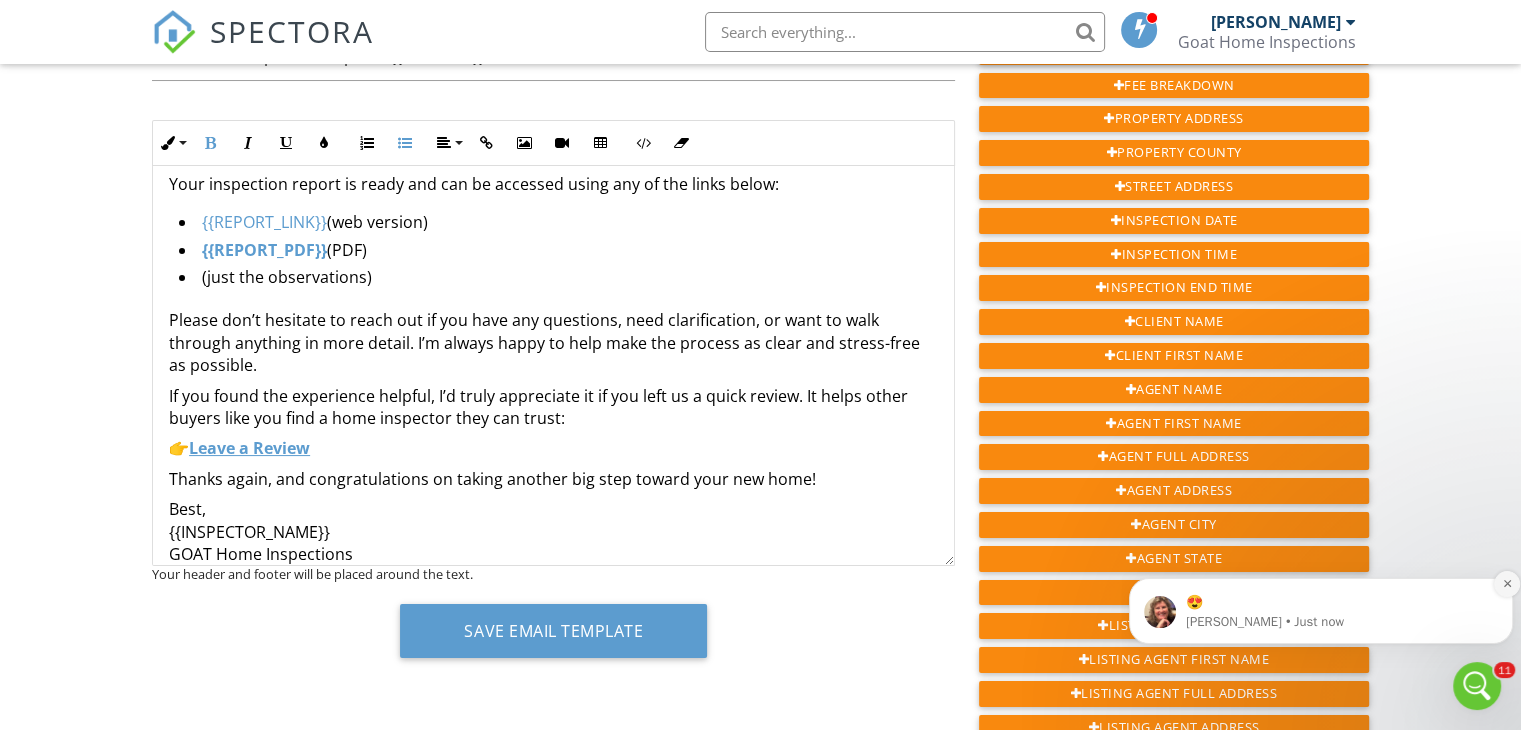 click at bounding box center [1507, 584] 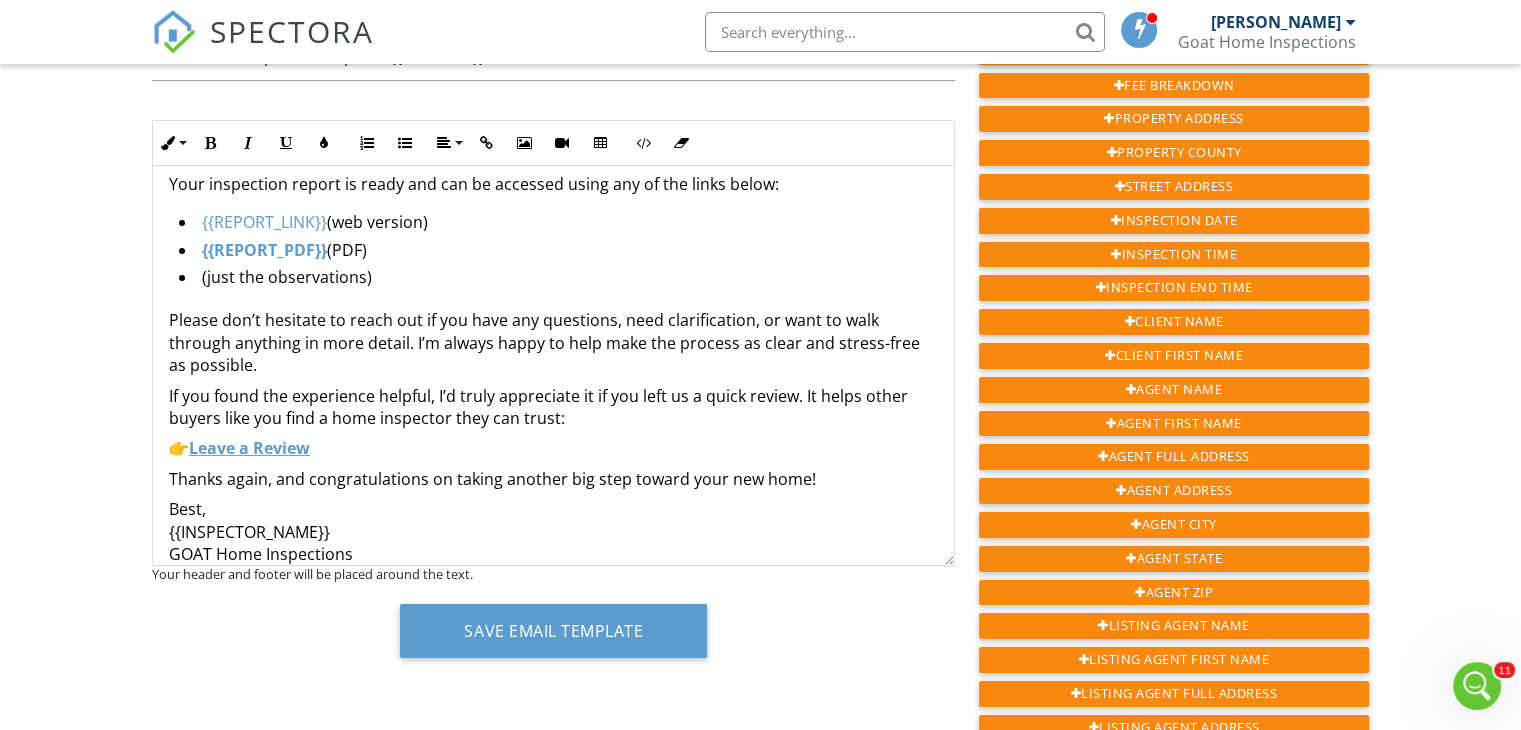 click on "​ ​ (just the observations)" at bounding box center [558, 279] 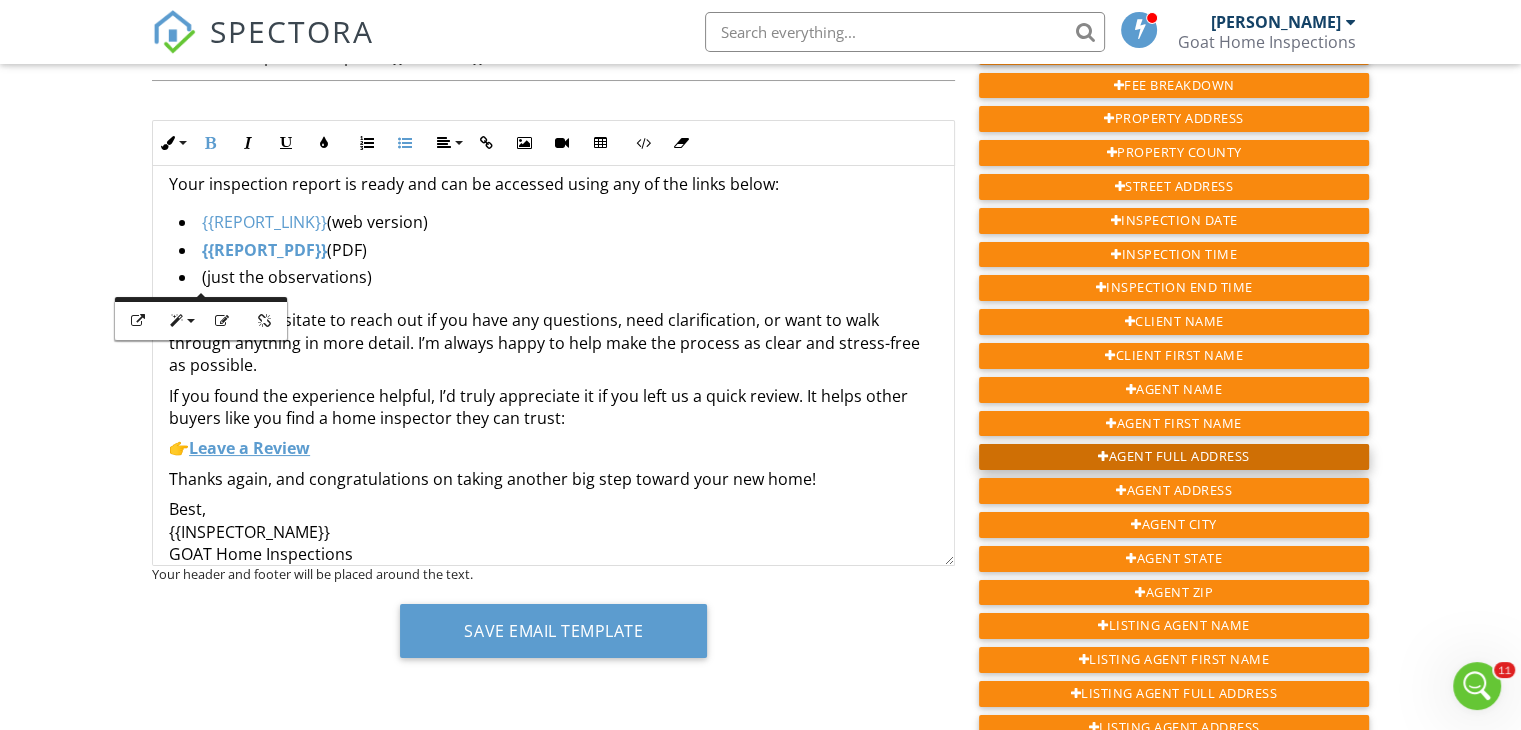 scroll, scrollTop: 5296, scrollLeft: 0, axis: vertical 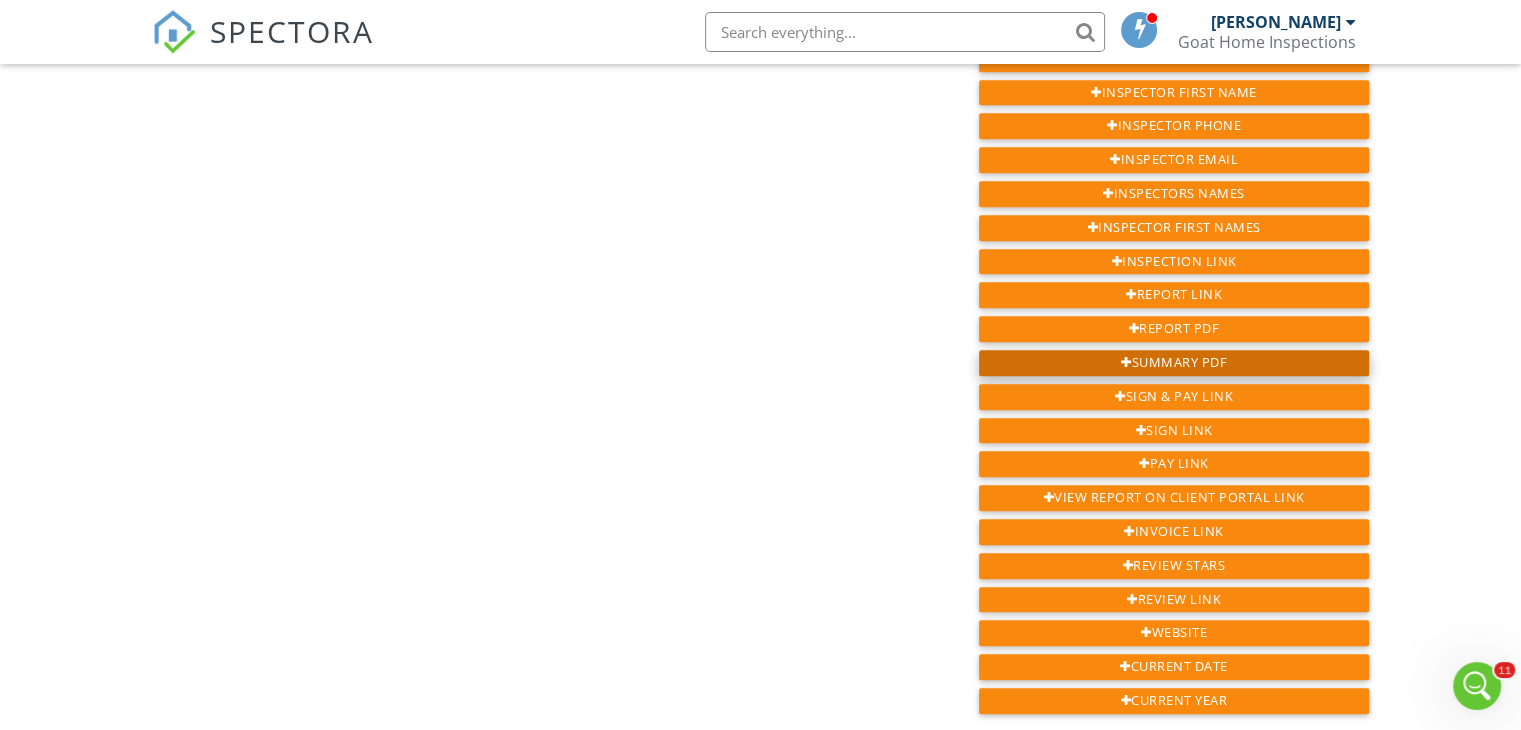 click on "Summary PDF" at bounding box center (1174, 363) 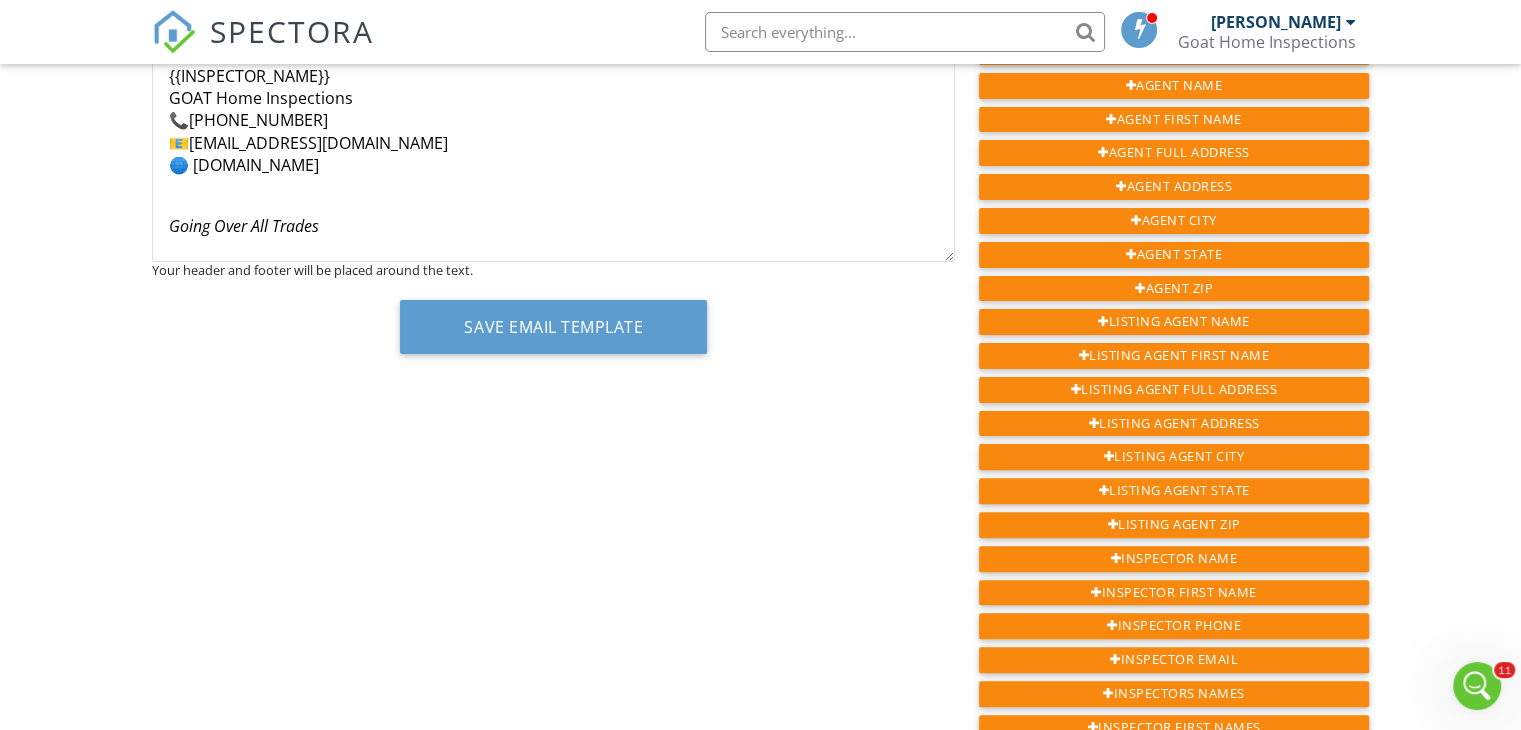 scroll, scrollTop: 204, scrollLeft: 0, axis: vertical 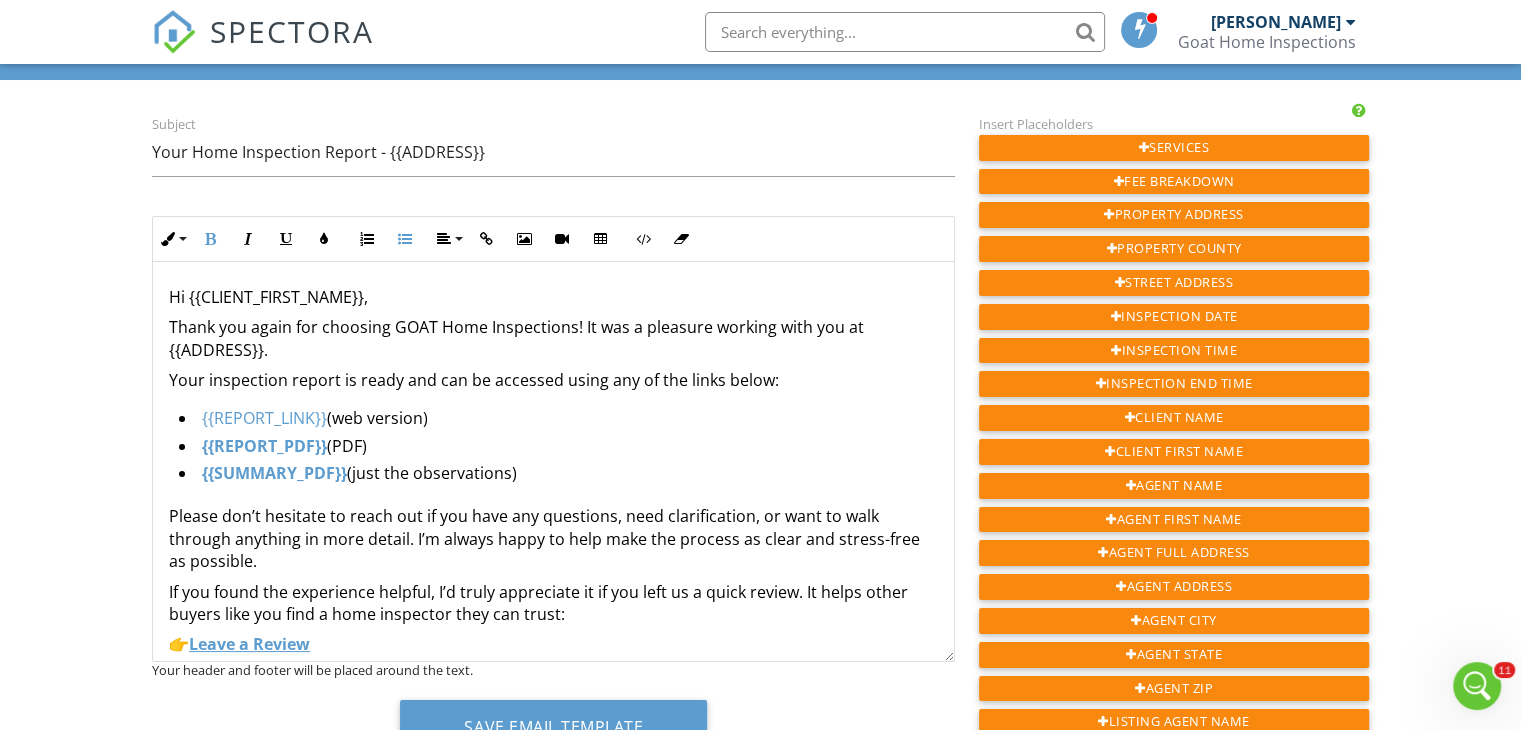 click on "Your inspection report is ready and can be accessed using any of the links below:" at bounding box center (553, 380) 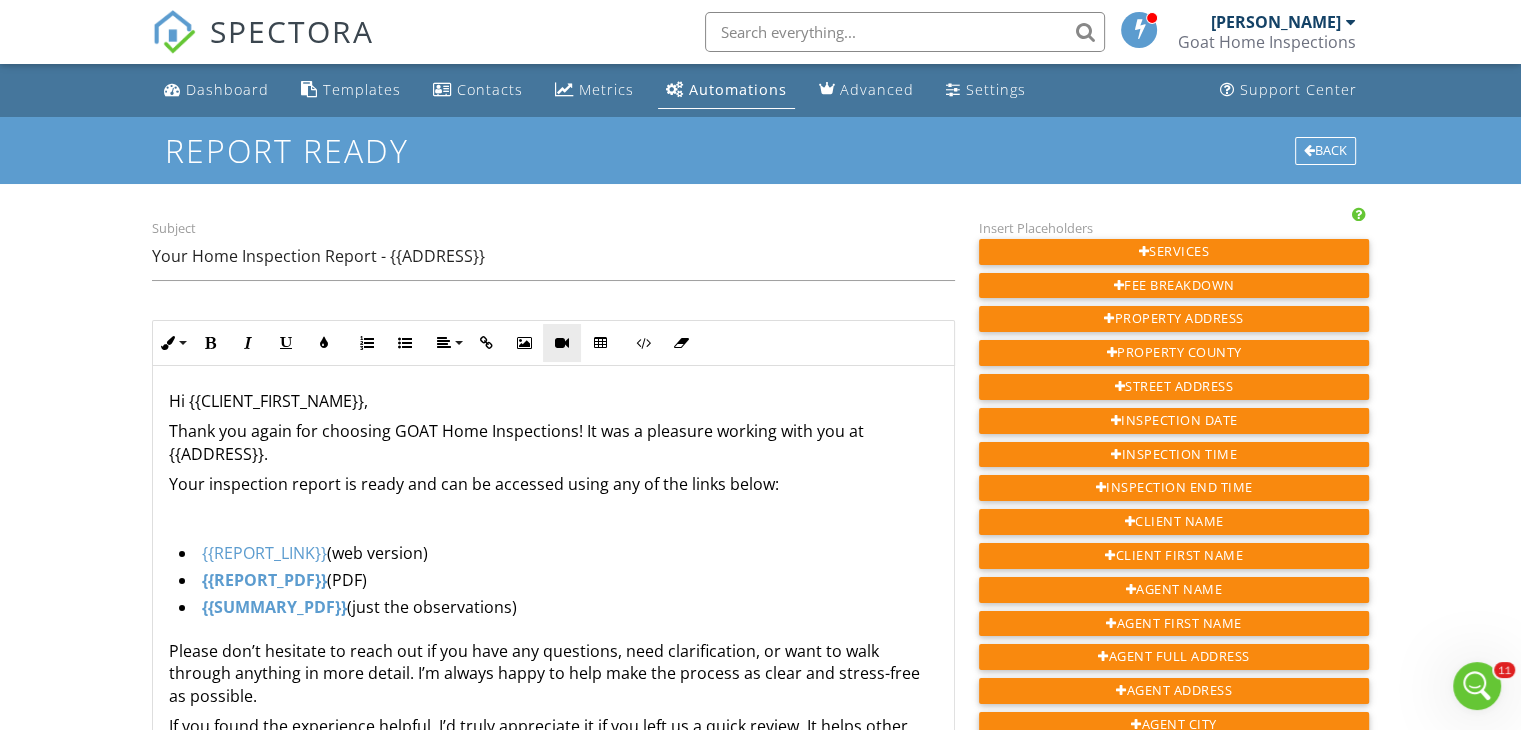 scroll, scrollTop: 0, scrollLeft: 0, axis: both 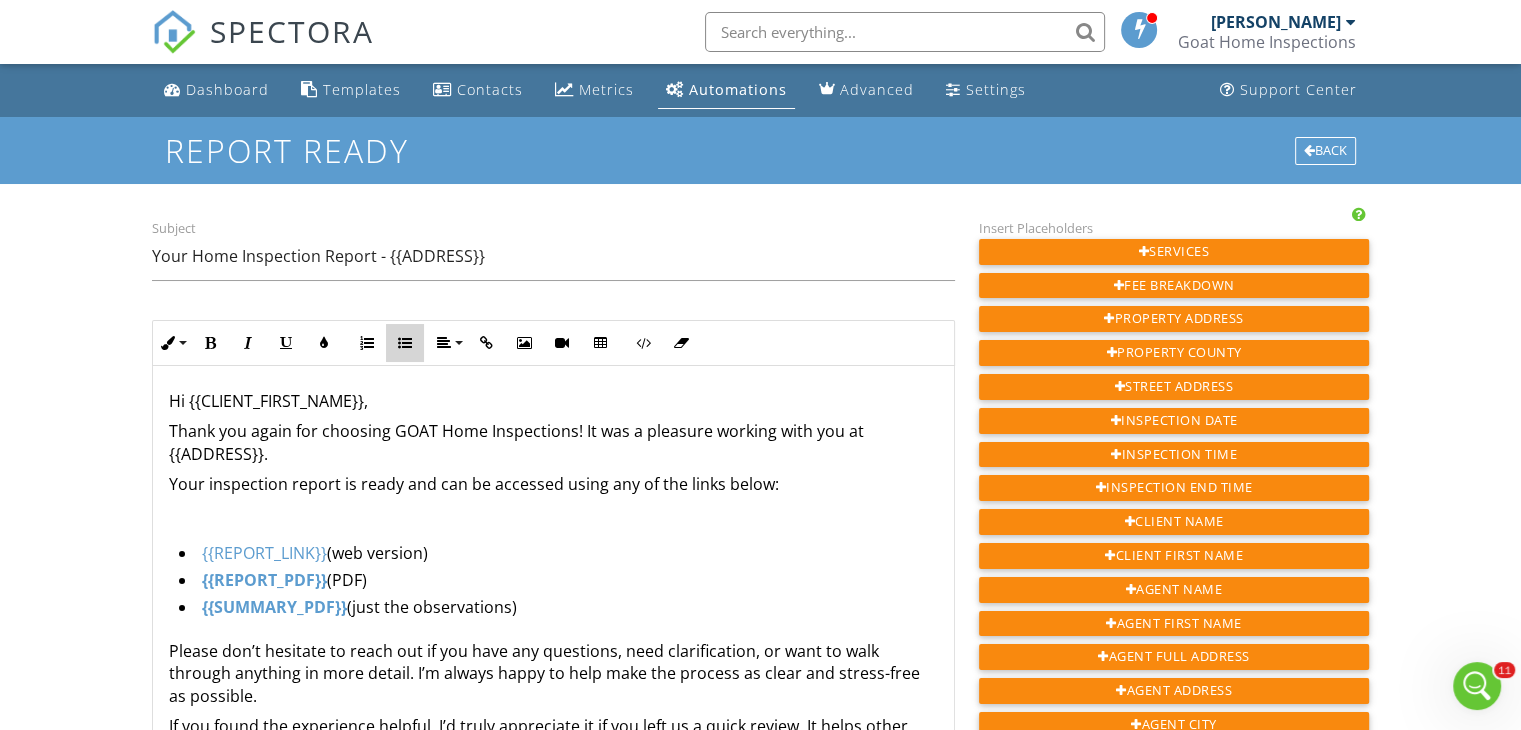 click on "Unordered List" at bounding box center (405, 343) 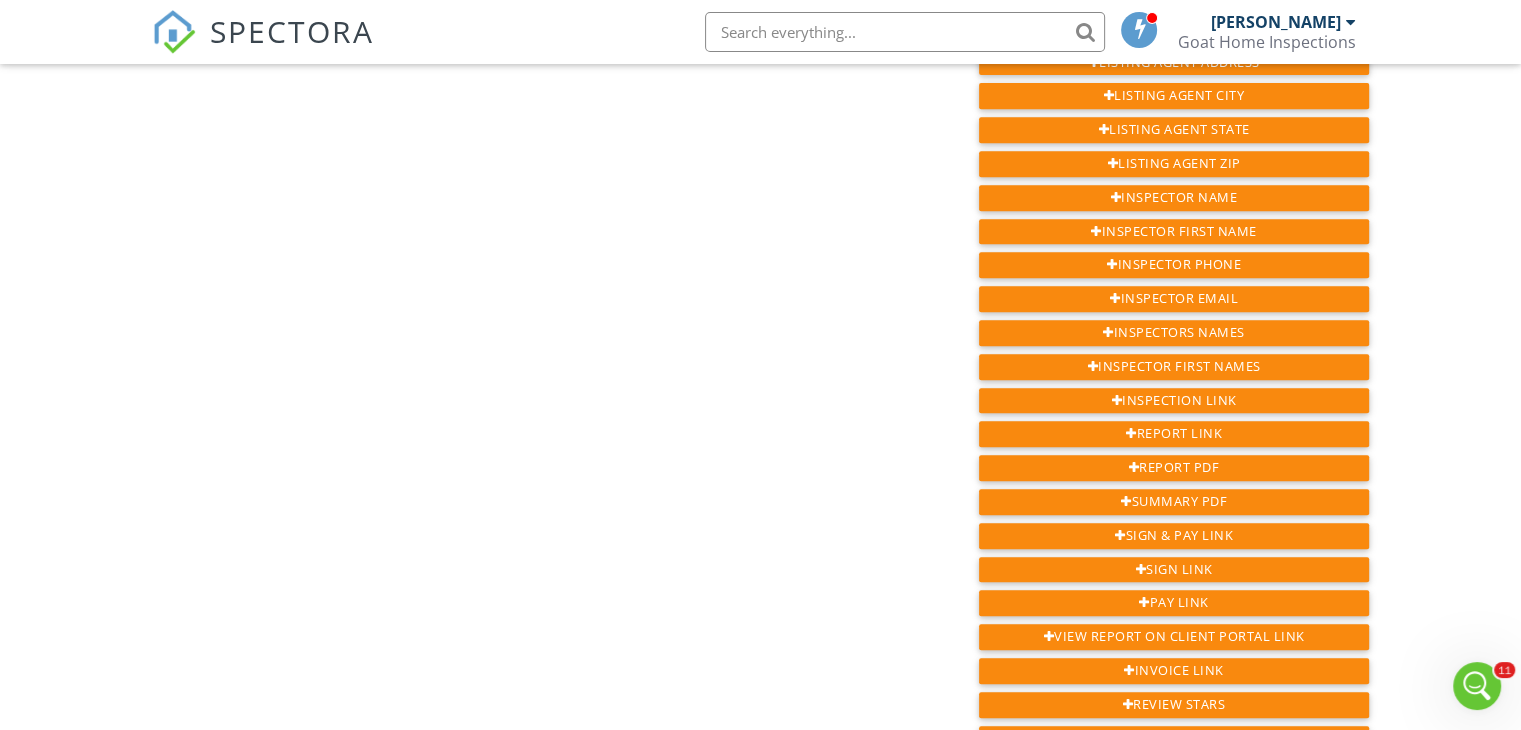 scroll, scrollTop: 900, scrollLeft: 0, axis: vertical 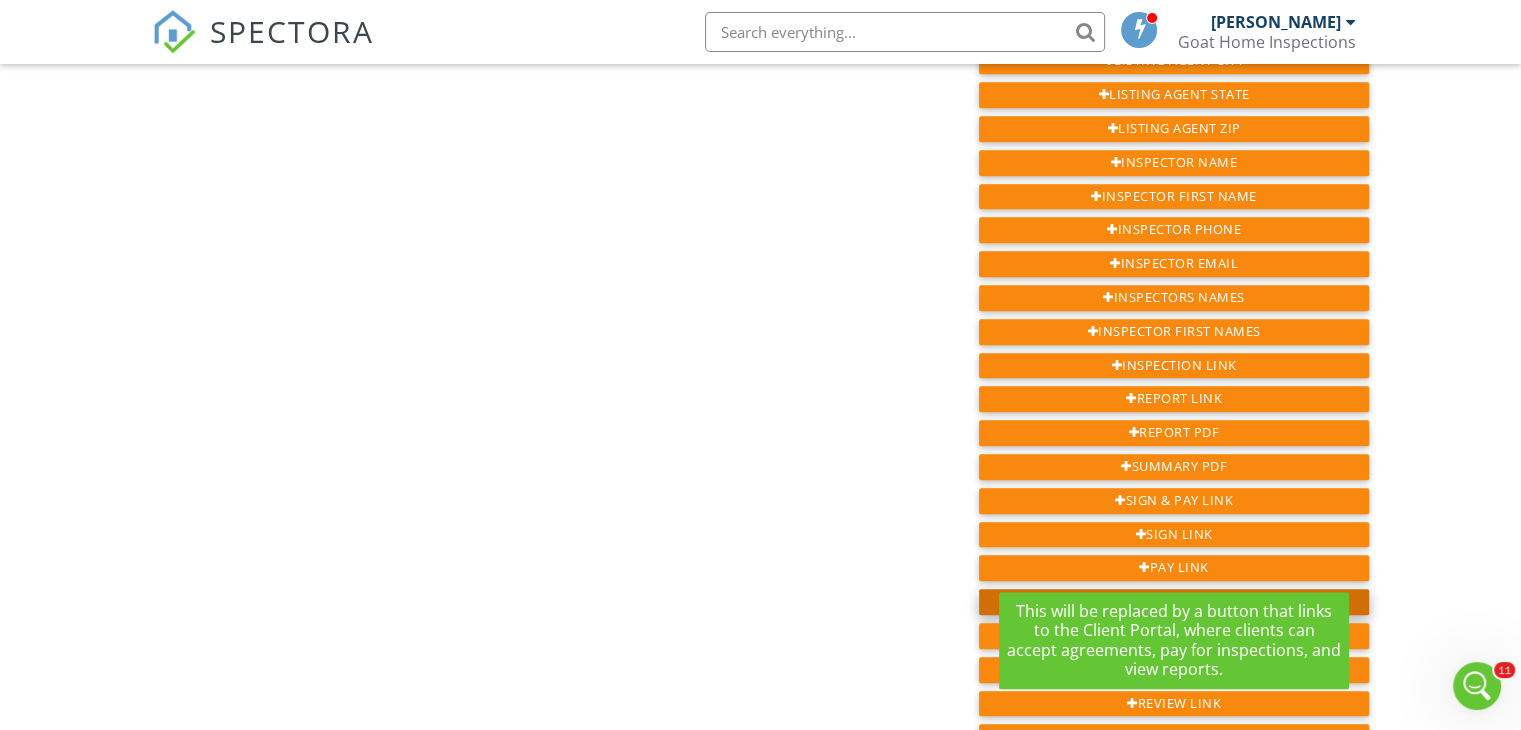 click on "View Report on Client Portal Link" at bounding box center [1174, 602] 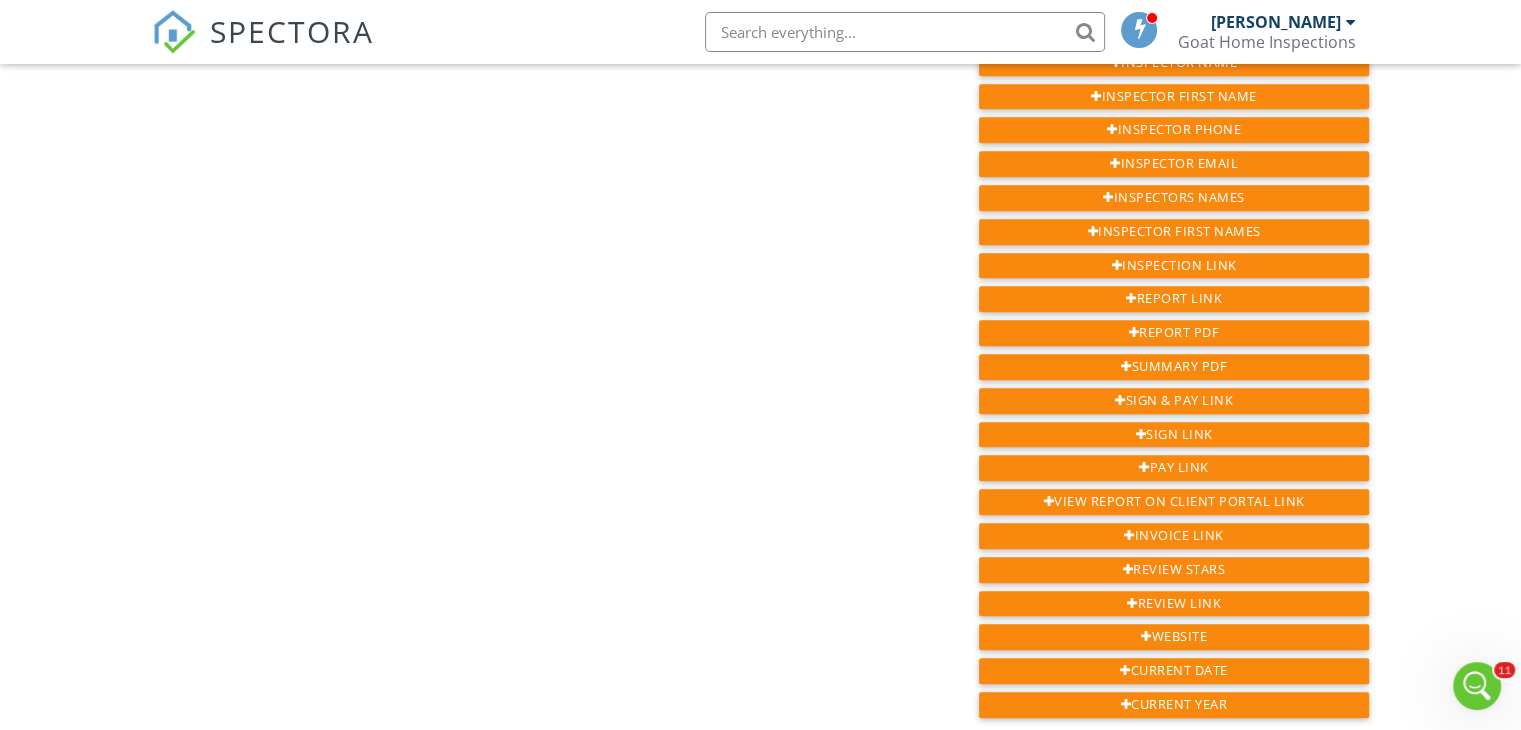 scroll, scrollTop: 200, scrollLeft: 0, axis: vertical 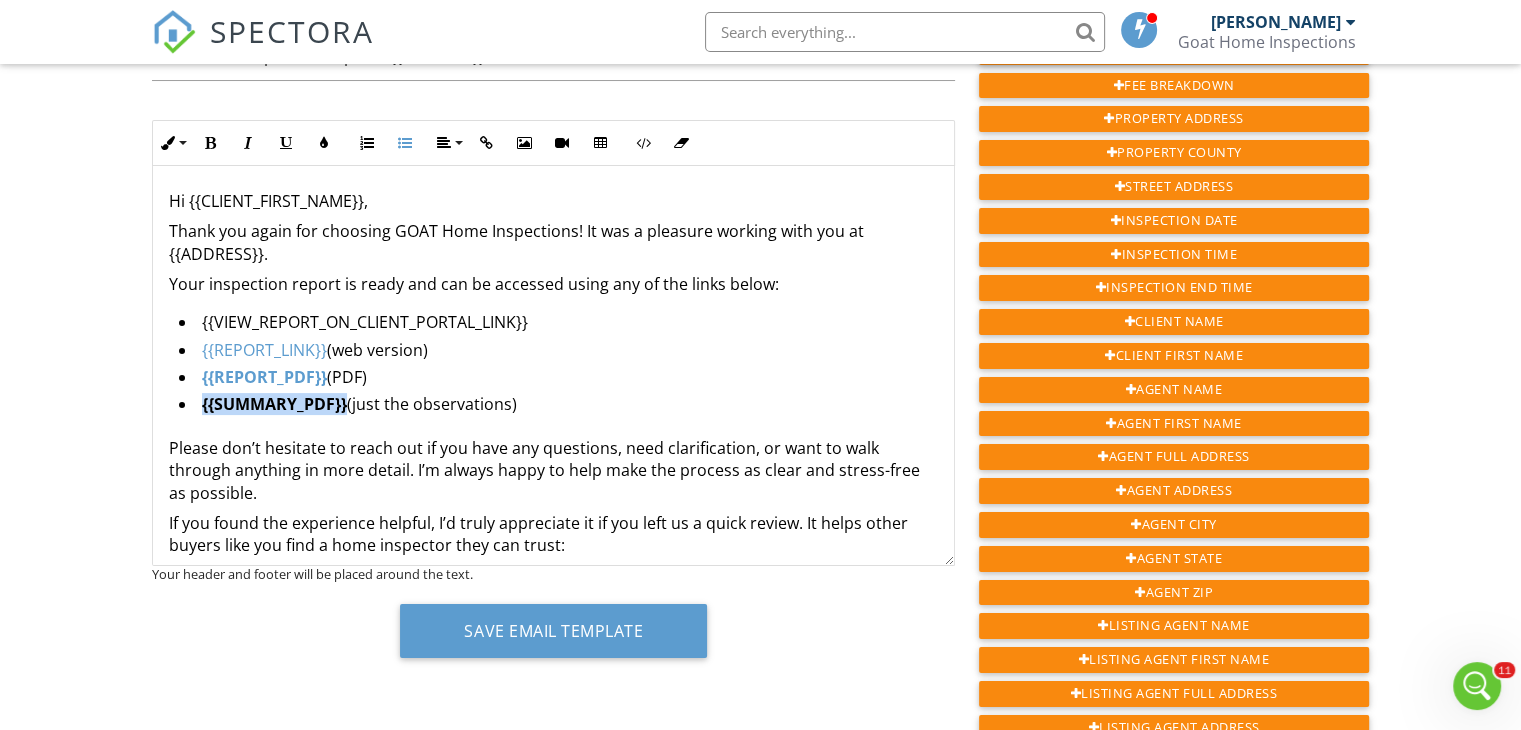 drag, startPoint x: 346, startPoint y: 403, endPoint x: 201, endPoint y: 408, distance: 145.08618 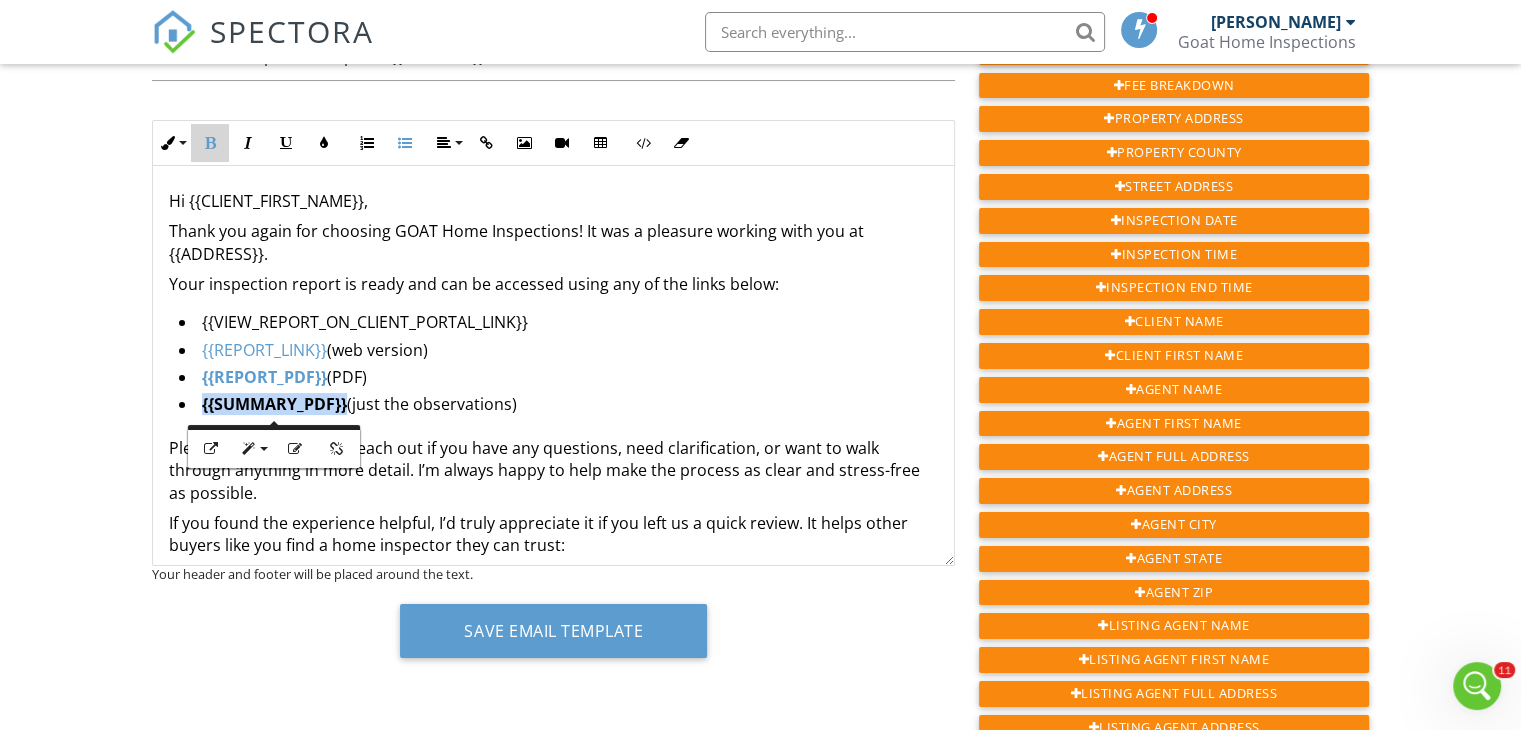 click at bounding box center (210, 143) 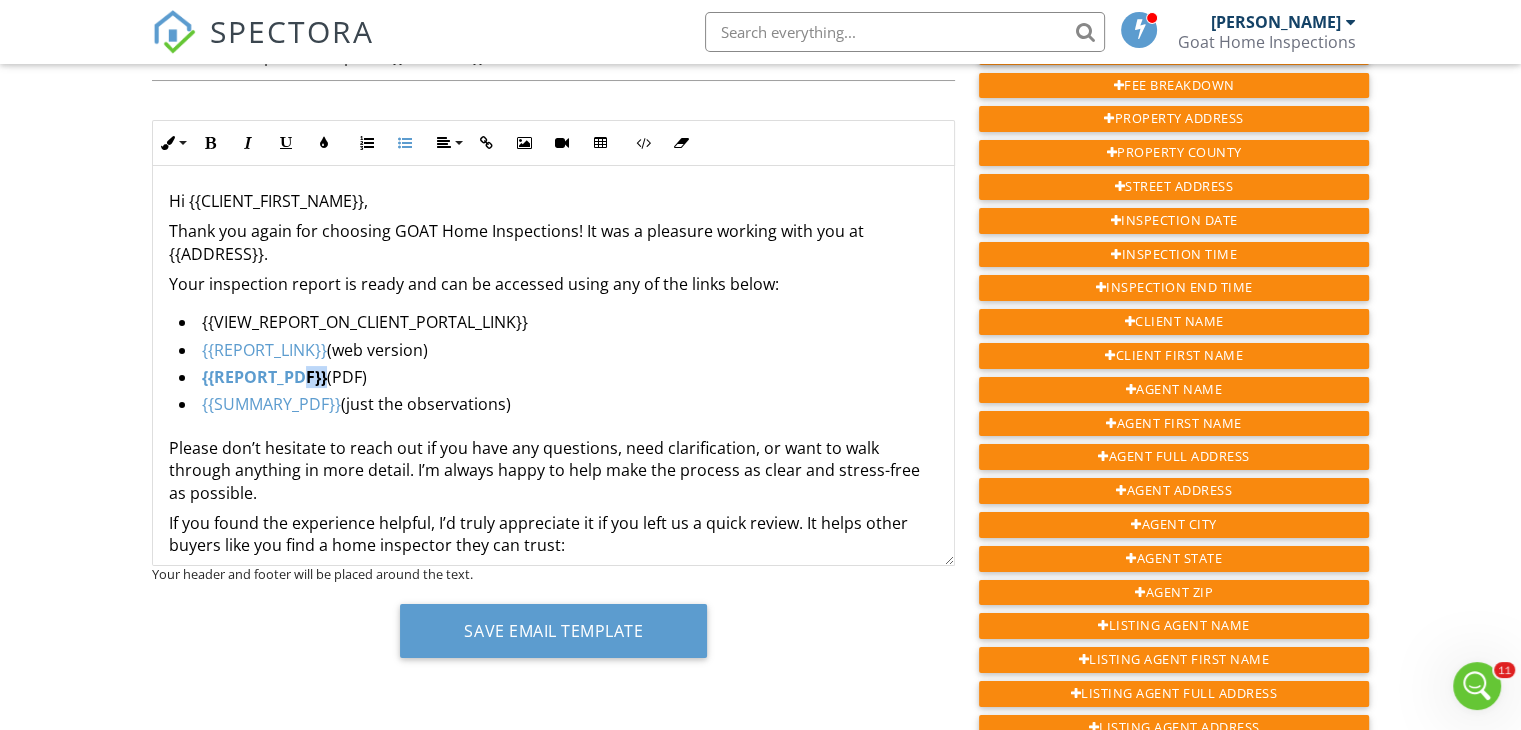 drag, startPoint x: 327, startPoint y: 373, endPoint x: 304, endPoint y: 373, distance: 23 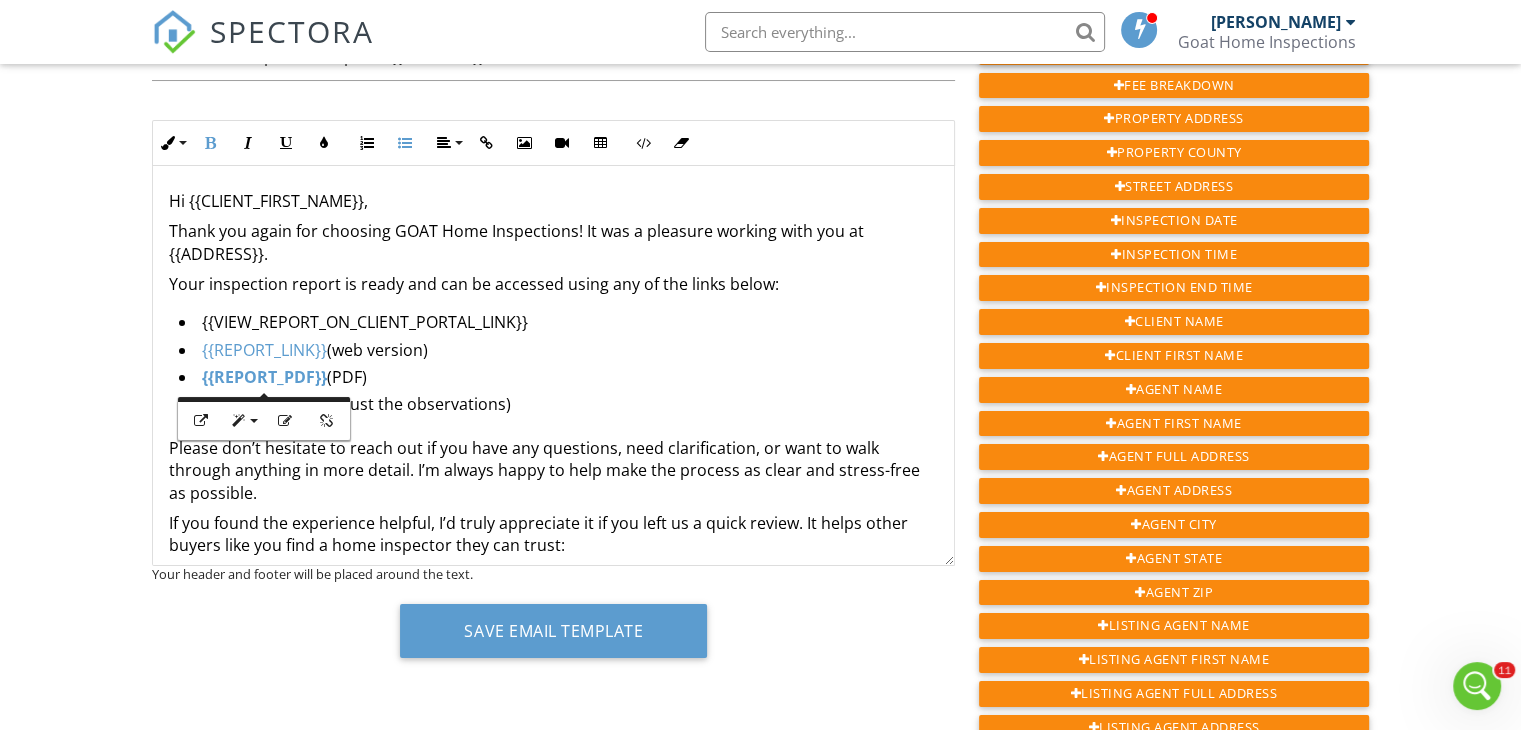 click on "{{REPORT_PDF}}   (PDF)" at bounding box center (558, 379) 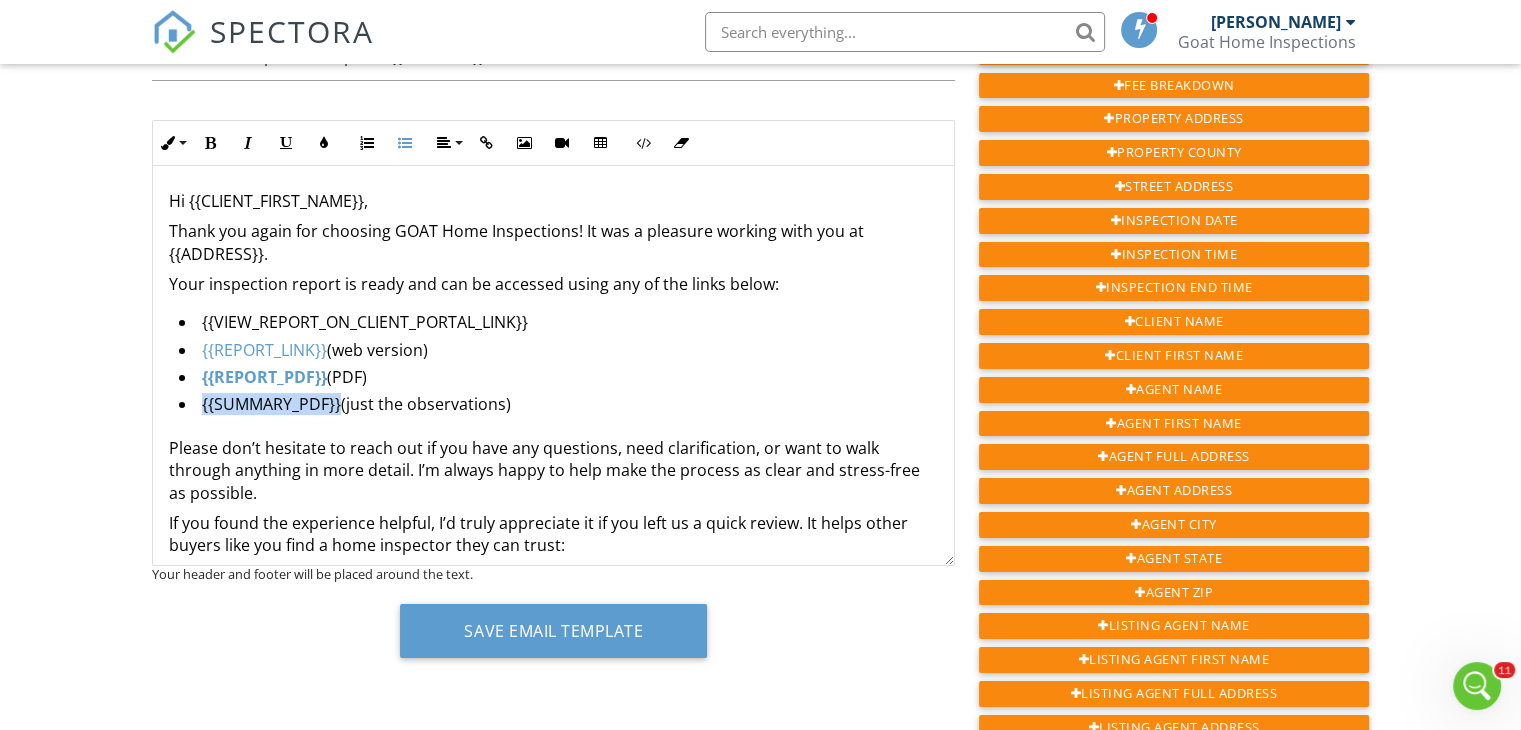 drag, startPoint x: 339, startPoint y: 397, endPoint x: 202, endPoint y: 407, distance: 137.36447 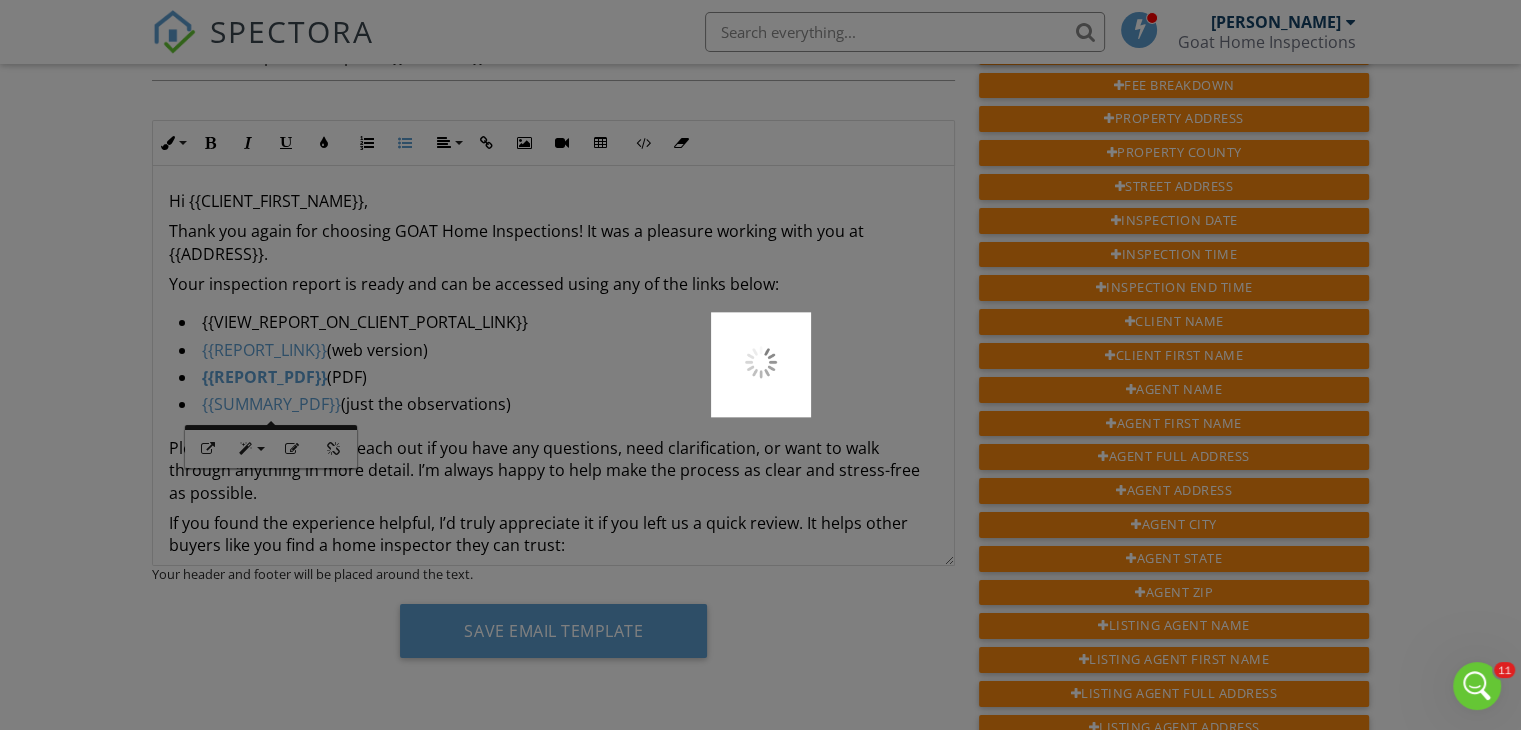 click at bounding box center (760, 365) 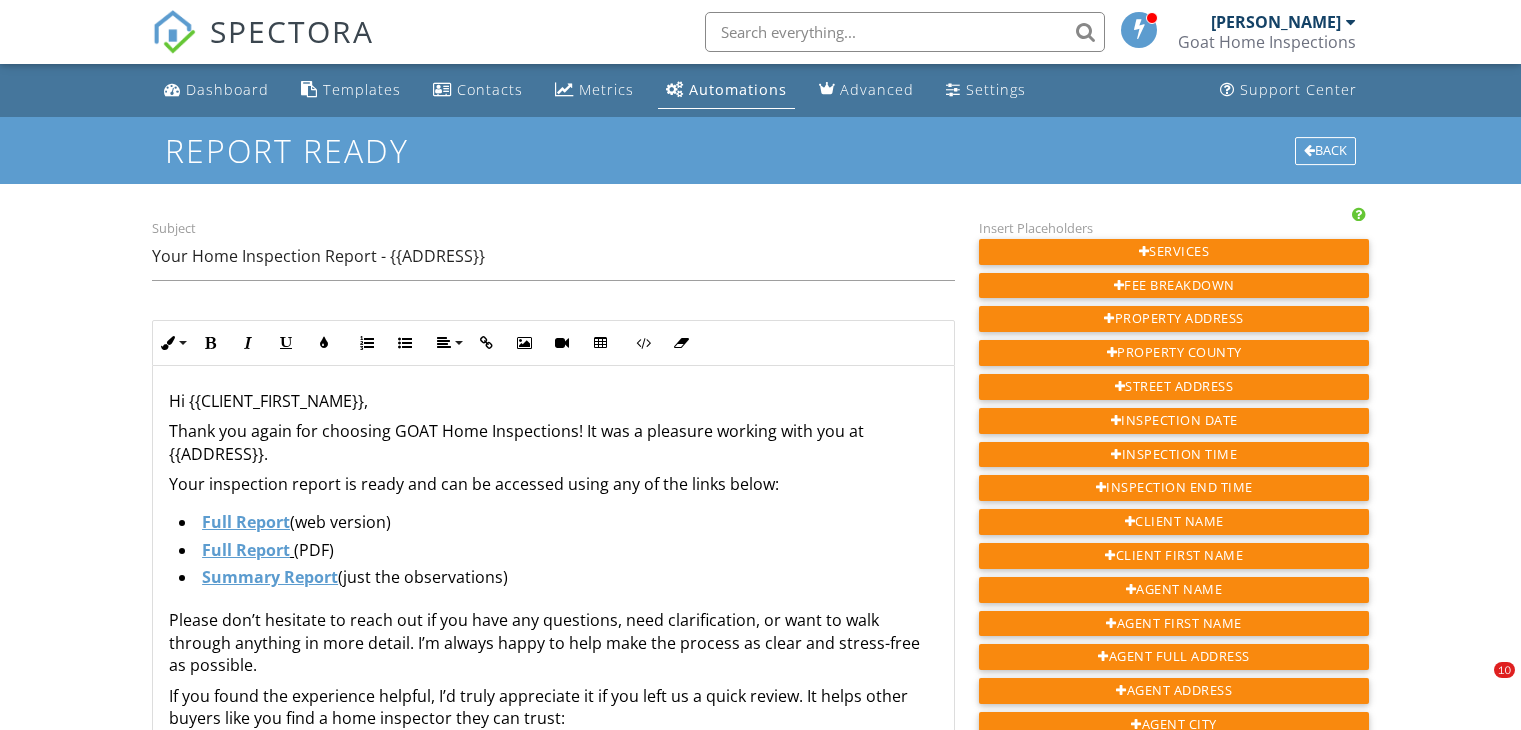 scroll, scrollTop: 200, scrollLeft: 0, axis: vertical 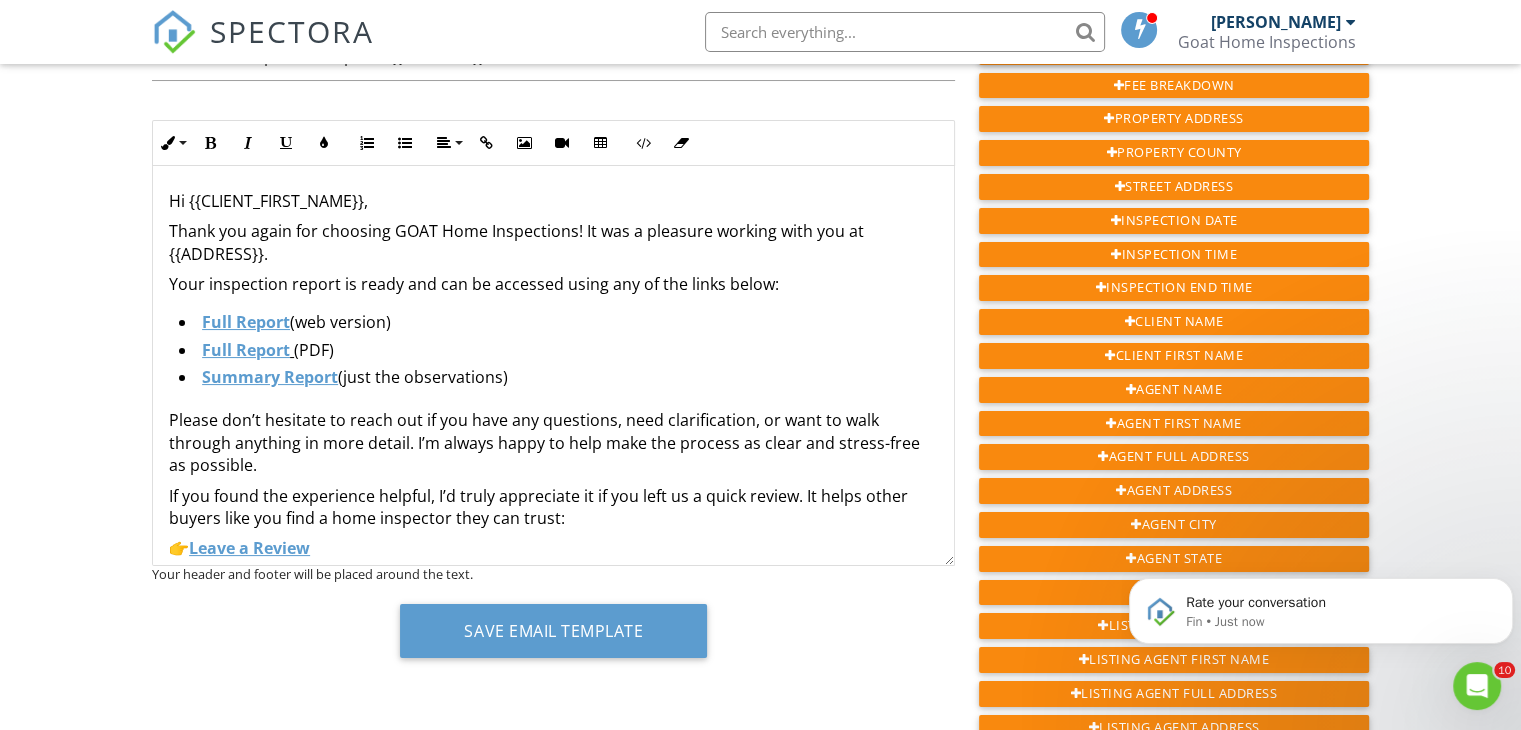 click on "Full Report  (web version)" at bounding box center [558, 324] 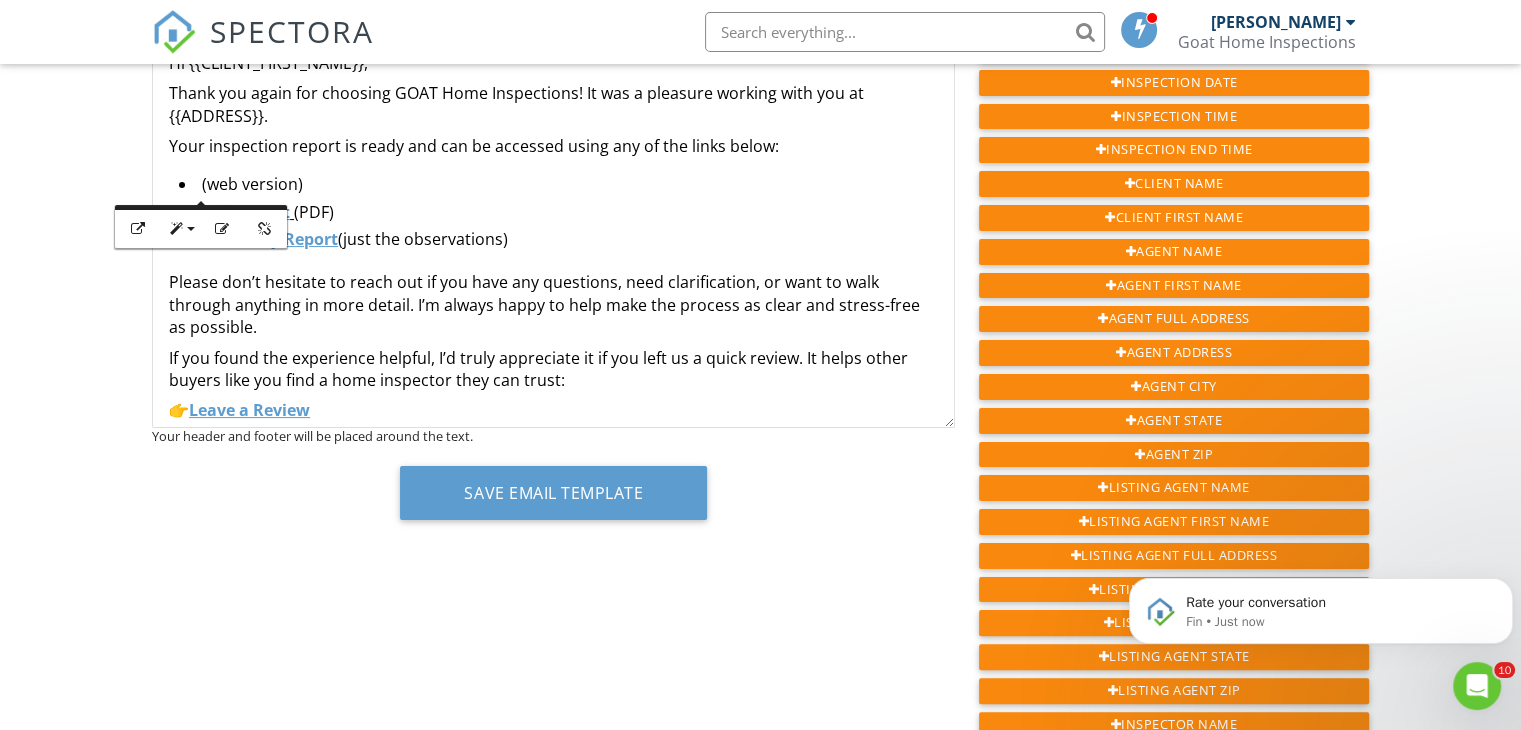 scroll, scrollTop: 304, scrollLeft: 0, axis: vertical 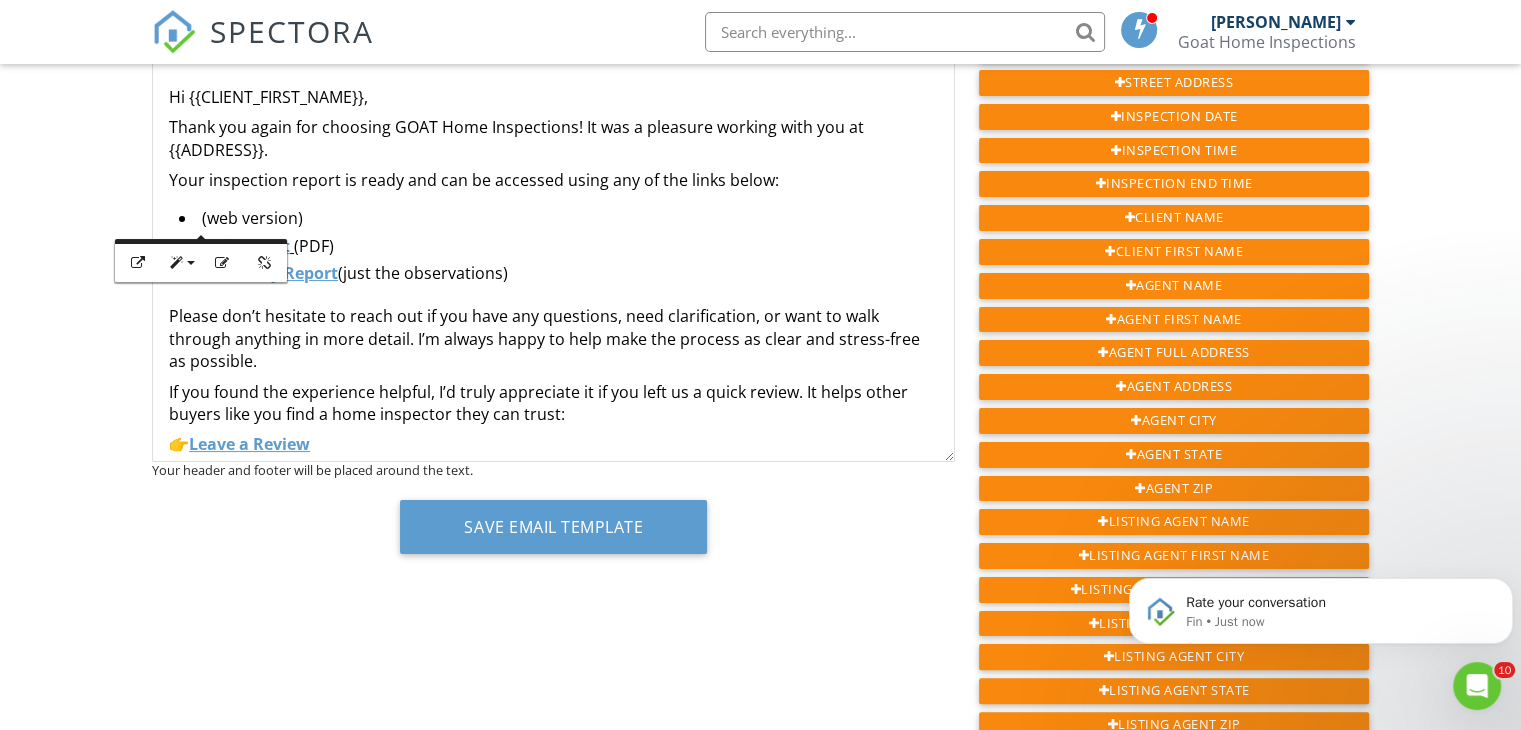 drag, startPoint x: 547, startPoint y: 261, endPoint x: 172, endPoint y: 208, distance: 378.7268 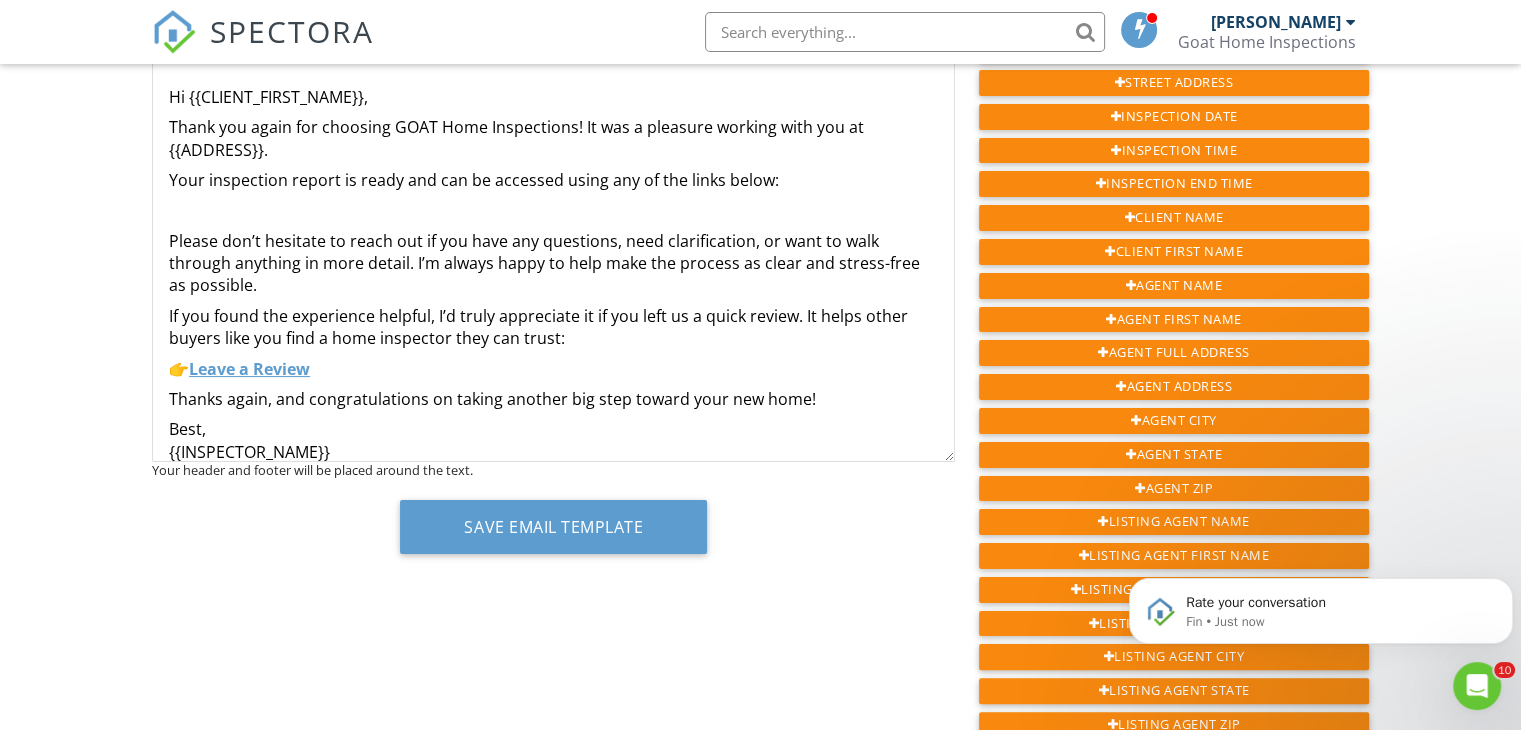 scroll, scrollTop: 0, scrollLeft: 0, axis: both 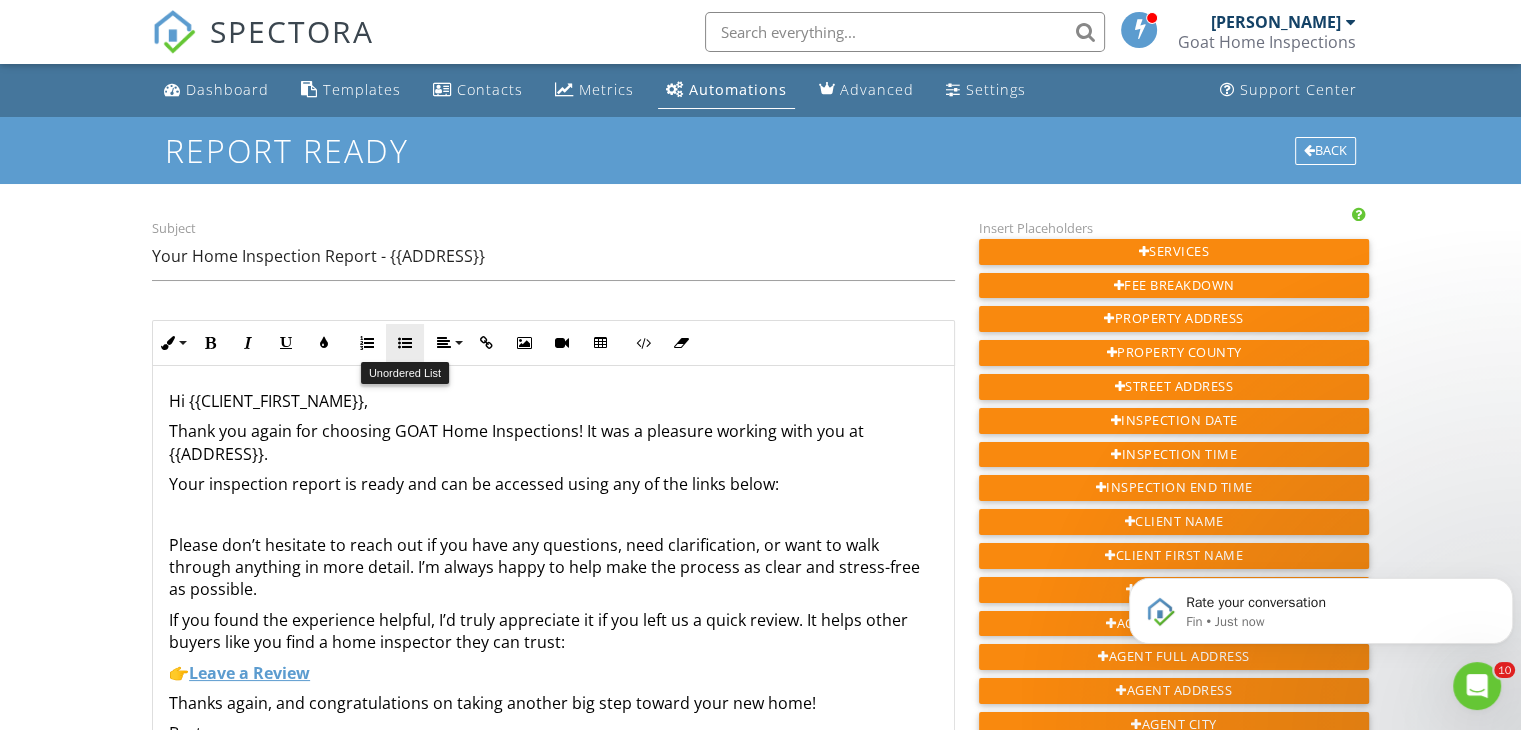 click on "Unordered List" at bounding box center [405, 343] 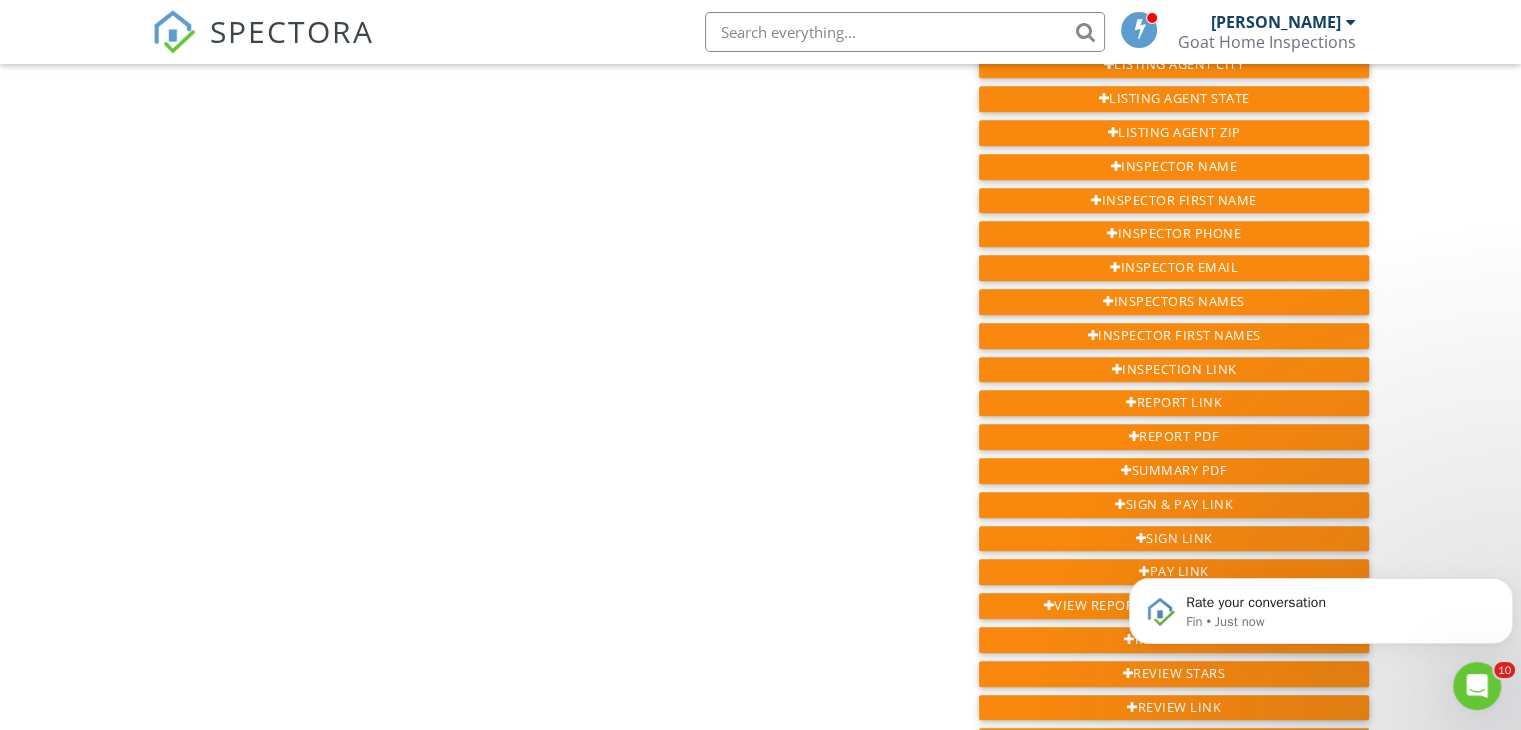 scroll, scrollTop: 900, scrollLeft: 0, axis: vertical 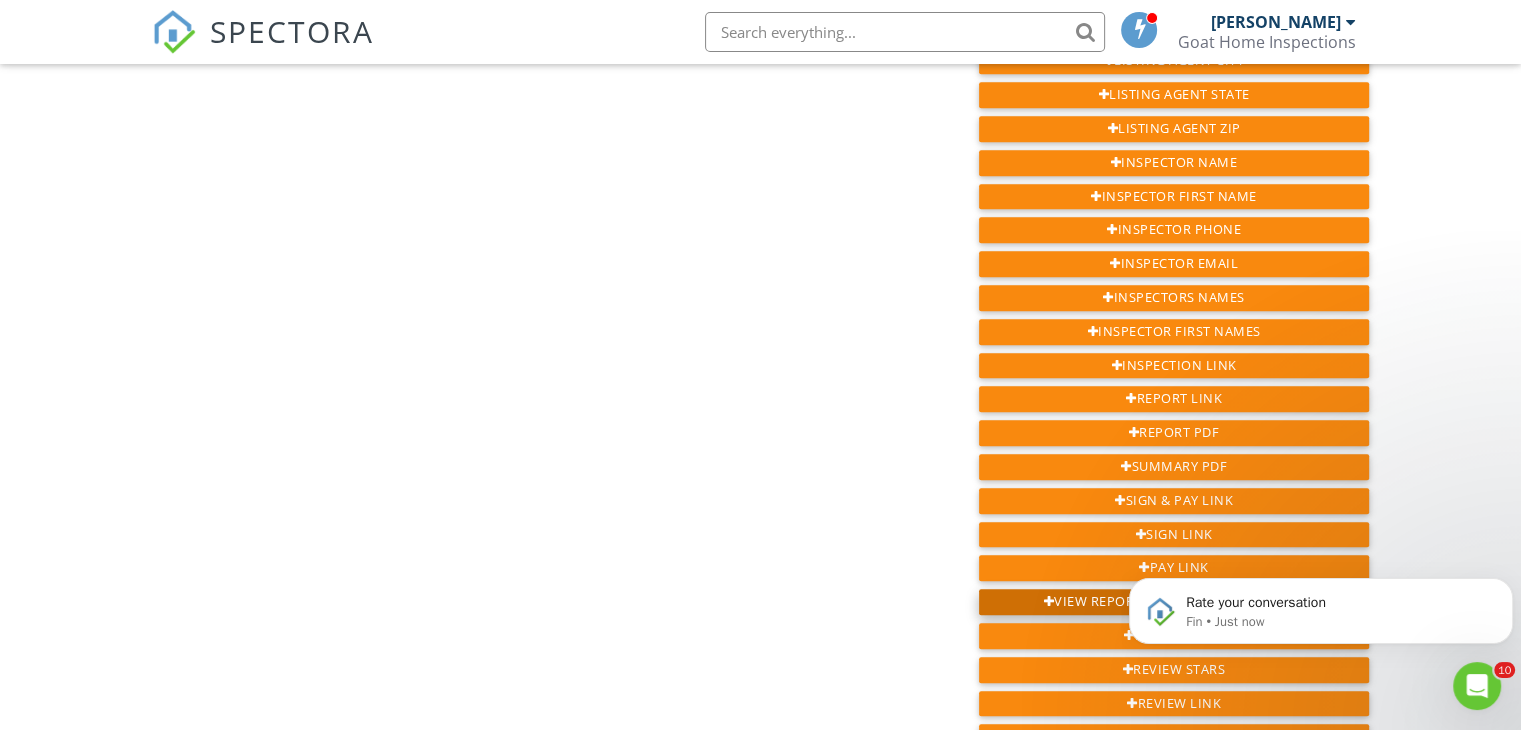 click on "View Report on Client Portal Link" at bounding box center [1174, 602] 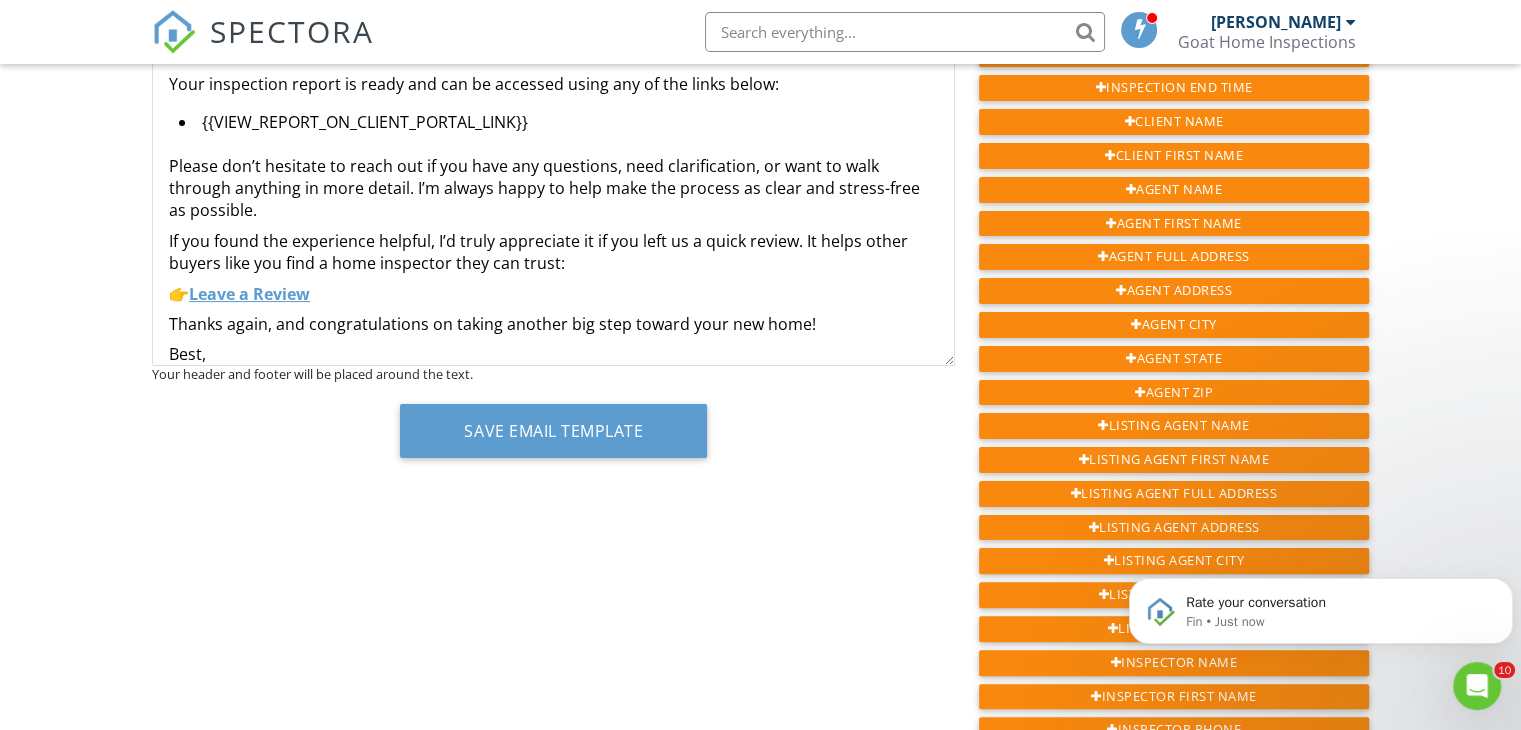 scroll, scrollTop: 200, scrollLeft: 0, axis: vertical 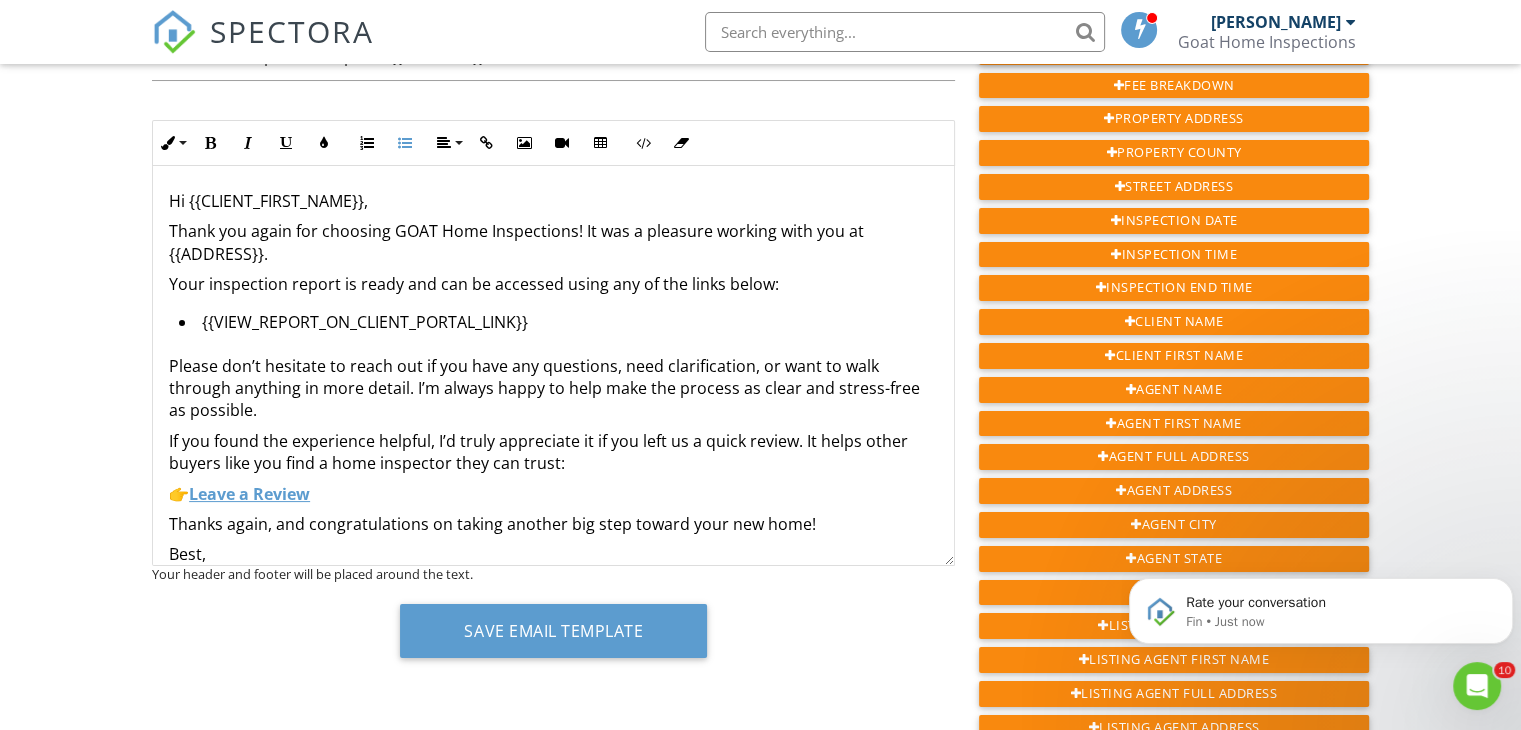 type 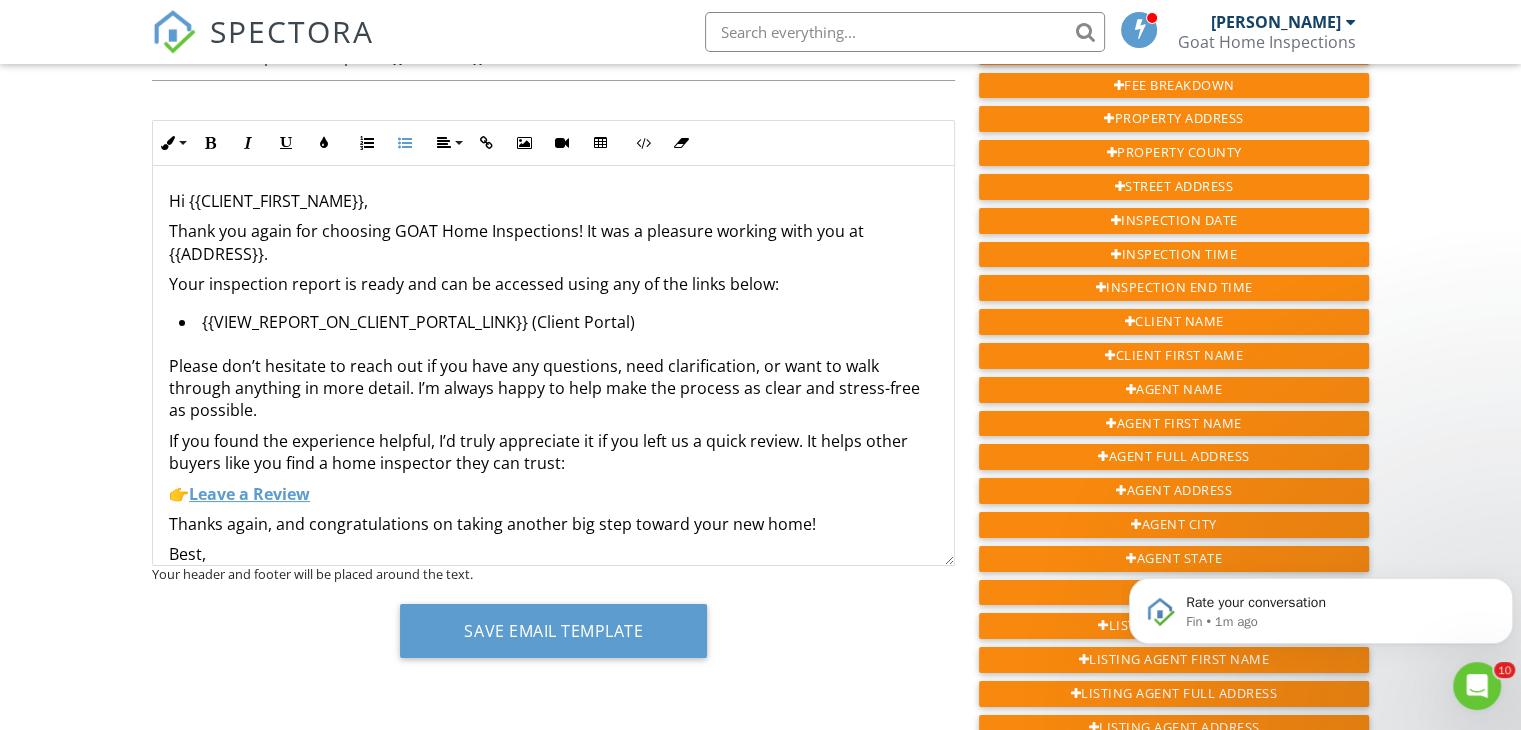 click on "{{VIEW_REPORT_ON_CLIENT_PORTAL_LINK}} (Client Portal)" at bounding box center (558, 324) 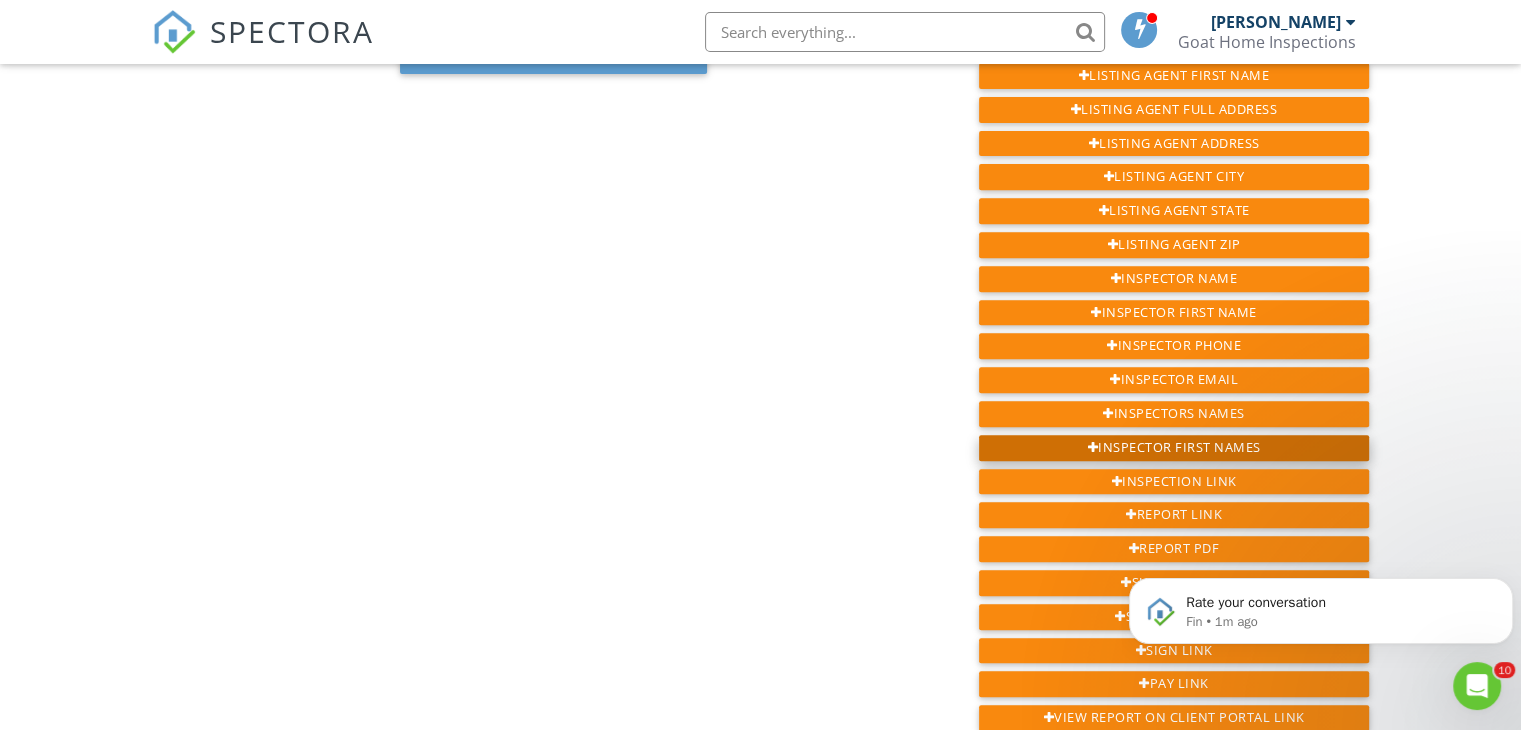 scroll, scrollTop: 900, scrollLeft: 0, axis: vertical 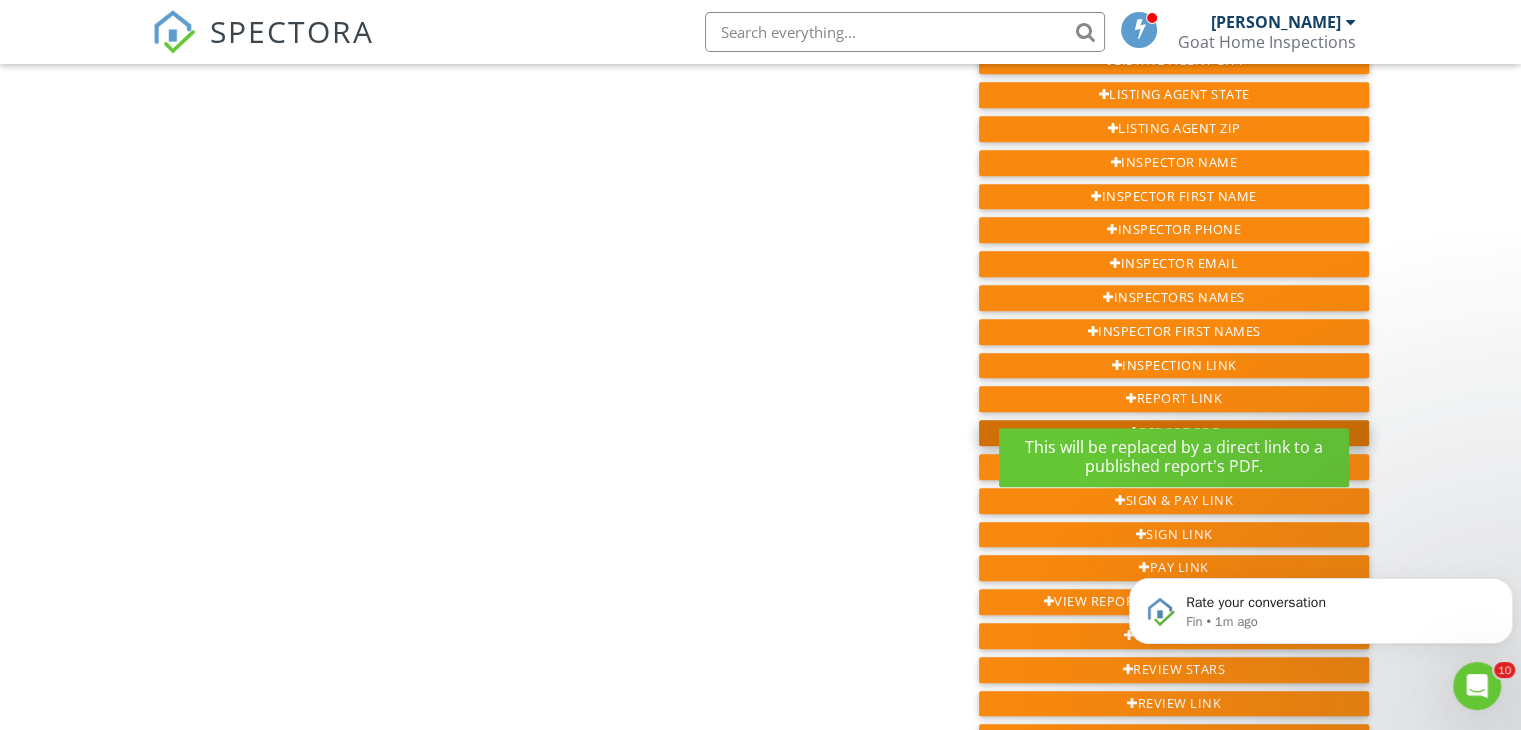 click on "Report PDF" at bounding box center (1174, 433) 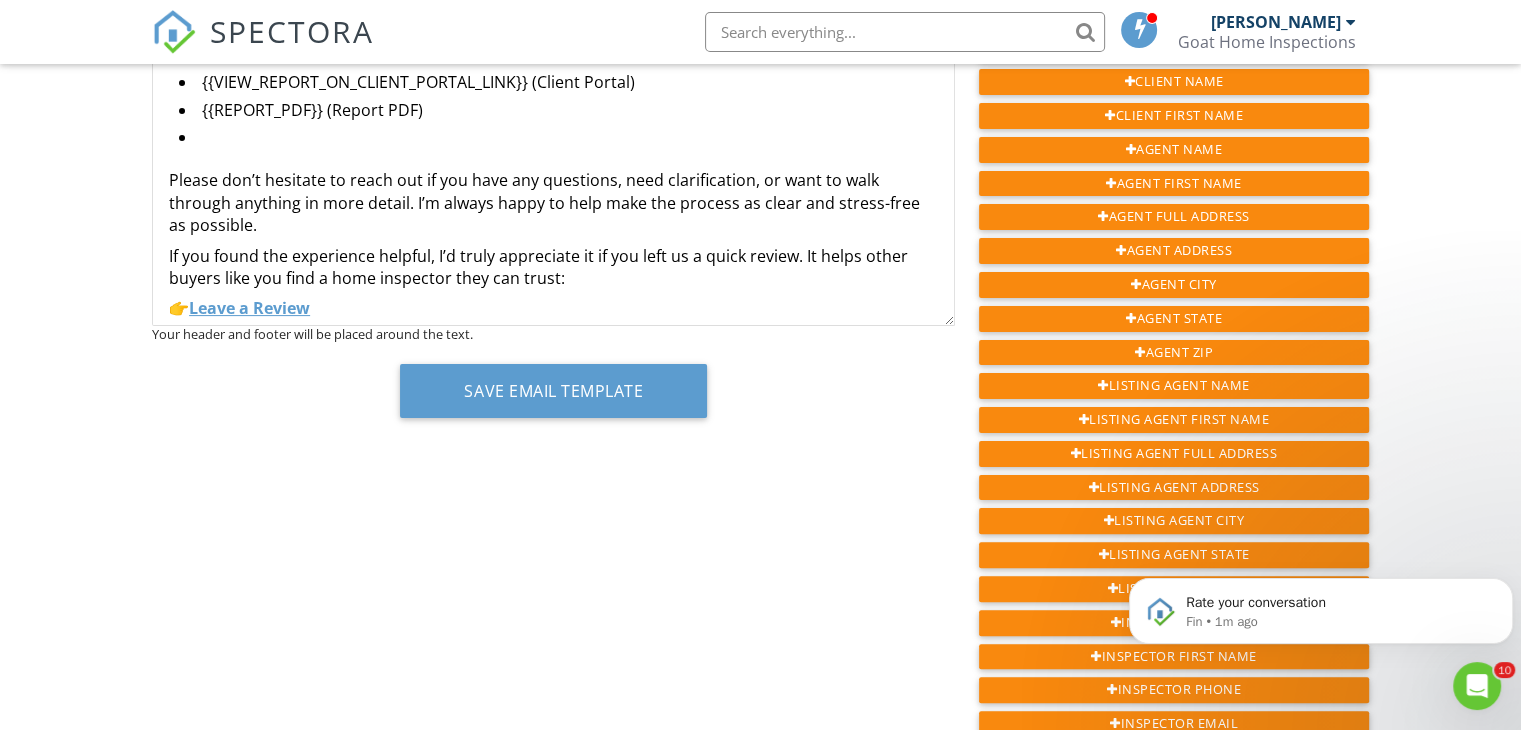 scroll, scrollTop: 1004, scrollLeft: 0, axis: vertical 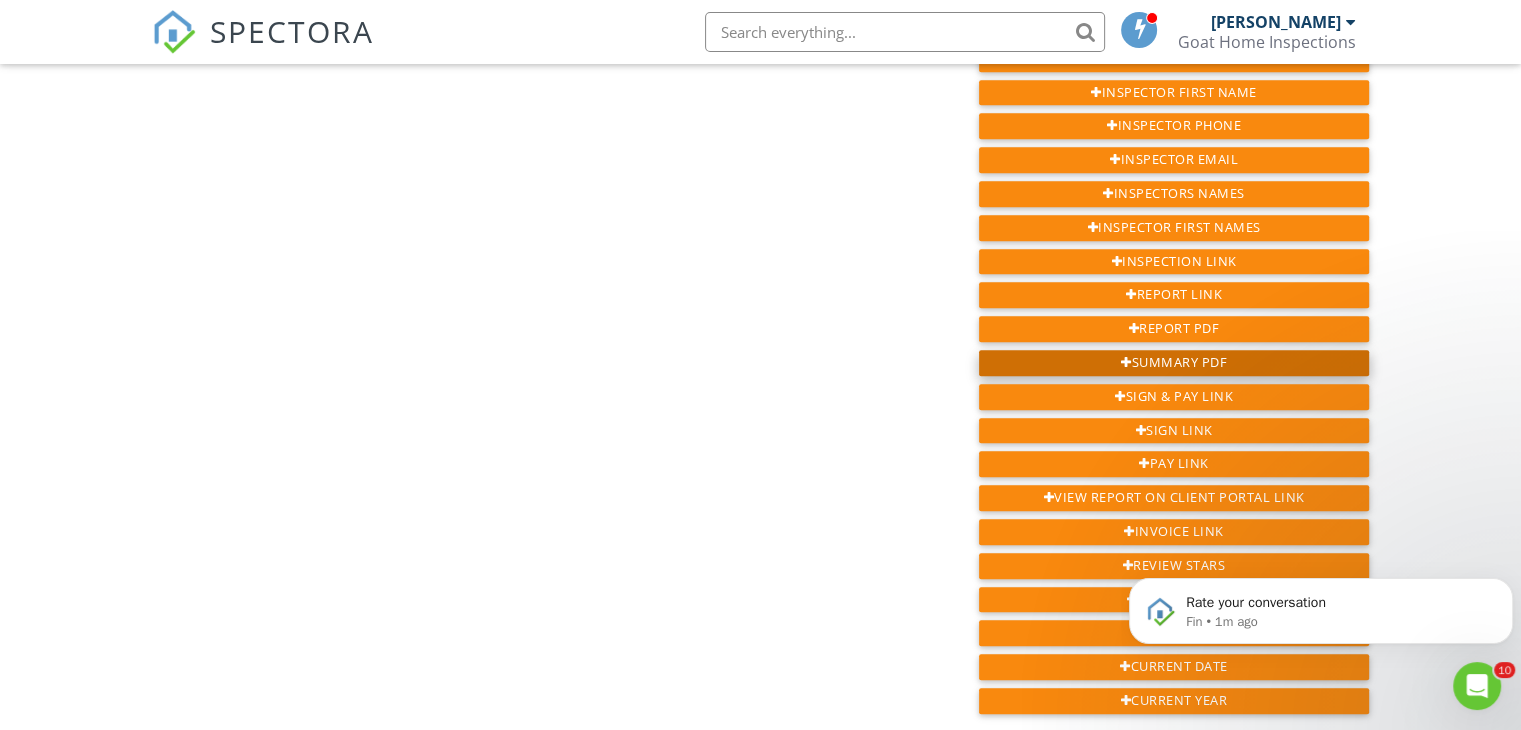 click on "Summary PDF" at bounding box center (1174, 363) 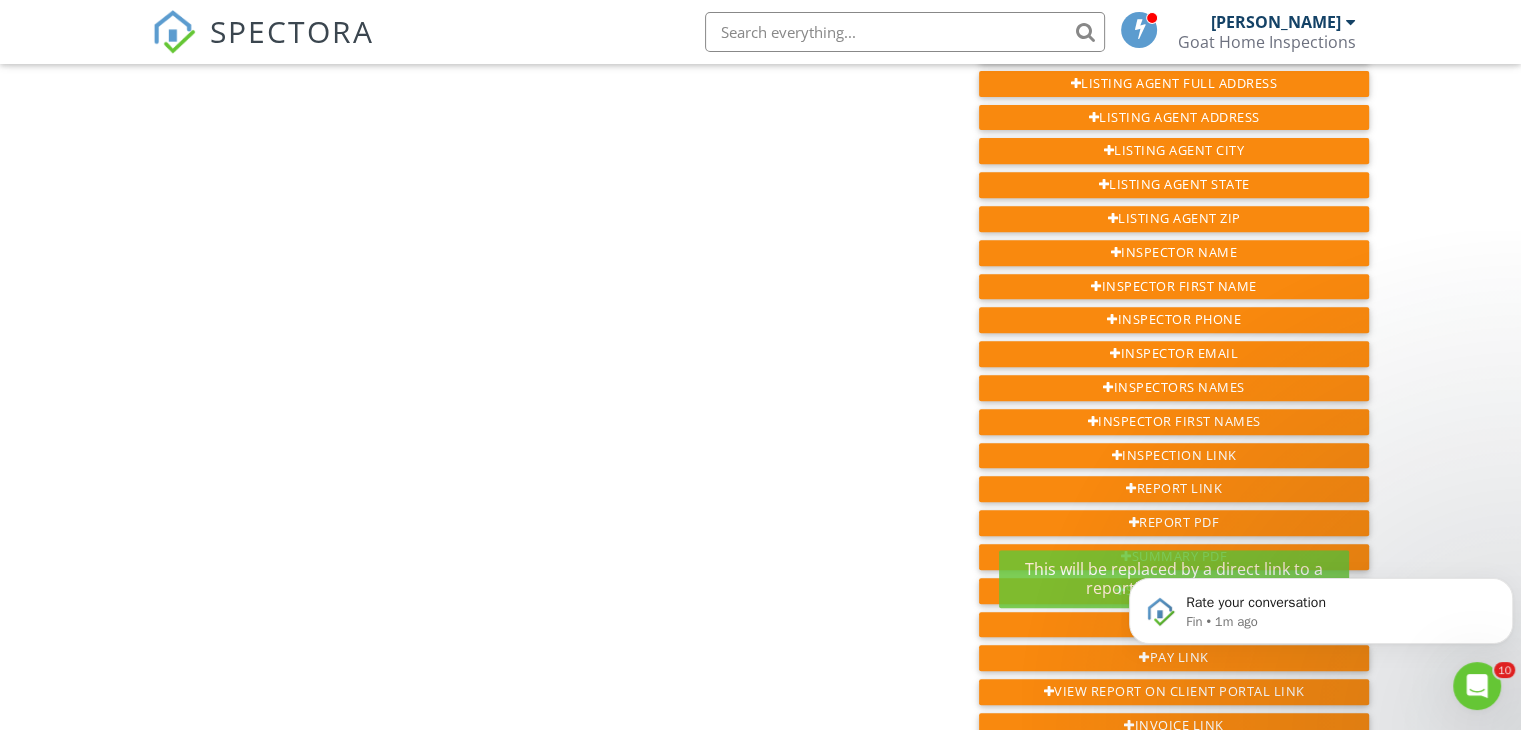 scroll, scrollTop: 304, scrollLeft: 0, axis: vertical 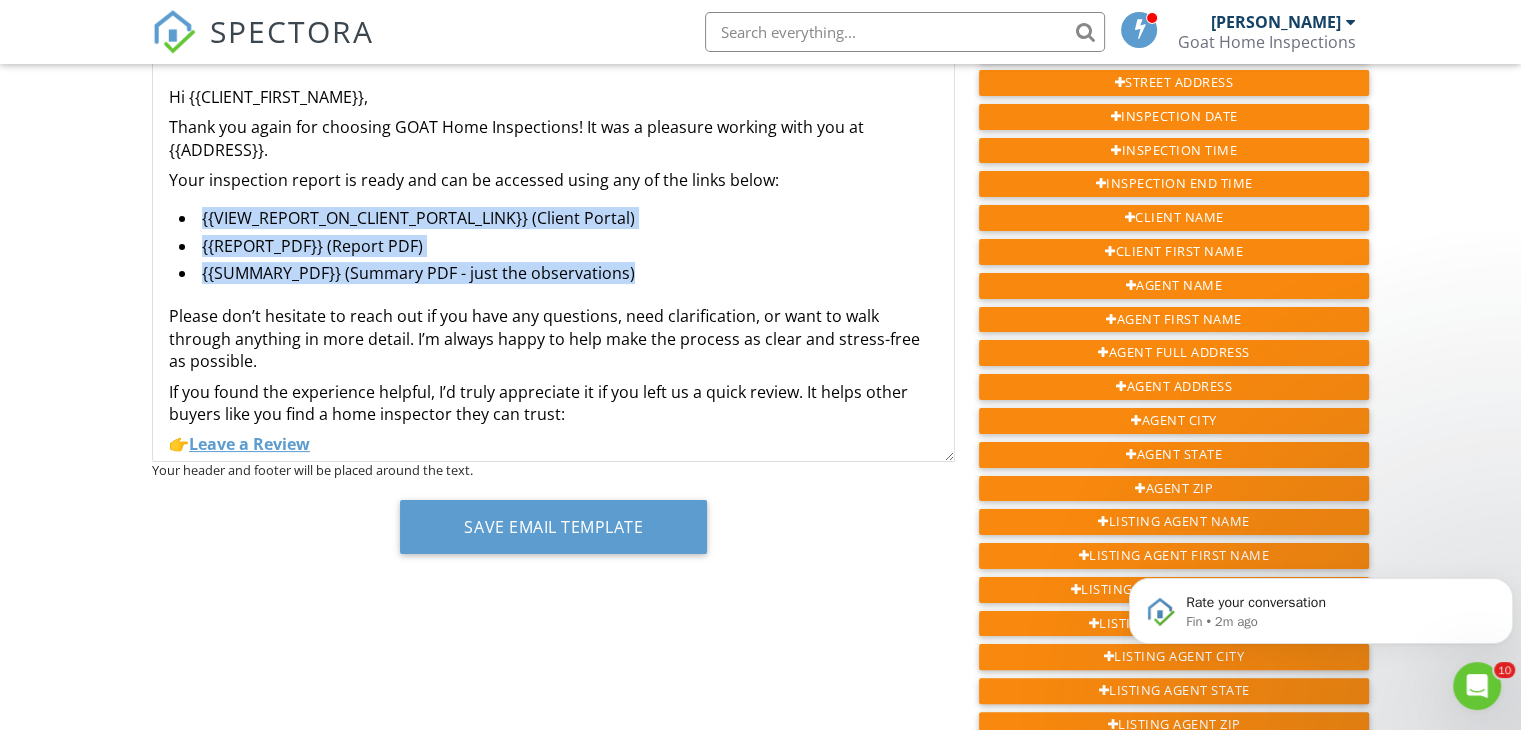 drag, startPoint x: 636, startPoint y: 277, endPoint x: 187, endPoint y: 219, distance: 452.7306 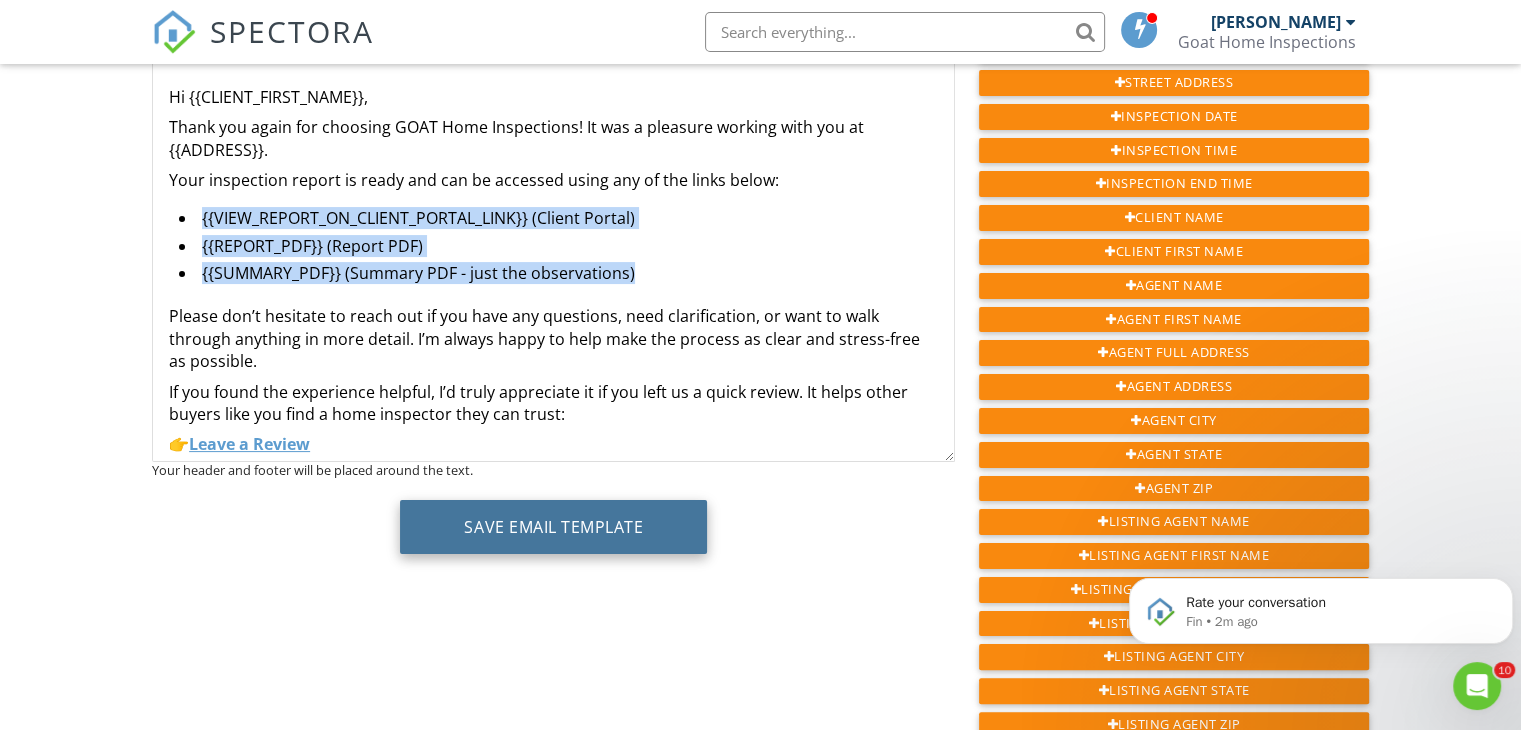 click on "Save Email Template" at bounding box center (553, 527) 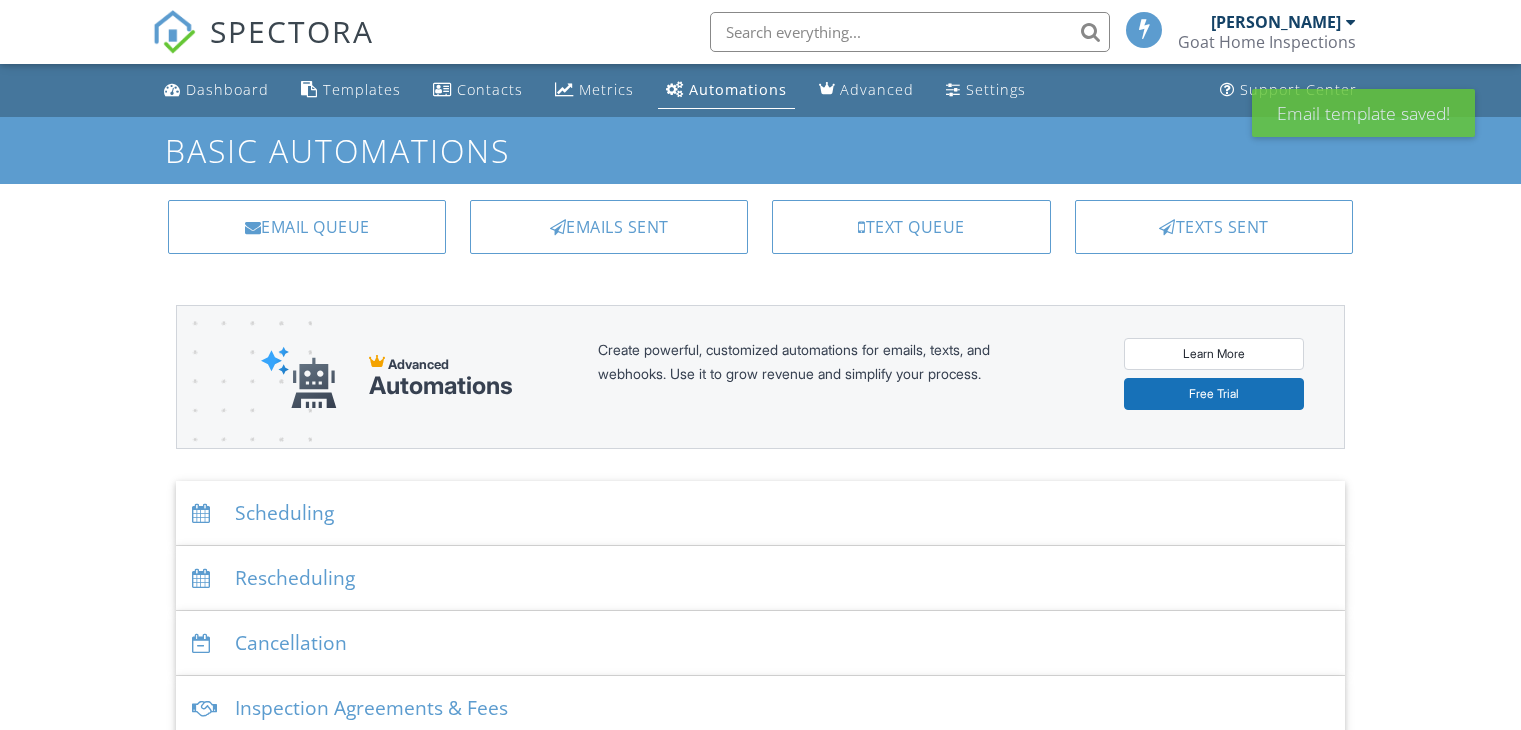 scroll, scrollTop: 0, scrollLeft: 0, axis: both 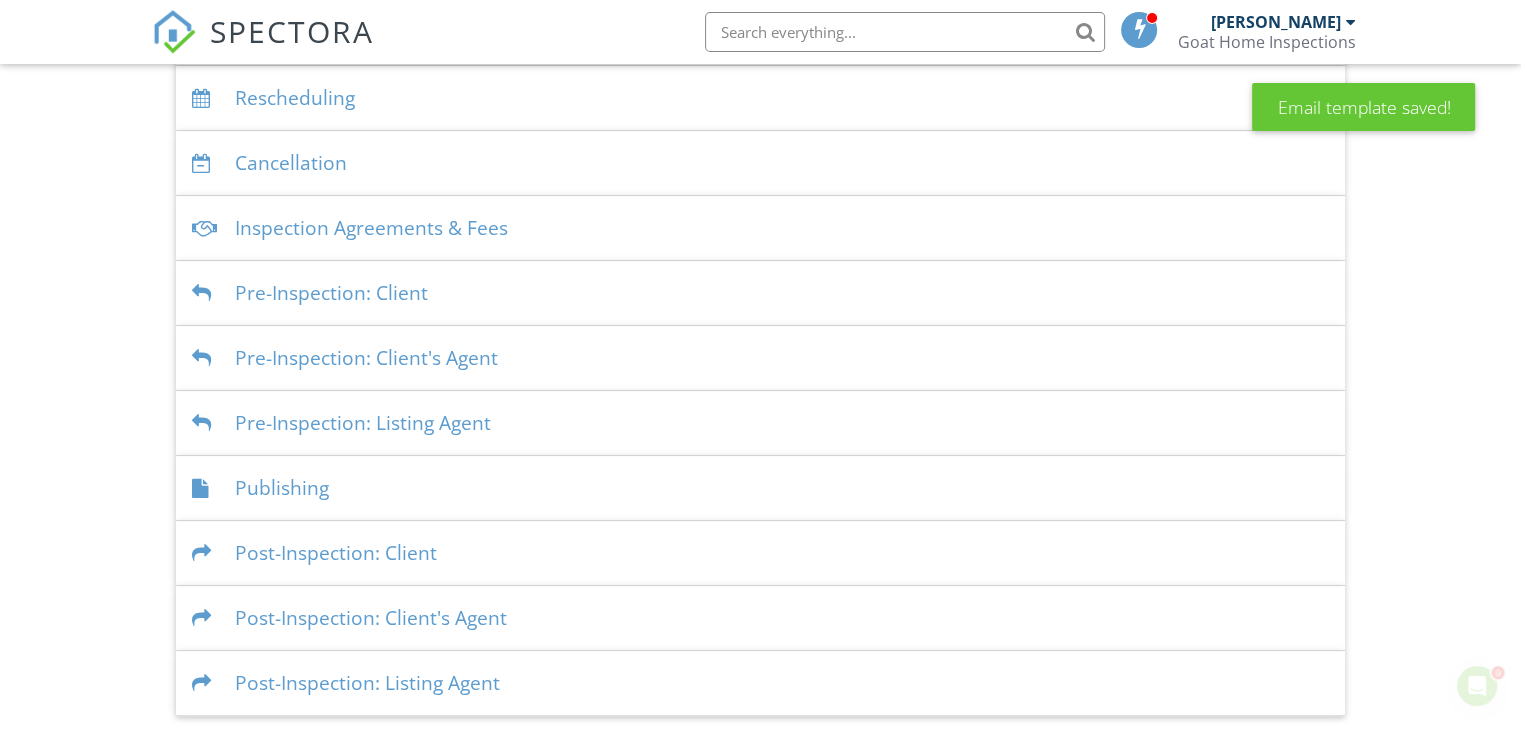 click on "Publishing" at bounding box center [760, 488] 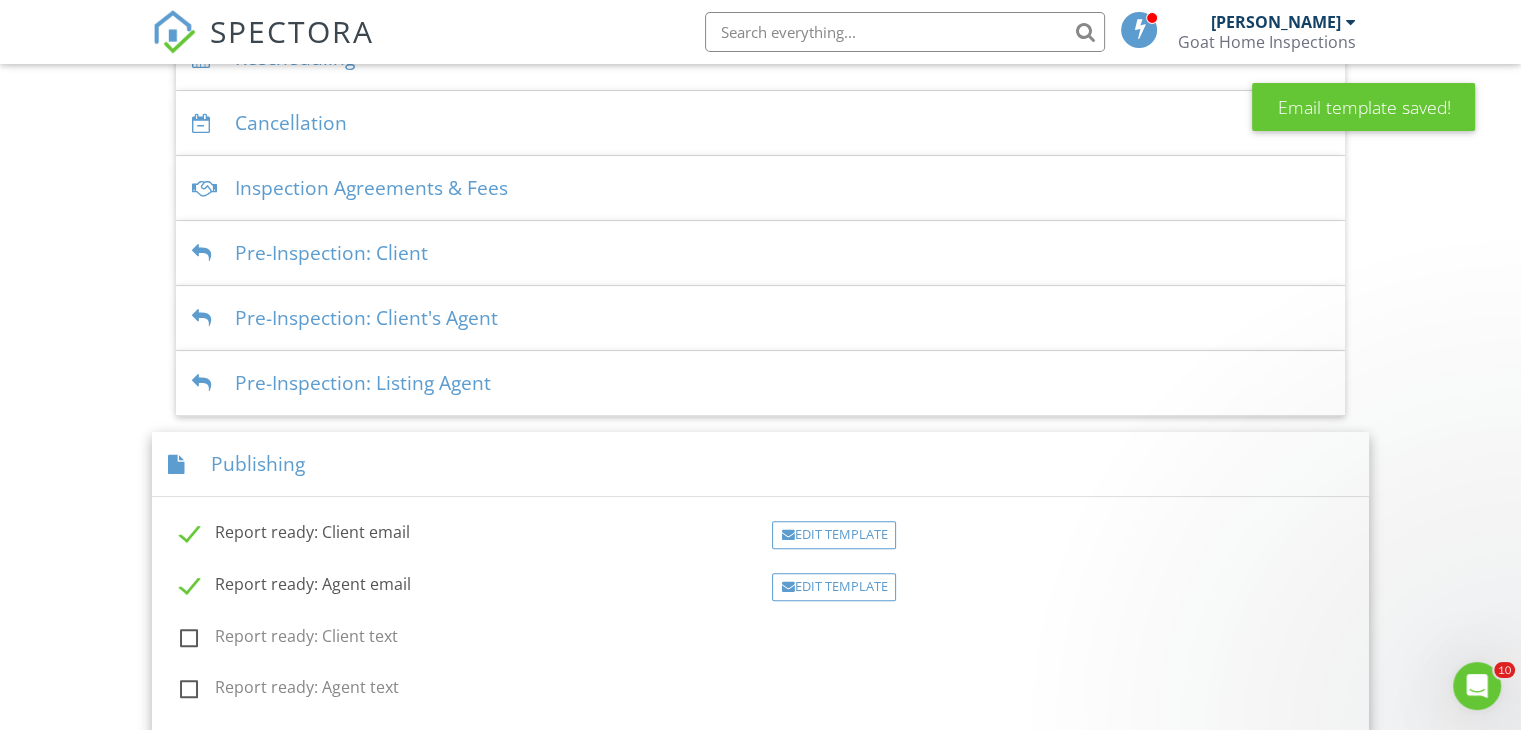 scroll, scrollTop: 664, scrollLeft: 0, axis: vertical 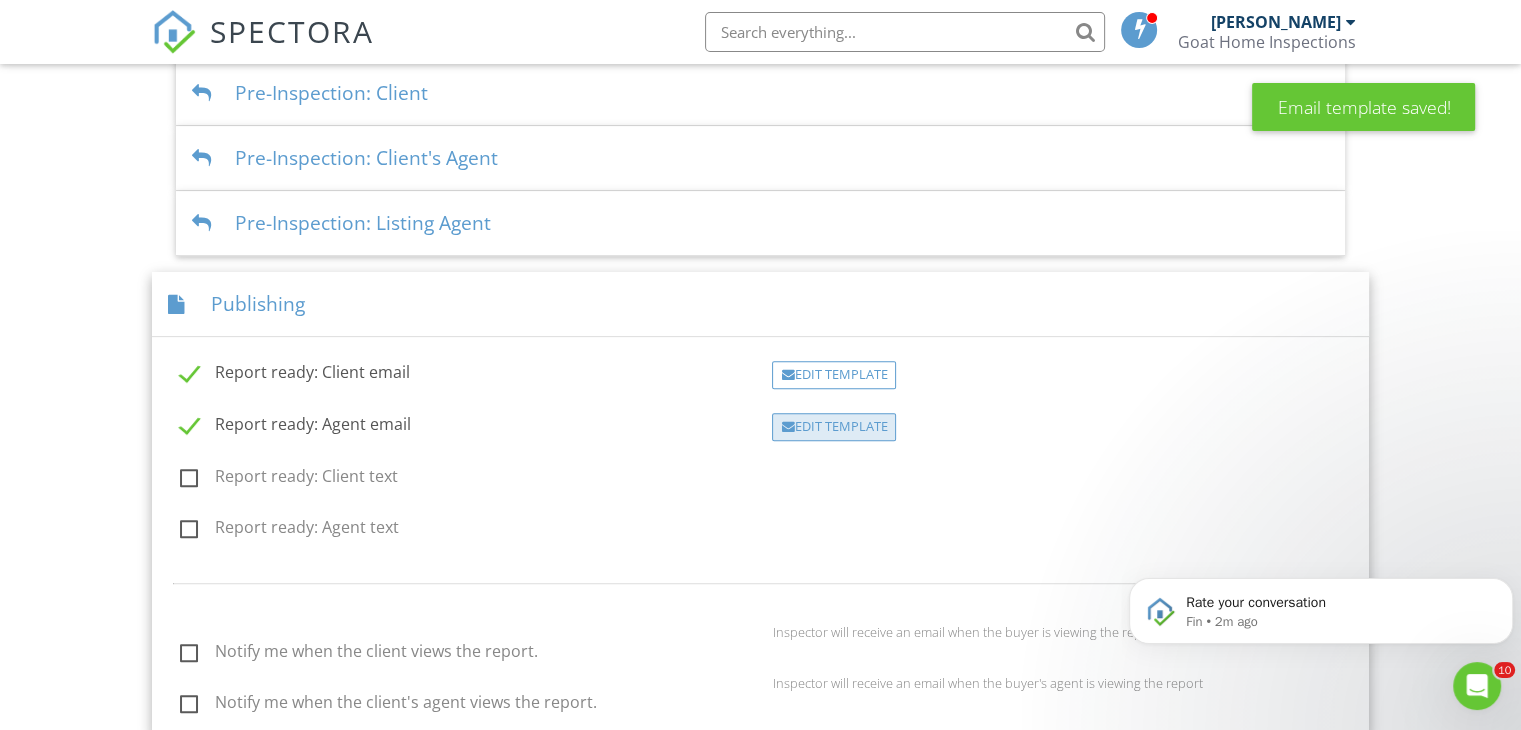 click on "Edit Template" at bounding box center [834, 427] 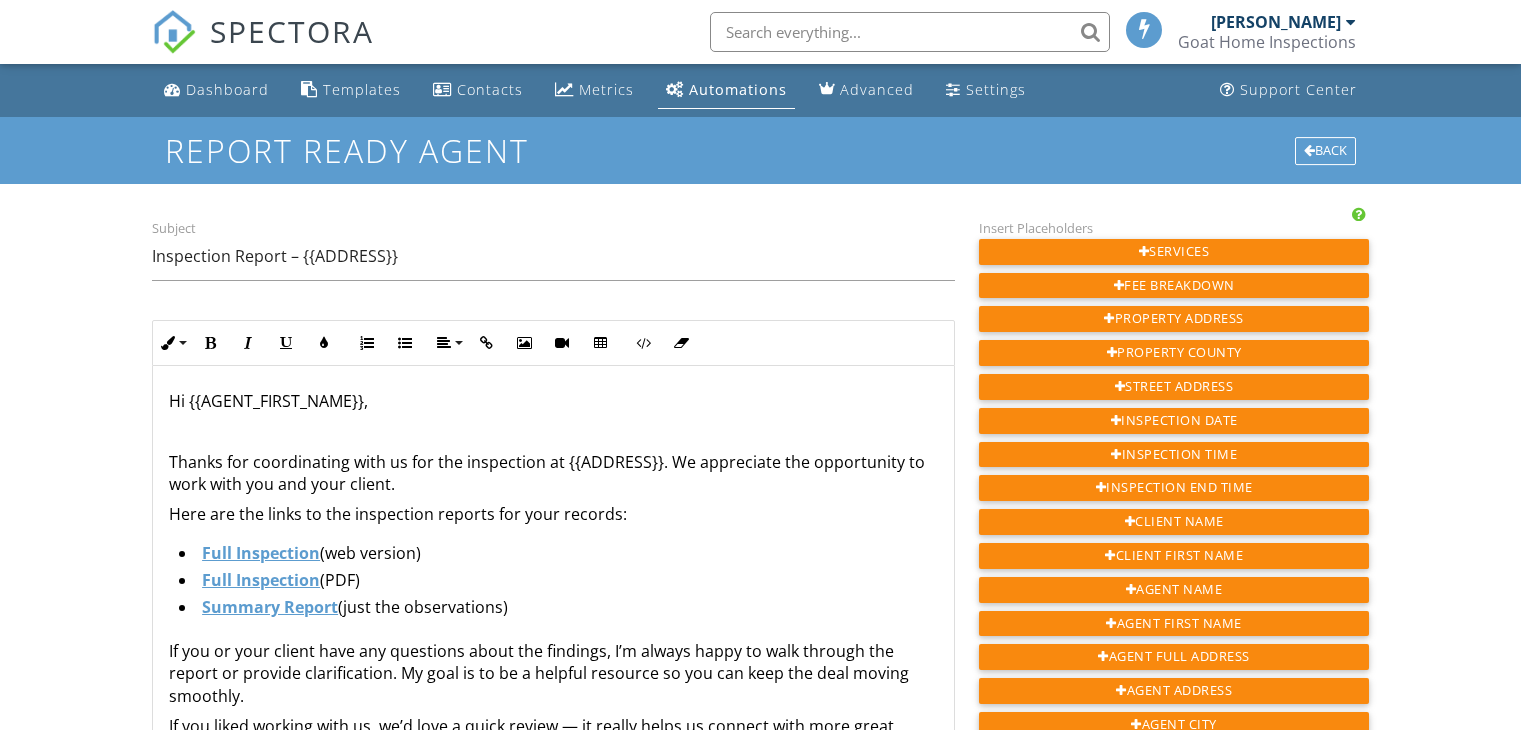 scroll, scrollTop: 0, scrollLeft: 0, axis: both 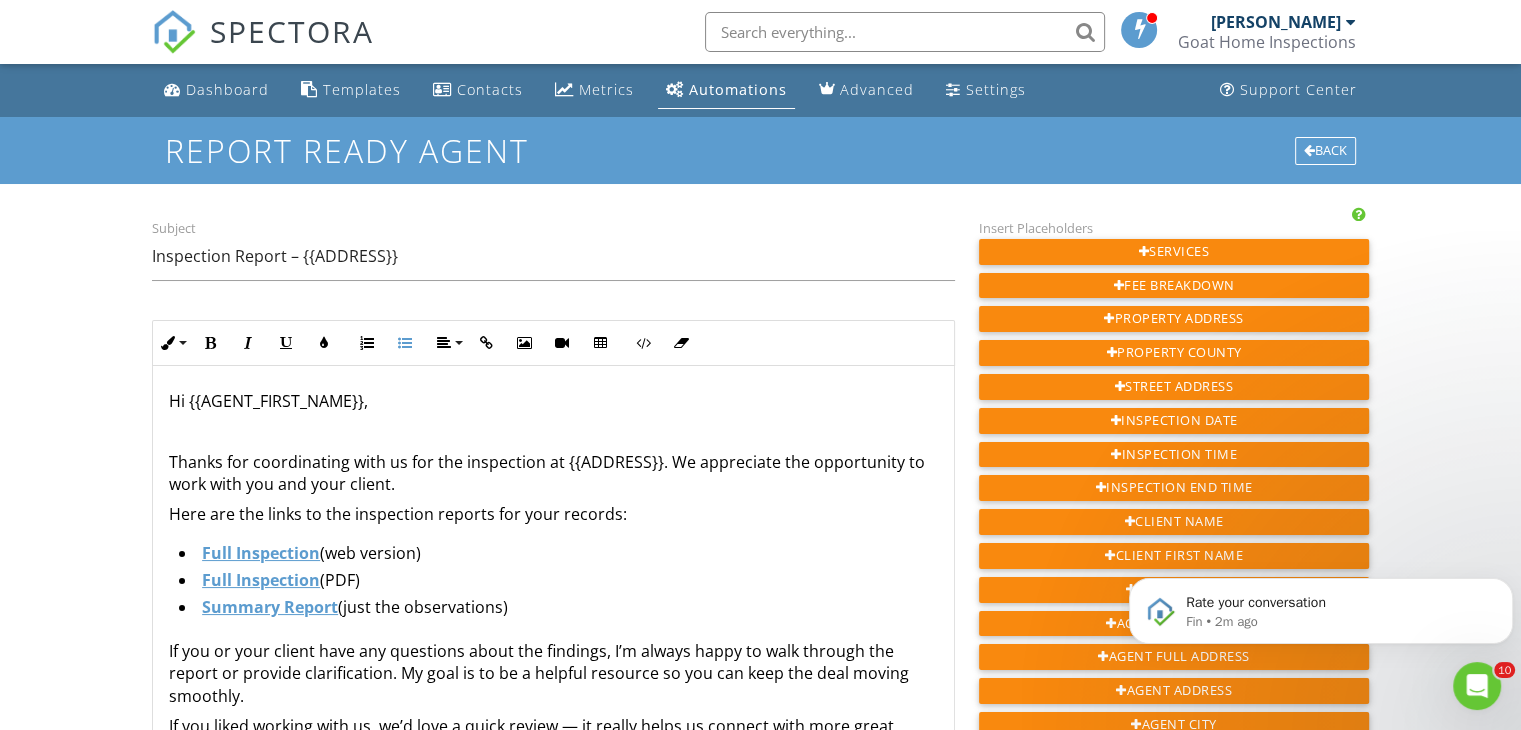 drag, startPoint x: 557, startPoint y: 607, endPoint x: 63, endPoint y: 519, distance: 501.77686 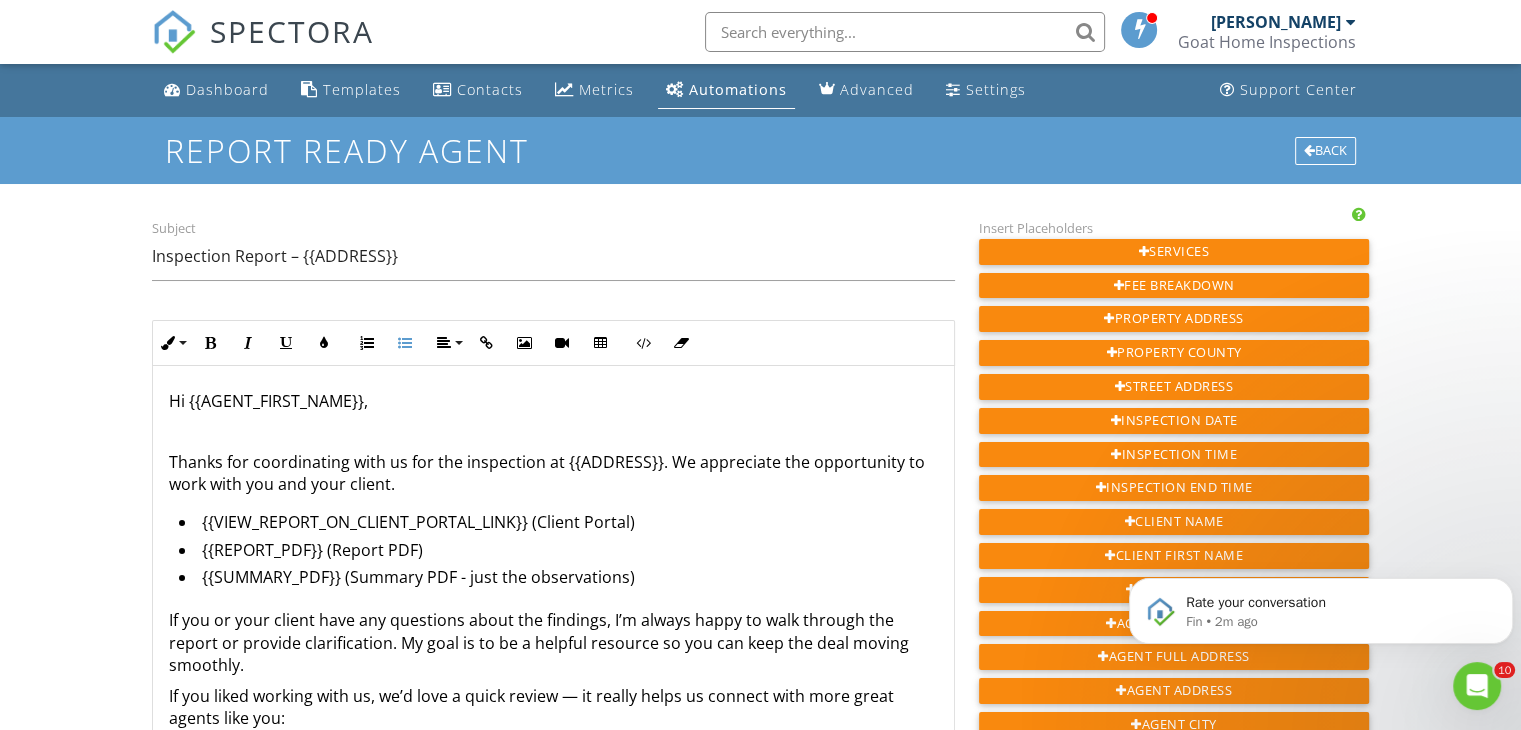 click on "Dashboard
Templates
Contacts
Metrics
Automations
Advanced
Settings
Support Center
Report ready agent
Back
Subject
Inspection Report – {{ADDRESS}}
Inline Style XLarge Large Normal Small Light Small/Light Bold Italic Underline Colors Ordered List Unordered List Align Align Left Align Center Align Right Align Justify Insert Link Insert Image Insert Video Insert Table Code View Clear Formatting Hi {{AGENT_FIRST_NAME}}, Thanks for coordinating with us for the inspection at {{ADDRESS}}. We appreciate the opportunity to work with you and your client. {{VIEW_REPORT_ON_CLIENT_PORTAL_LINK}} (Client Portal) {{REPORT_PDF}} (Report PDF) {{SUMMARY_PDF}} (Summary PDF - just the observations) If you liked working with us, we’d love a quick review — it really helps us connect with more great agents like you: 👉  Leave a Review Best regards, {{INSPECTOR_NAME}} 📞[PHONE_NUMBER]" at bounding box center (760, 921) 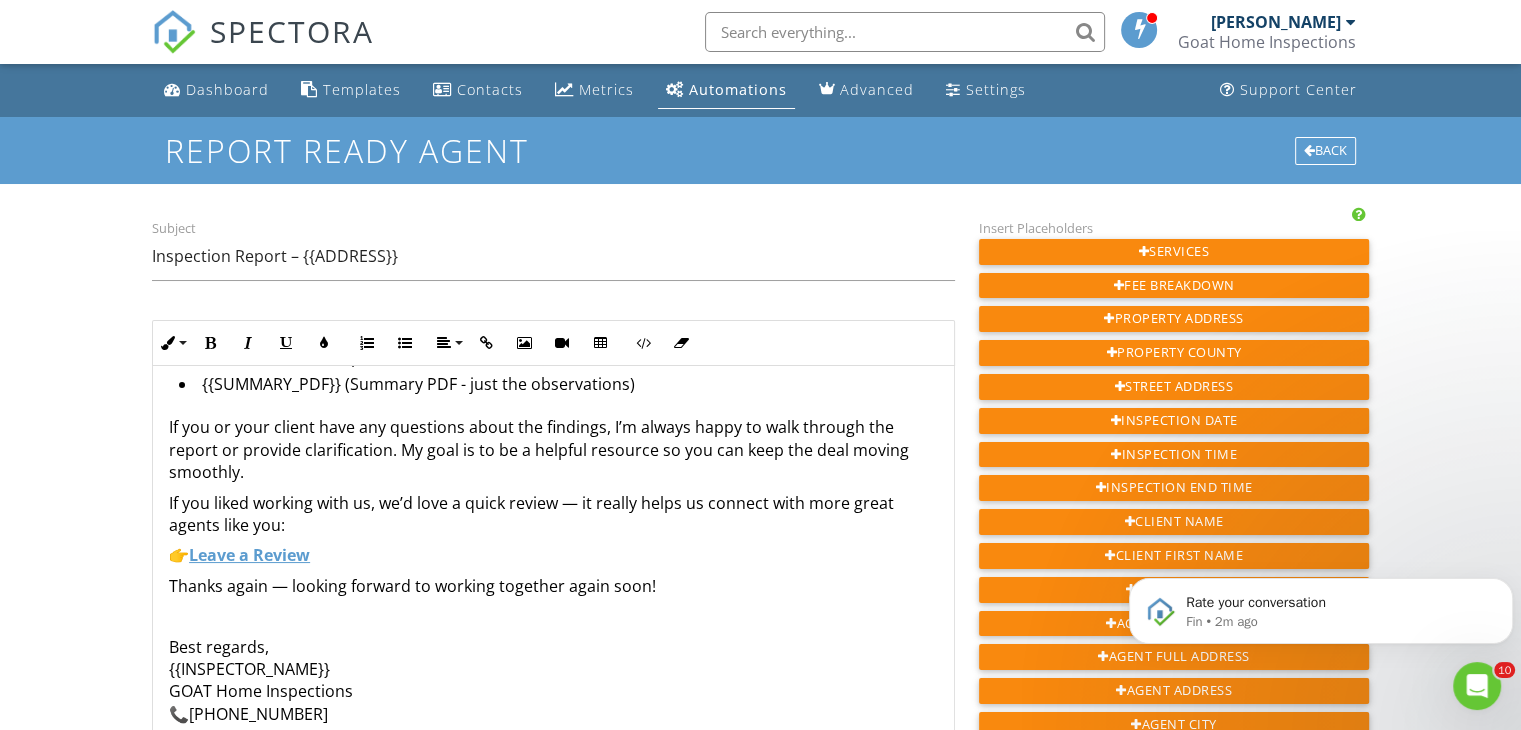 scroll, scrollTop: 283, scrollLeft: 0, axis: vertical 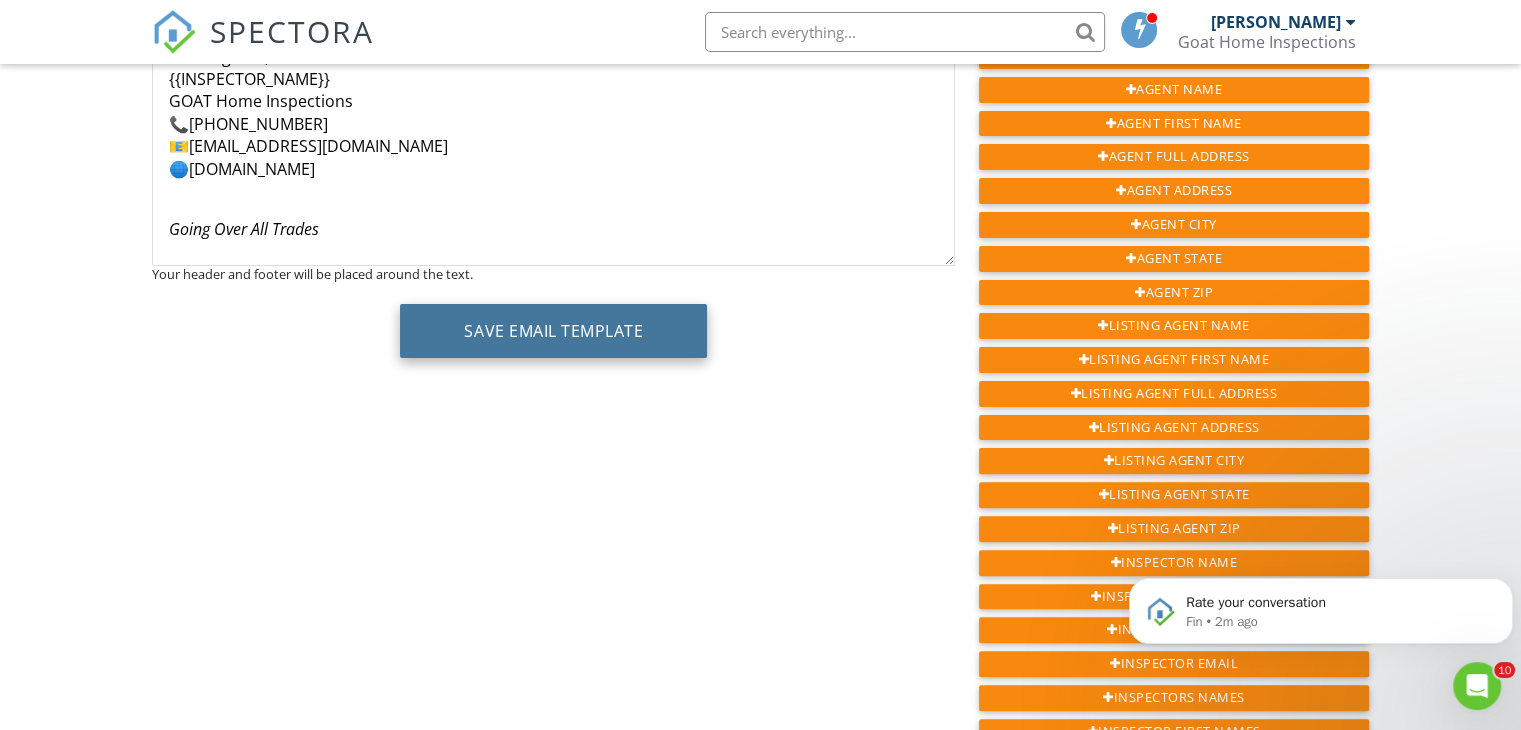 click on "Save Email Template" at bounding box center (553, 331) 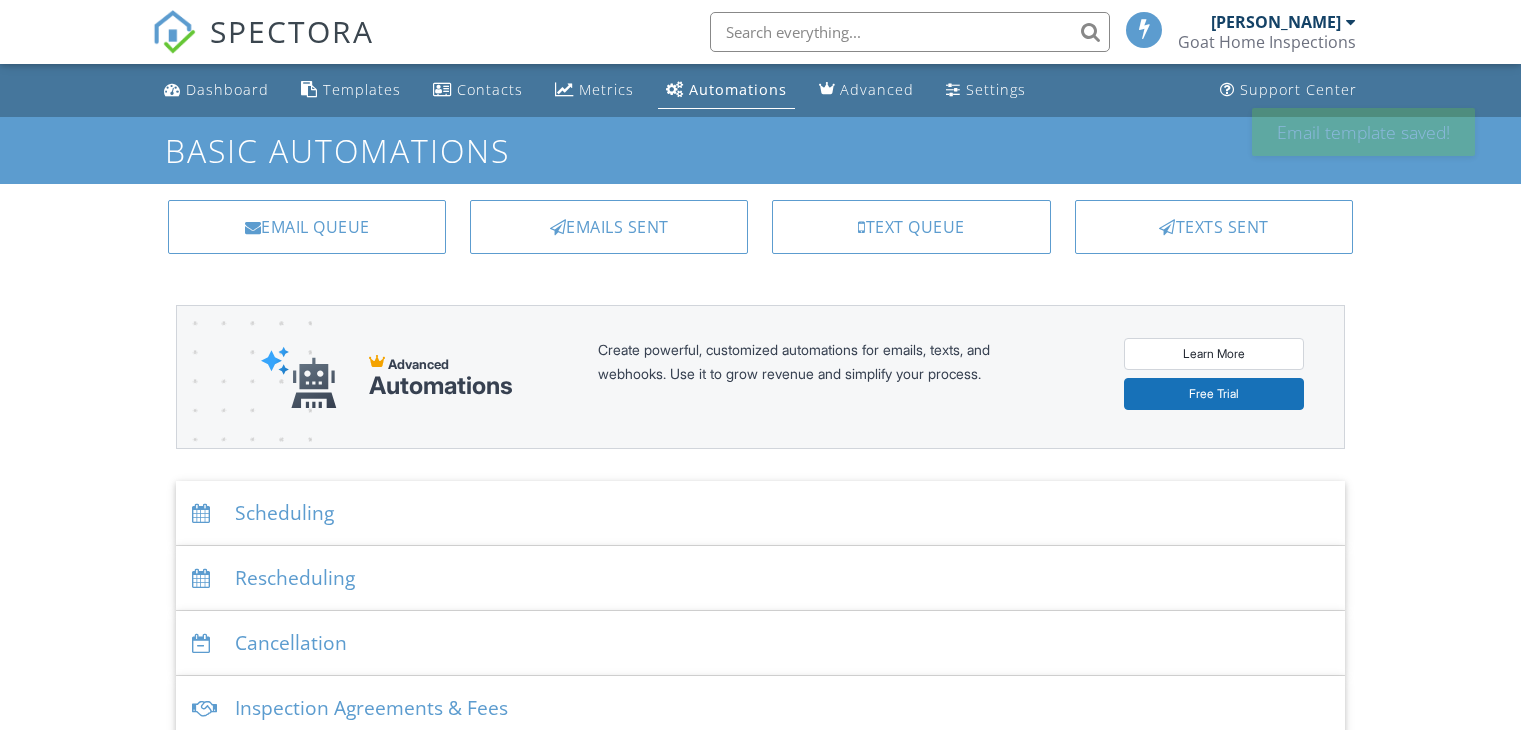 scroll, scrollTop: 0, scrollLeft: 0, axis: both 